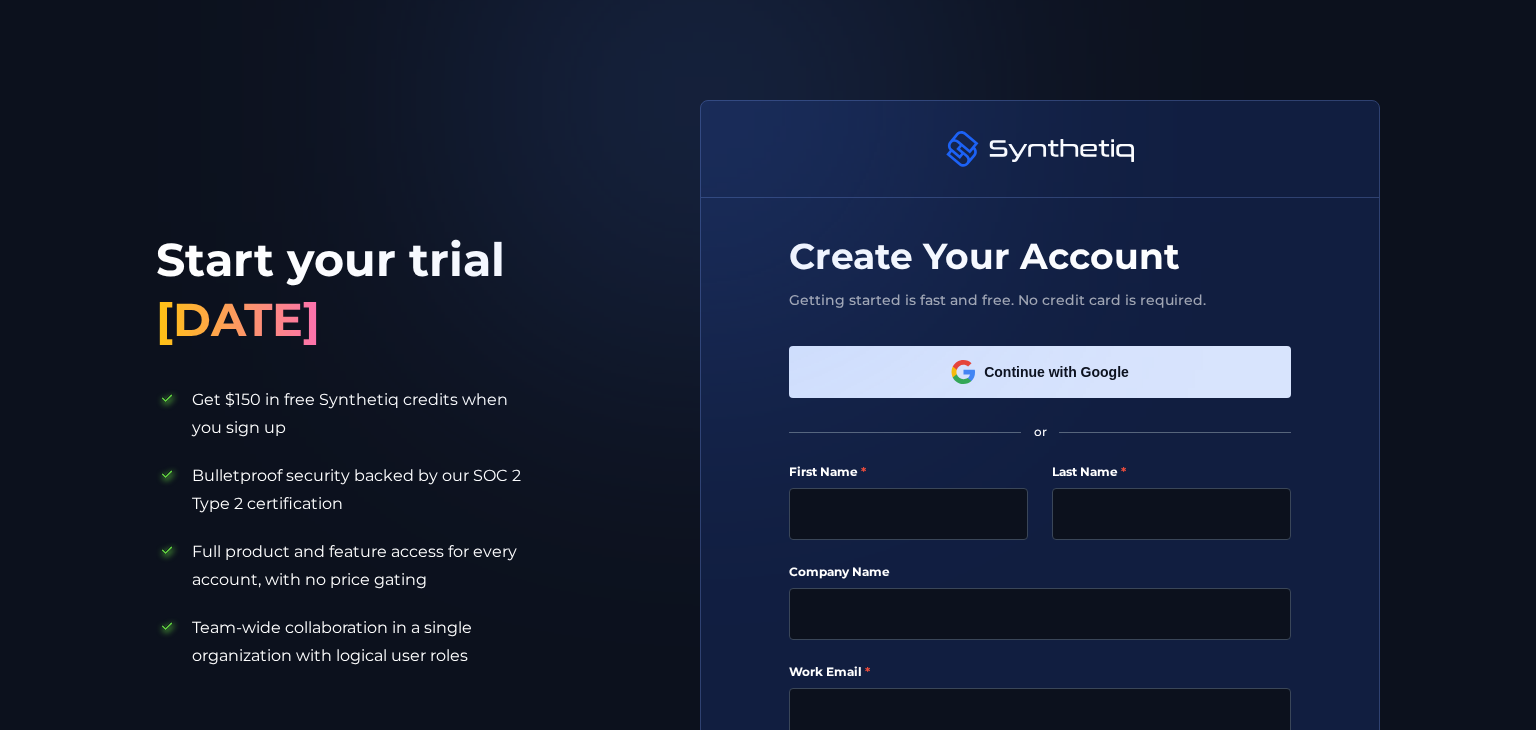 scroll, scrollTop: 0, scrollLeft: 0, axis: both 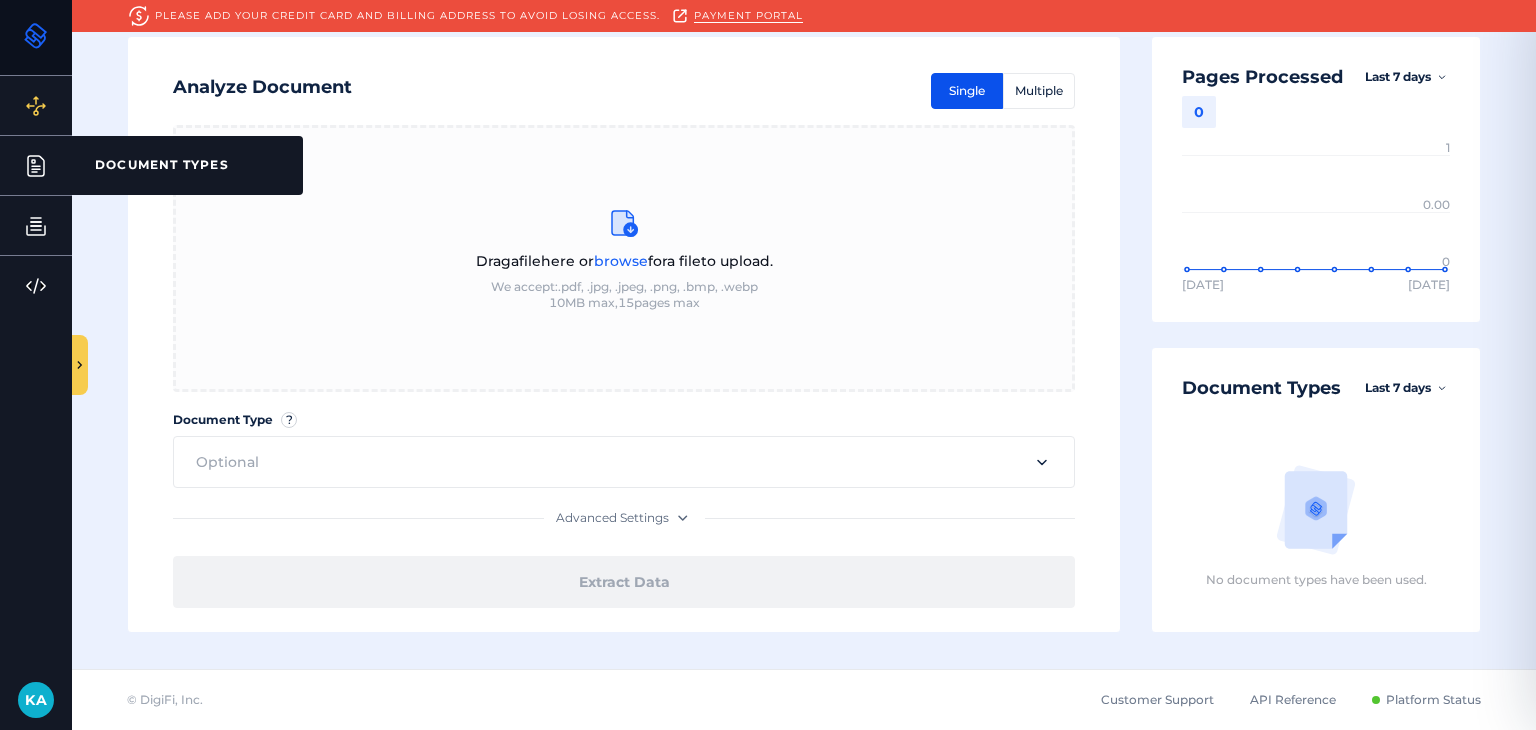 click on "Document Types DOCUMENT TYPES" at bounding box center (36, 165) 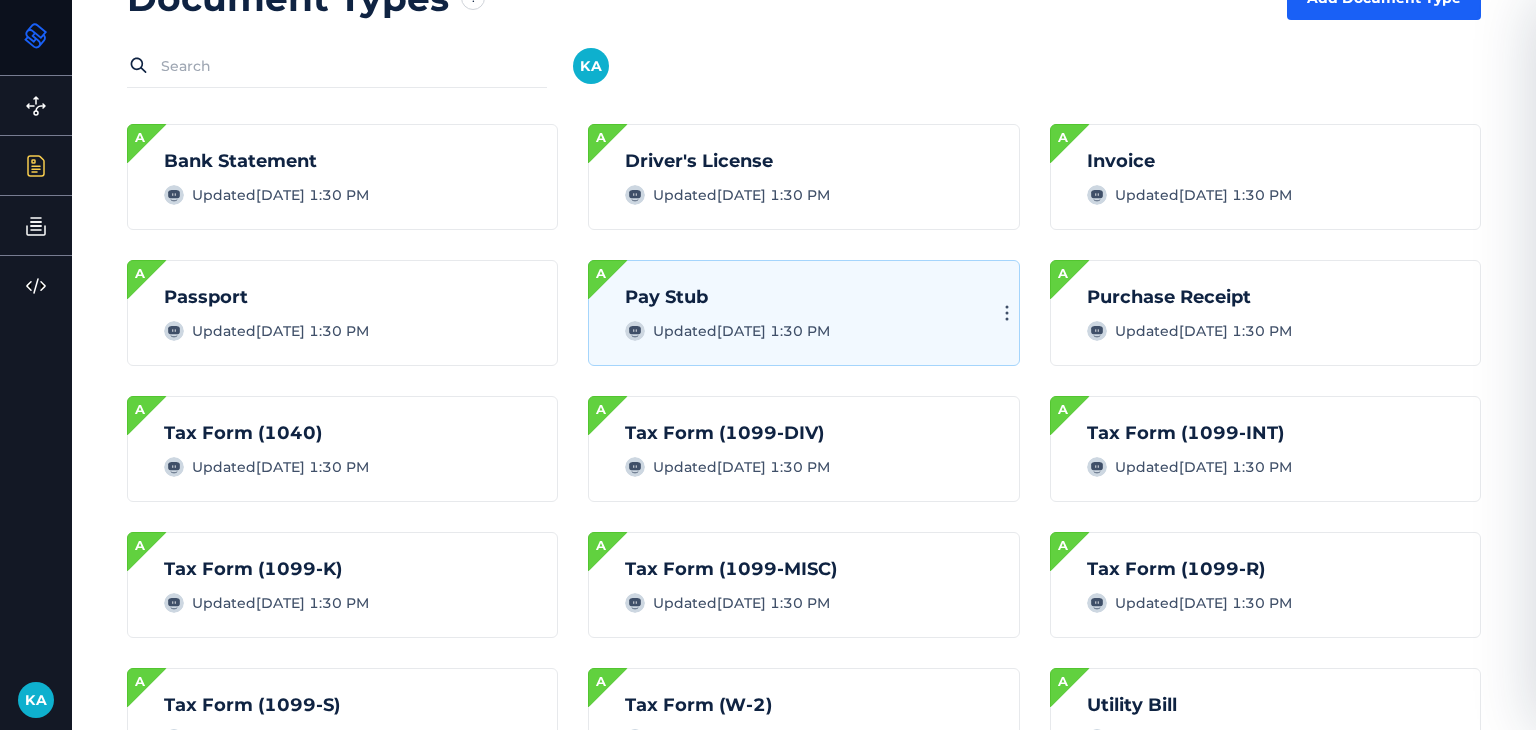 scroll, scrollTop: 0, scrollLeft: 0, axis: both 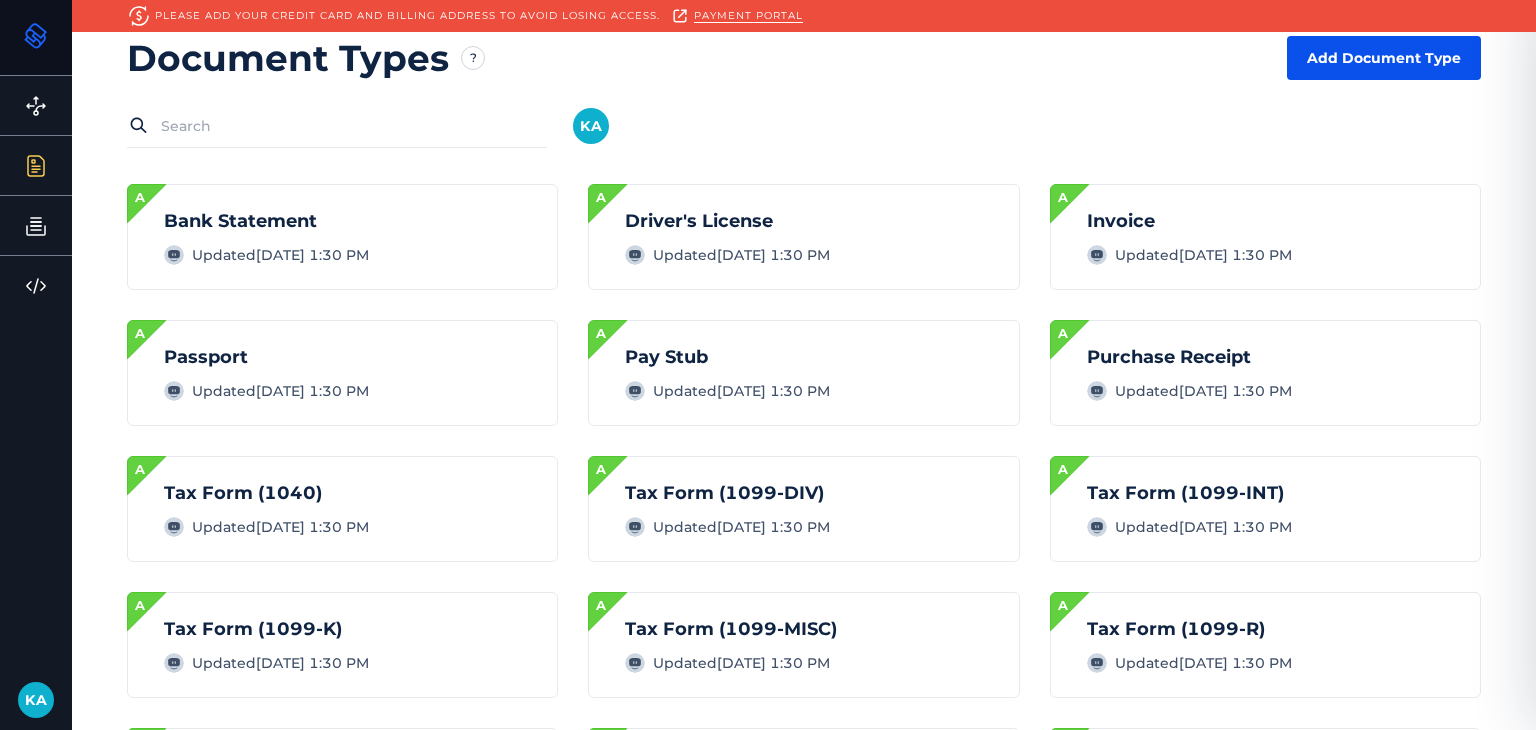 click on "Add Document Type" at bounding box center [1384, 58] 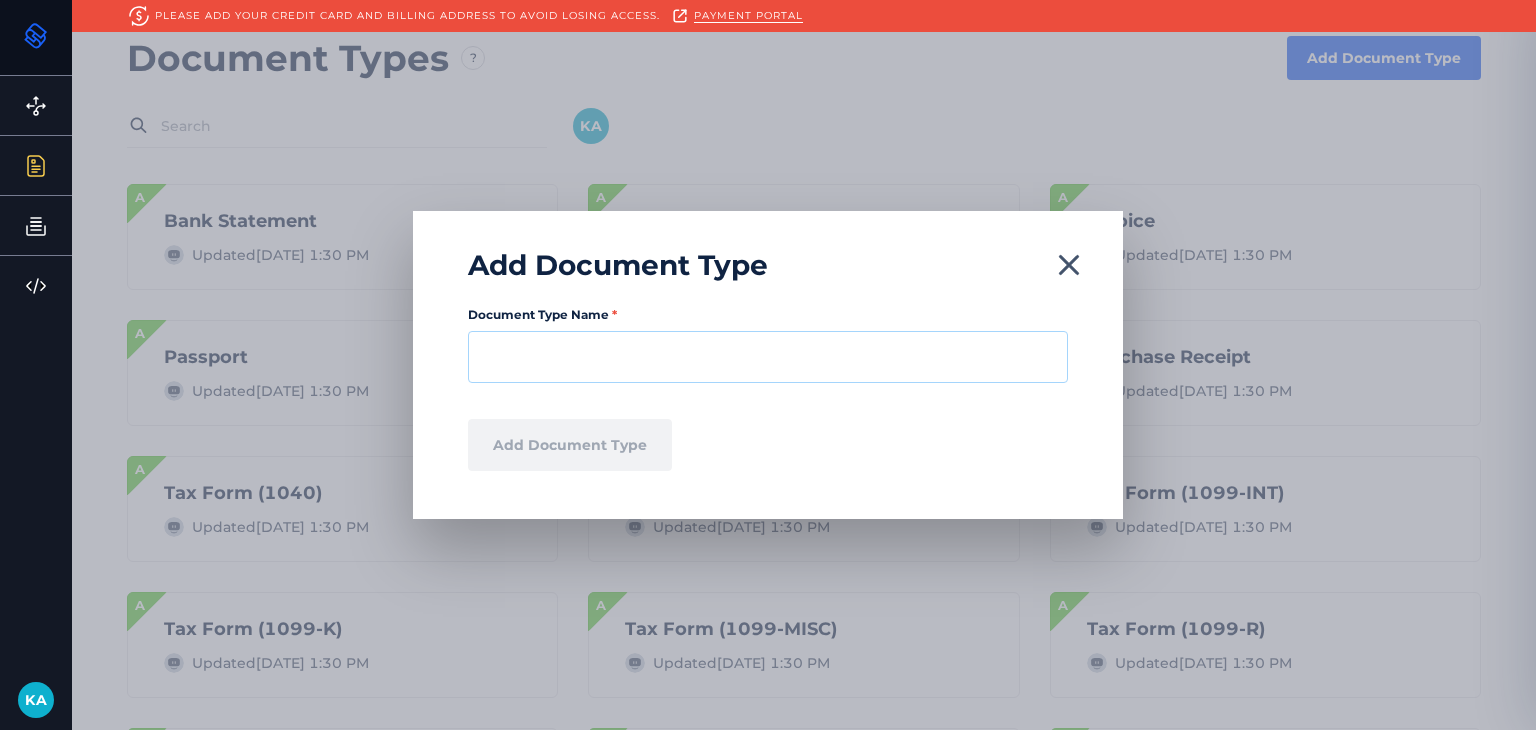 click on "Document Type Name *" at bounding box center [768, 357] 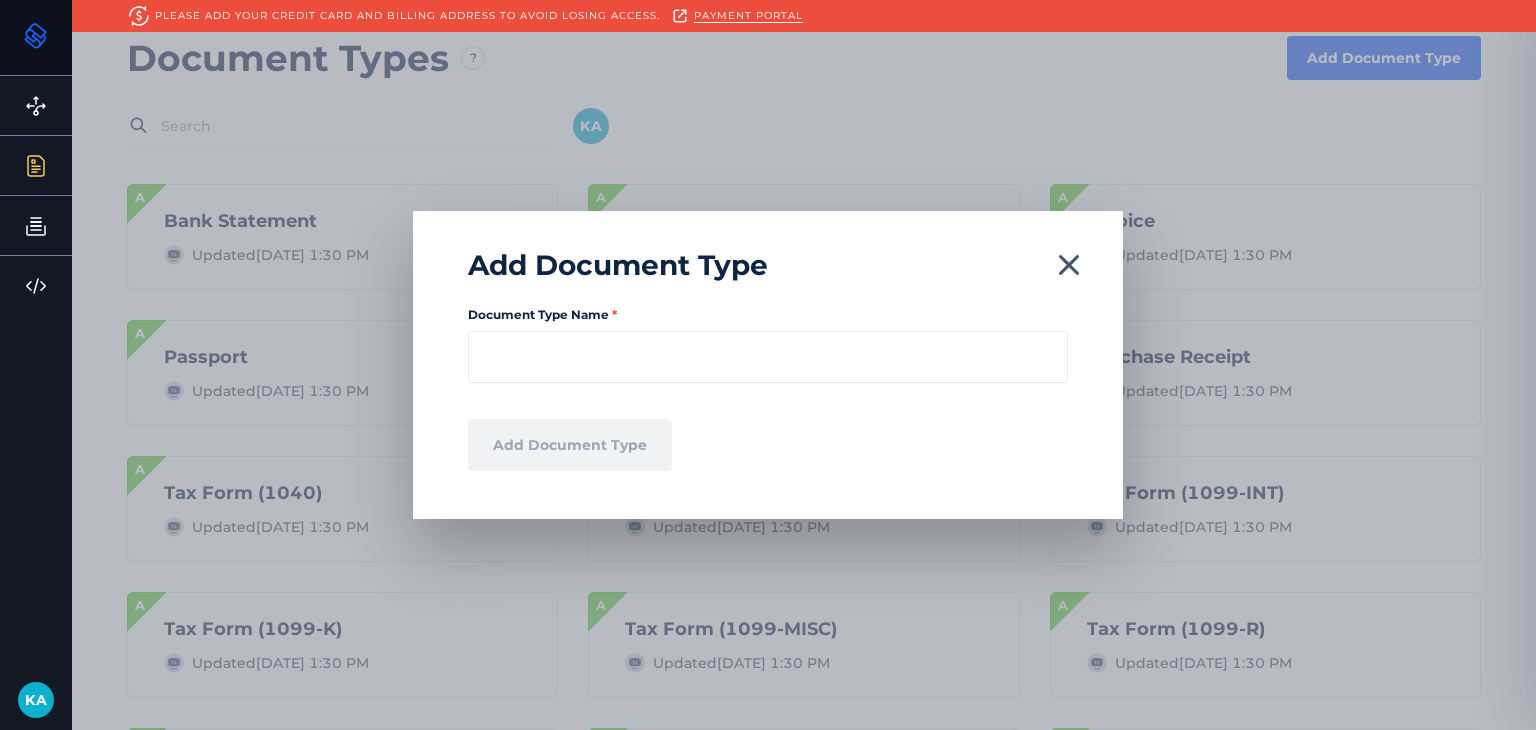 click on "Document Type Name * Add Document Type" at bounding box center [768, 413] 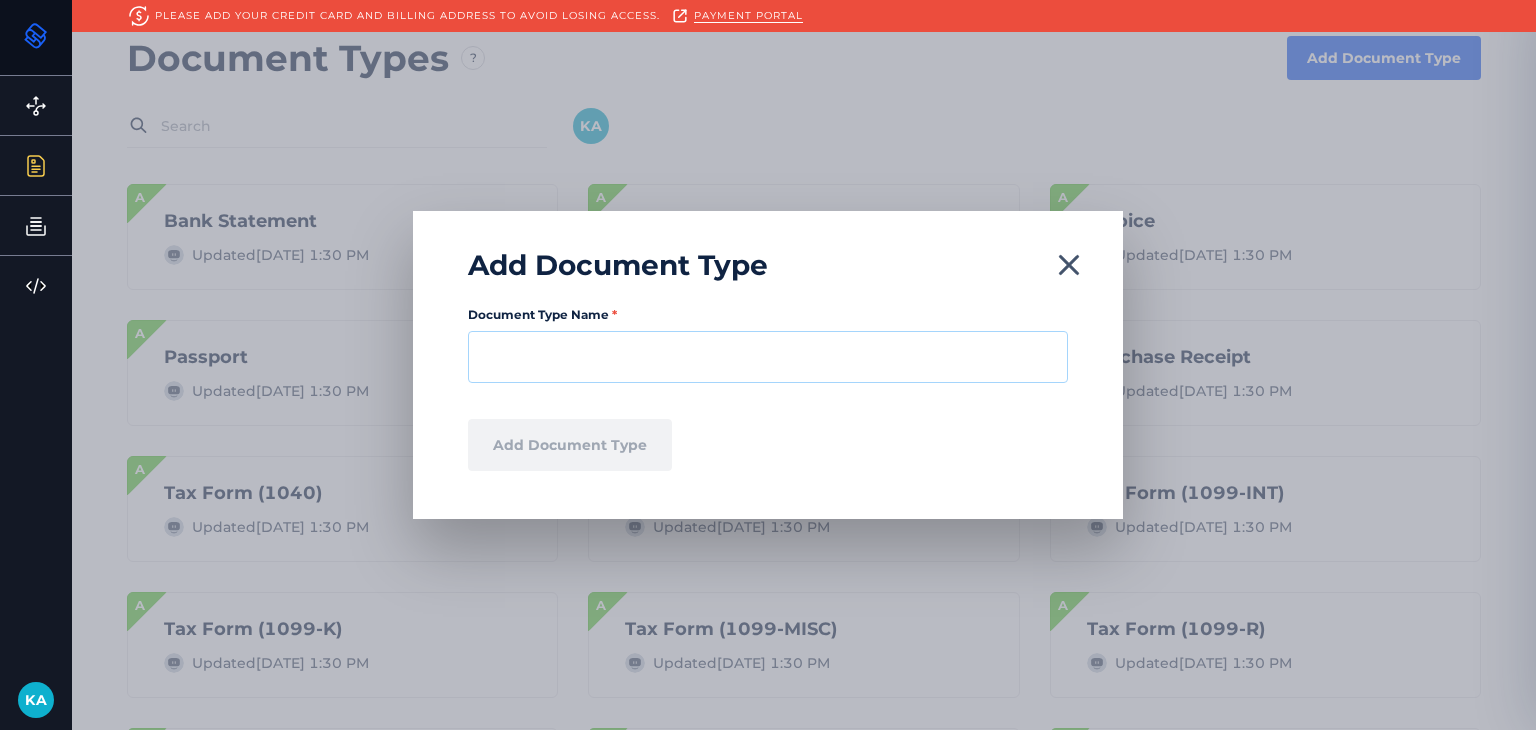 click on "Document Type Name *" at bounding box center (768, 357) 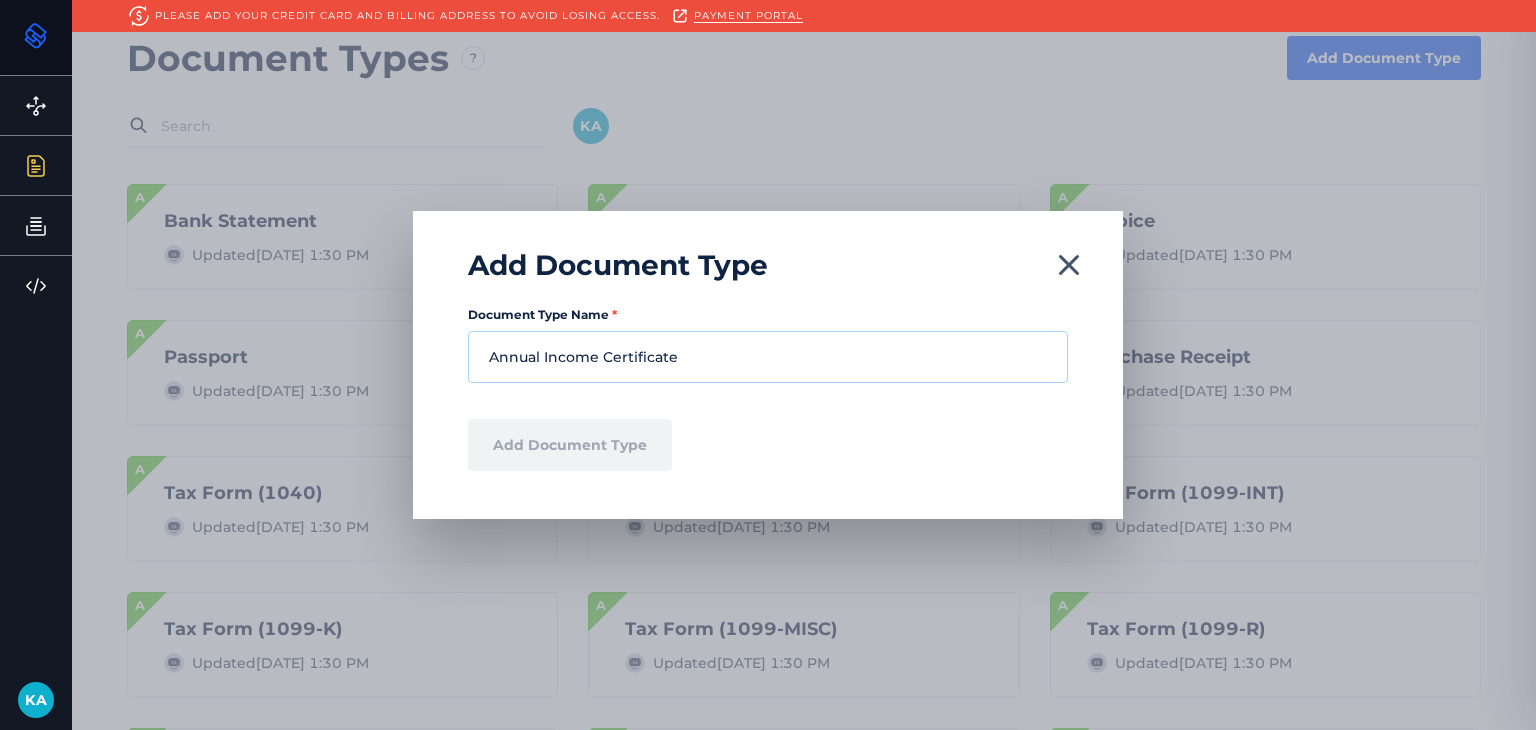 type on "Annual Income Certificate" 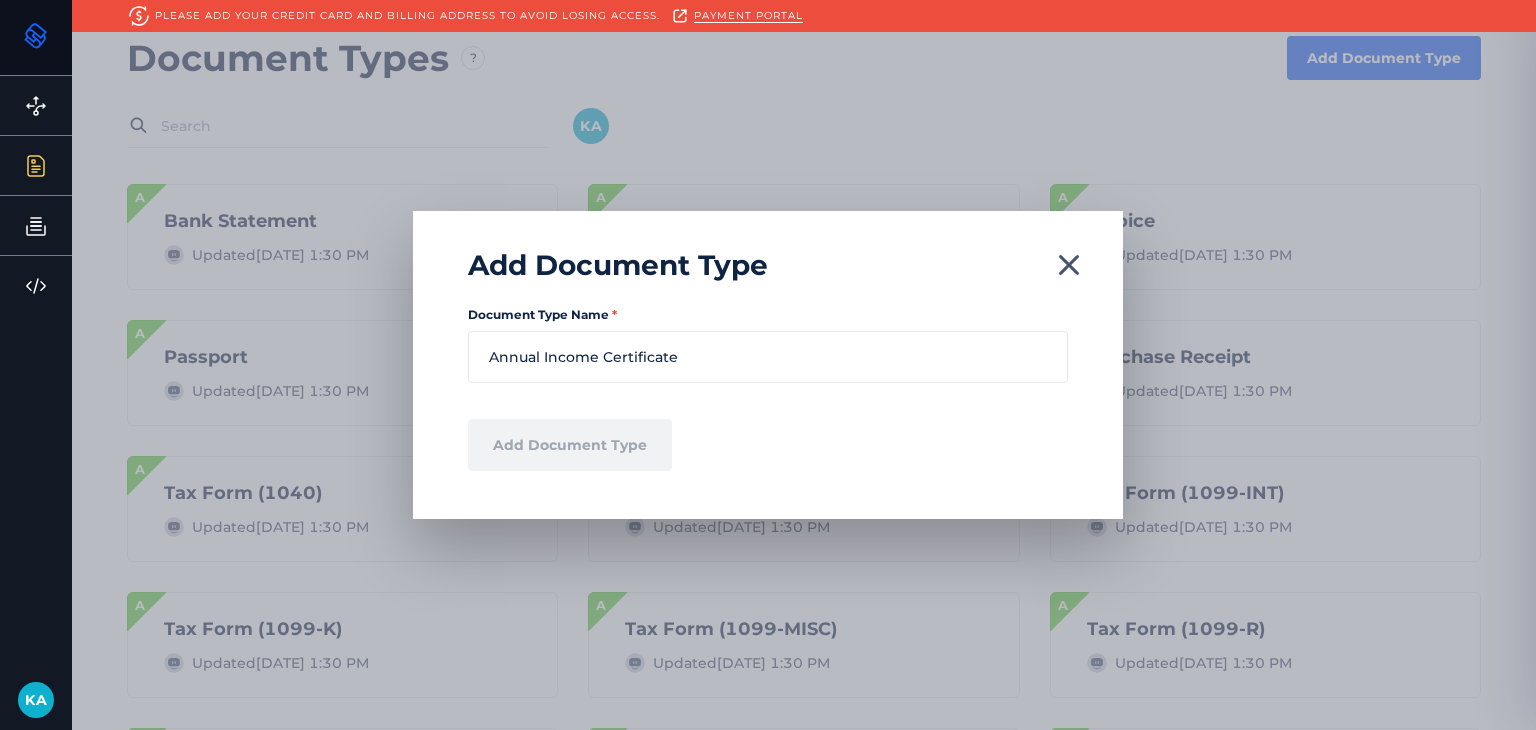type 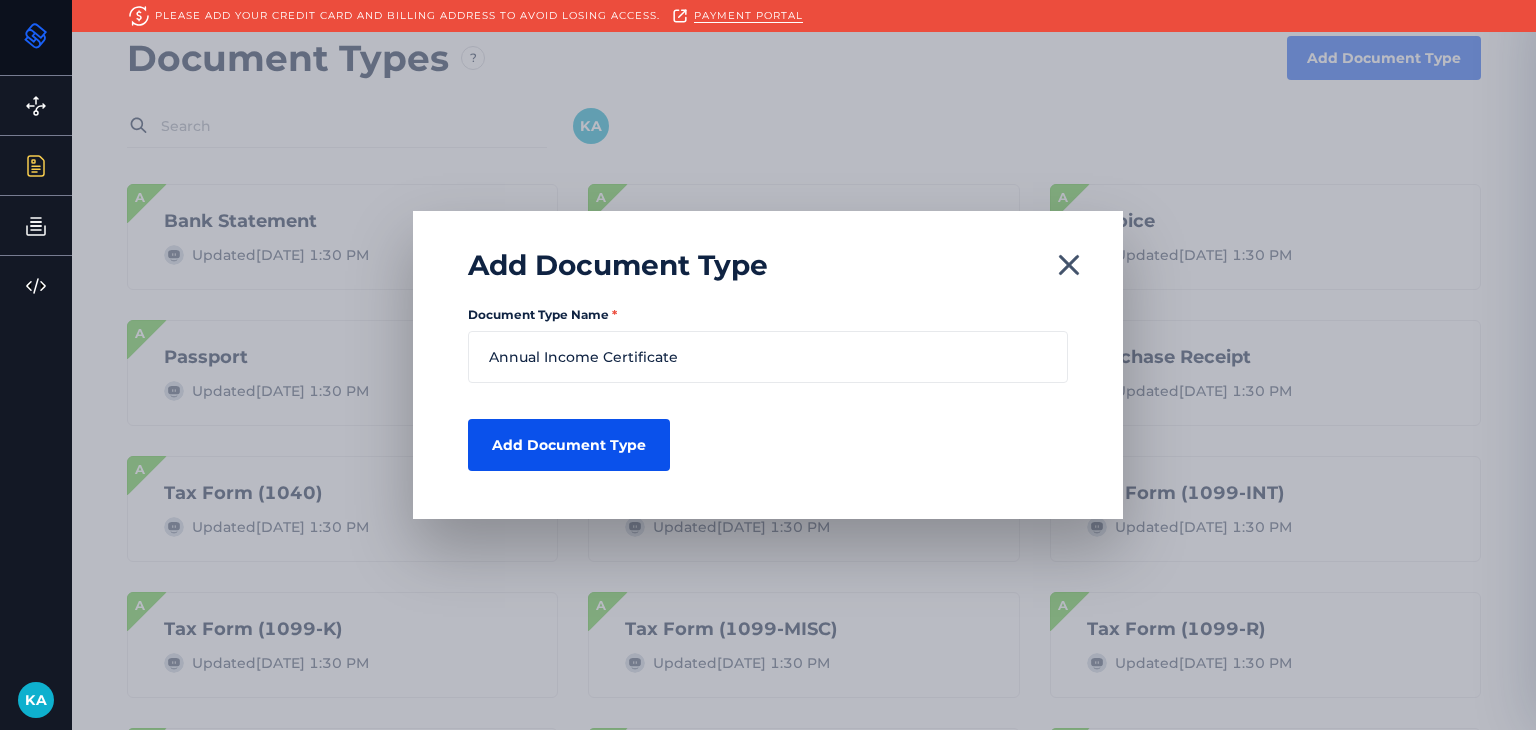 drag, startPoint x: 537, startPoint y: 488, endPoint x: 548, endPoint y: 450, distance: 39.56008 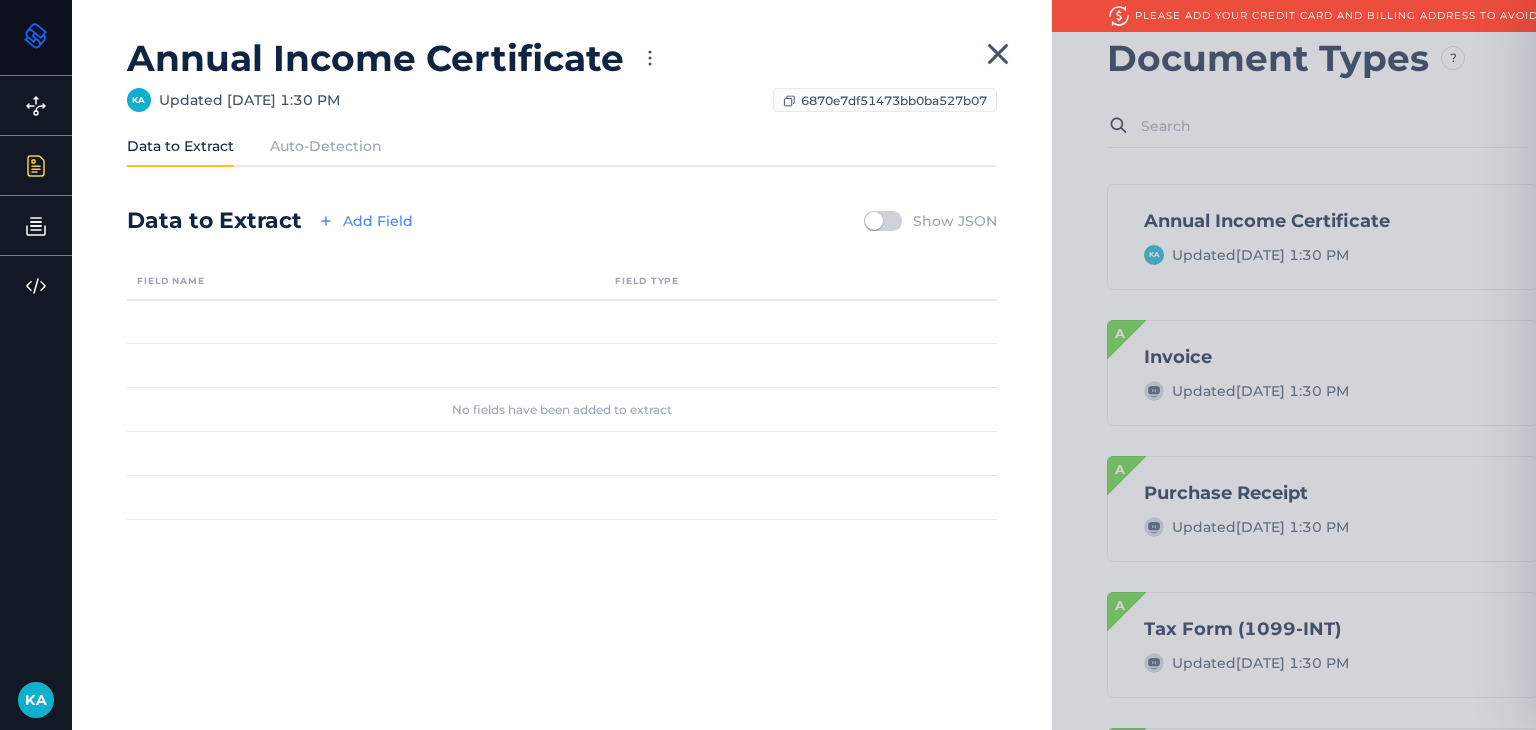 click on "Add Field" at bounding box center [363, 221] 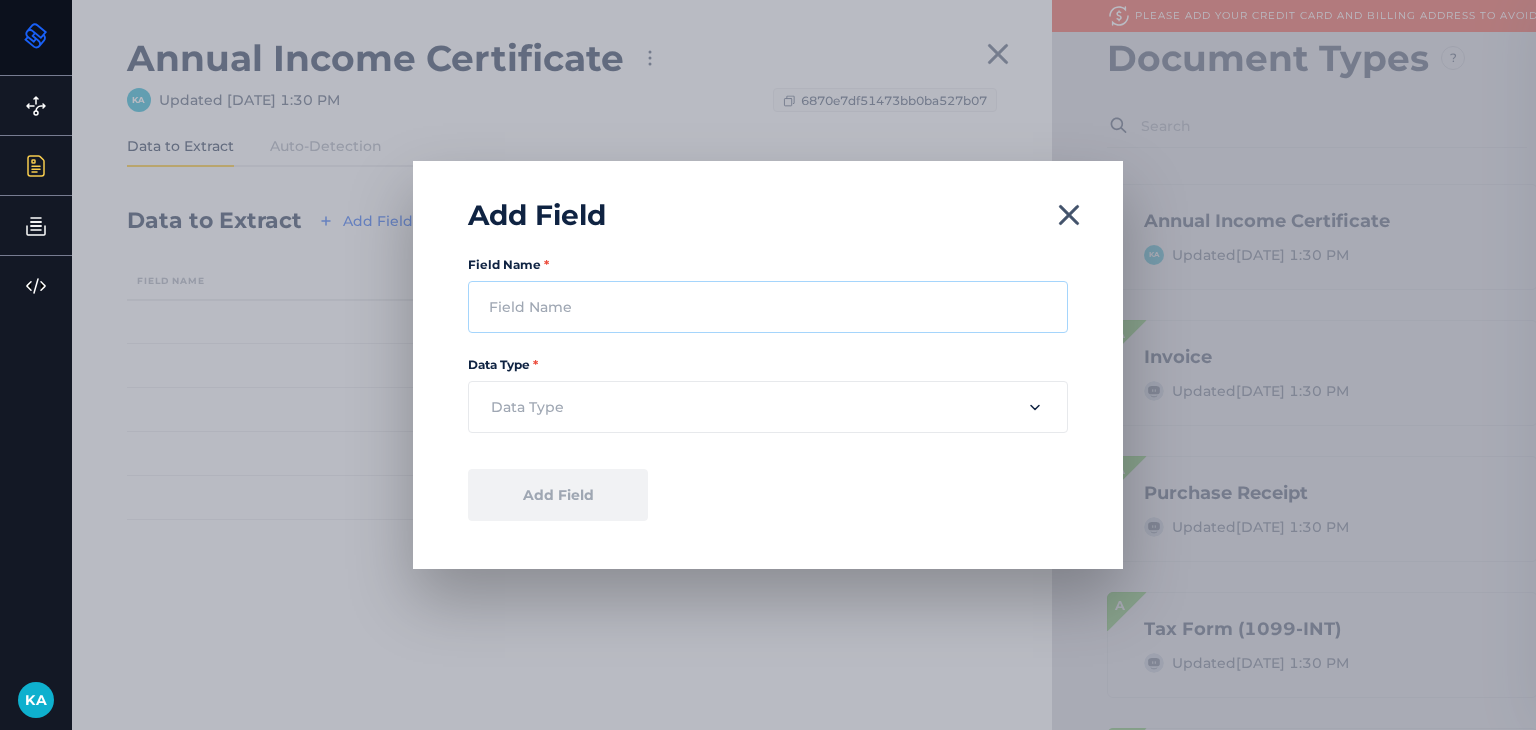 click on "Field Name *" at bounding box center (768, 307) 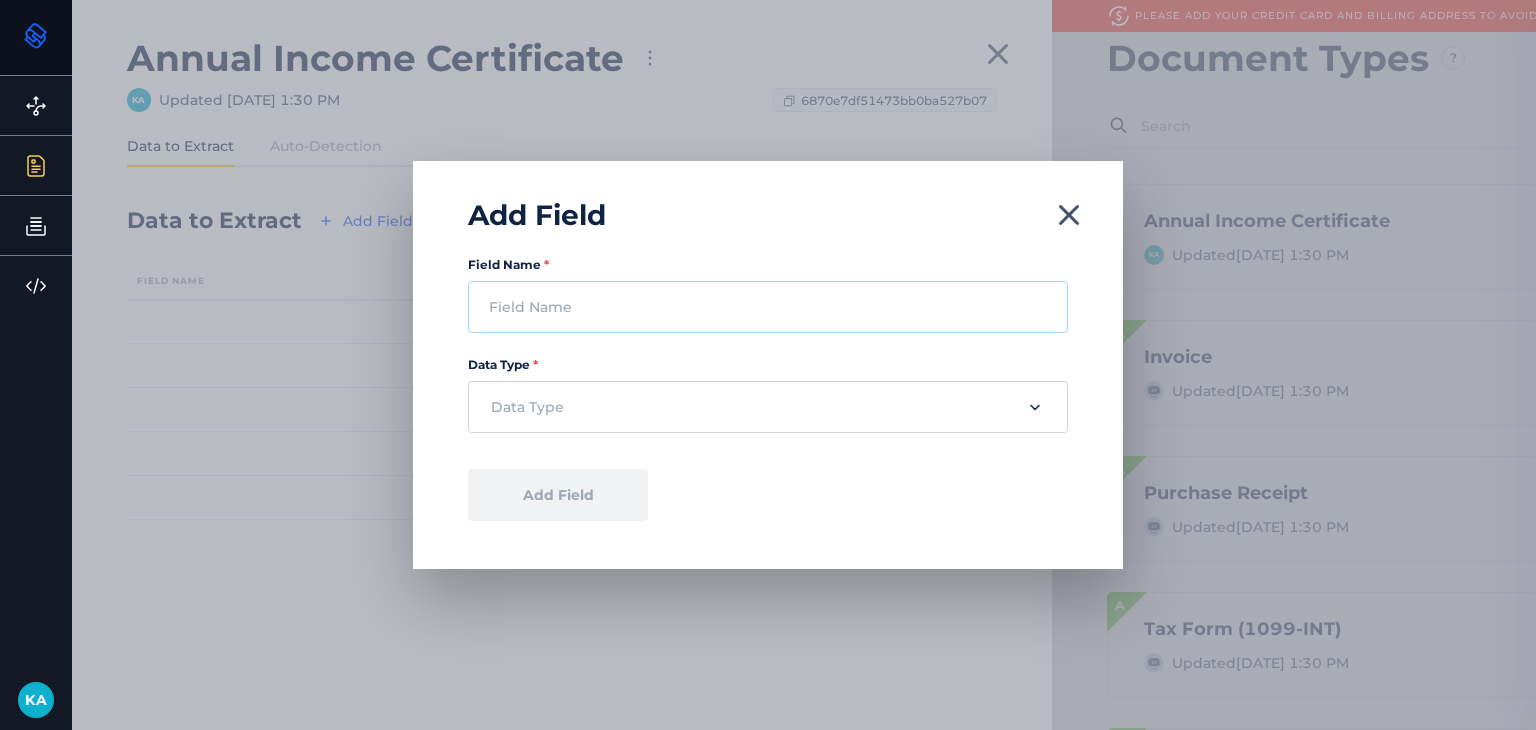 paste on "Contact Number" 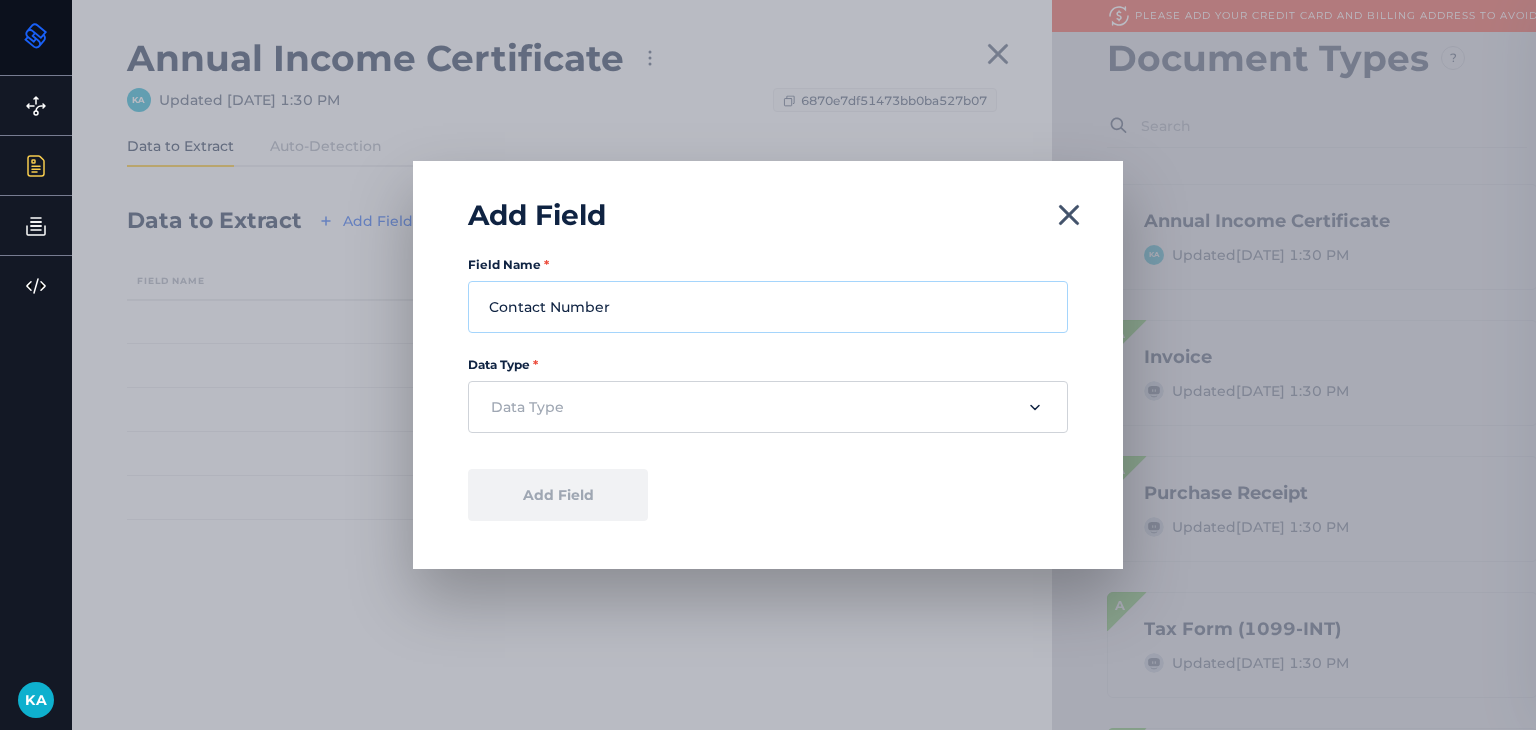 type on "Contact Number" 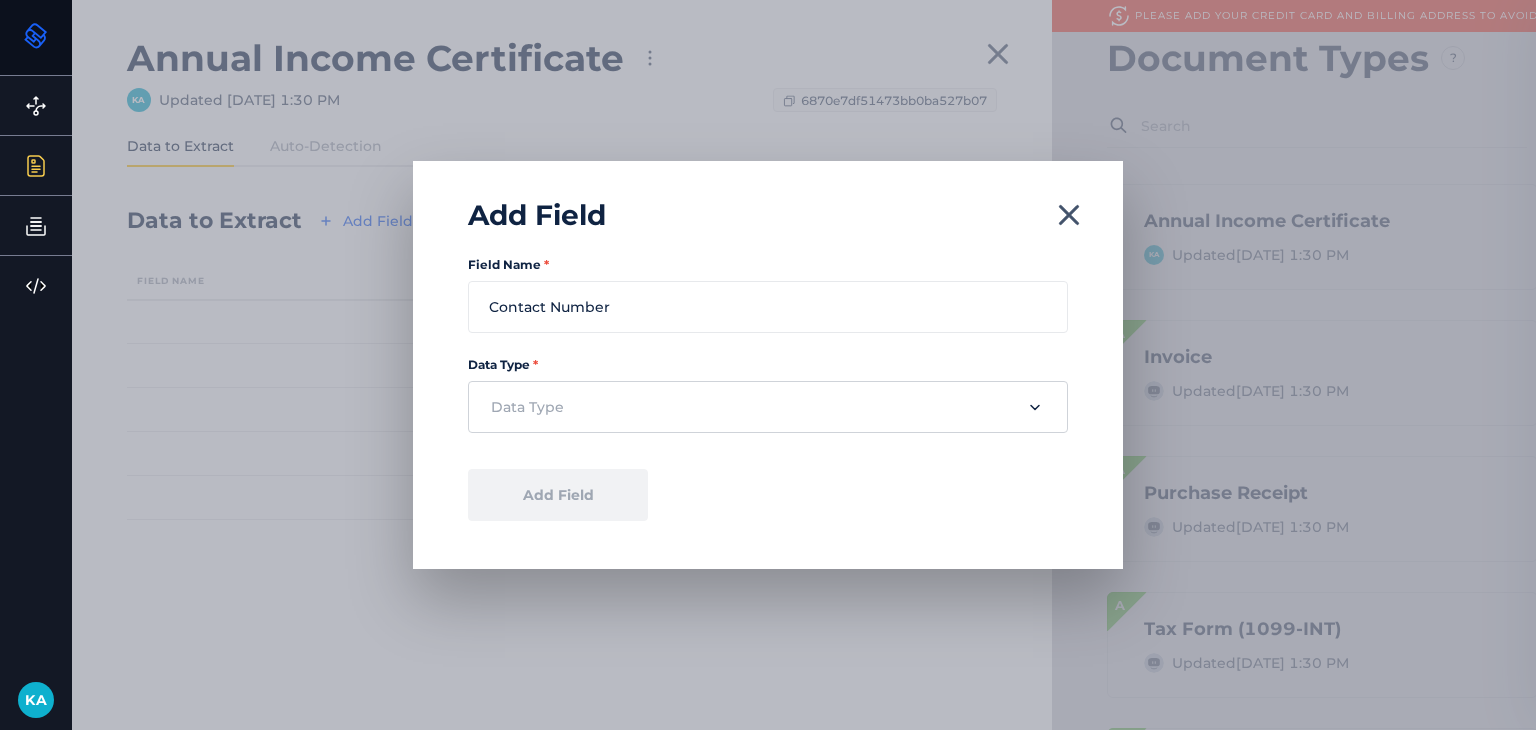 click at bounding box center [768, 407] 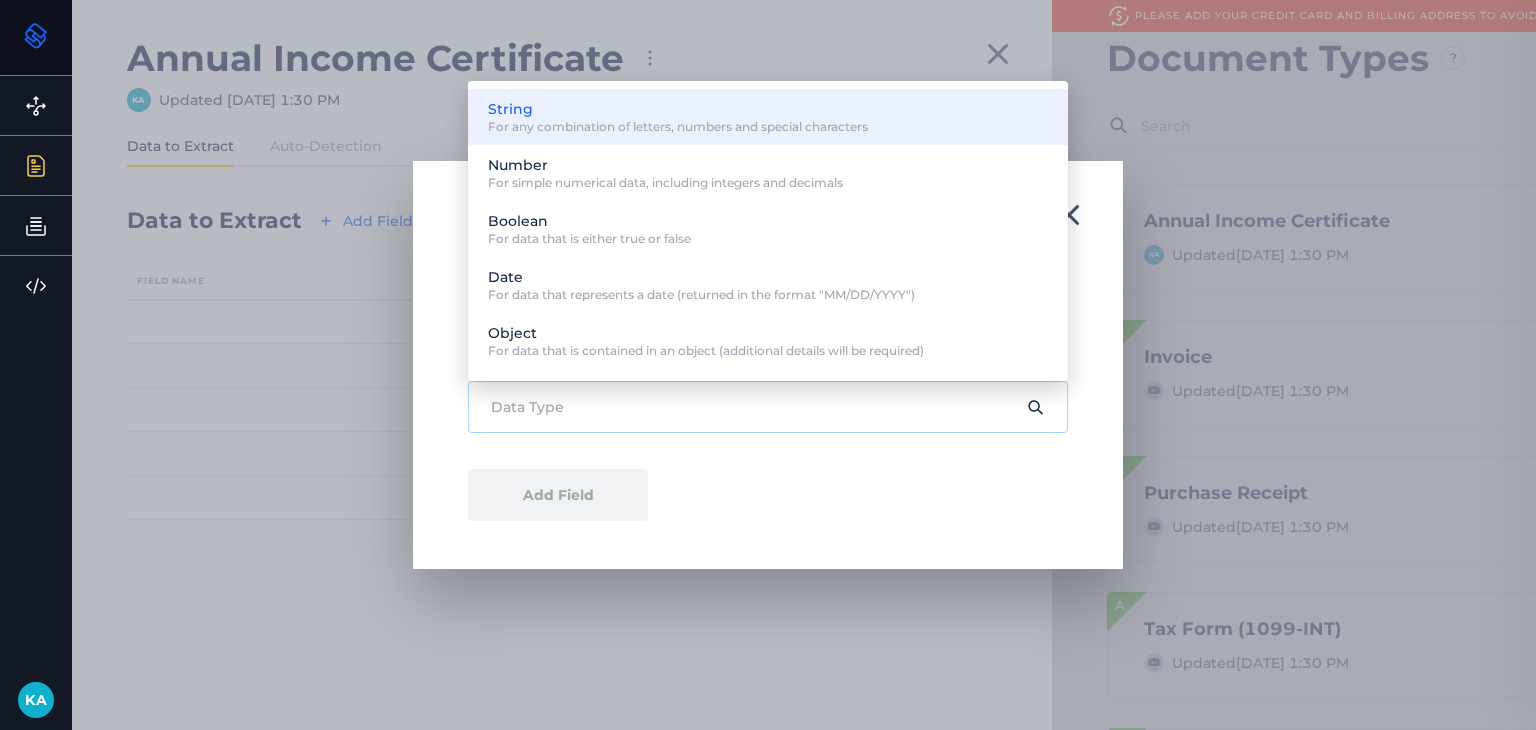 click on "For any combination of letters, numbers and special characters" at bounding box center [678, 127] 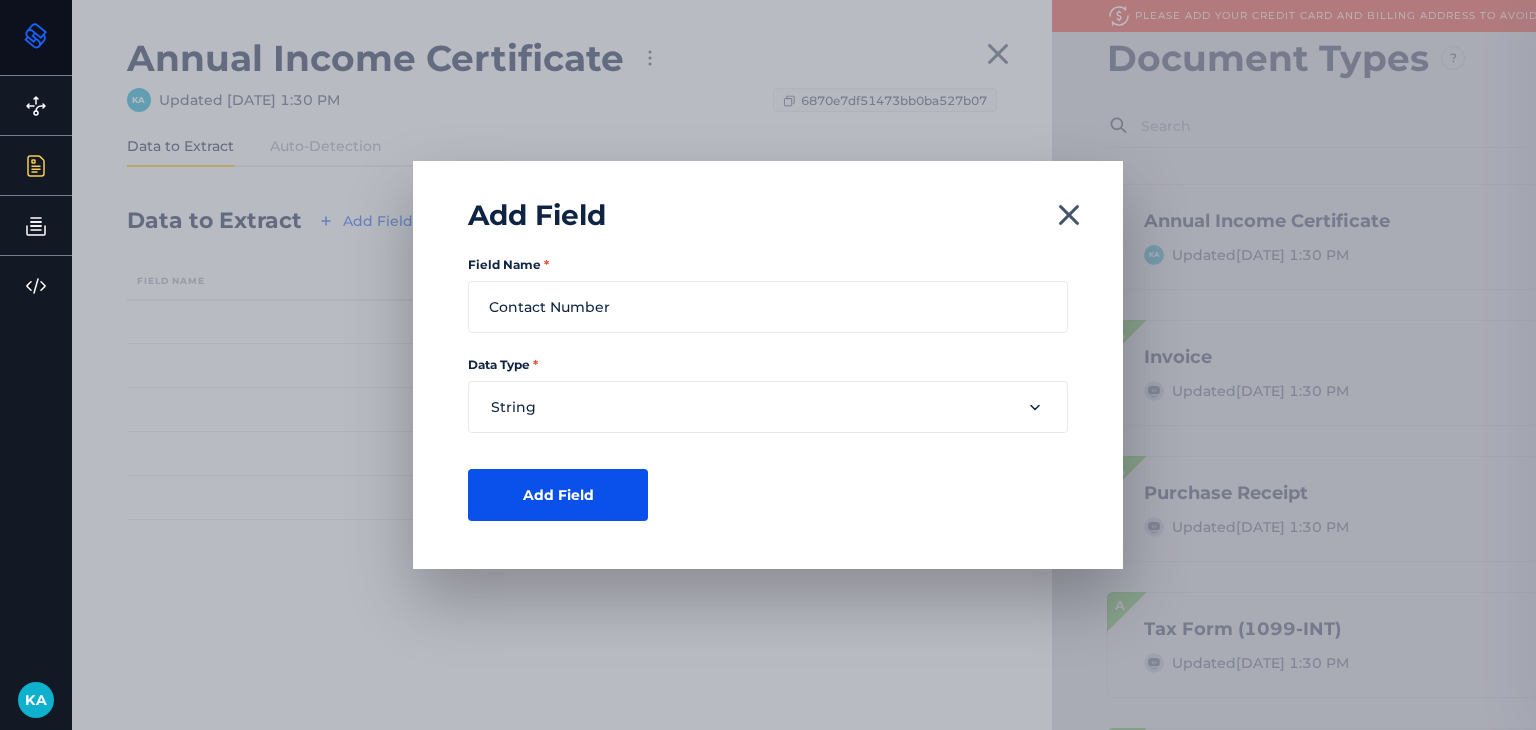click on "Add Field" at bounding box center [558, 495] 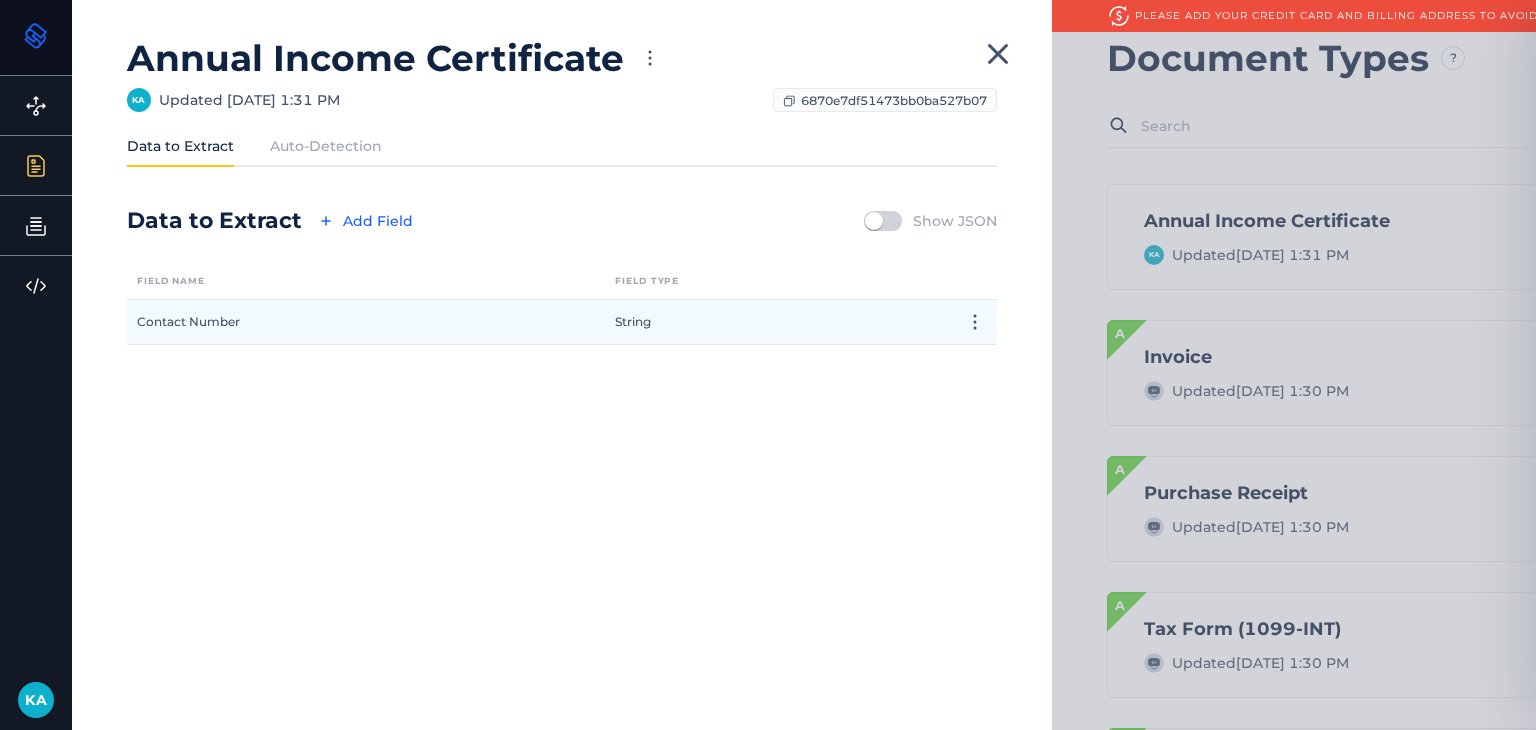 click on "Contact Number" at bounding box center (344, 322) 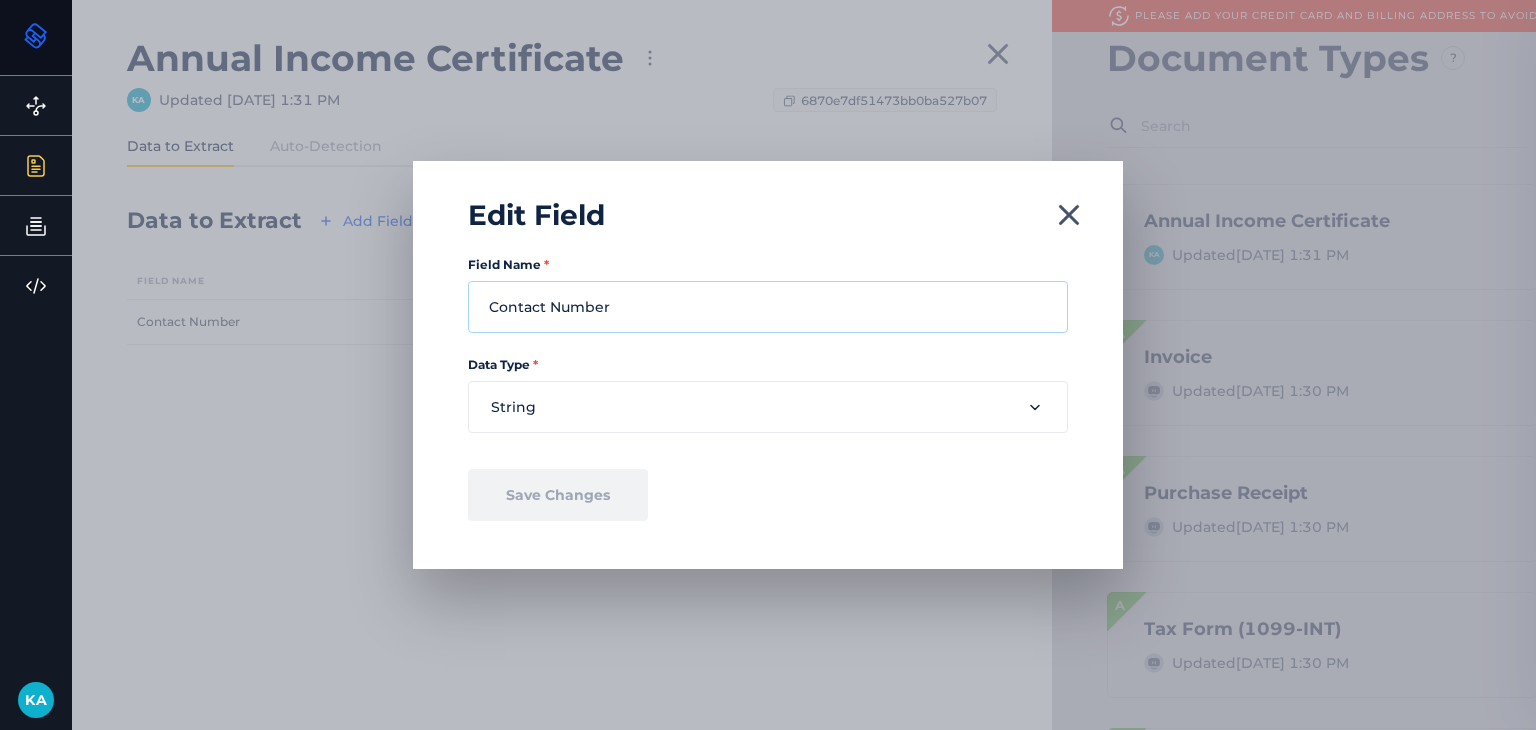 drag, startPoint x: 670, startPoint y: 313, endPoint x: 336, endPoint y: 291, distance: 334.72375 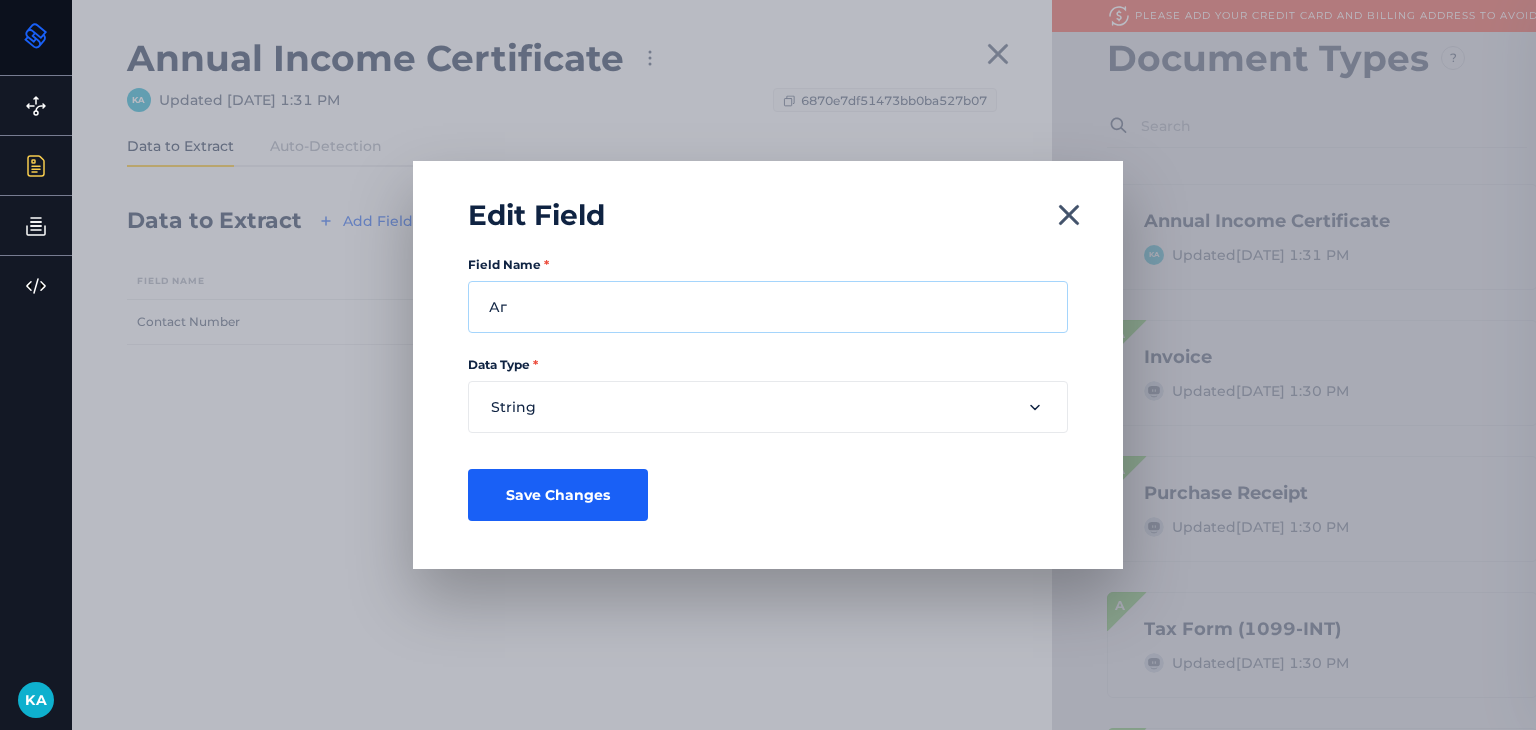 type on "А" 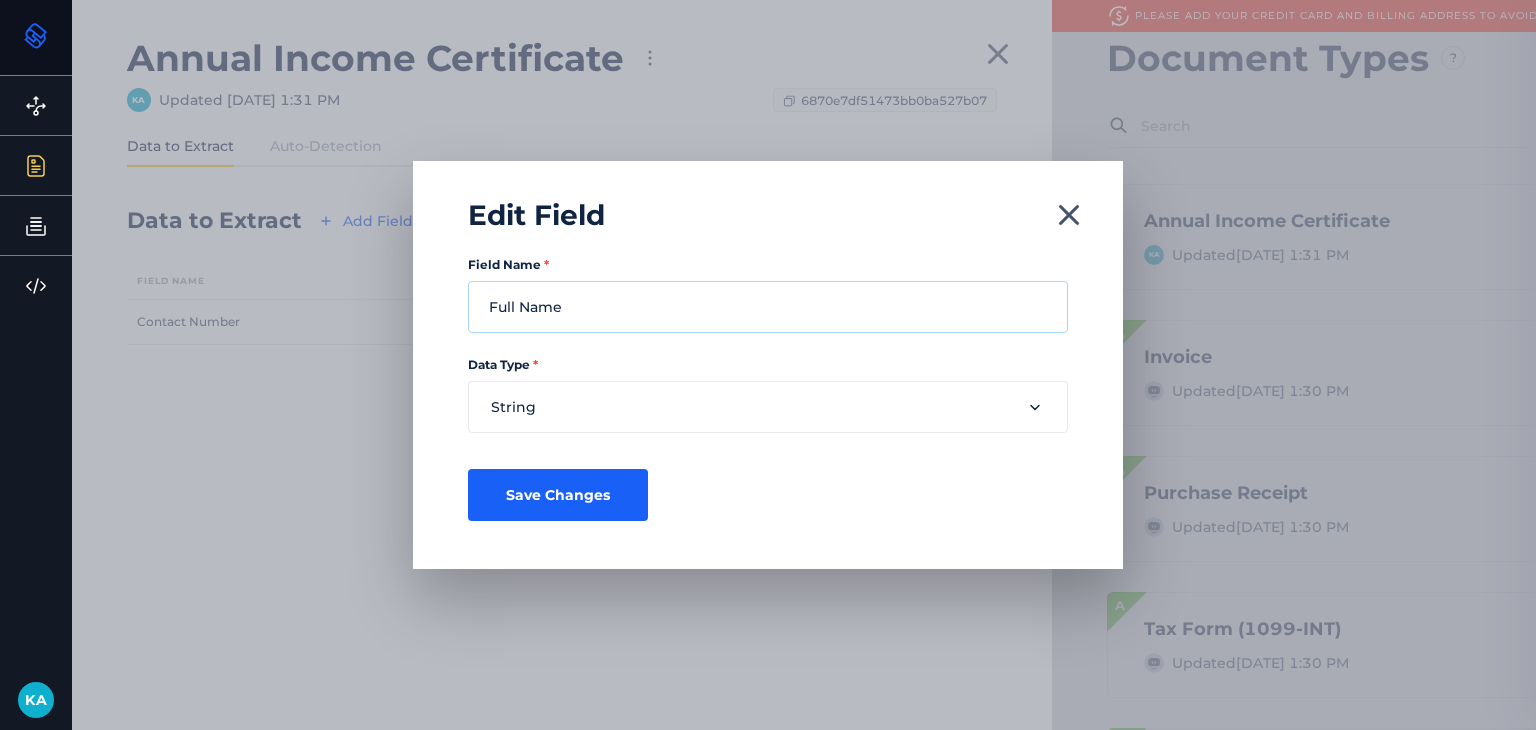 type on "Full Name" 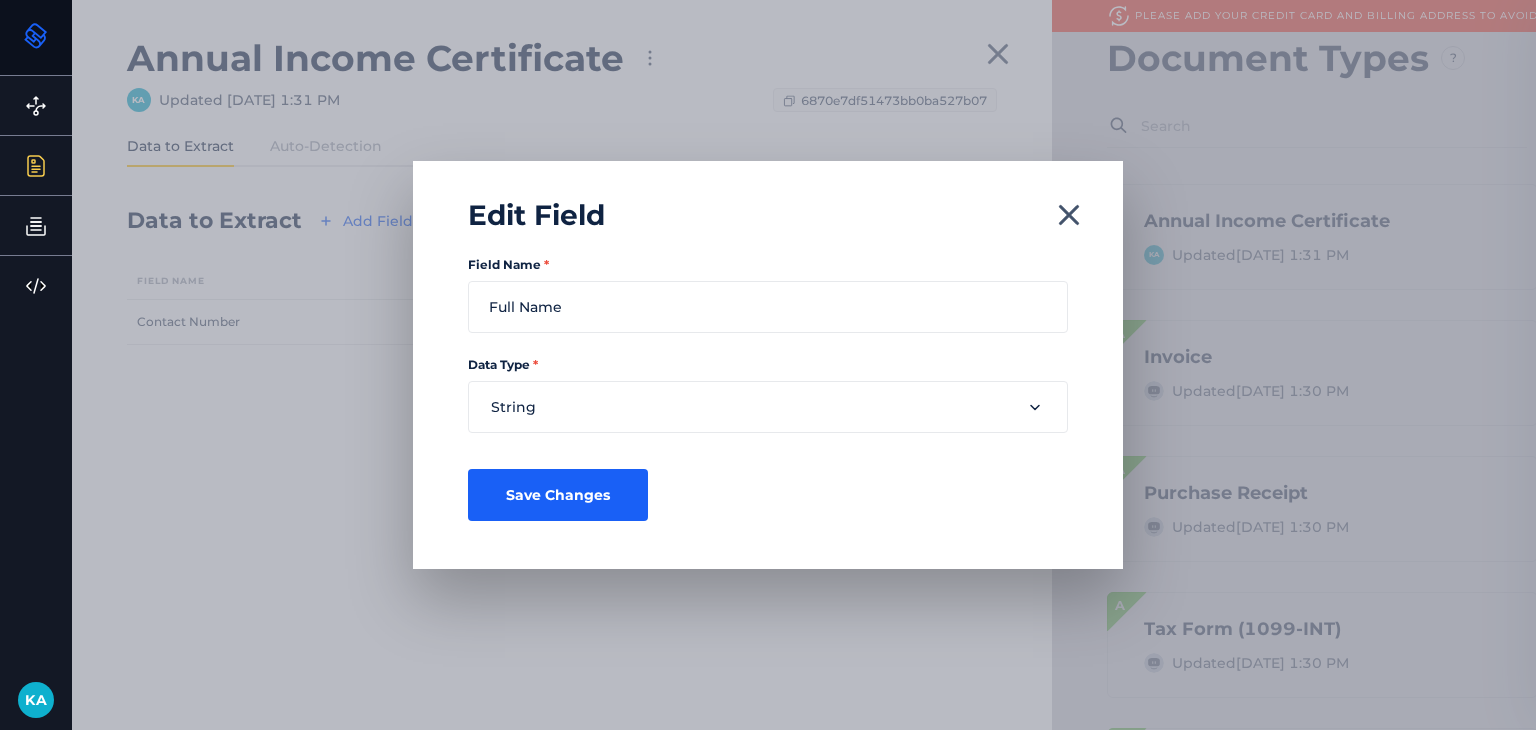 click on "Field Name * Full Name Data Type * String Data Type * Data Type String Number Boolean Date Object Array of Strings Array of Numbers Array of Booleans Array of Dates Array of Objects Save Changes" at bounding box center [768, 401] 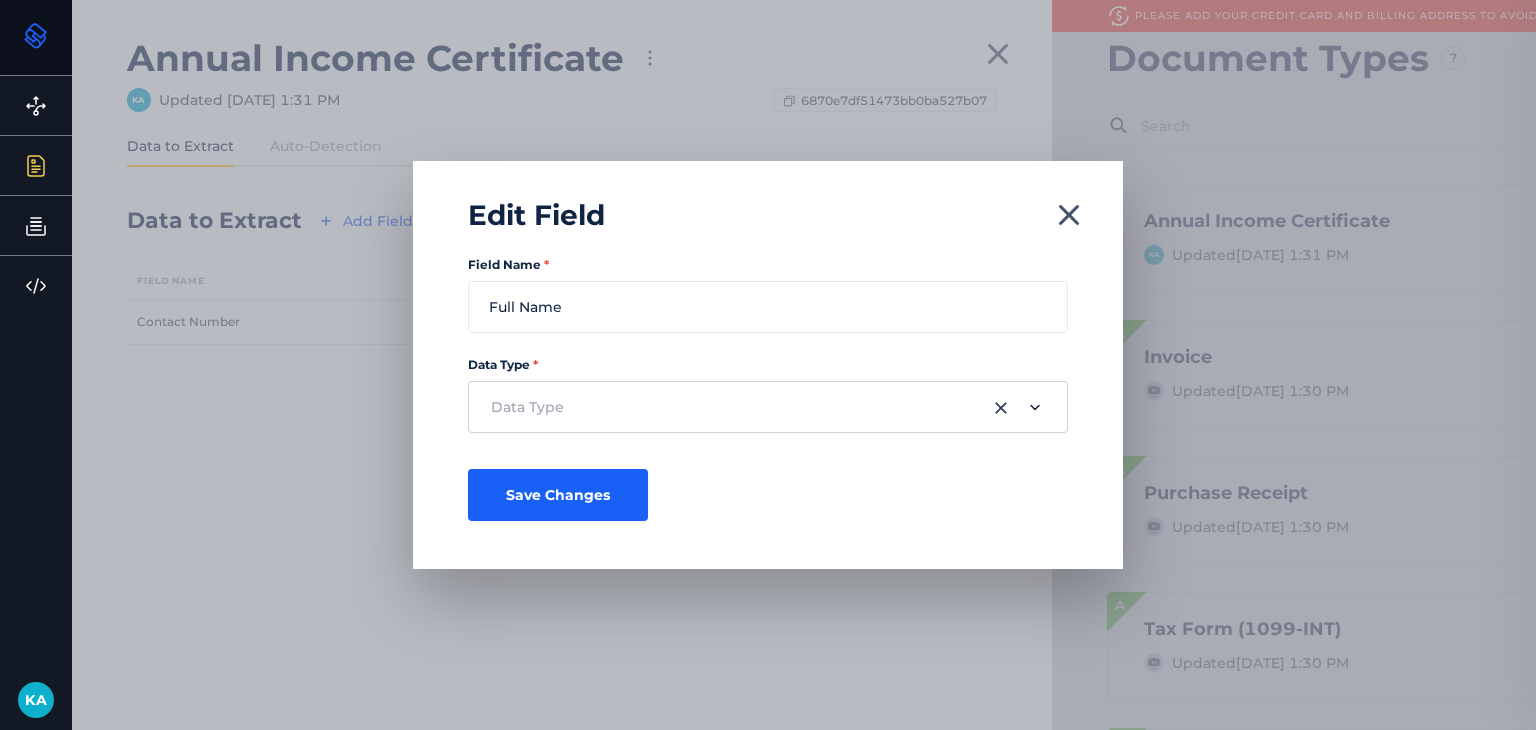 click at bounding box center [751, 407] 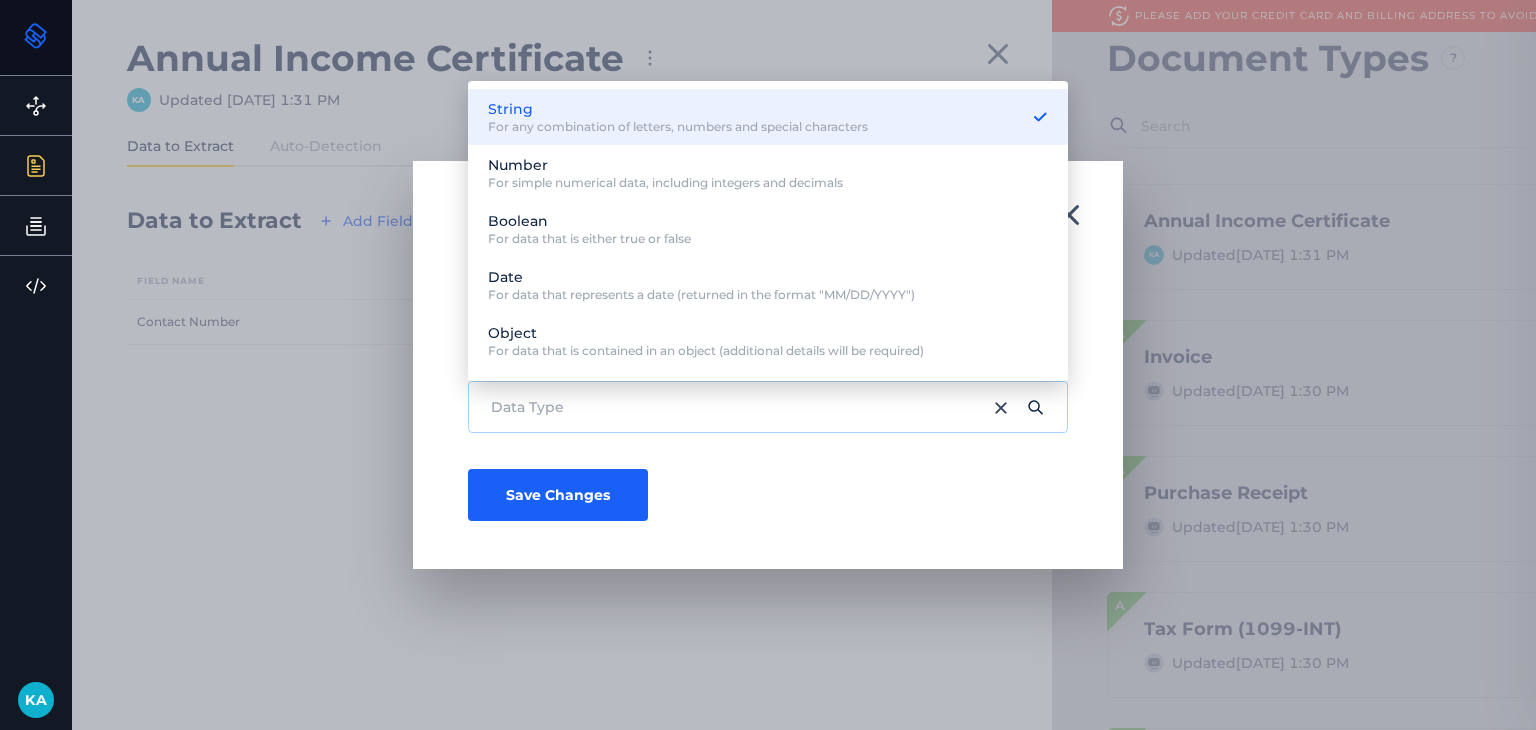 click on "String For any combination of letters, numbers and special characters" at bounding box center [678, 117] 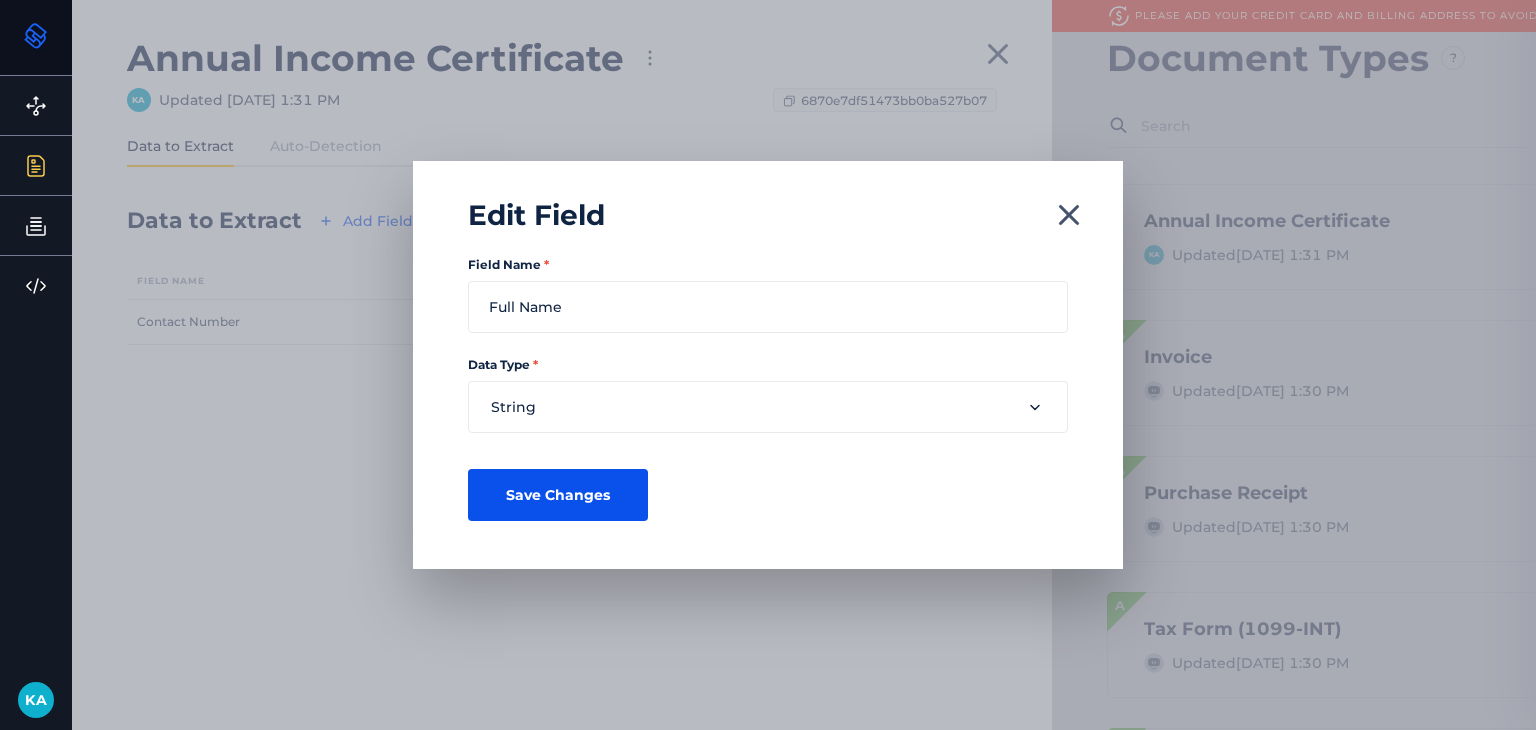 click on "Save Changes" at bounding box center [558, 495] 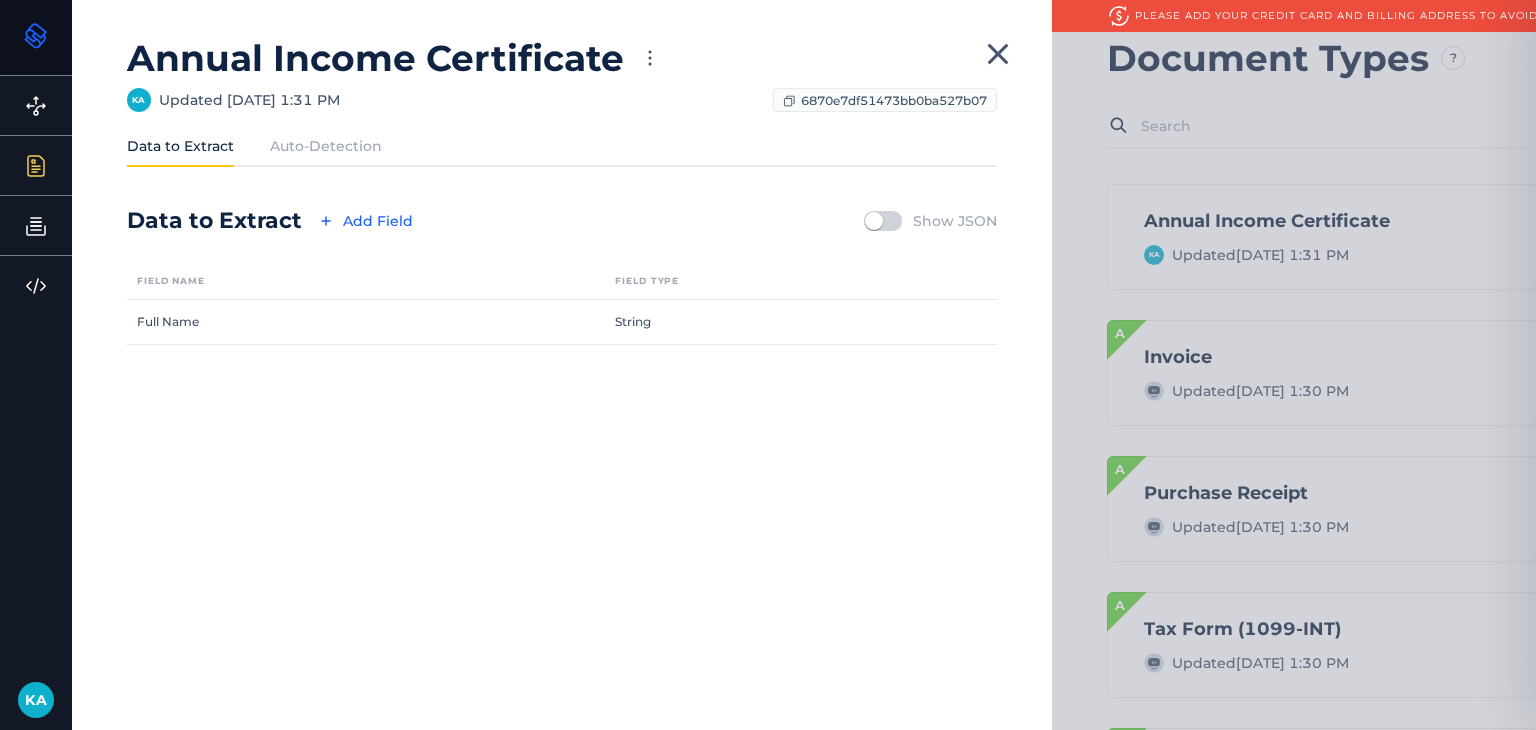 click at bounding box center (874, 221) 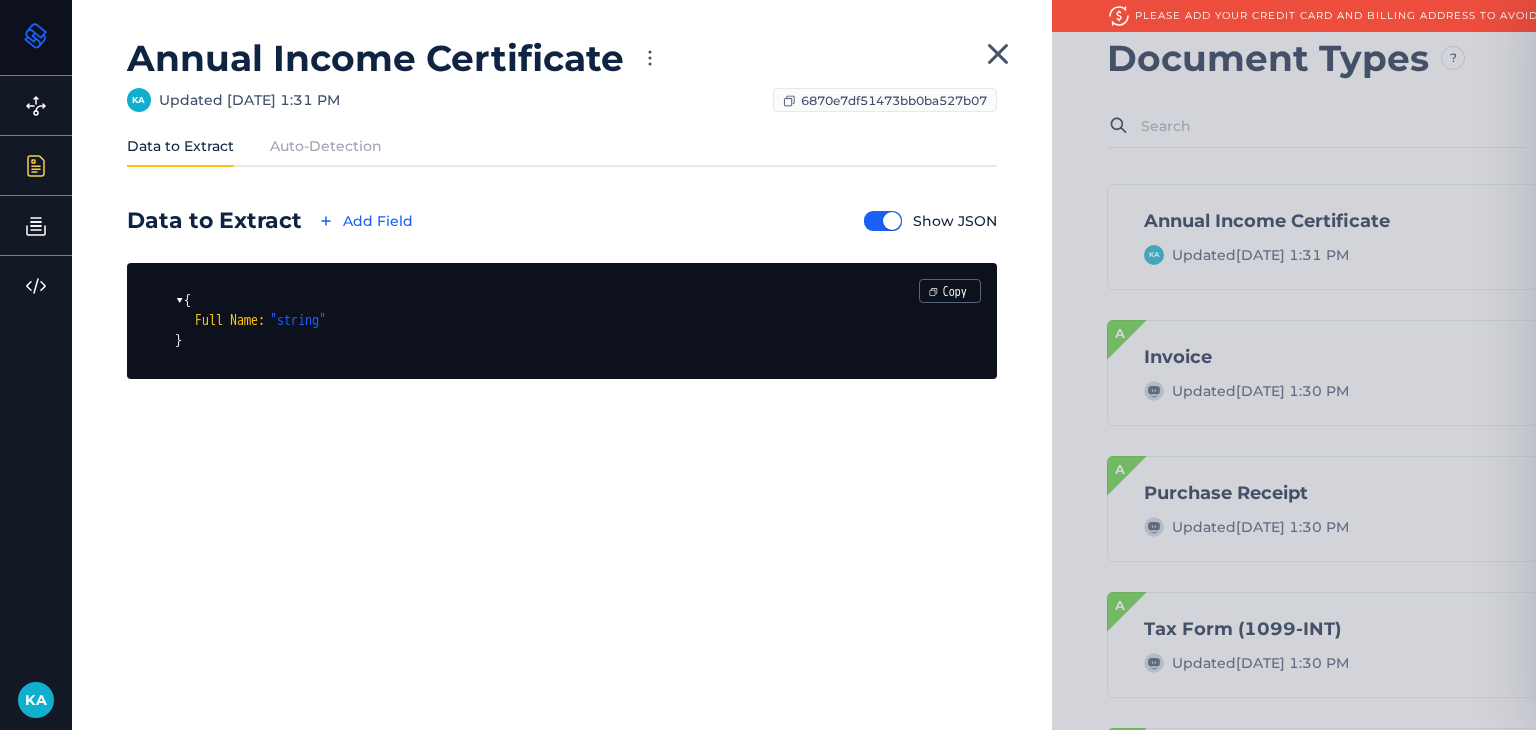 click at bounding box center (892, 221) 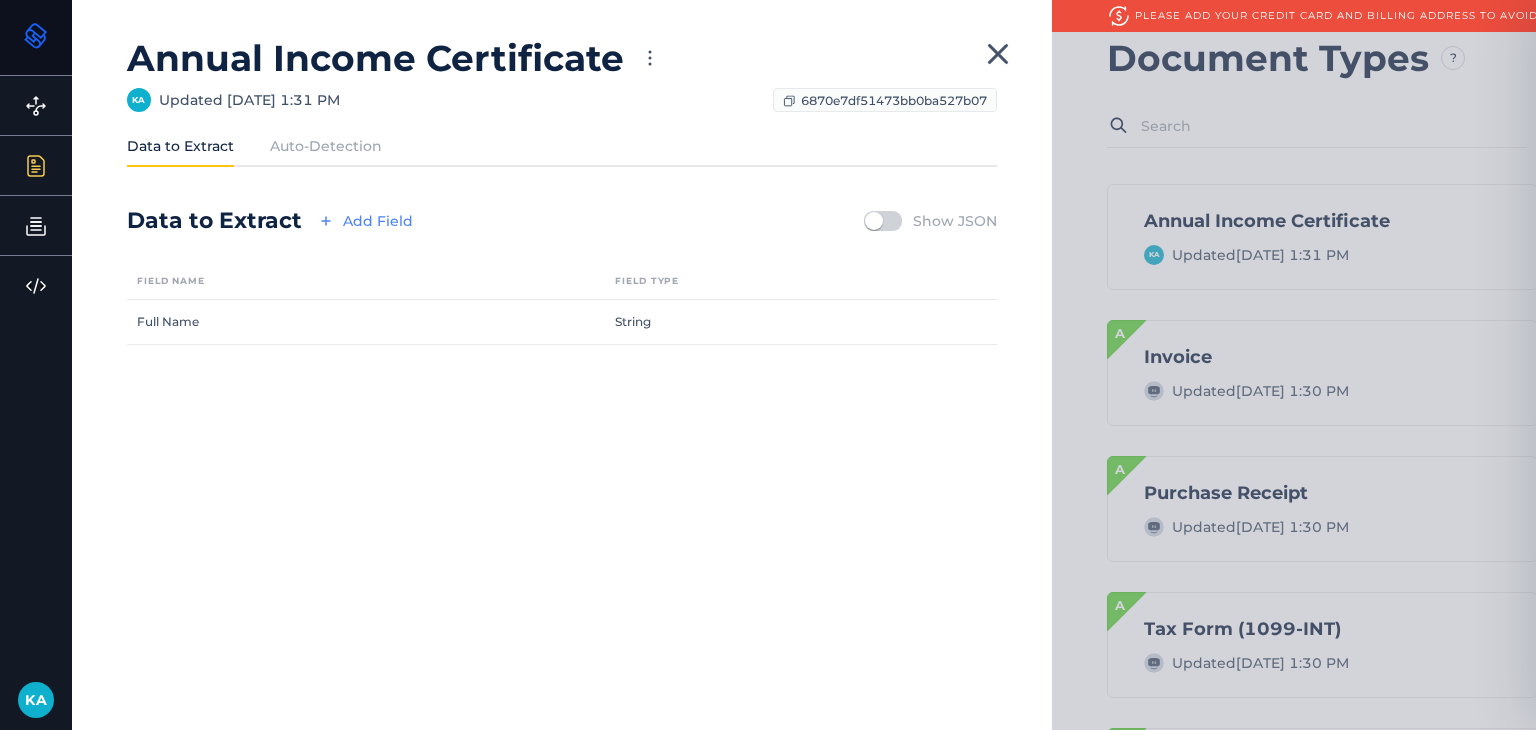 click on "Add Field" at bounding box center (363, 221) 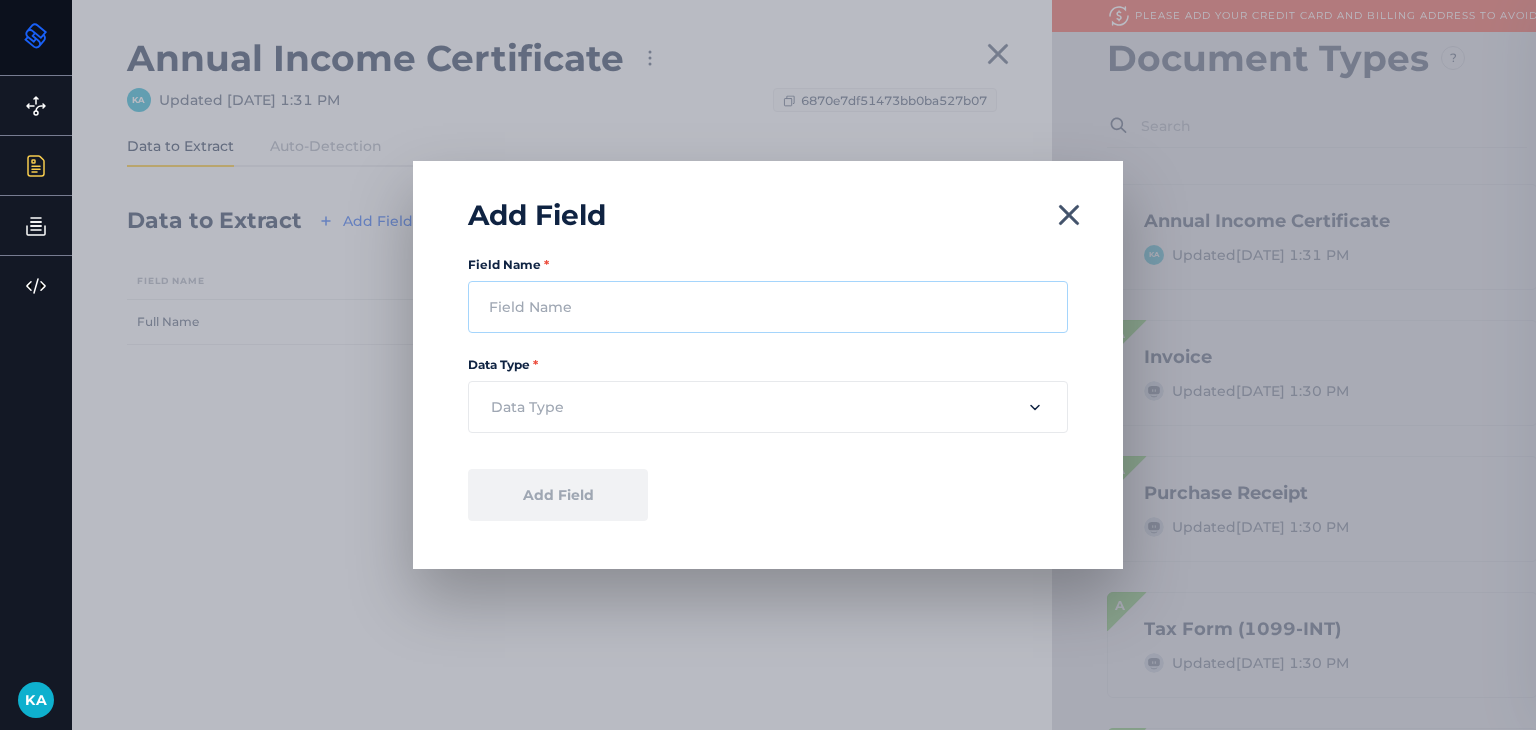 click on "Field Name *" at bounding box center [768, 307] 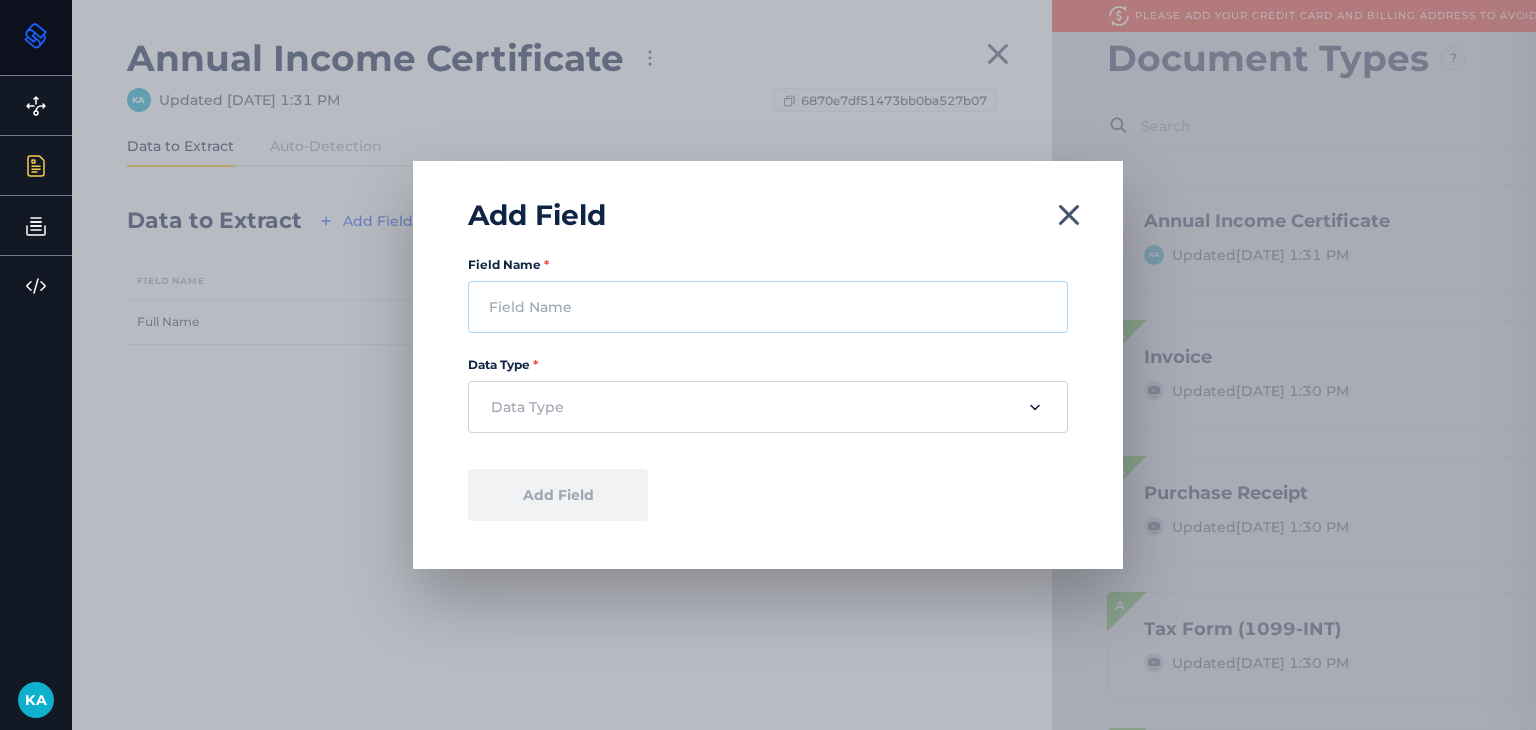 paste on "Date of Birth" 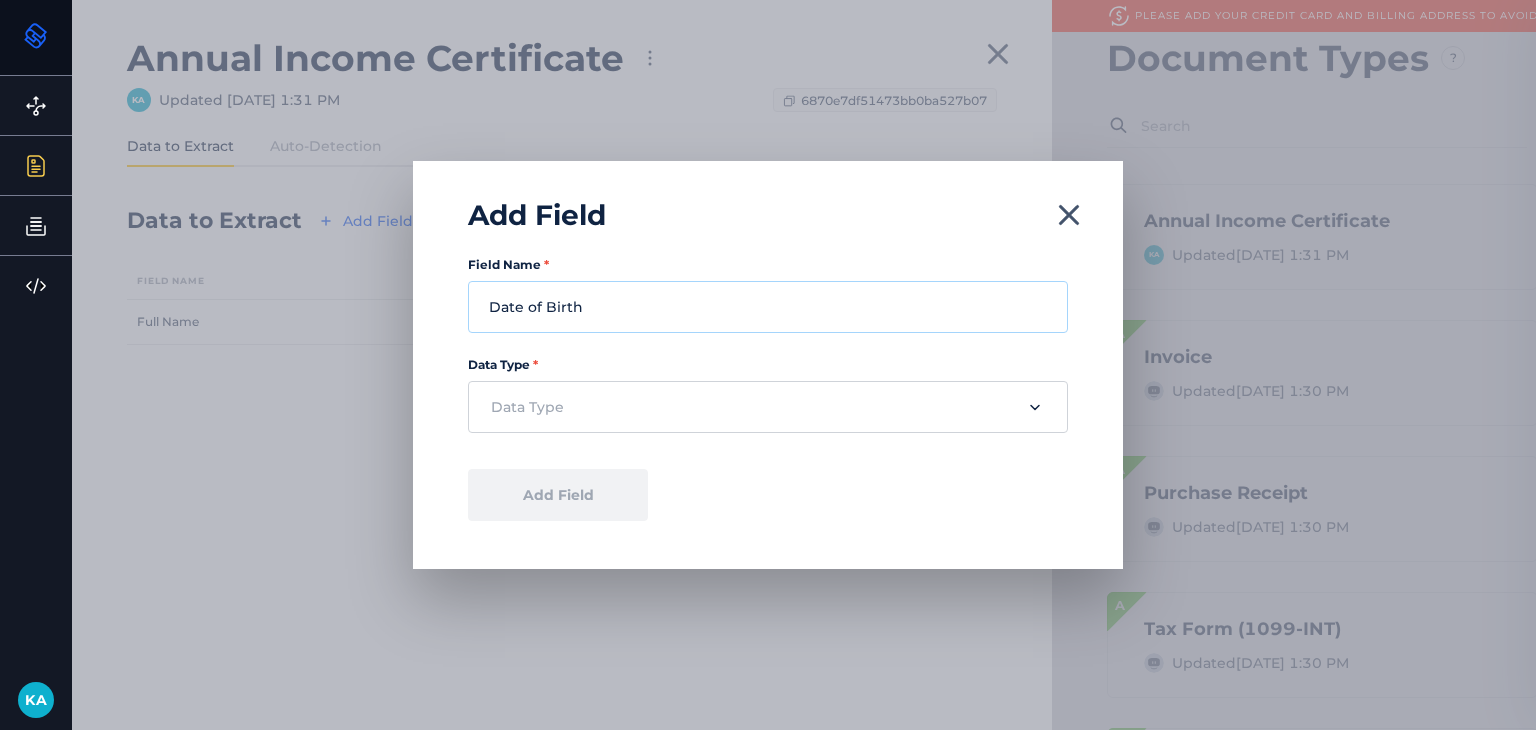 type on "Date of Birth" 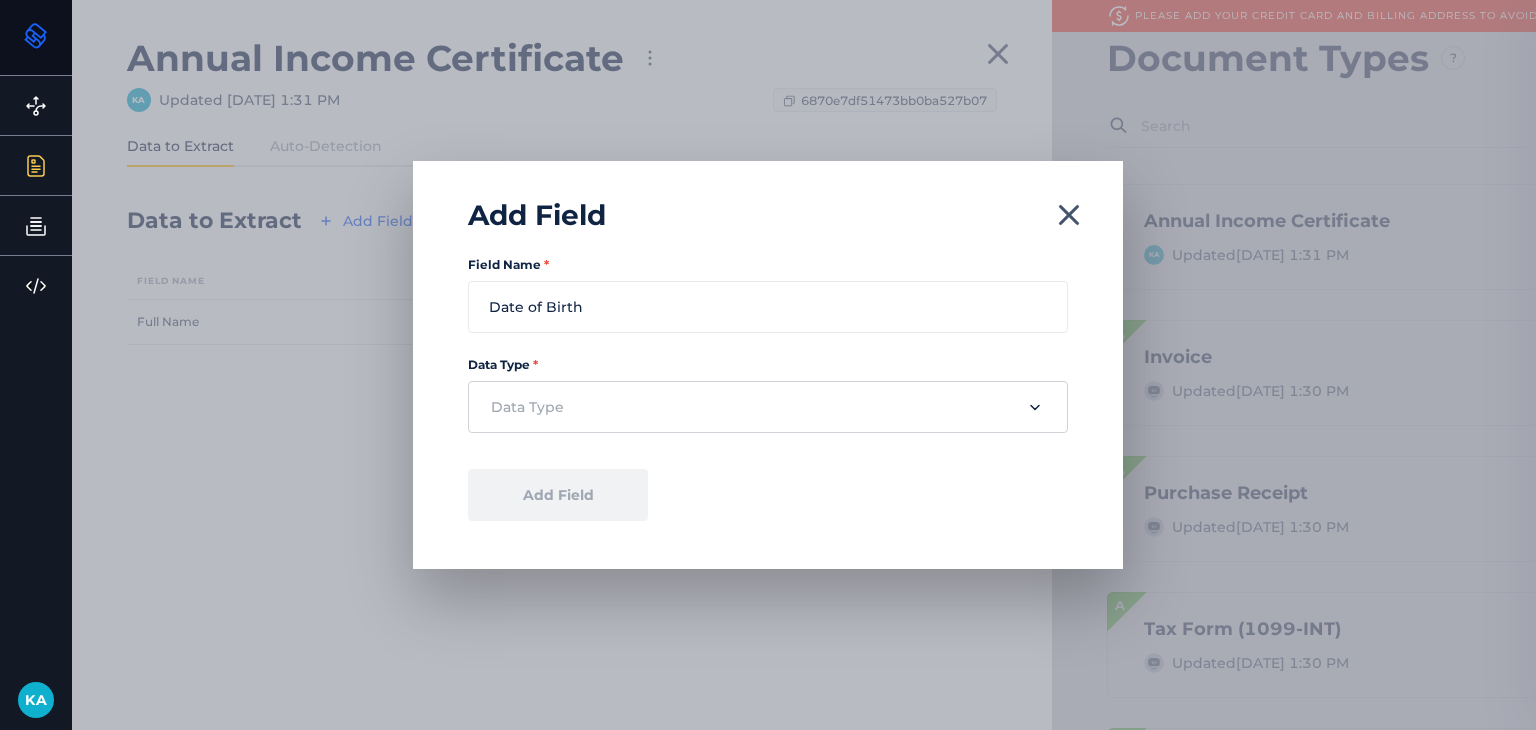 click at bounding box center [751, 407] 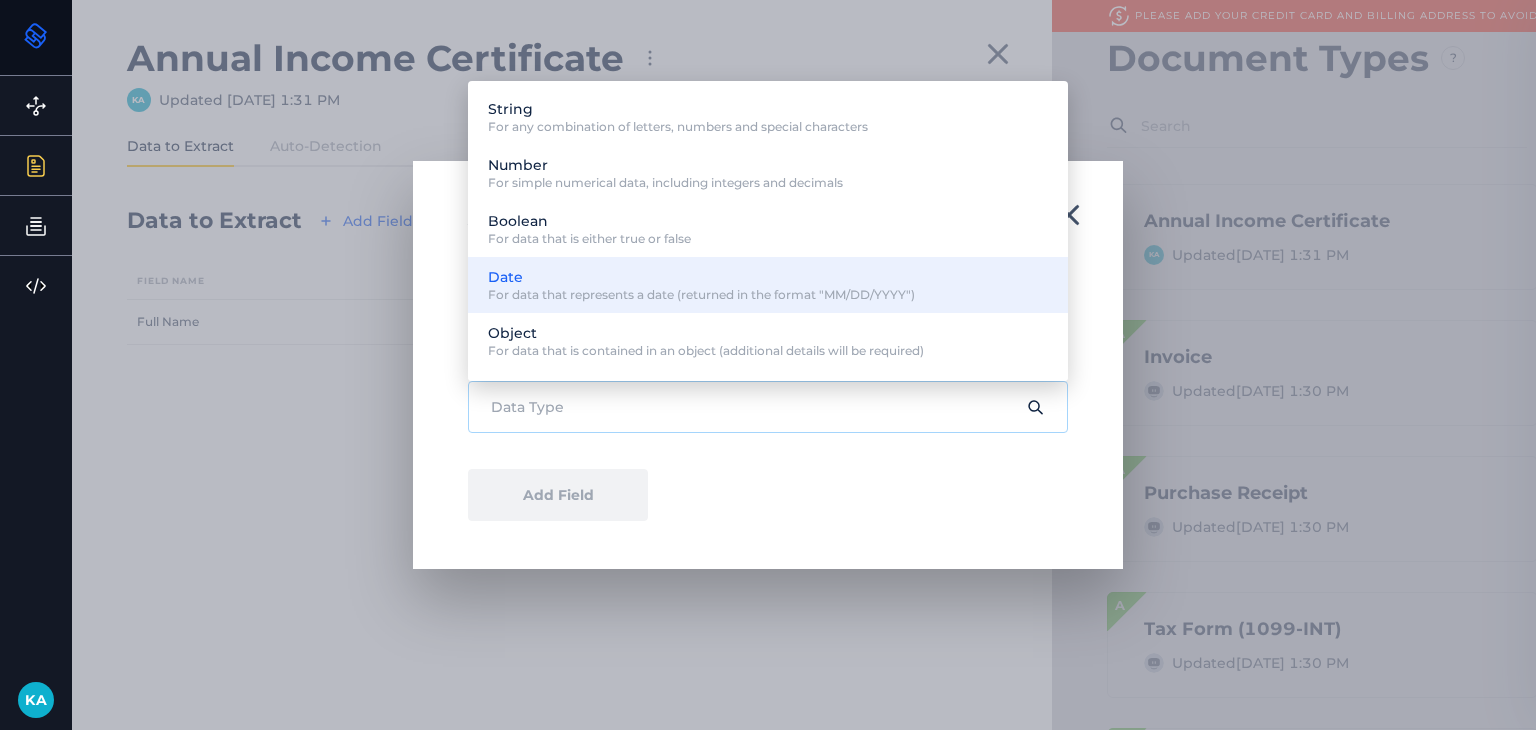 click on "For data that represents a date (returned in the format "MM/DD/YYYY")" at bounding box center [701, 295] 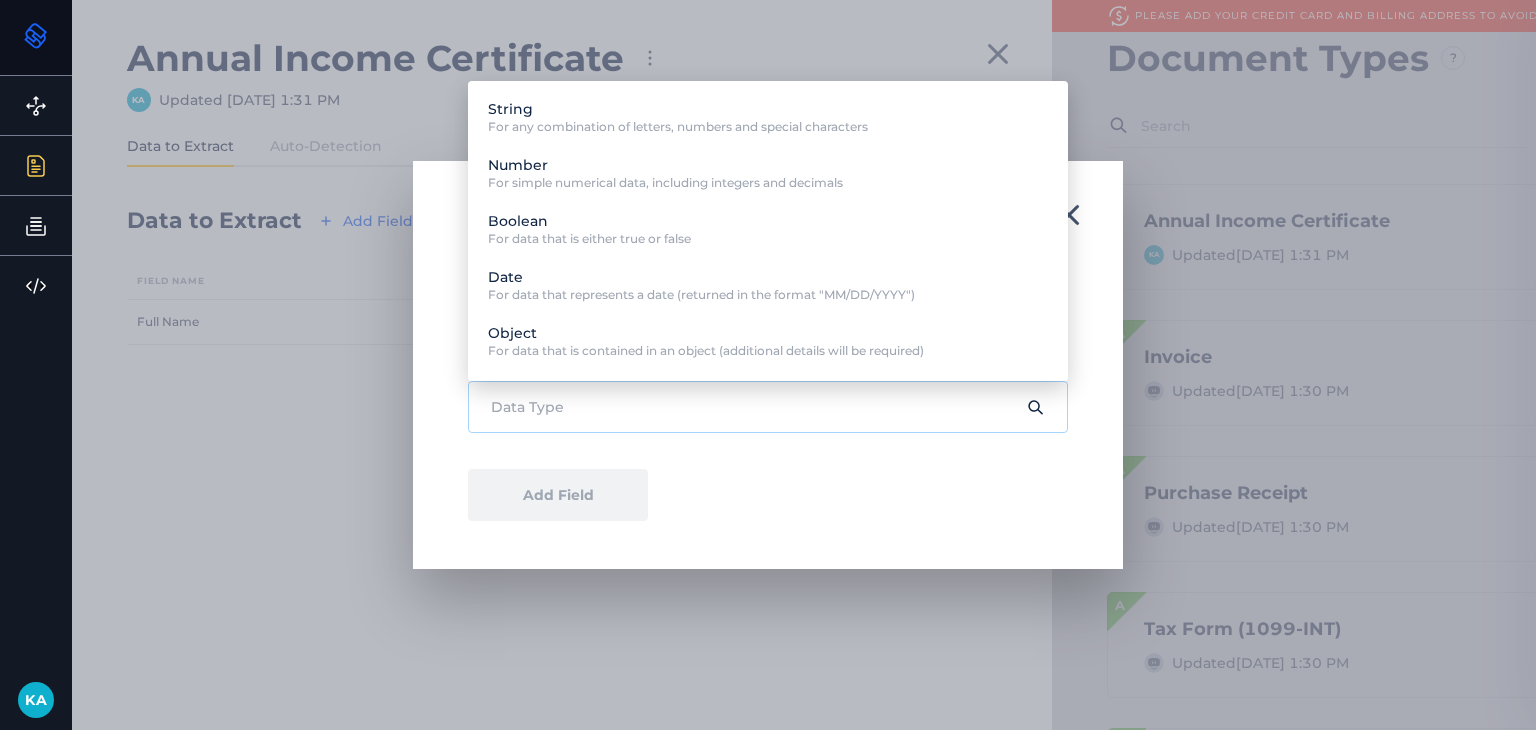 type on "Date" 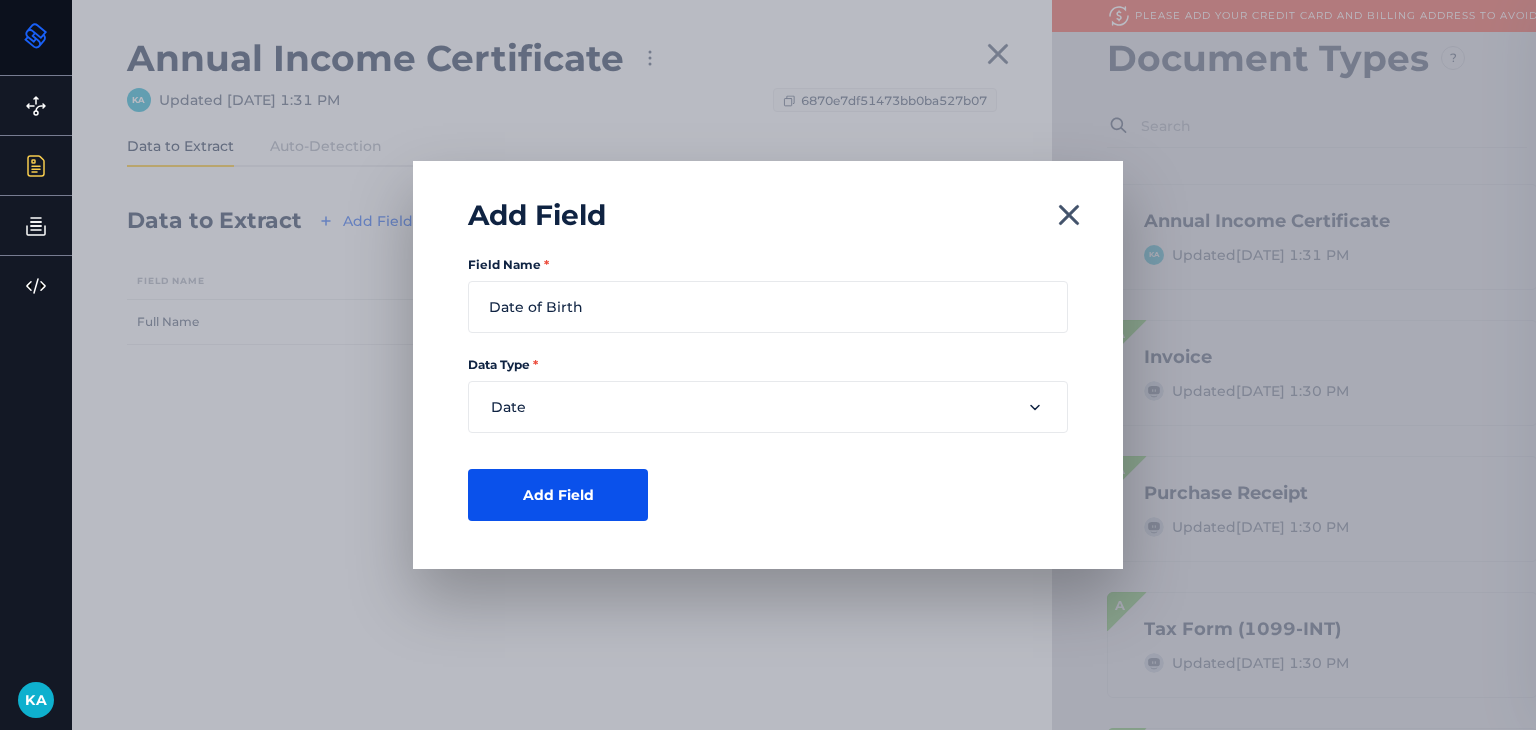 click on "Add Field" at bounding box center (558, 495) 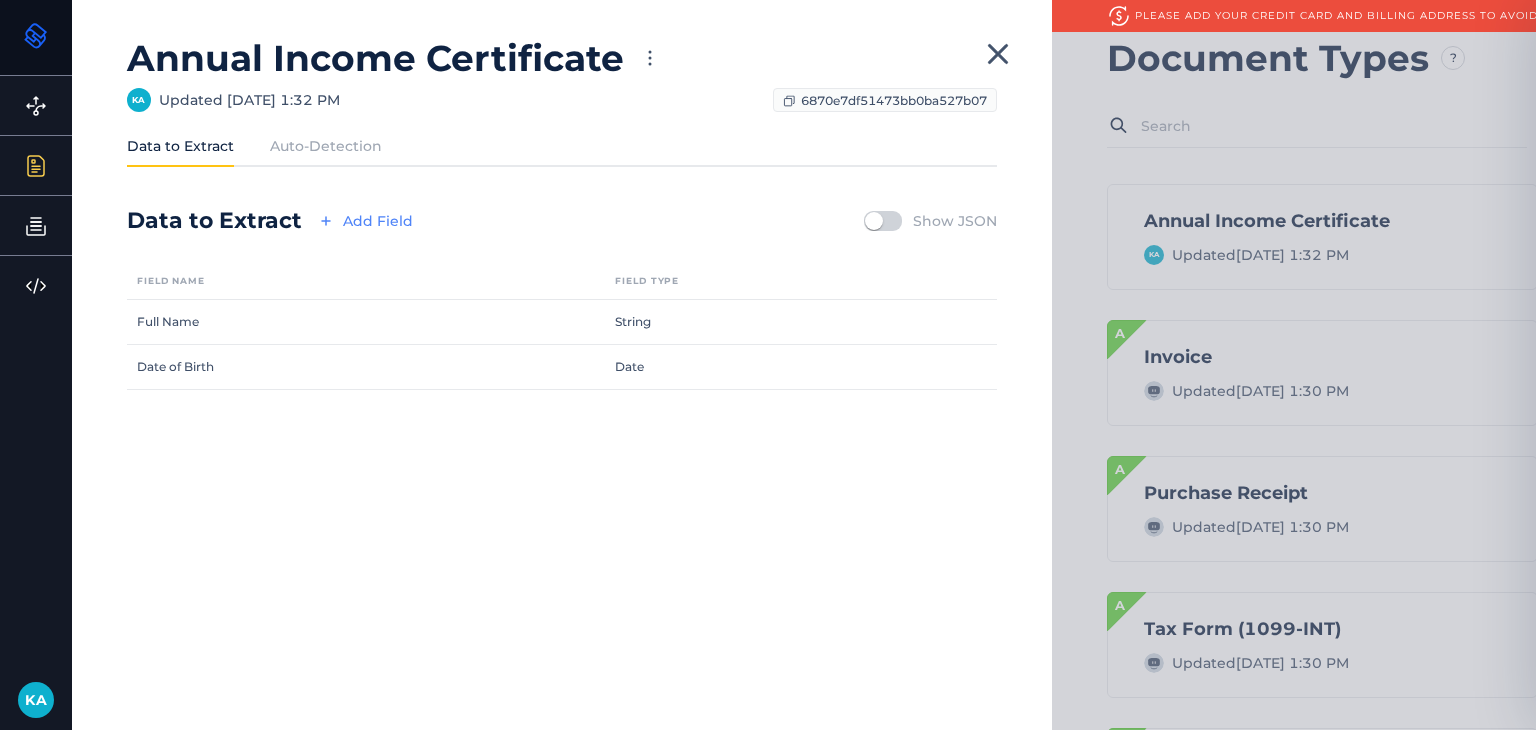 click on "Add Field" at bounding box center (363, 221) 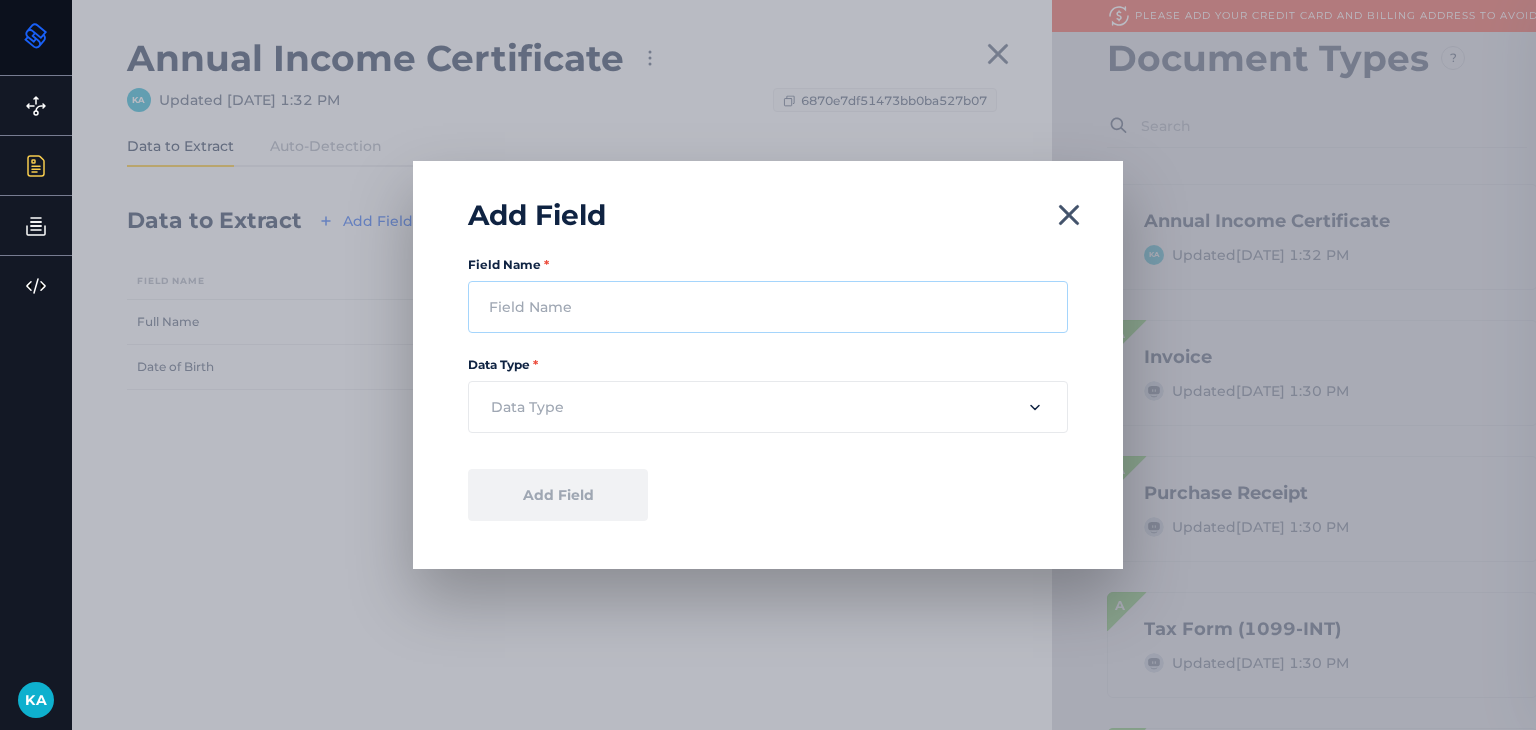click on "Field Name *" at bounding box center [768, 307] 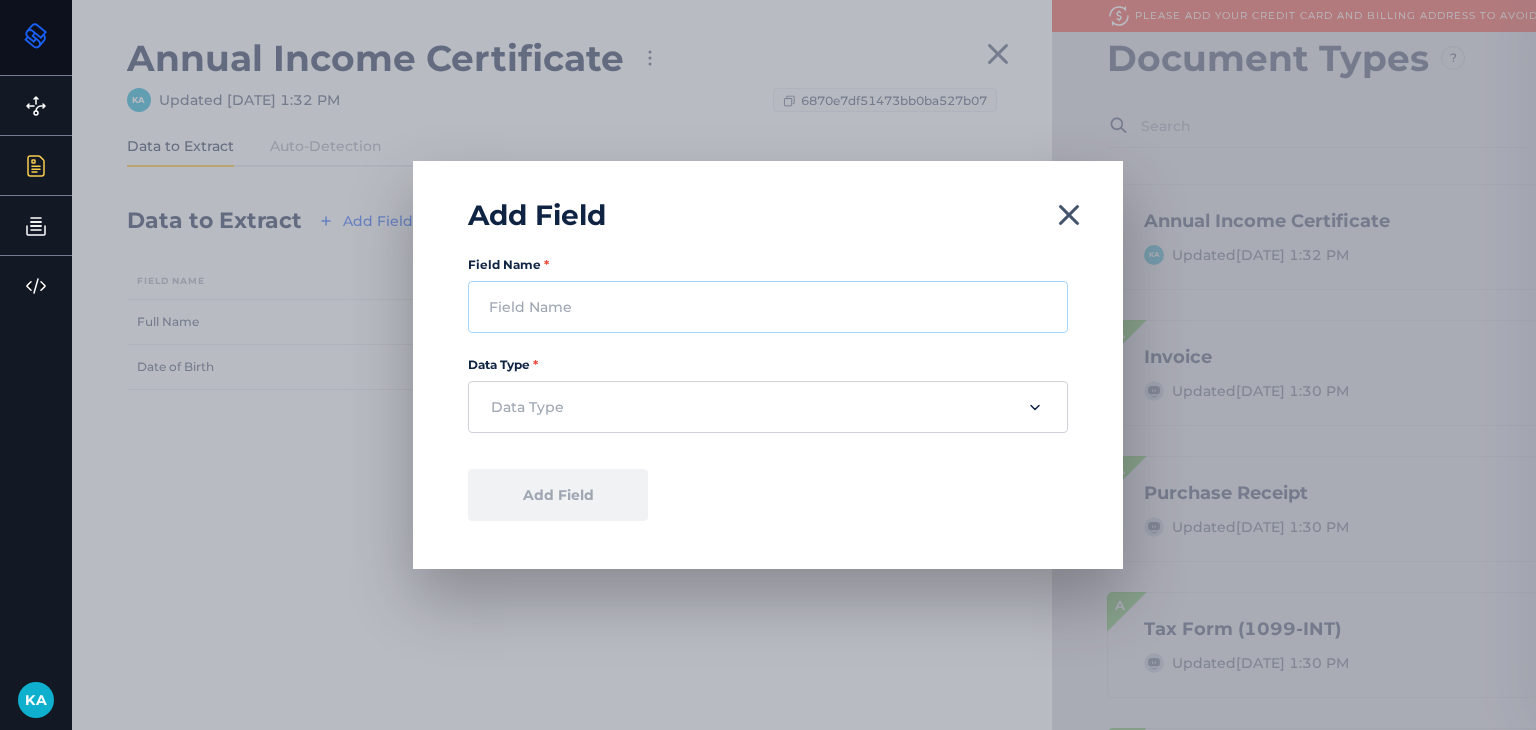 paste on "Identification Number SSN" 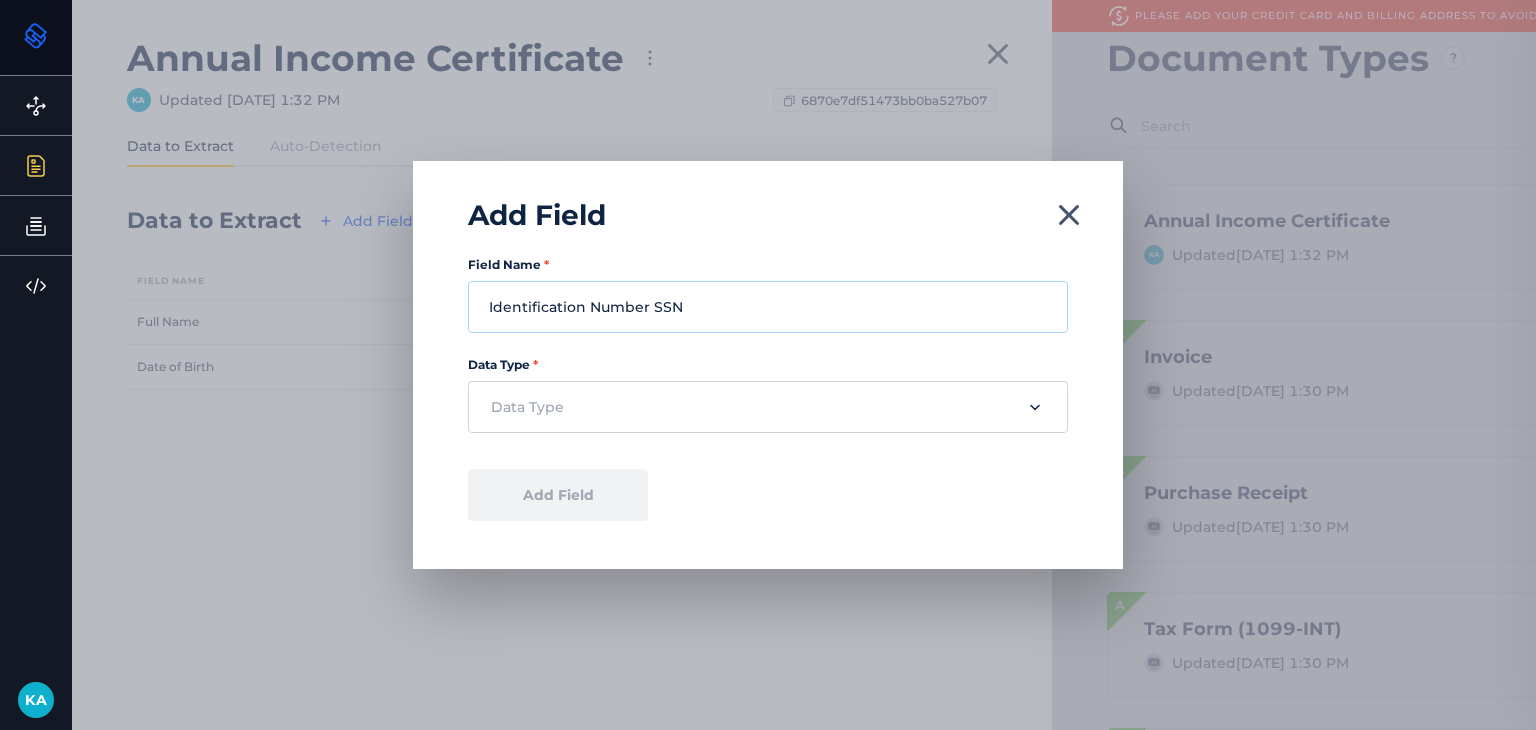 type on "Identification Number SSN" 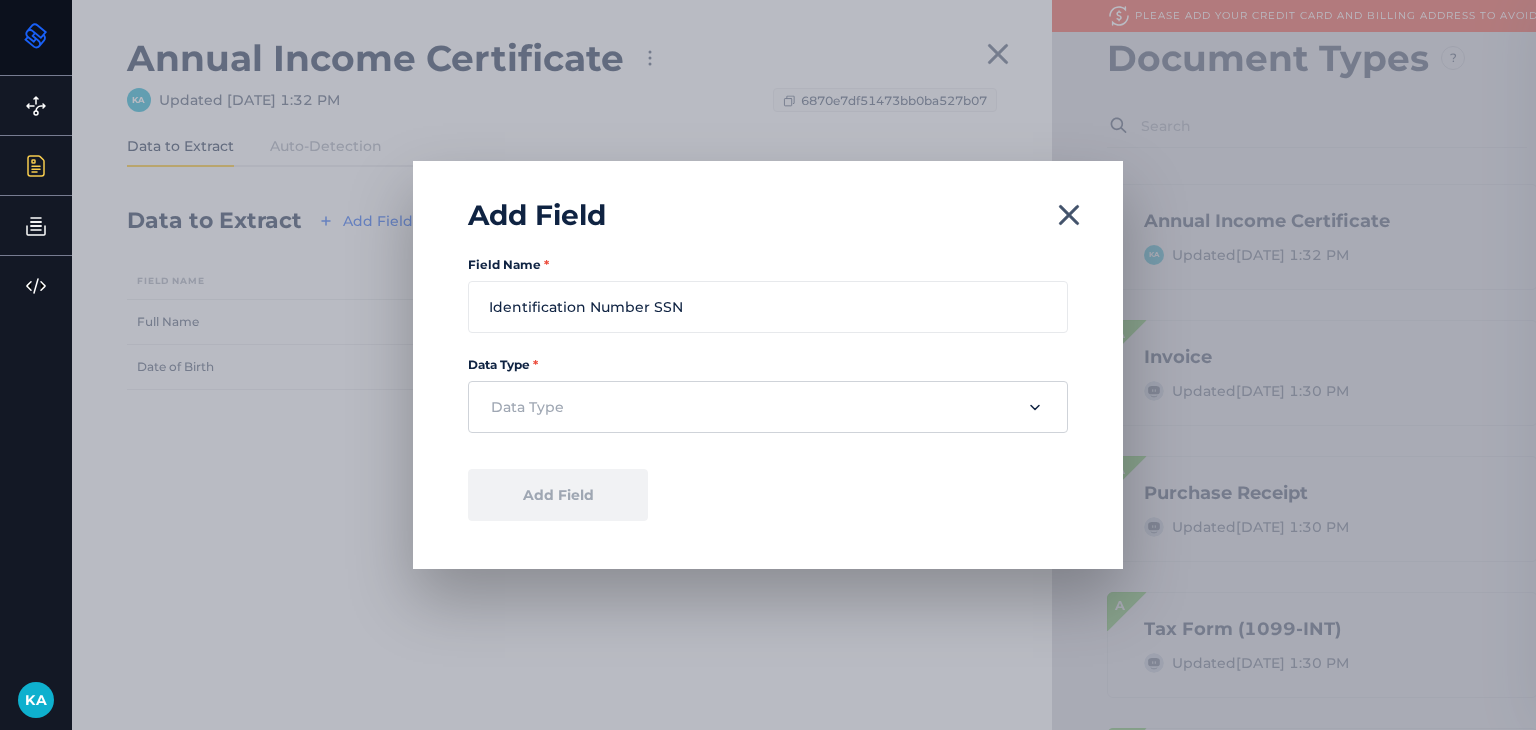 click at bounding box center [751, 407] 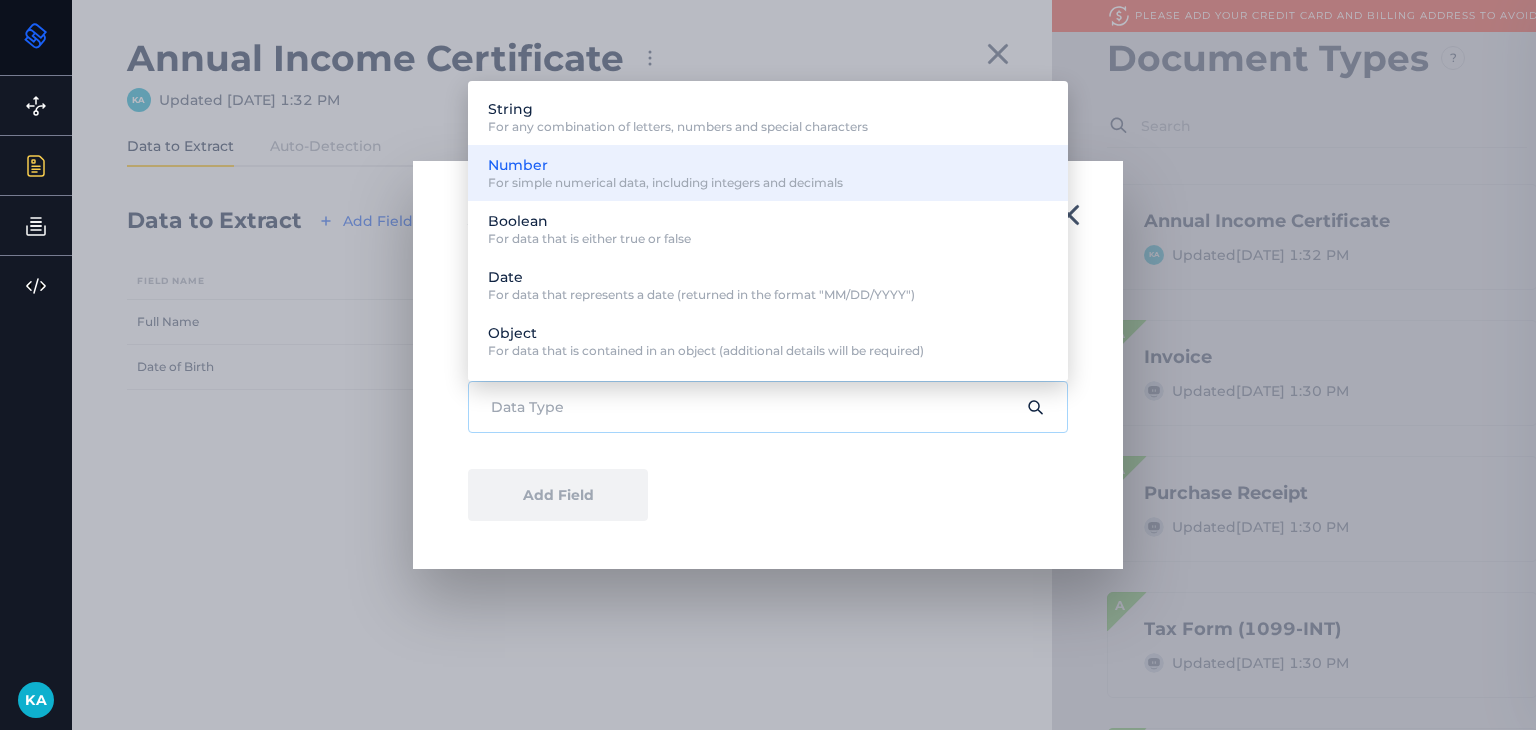 click on "For simple numerical data, including integers and decimals" at bounding box center [665, 183] 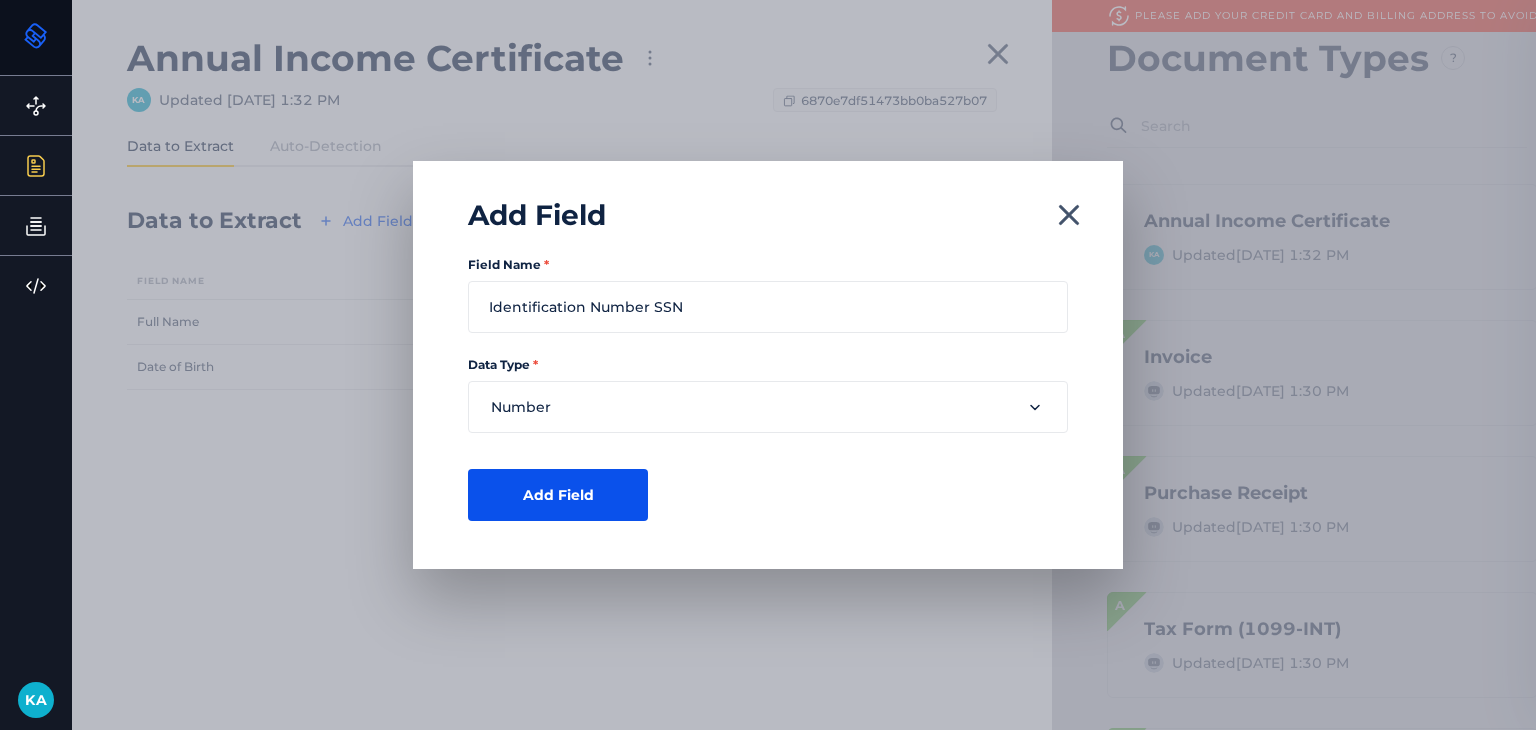 click on "Add Field" at bounding box center (558, 495) 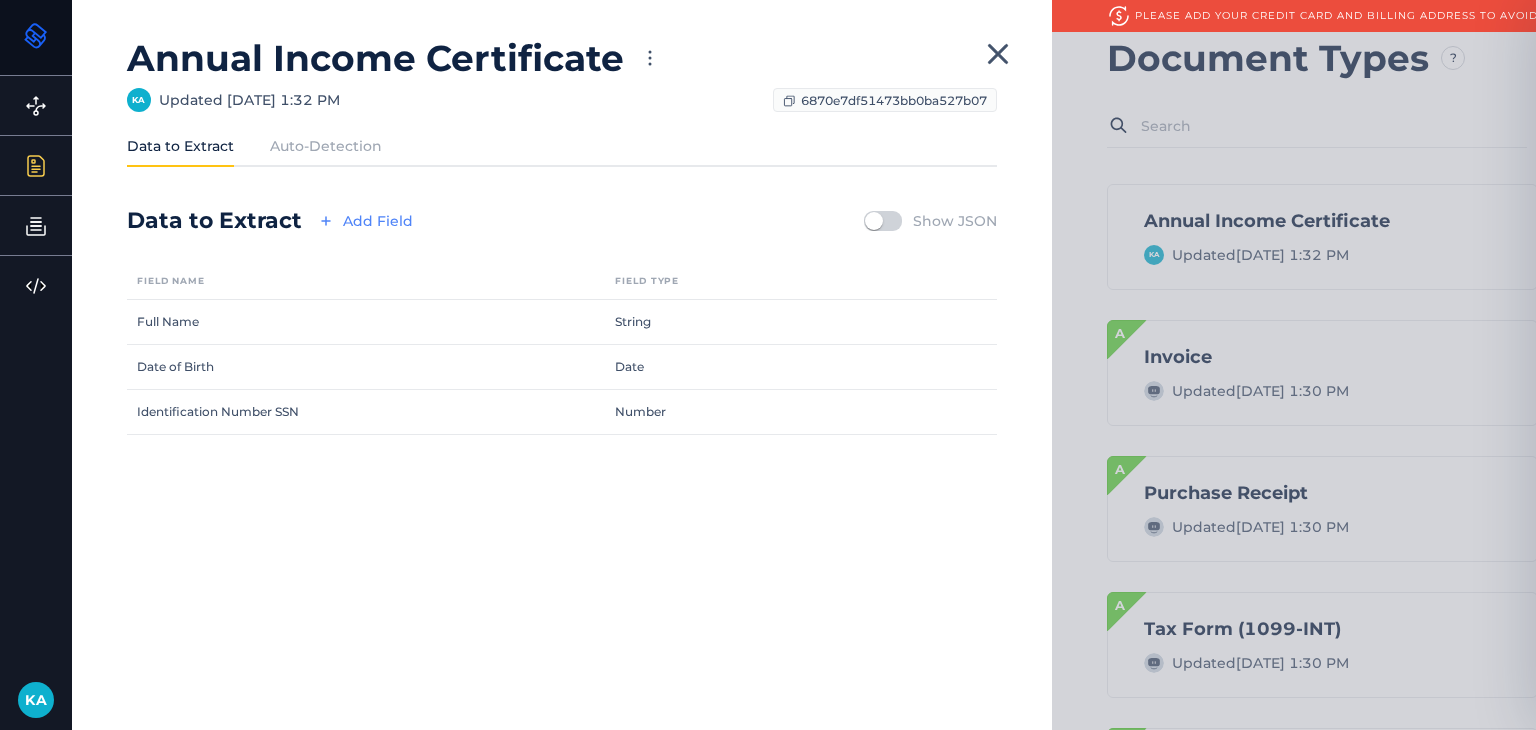 click on "Add Field" at bounding box center [363, 221] 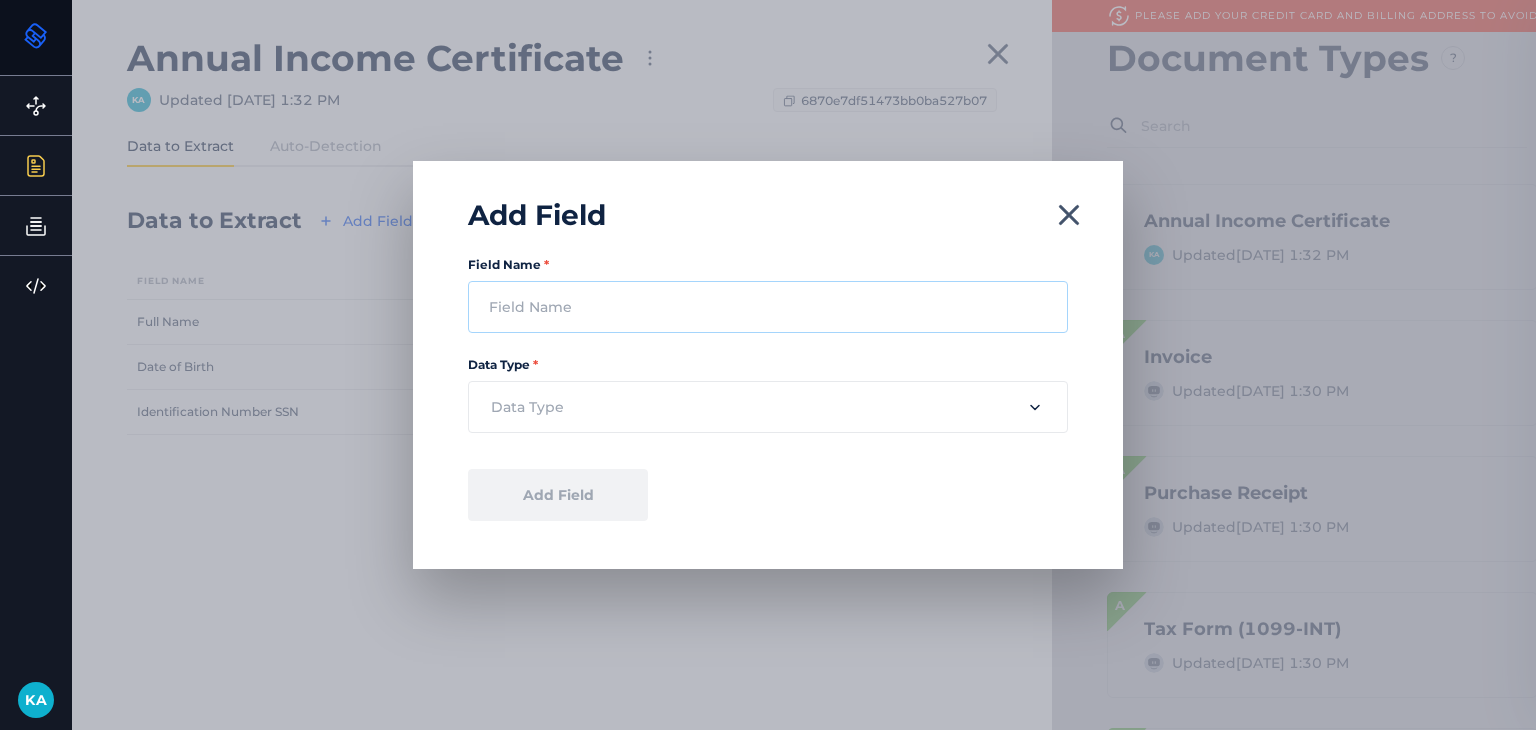 click on "Field Name *" at bounding box center [768, 307] 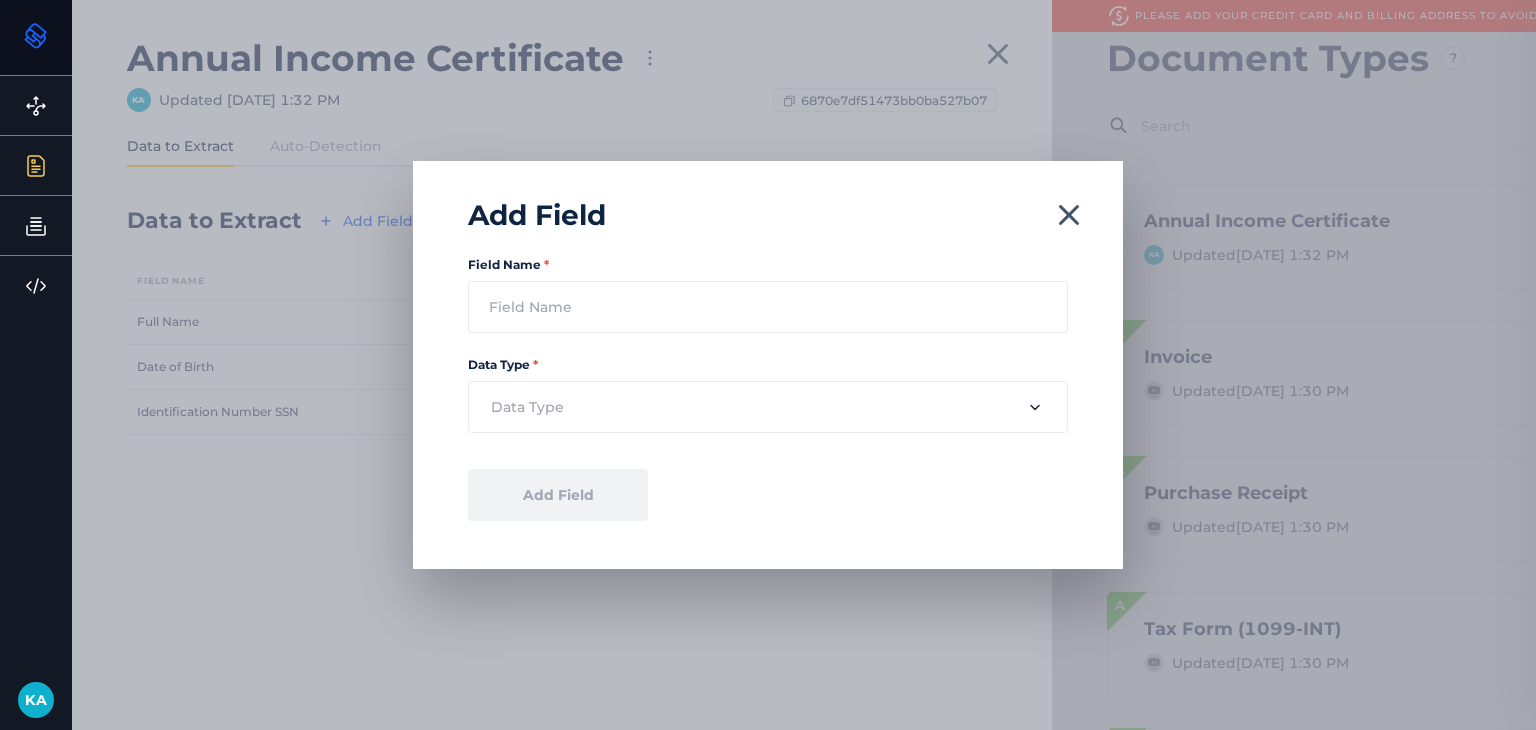 drag, startPoint x: 656, startPoint y: 359, endPoint x: 650, endPoint y: 349, distance: 11.661903 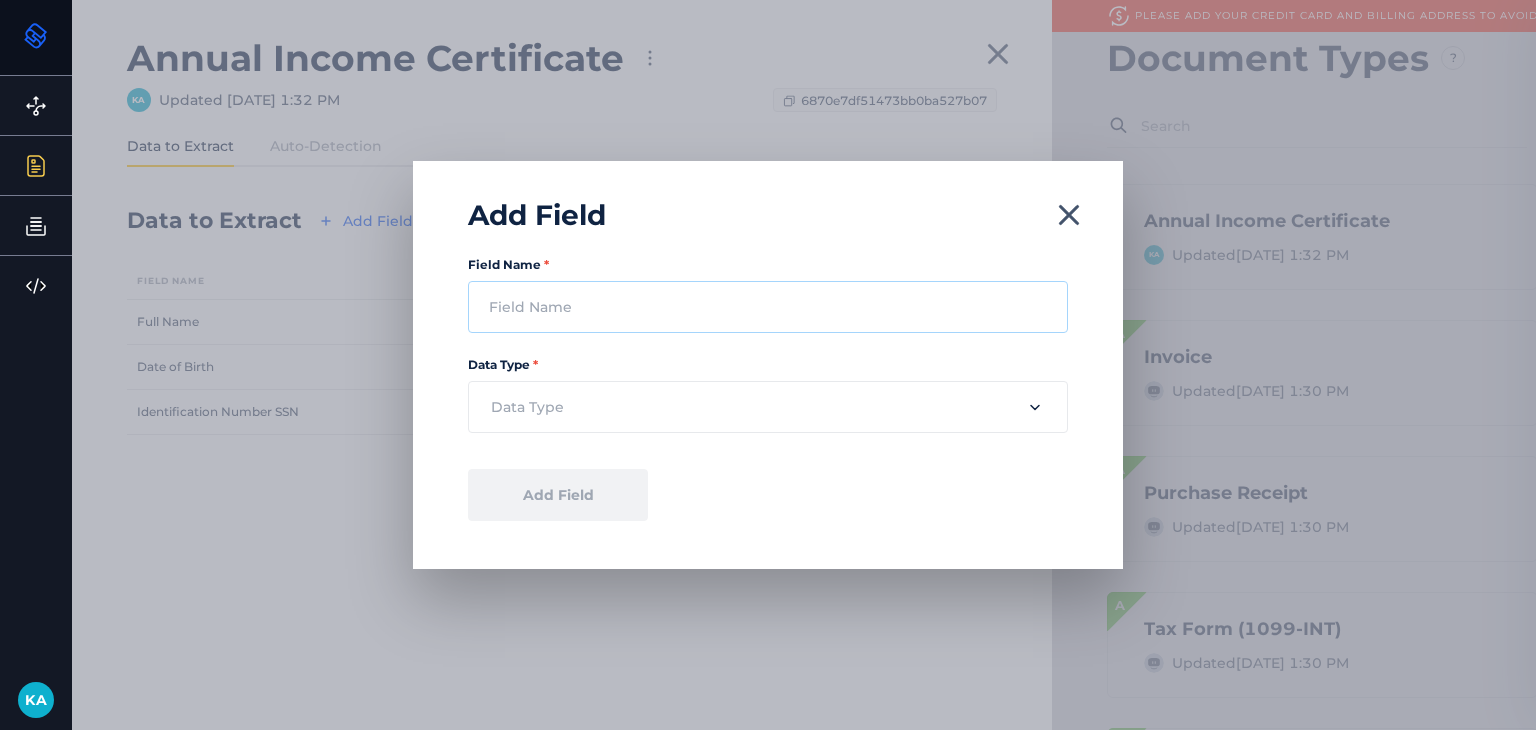 click on "Field Name *" at bounding box center (768, 307) 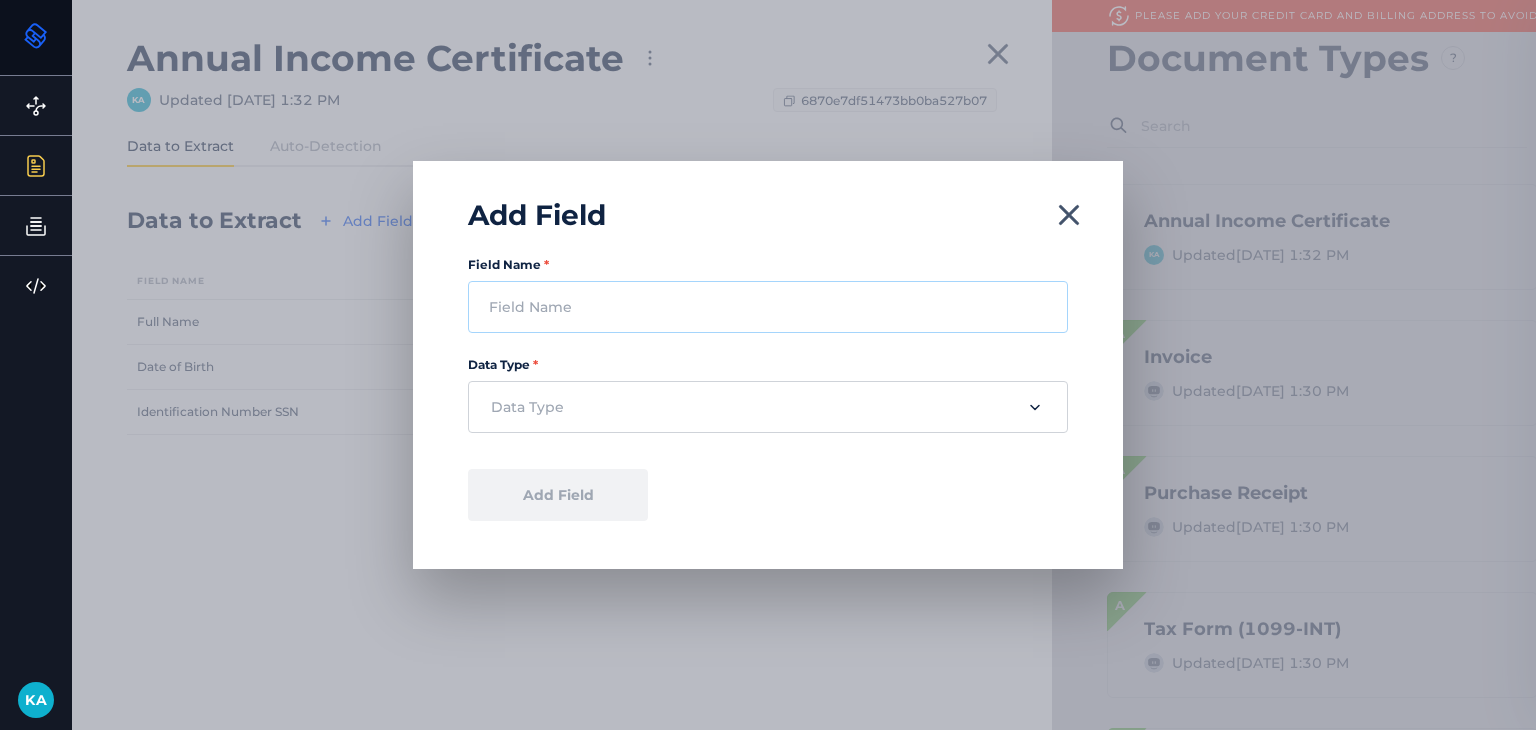 paste on "Citizenship" 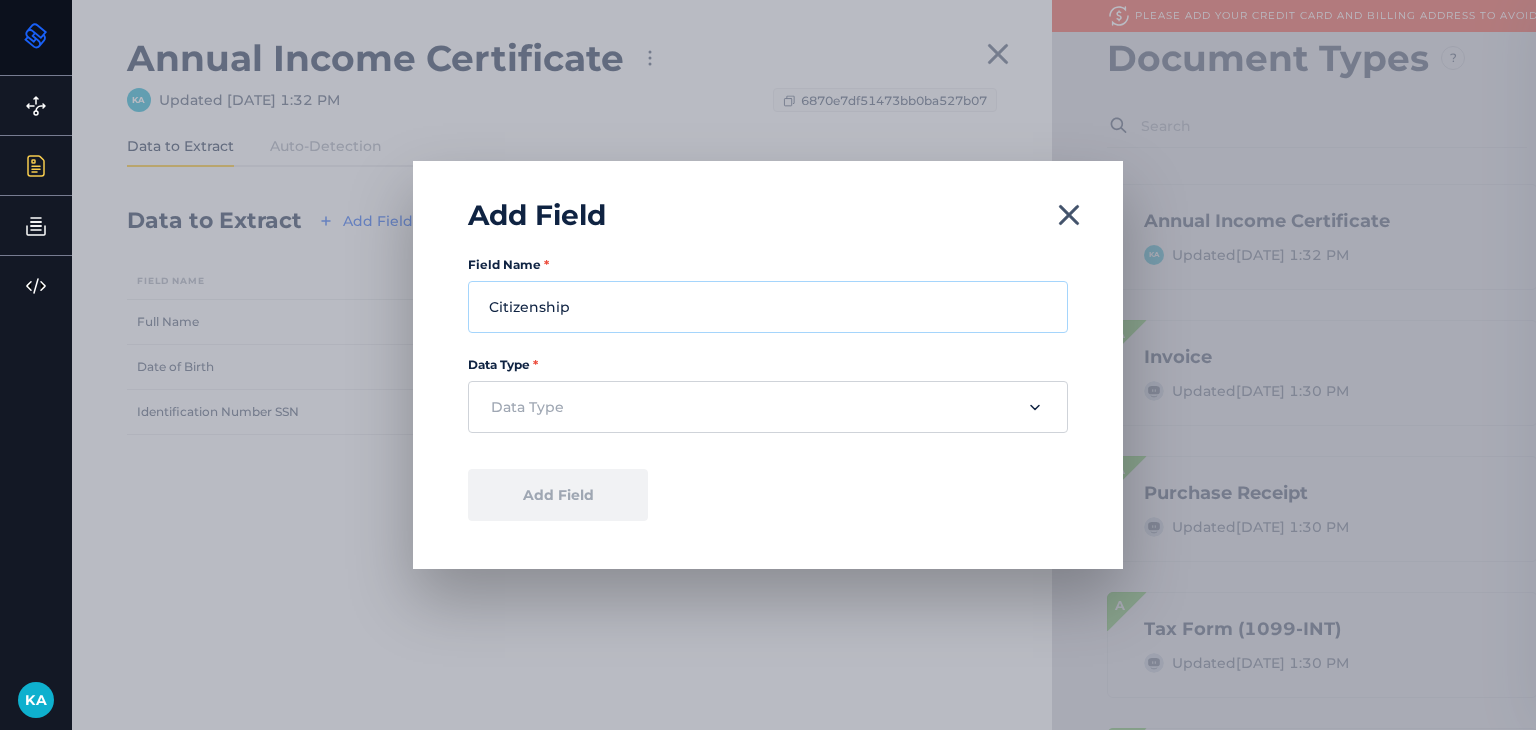 type on "Citizenship" 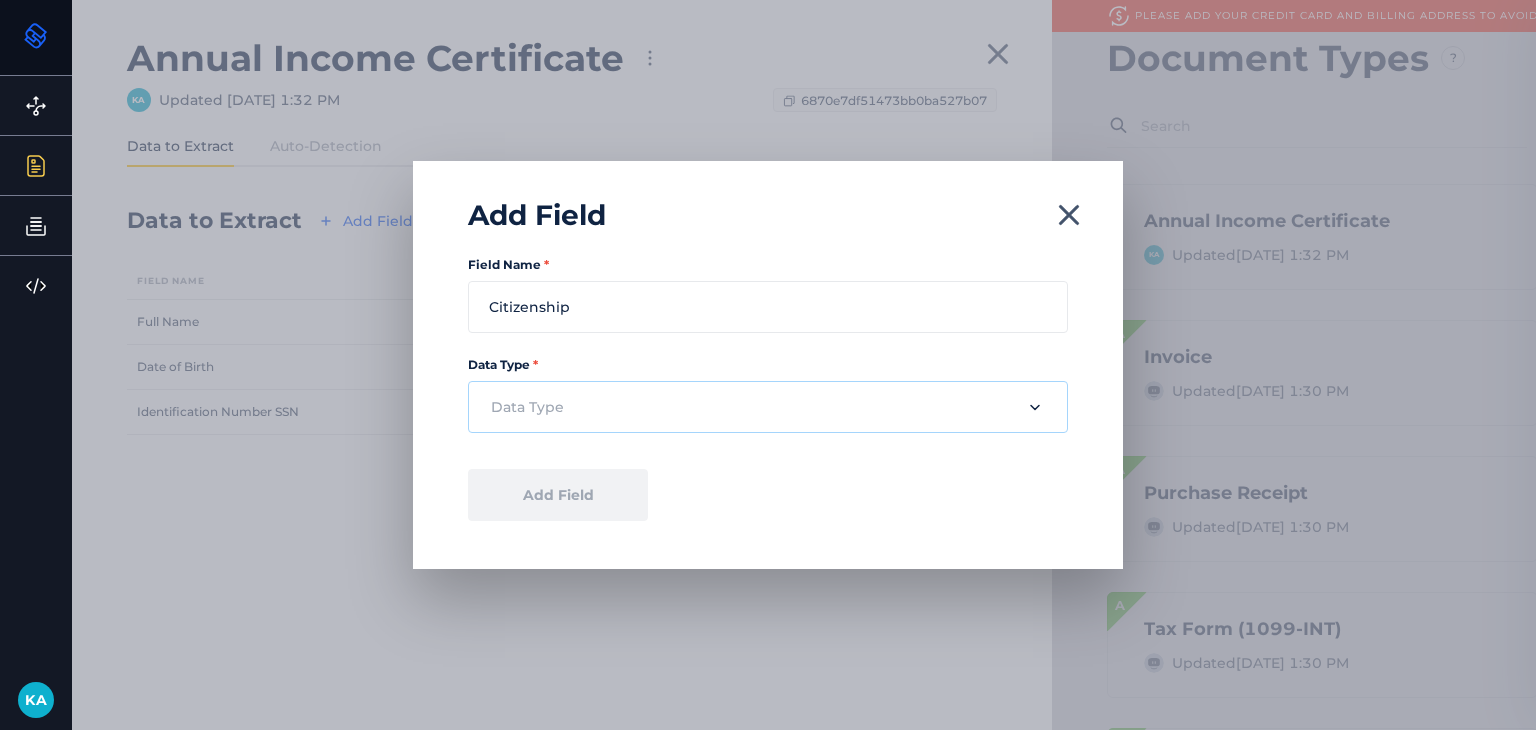 click at bounding box center [751, 407] 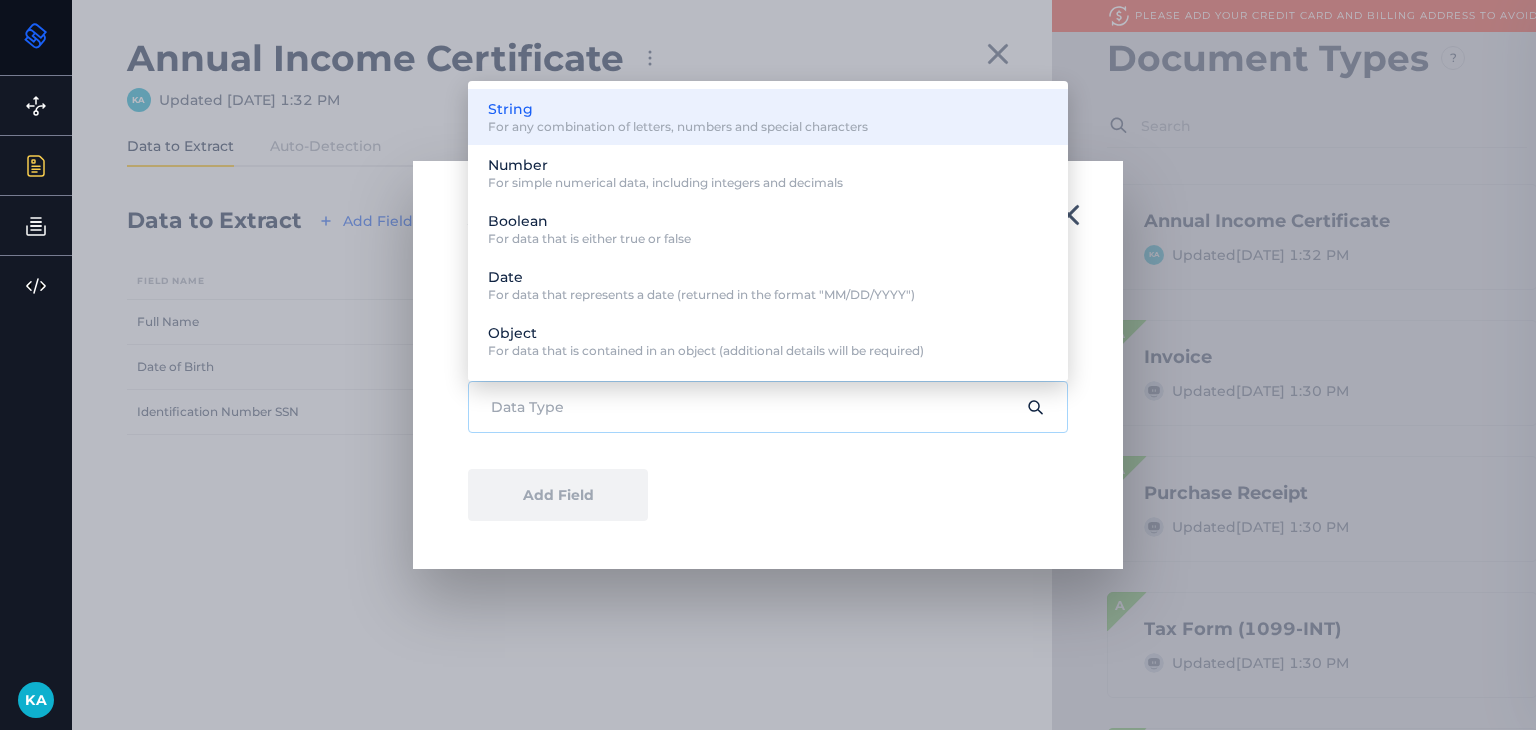 click on "String For any combination of letters, numbers and special characters" at bounding box center (768, 117) 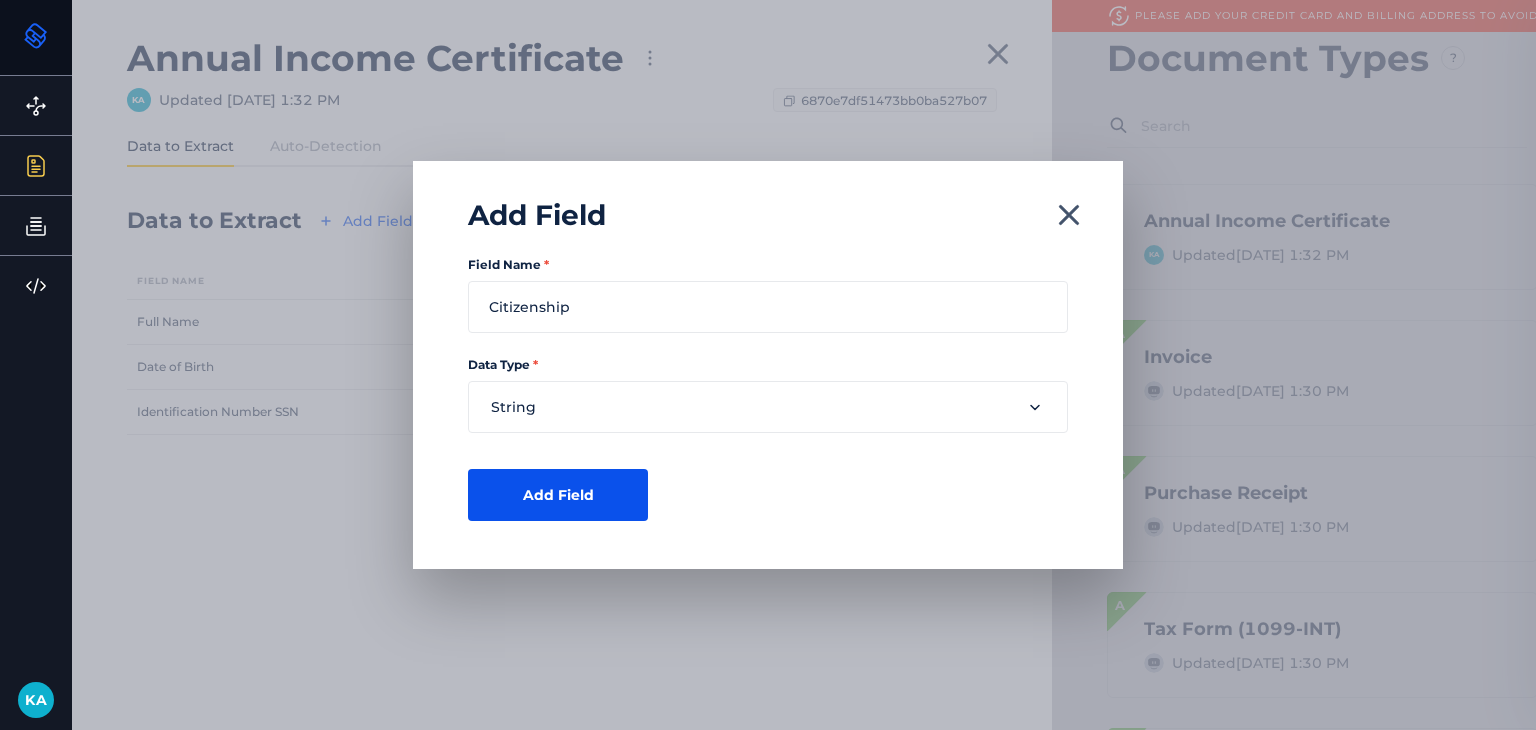 click on "Add Field" at bounding box center [558, 495] 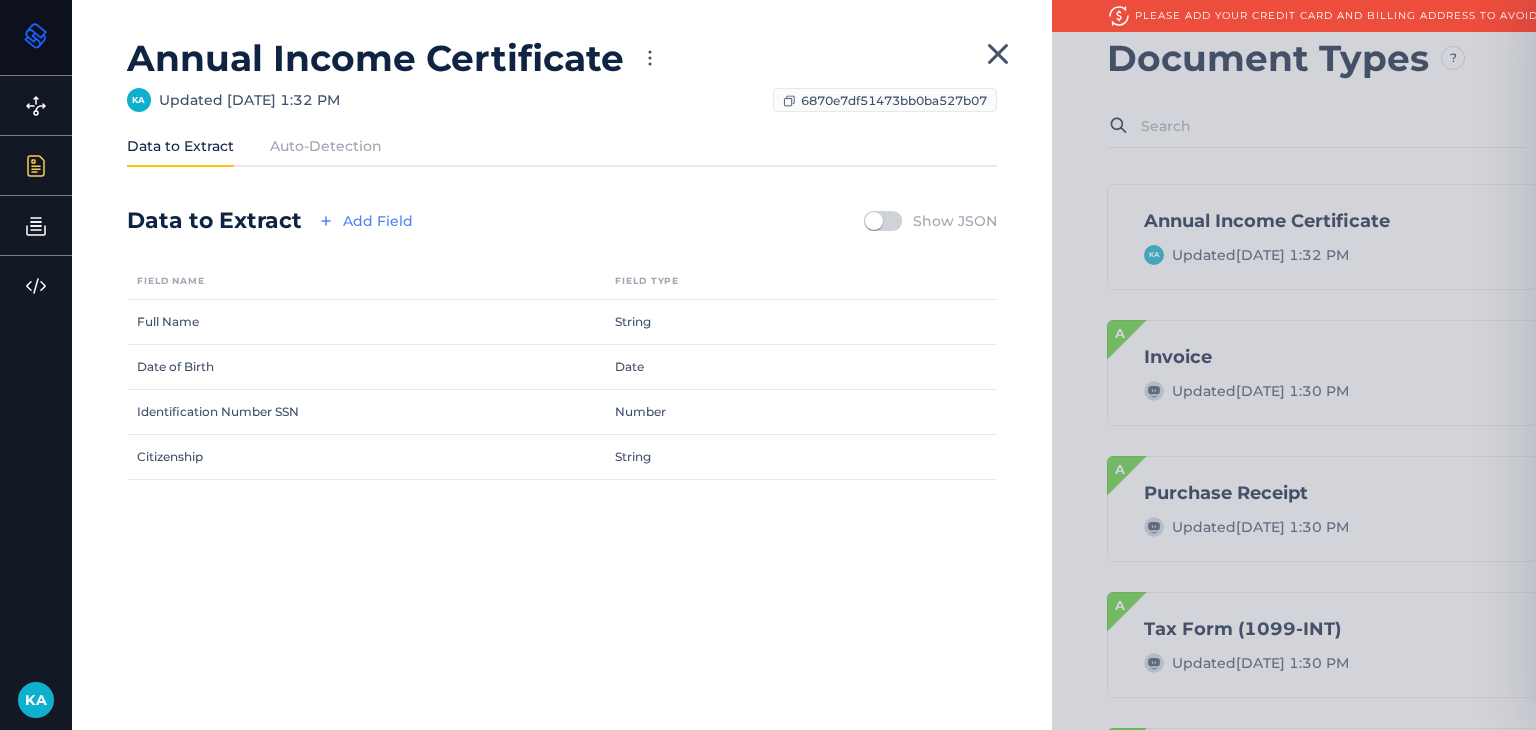 click on "Add Field" at bounding box center (363, 221) 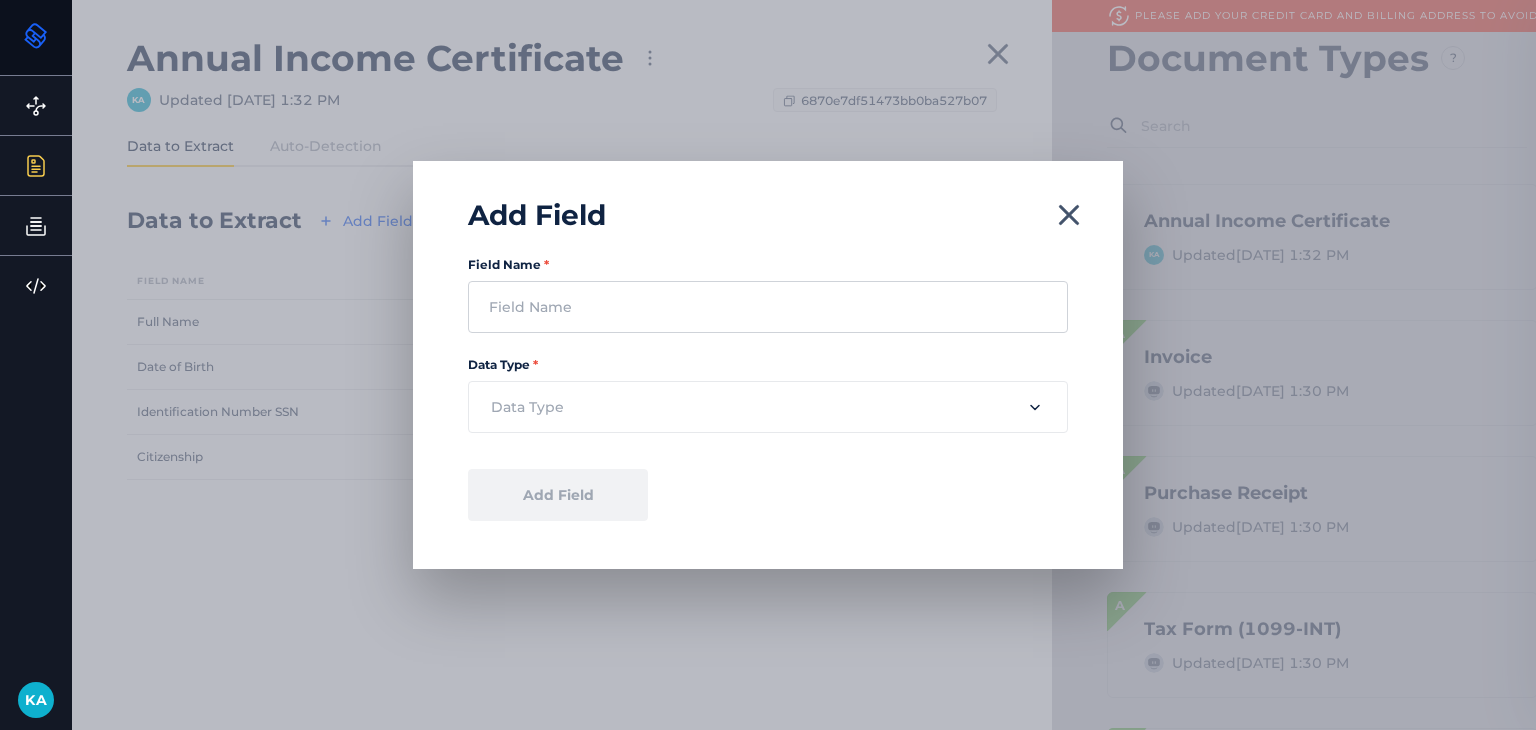 drag, startPoint x: 594, startPoint y: 273, endPoint x: 578, endPoint y: 317, distance: 46.818798 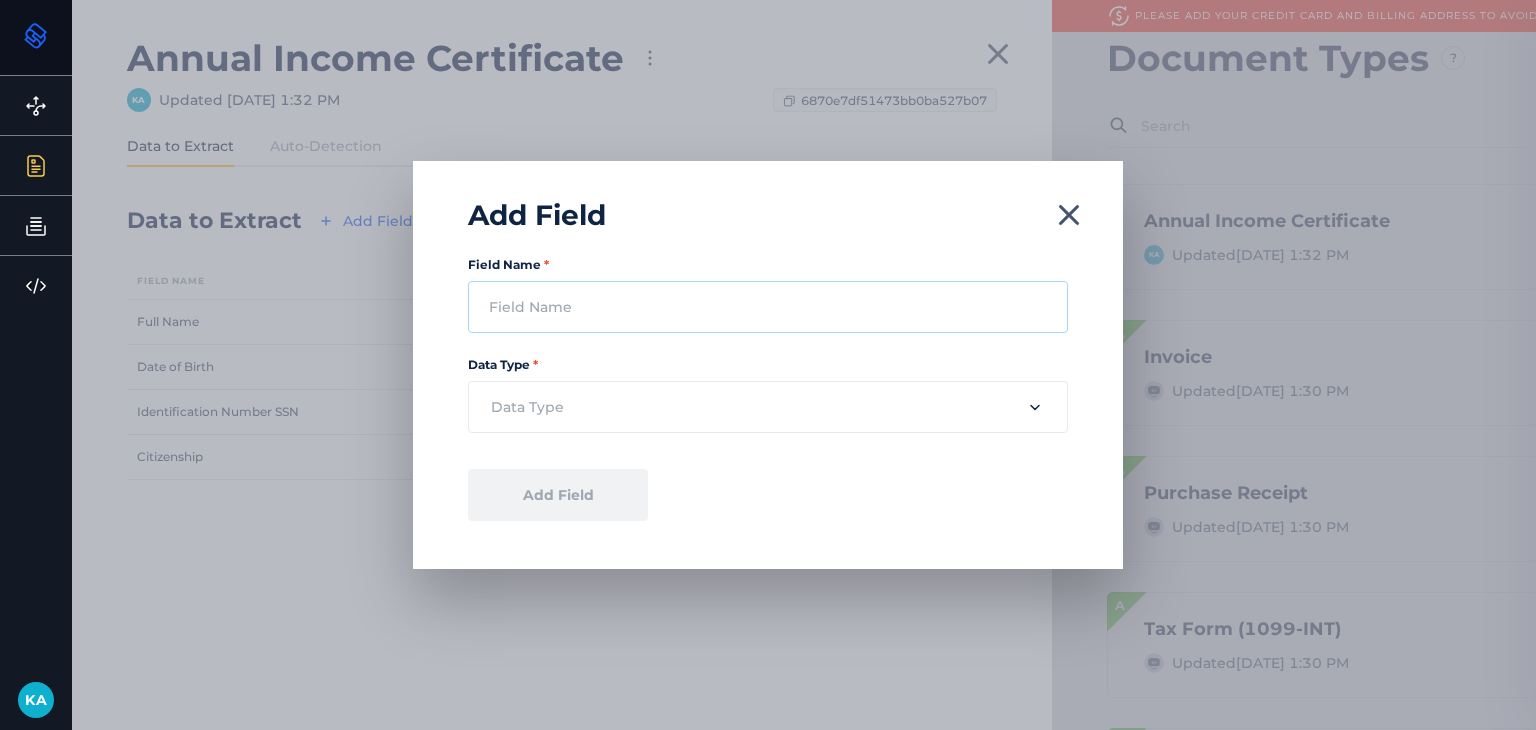 click on "Field Name *" at bounding box center [768, 307] 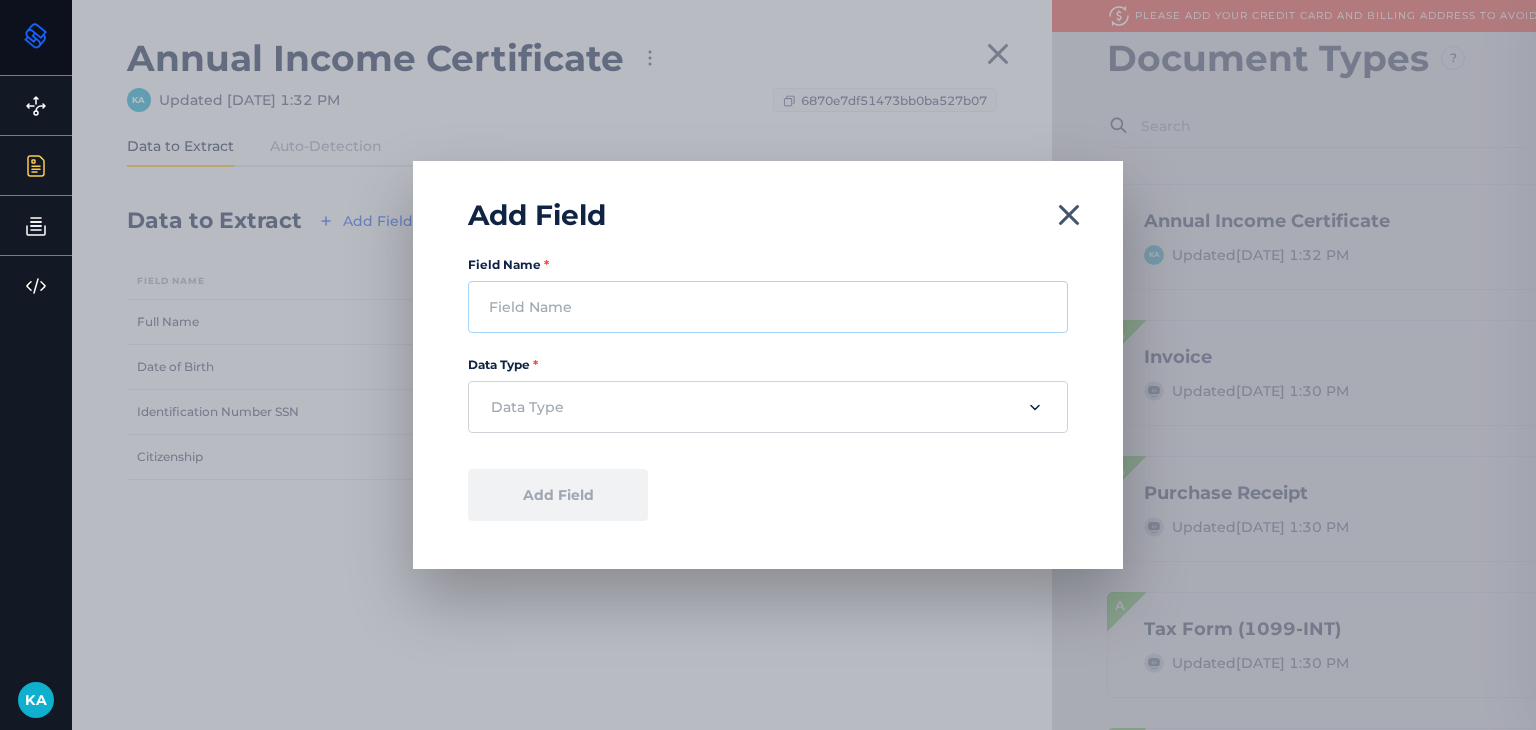 paste on "Contact Number" 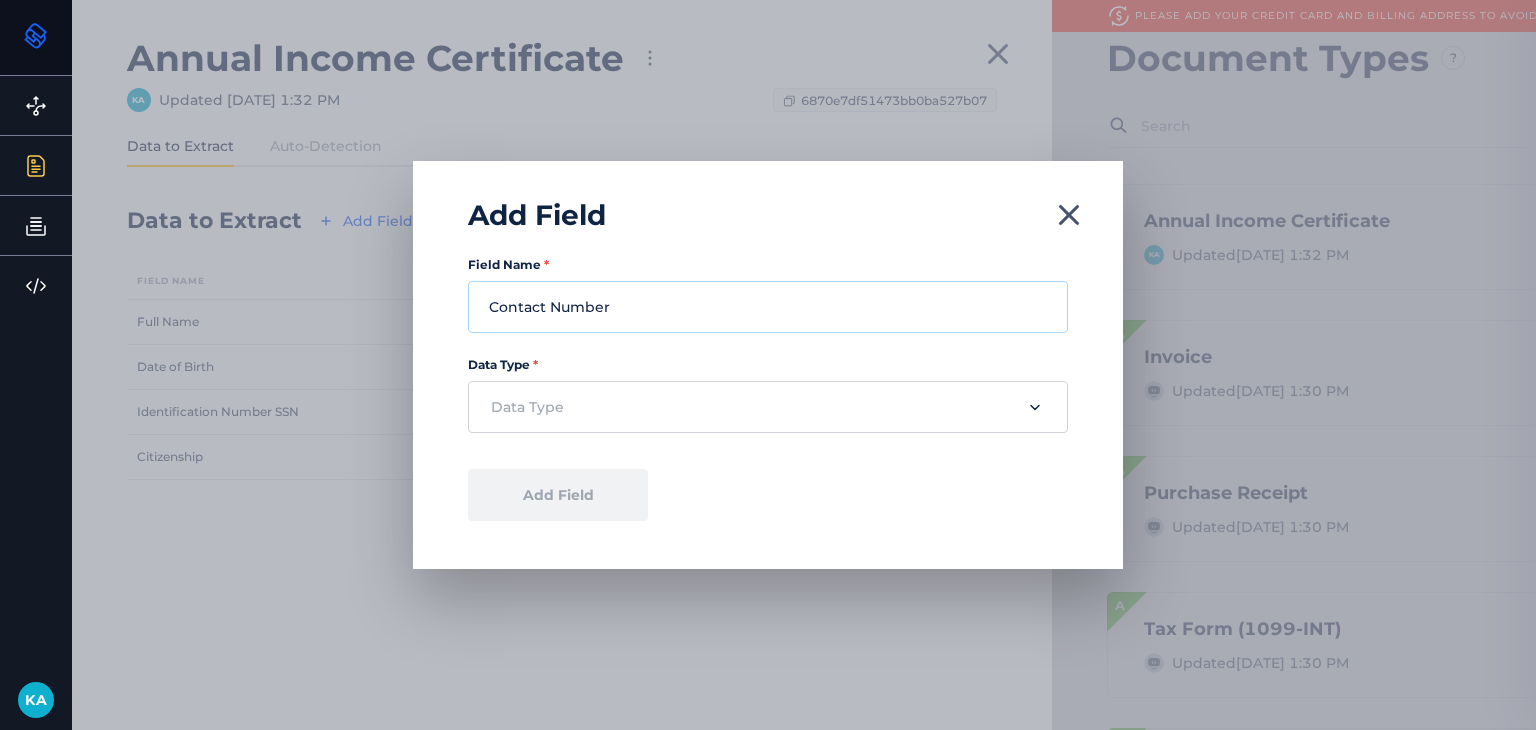 type on "Contact Number" 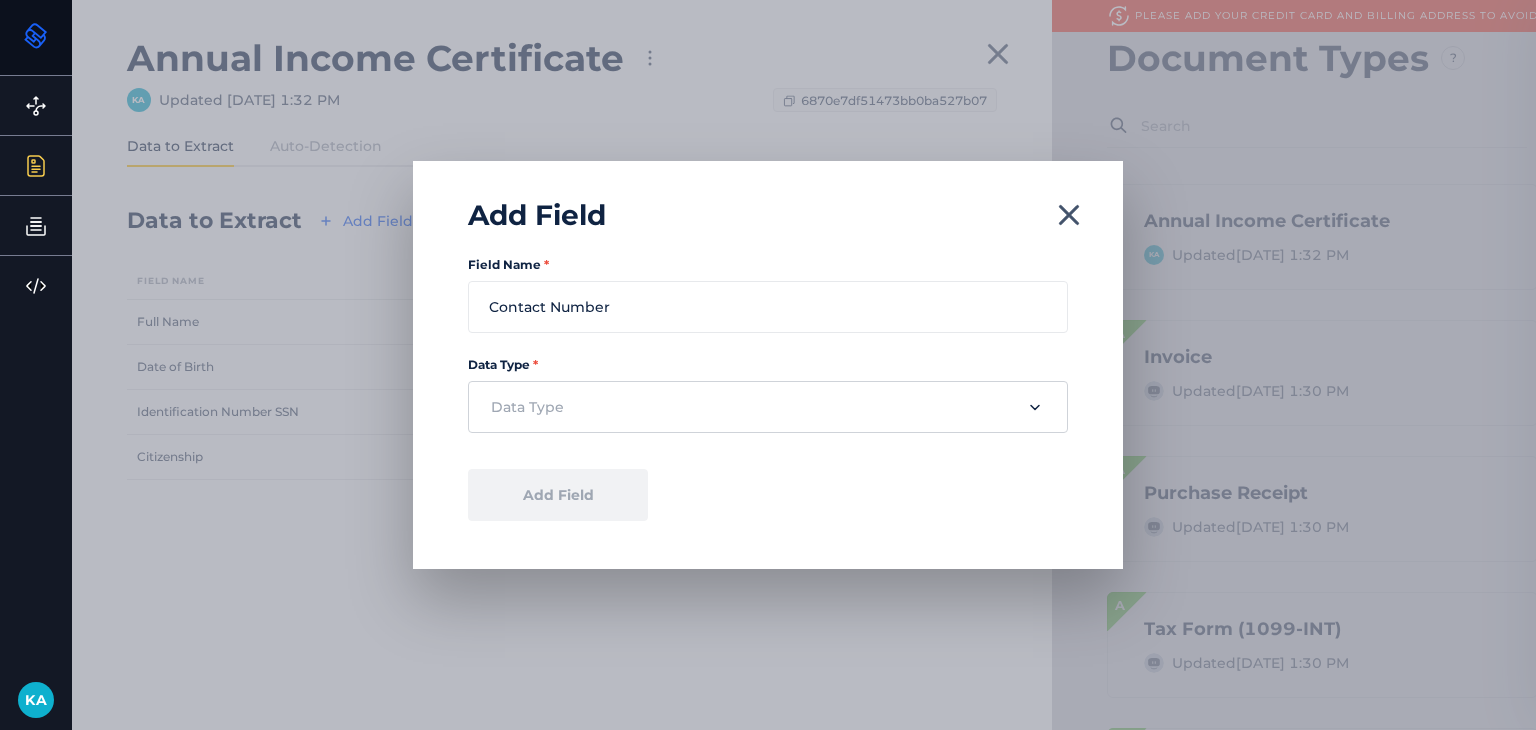 click at bounding box center [751, 407] 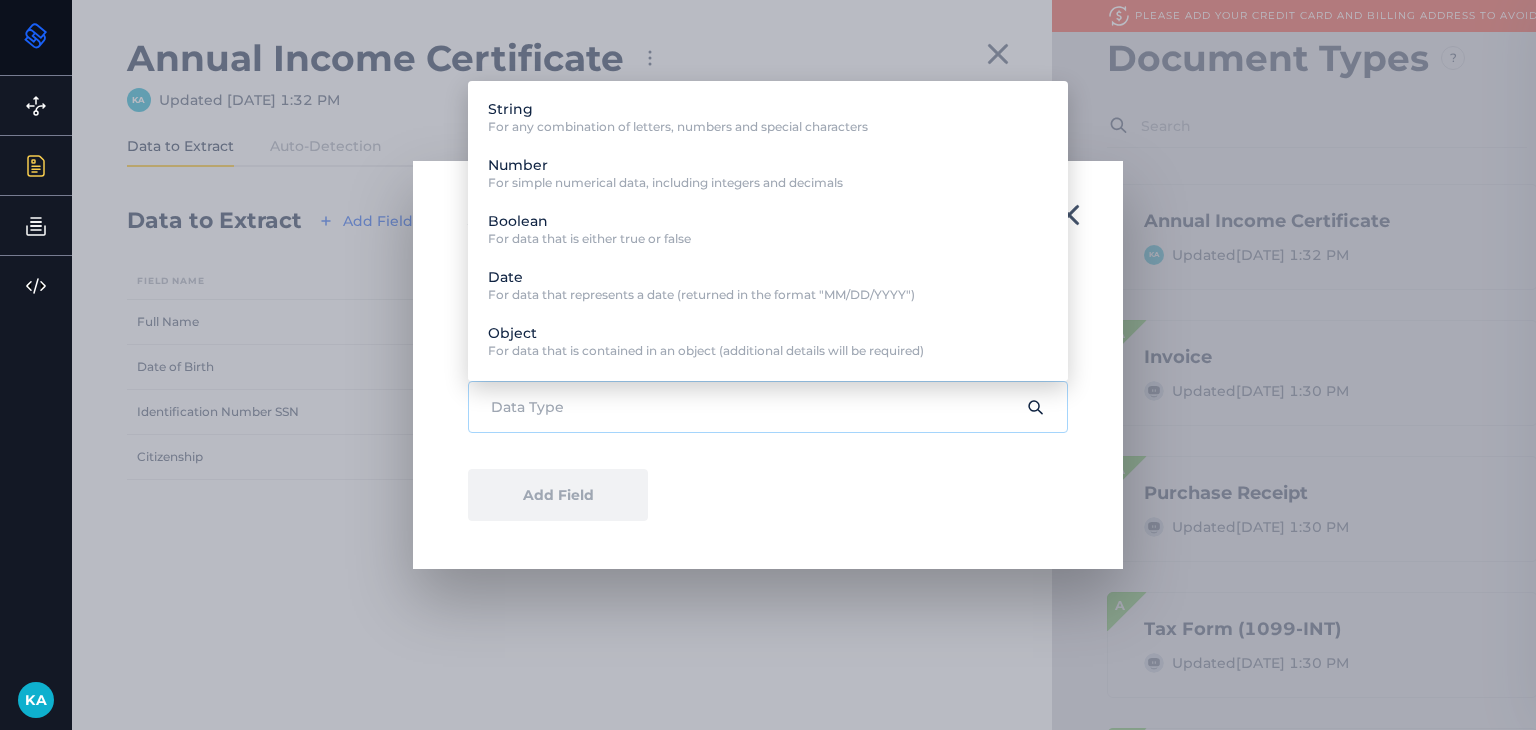 drag, startPoint x: 598, startPoint y: 192, endPoint x: 602, endPoint y: 221, distance: 29.274563 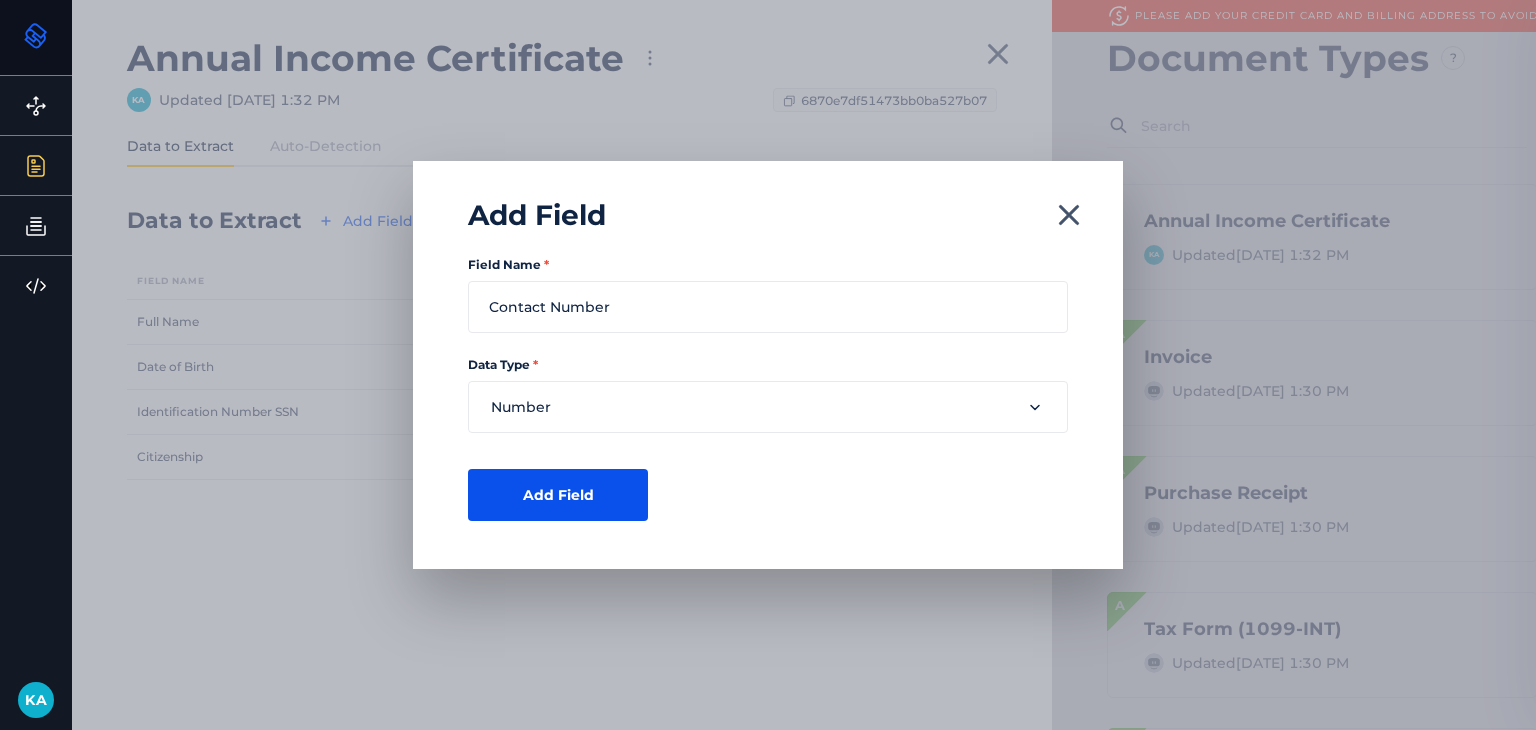click on "Add Field" at bounding box center [558, 495] 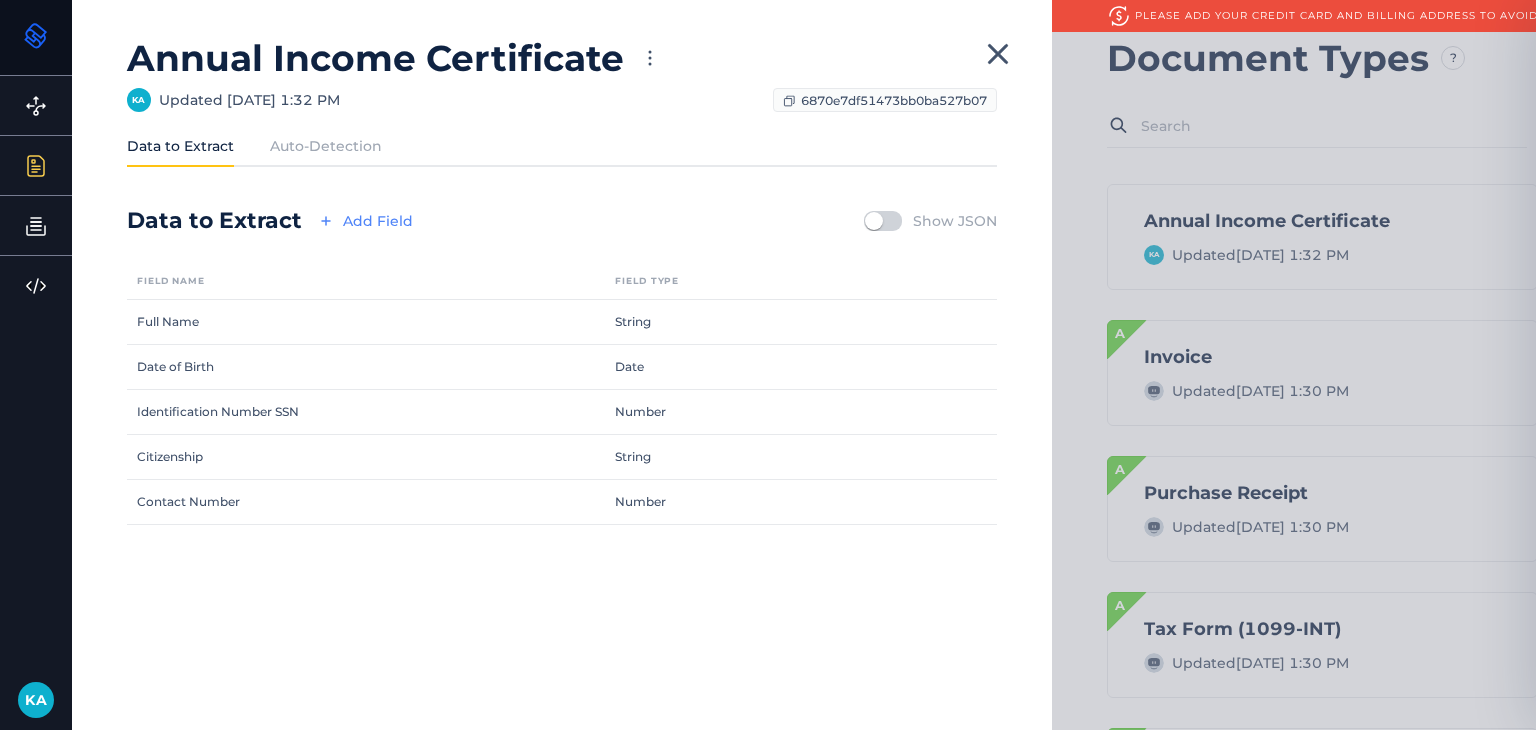 click on "Add Field" at bounding box center (363, 221) 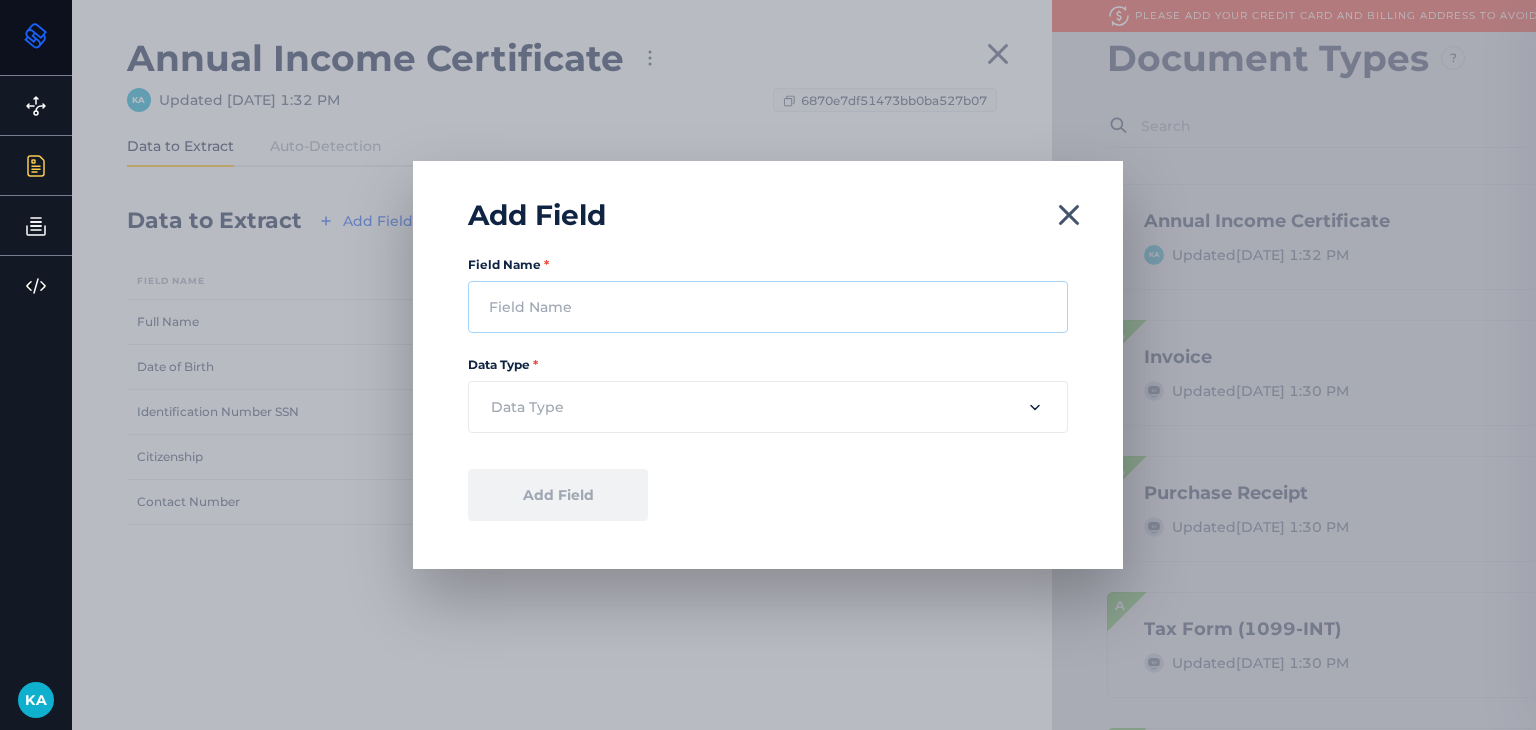 click on "Field Name *" at bounding box center (768, 307) 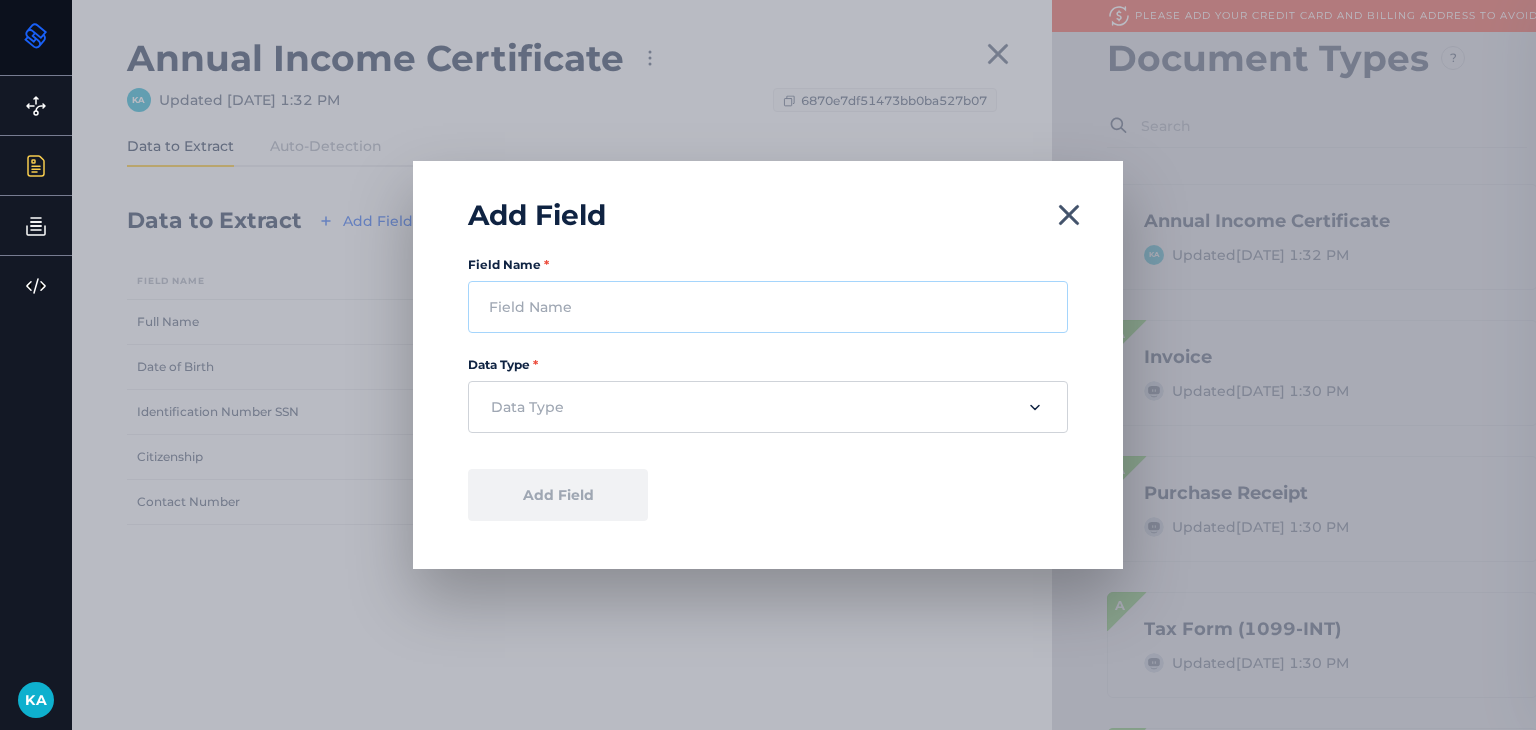 paste on "Email Address" 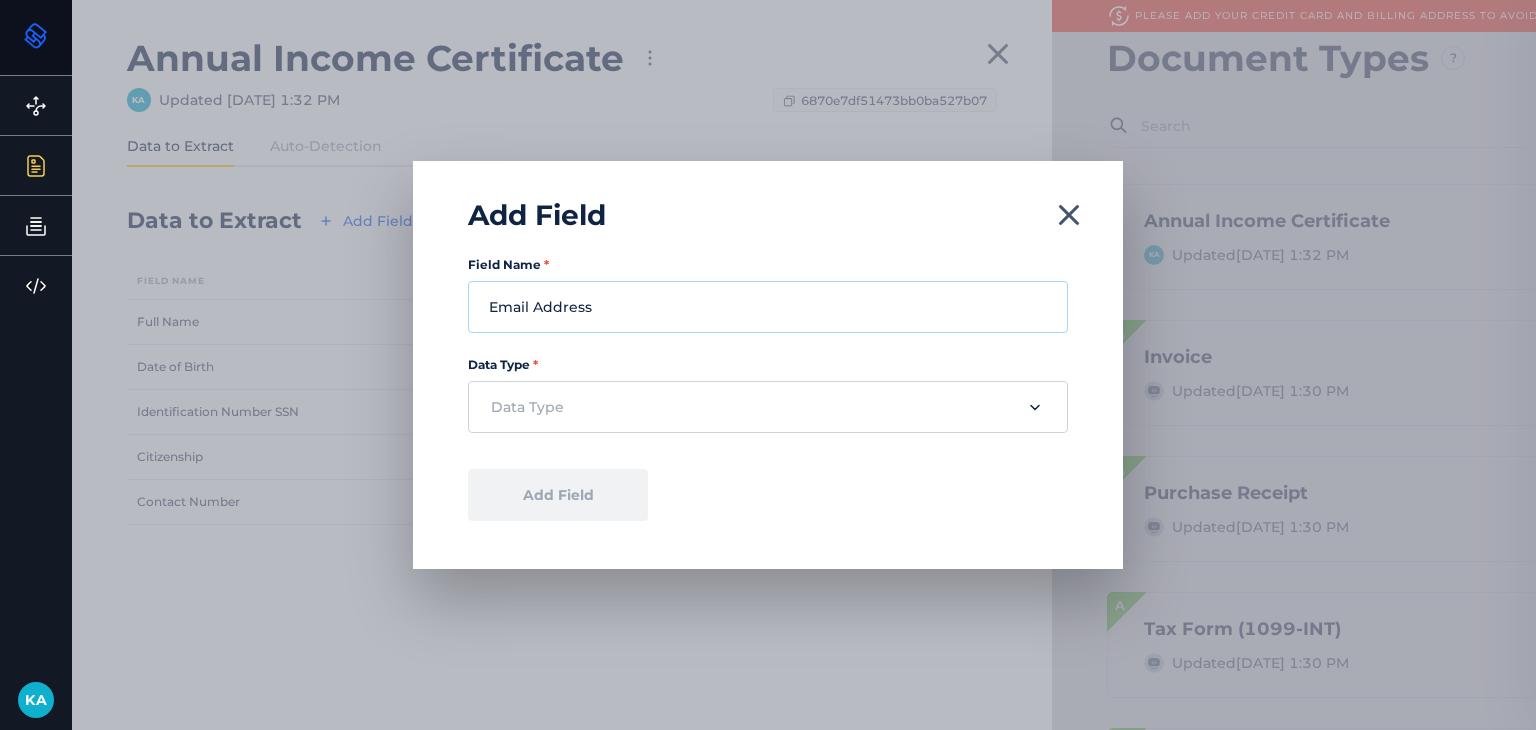 type on "Email Address" 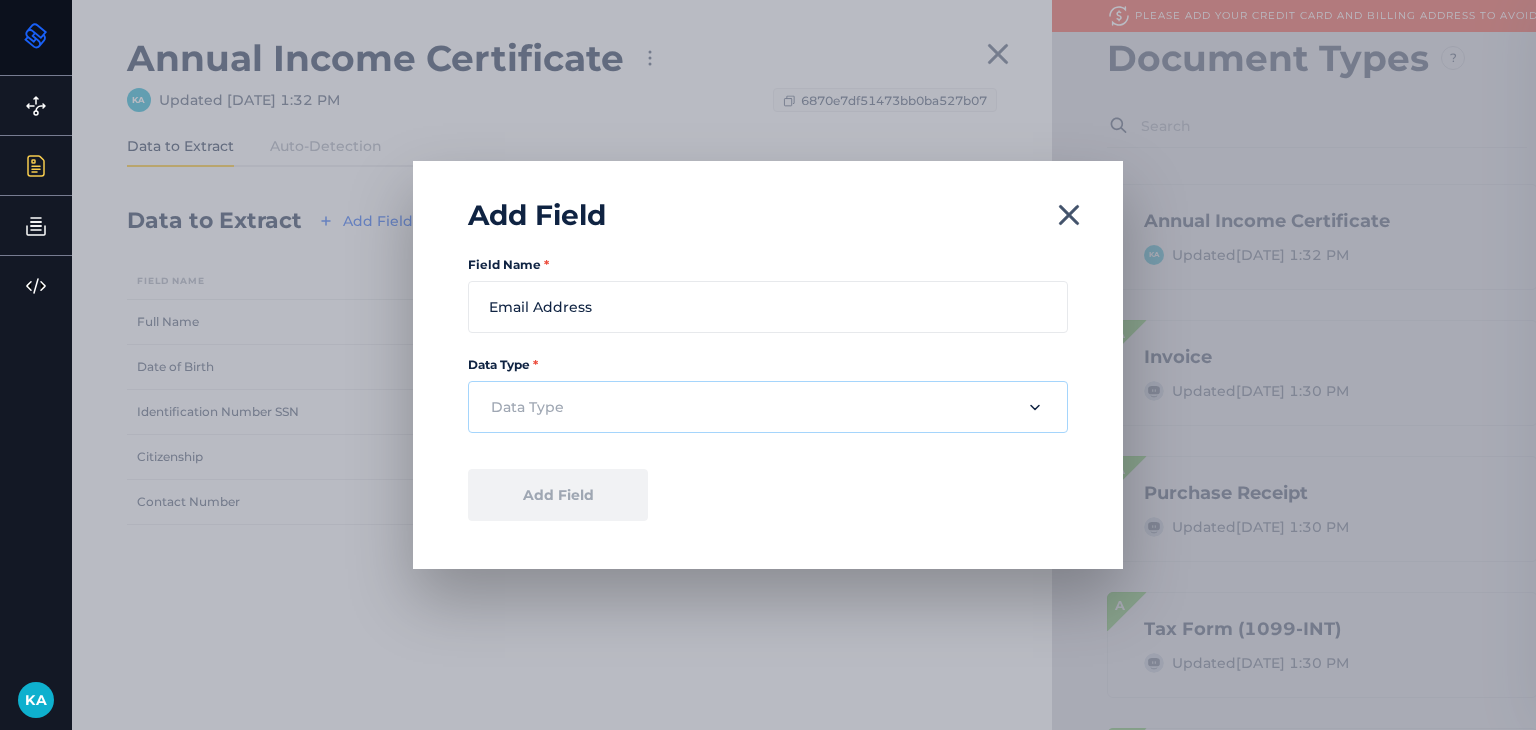 click at bounding box center (751, 407) 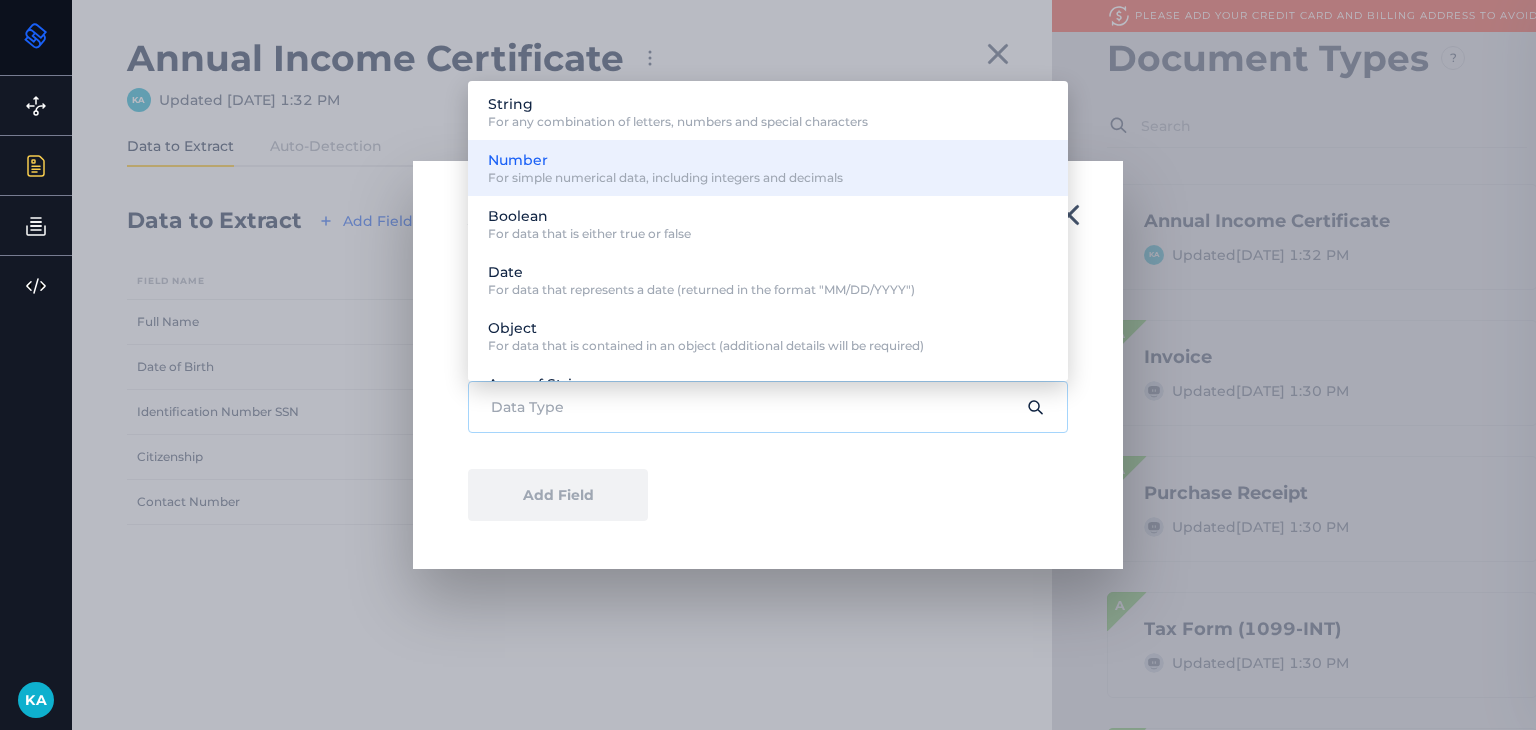 scroll, scrollTop: 0, scrollLeft: 0, axis: both 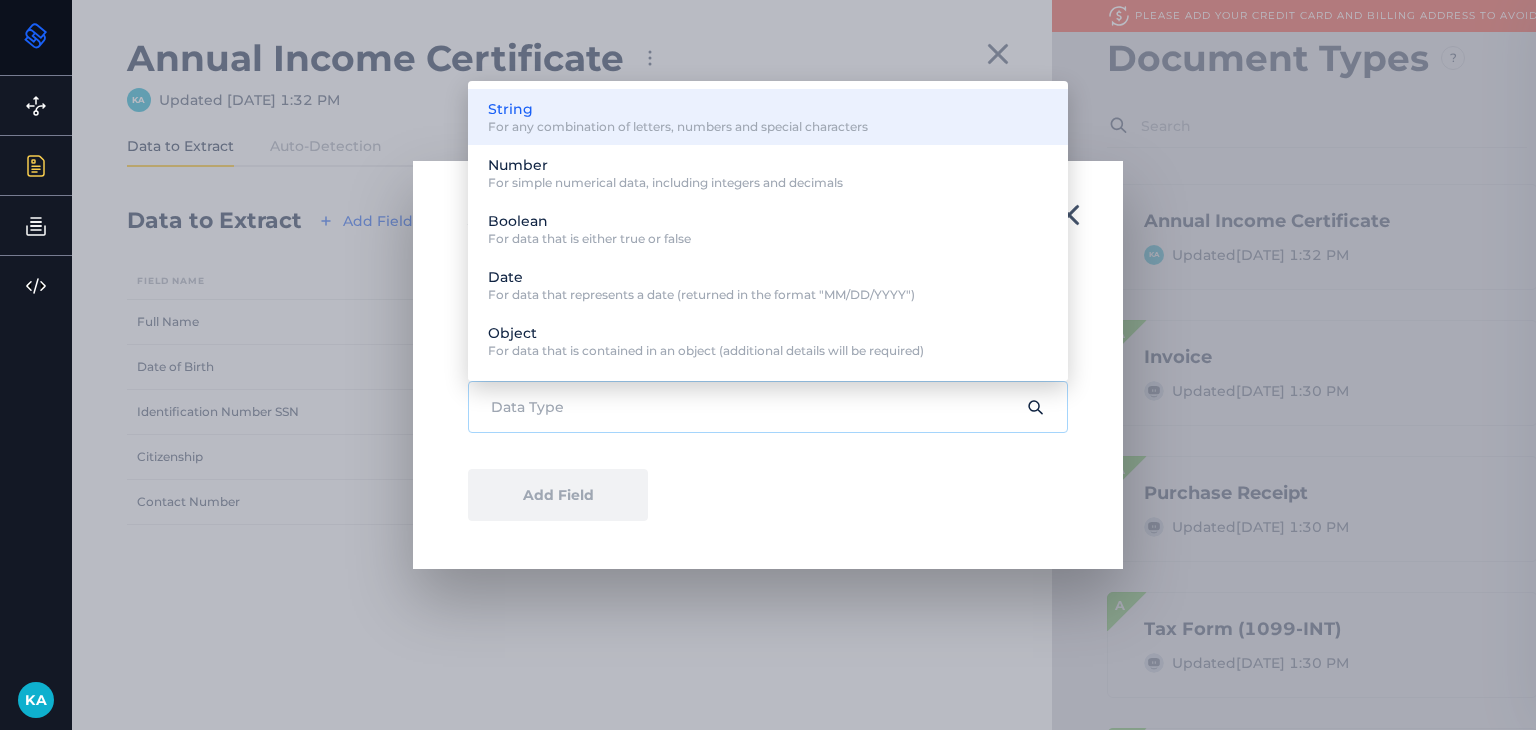 click on "String For any combination of letters, numbers and special characters" at bounding box center [768, 117] 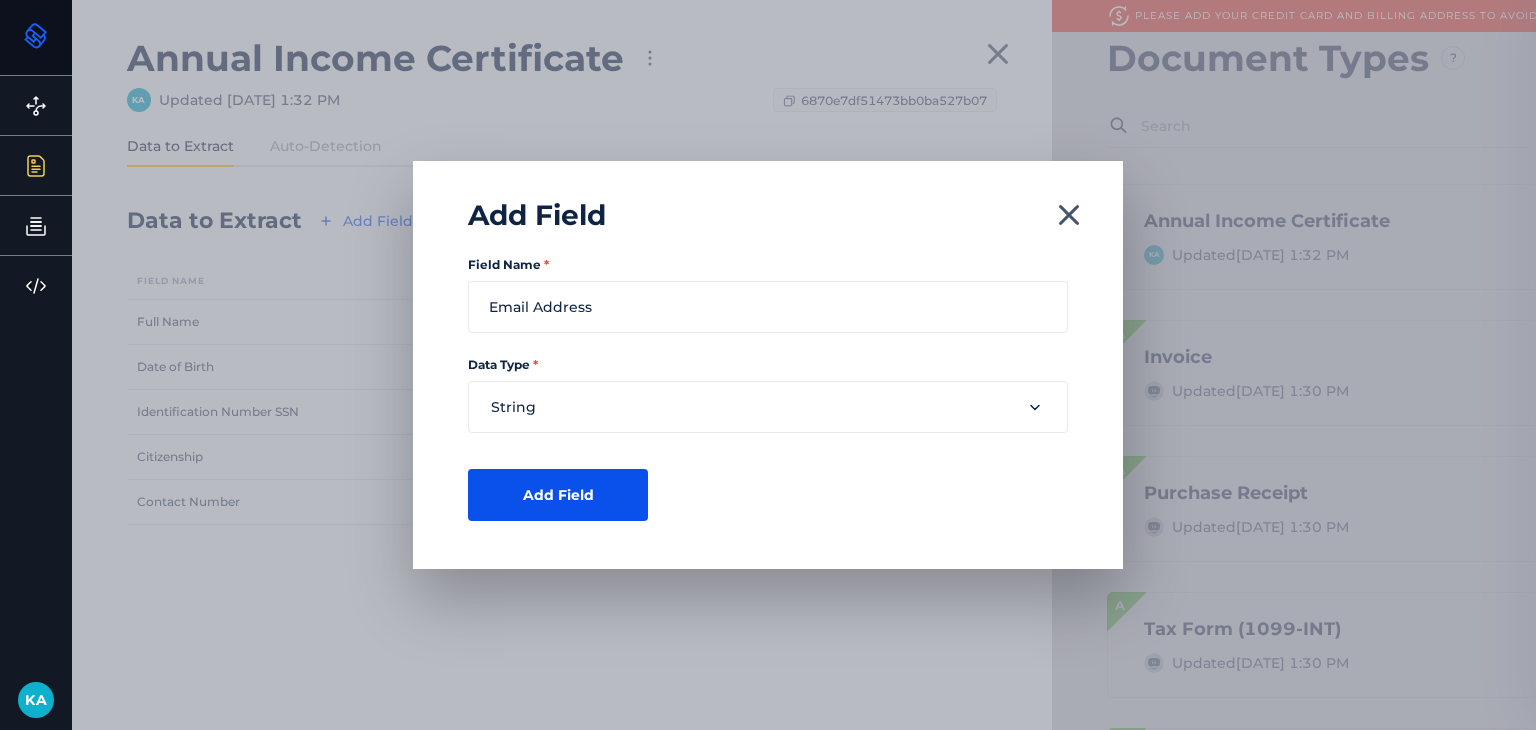 click on "Add Field" at bounding box center [558, 495] 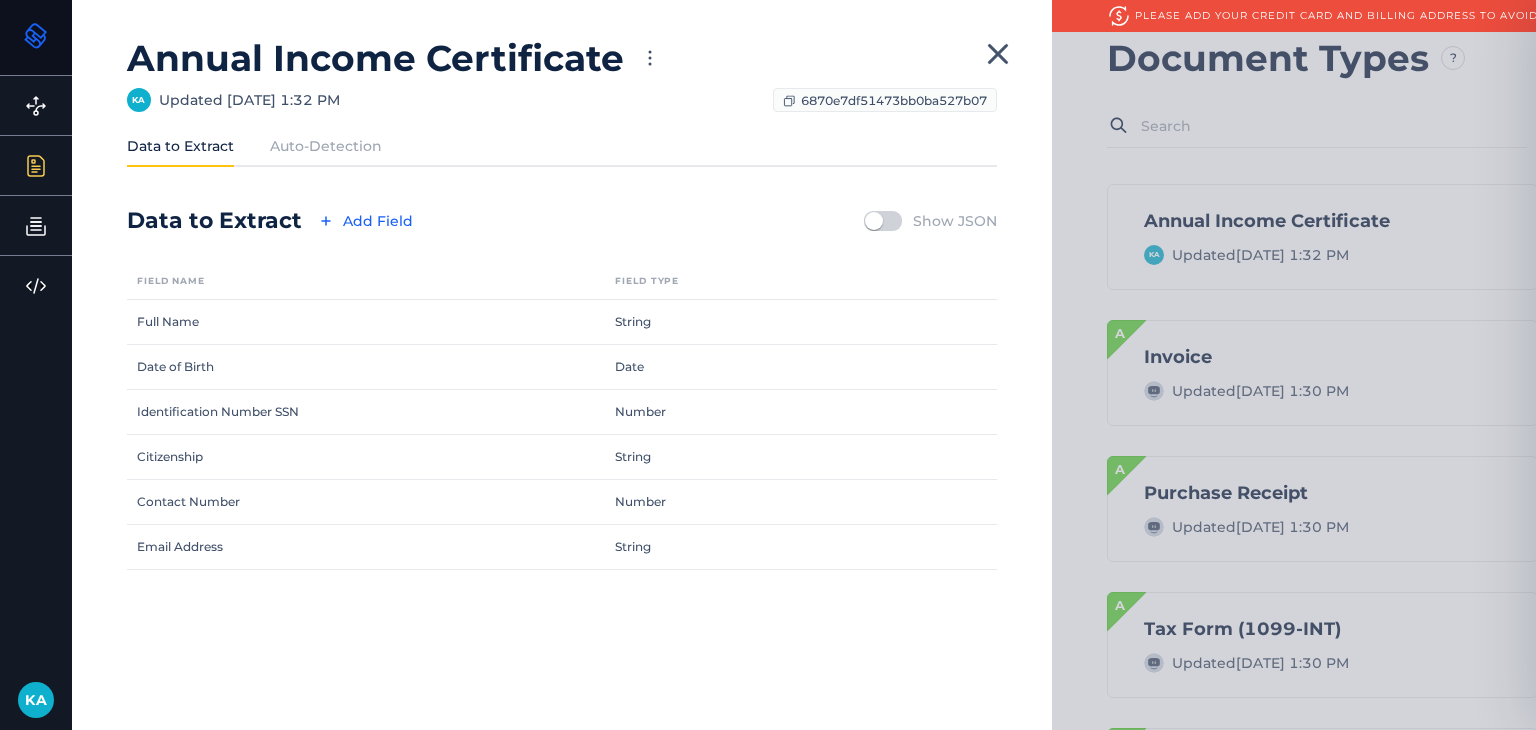 click at bounding box center (874, 221) 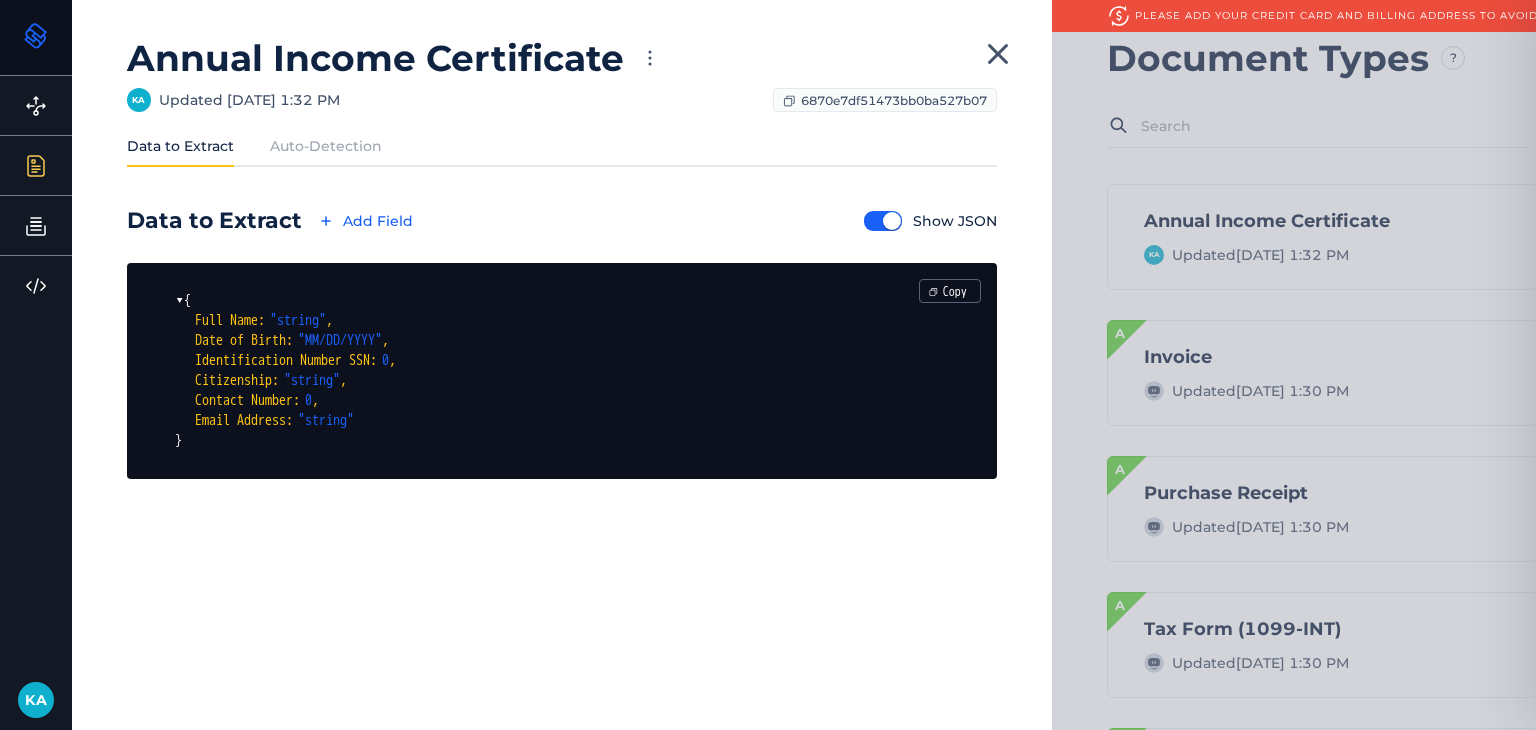 click at bounding box center (892, 221) 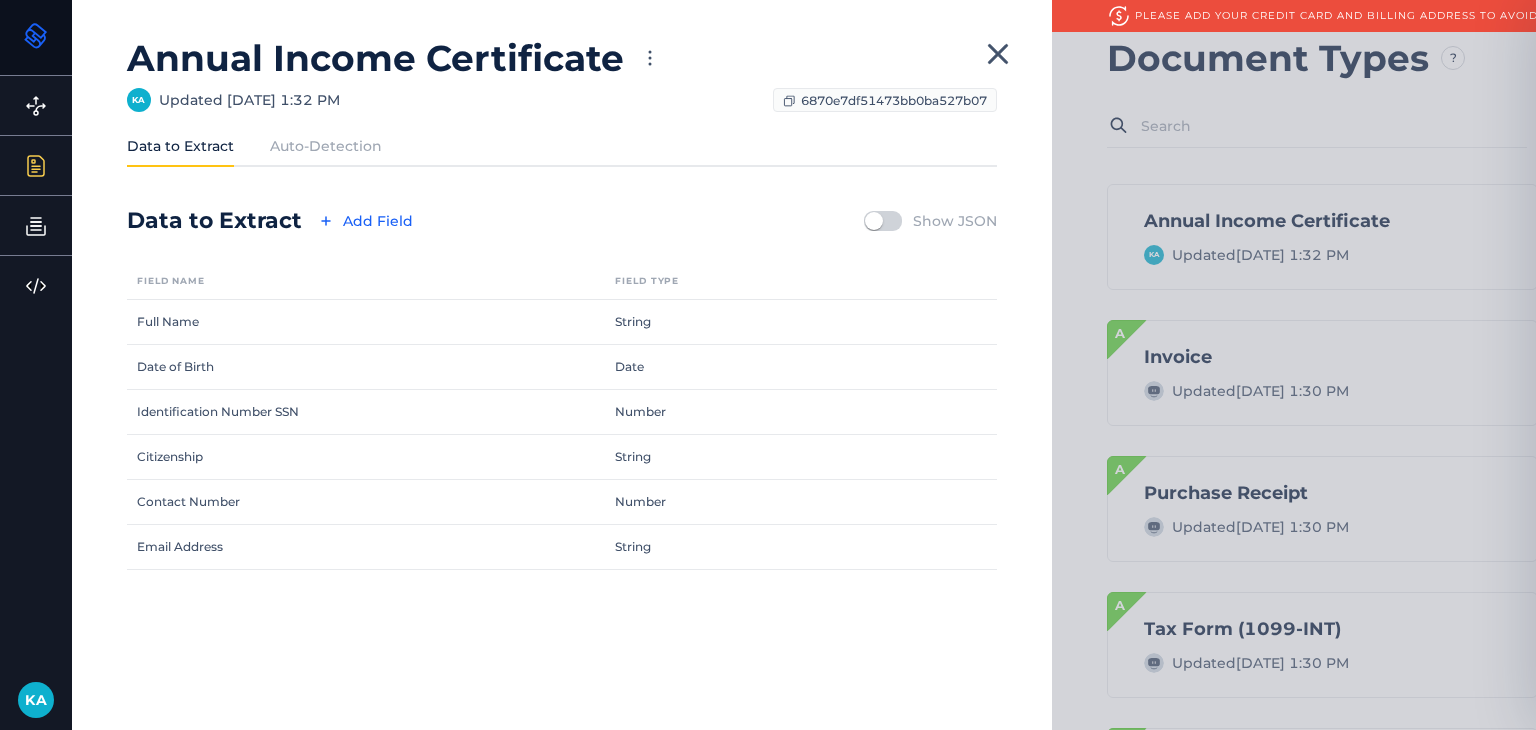click on "Auto-Detection" at bounding box center (326, 146) 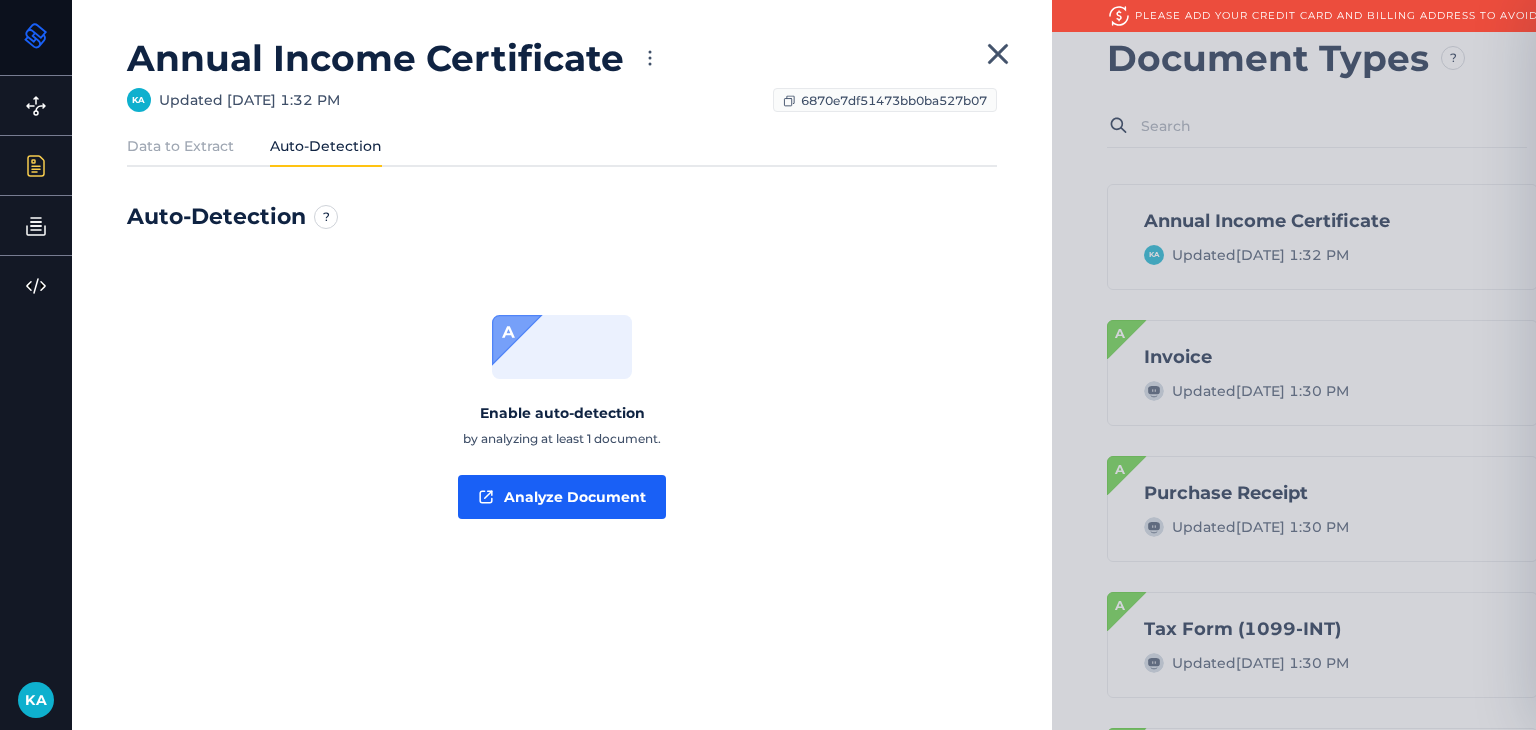 click on "Data to Extract" at bounding box center (180, 146) 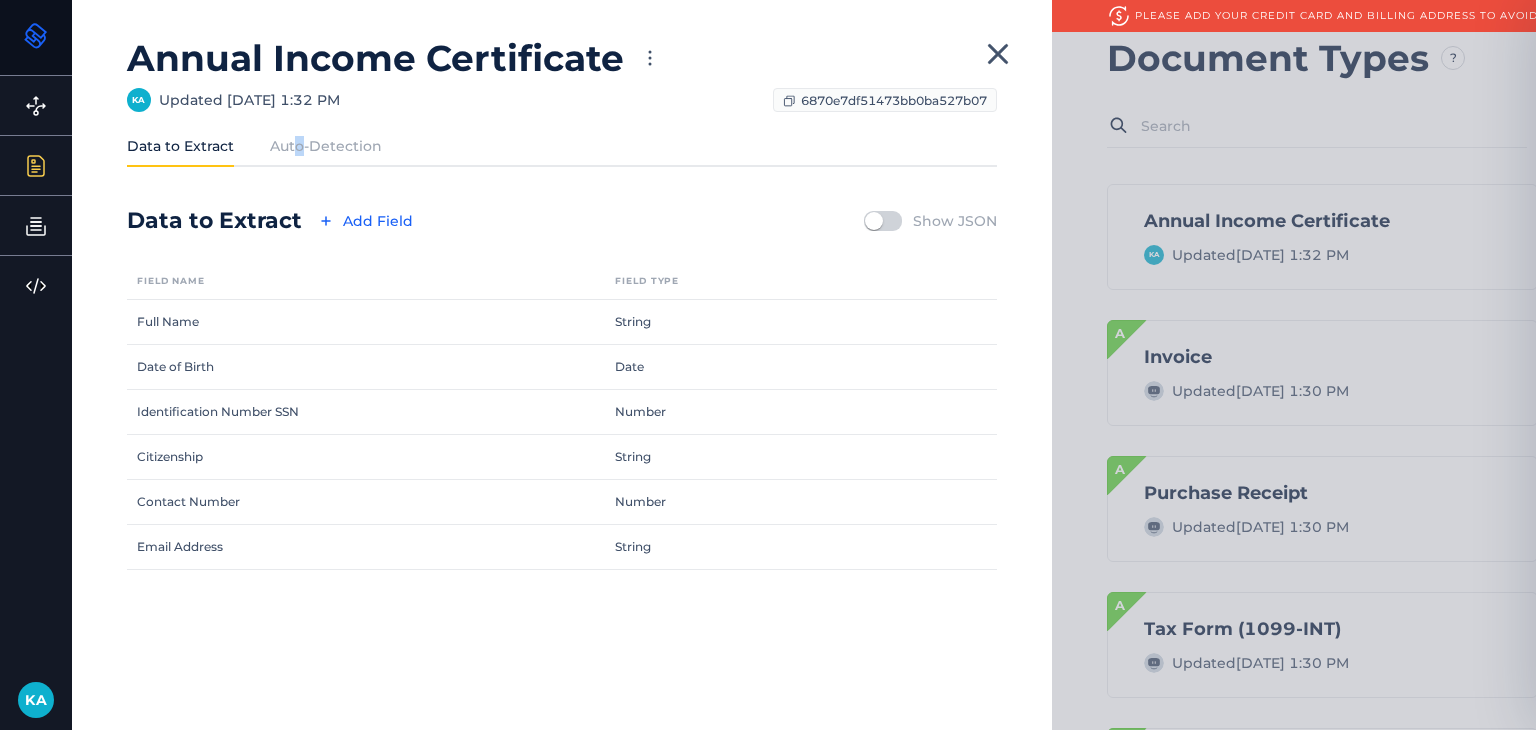 click on "Auto-Detection" at bounding box center [326, 146] 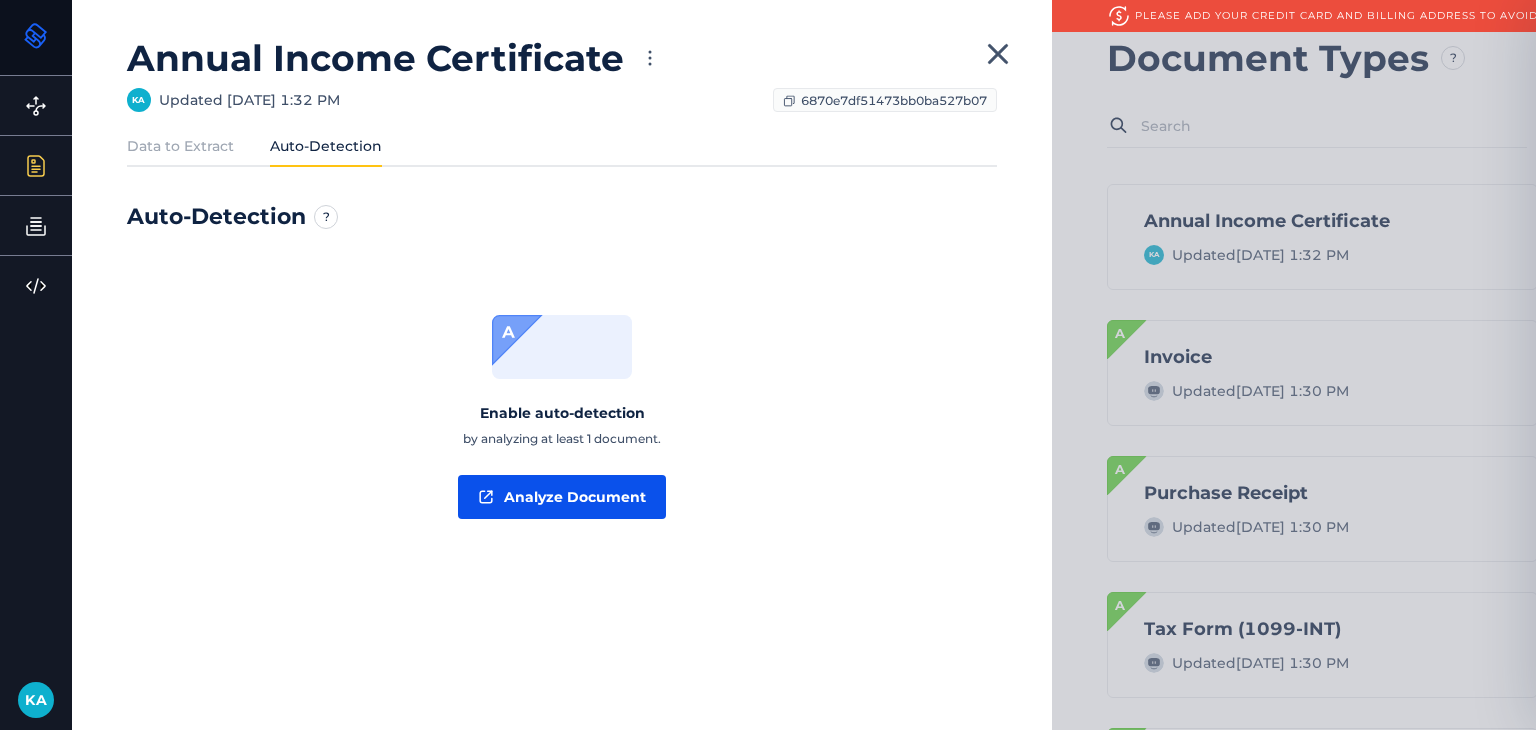 click on "Analyze Document" at bounding box center (562, 497) 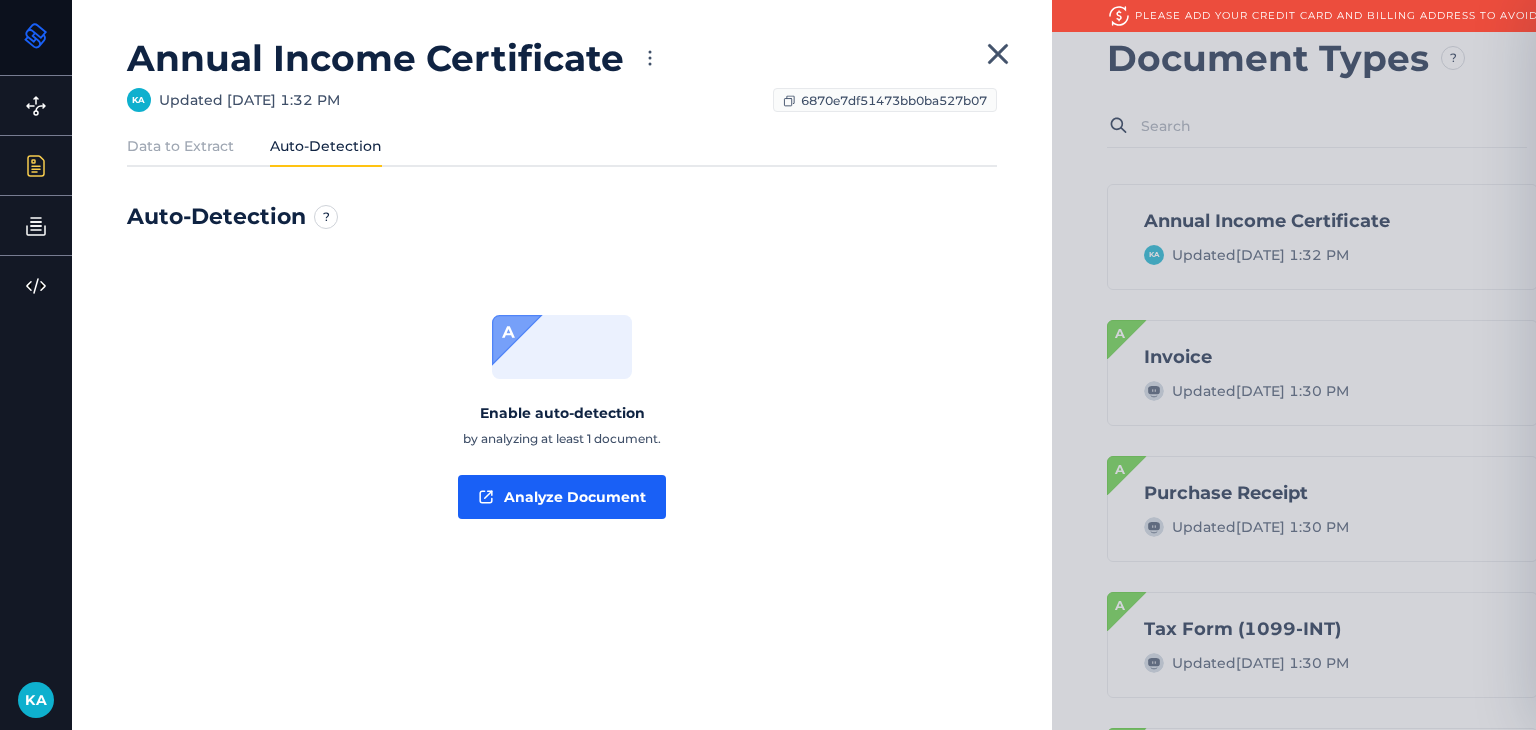 click on "Data to Extract" at bounding box center (180, 146) 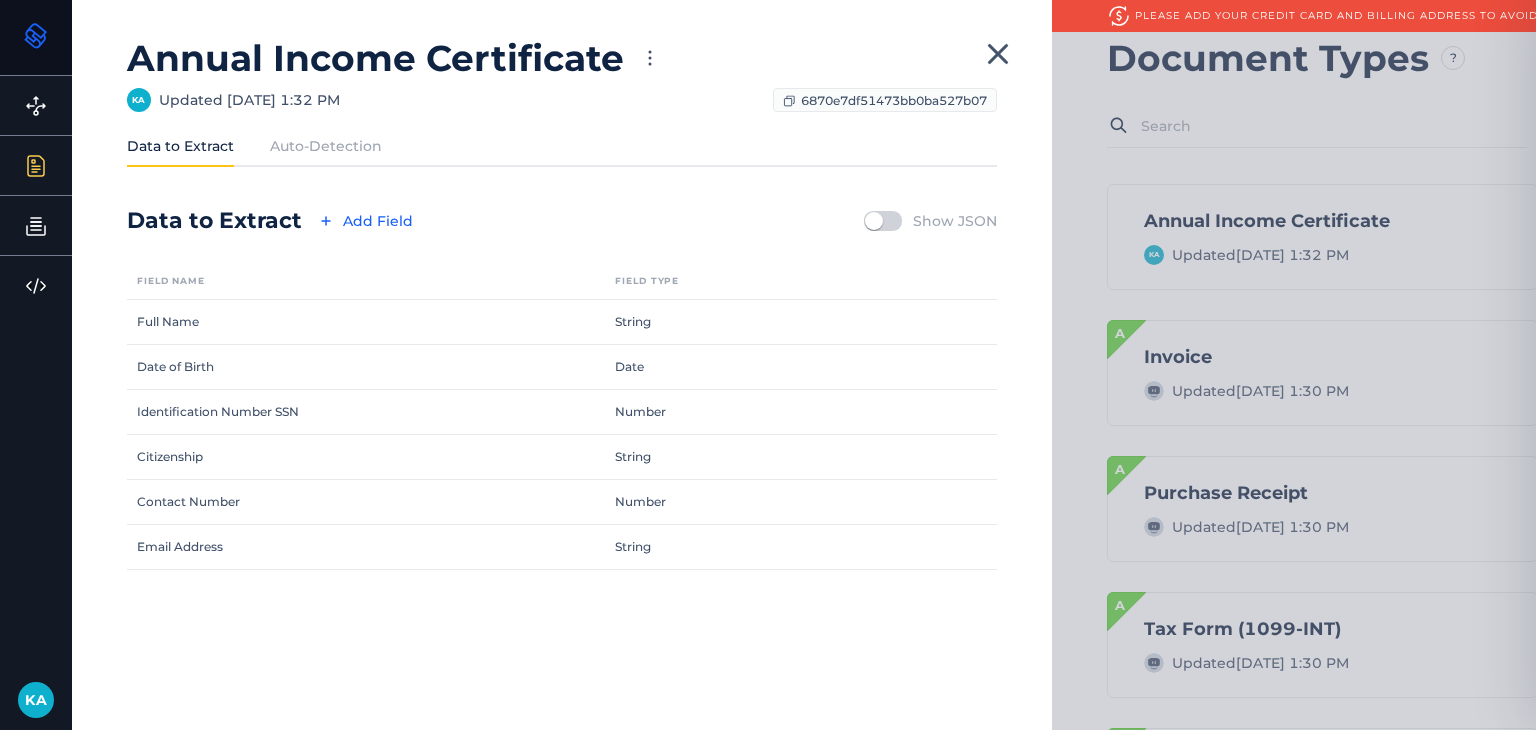 click 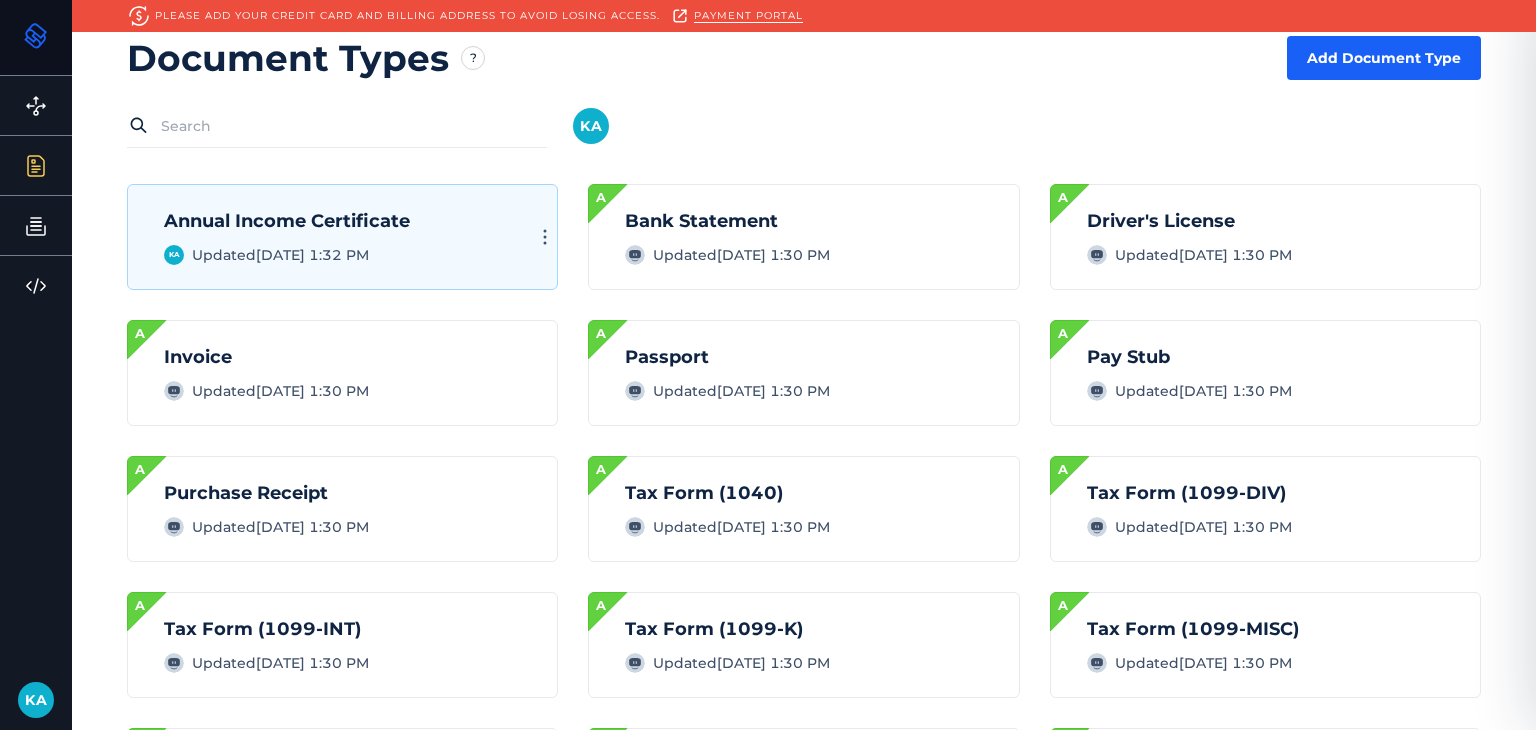 click on "Updated  Jul 11, 2025, 1:32 PM" at bounding box center [280, 255] 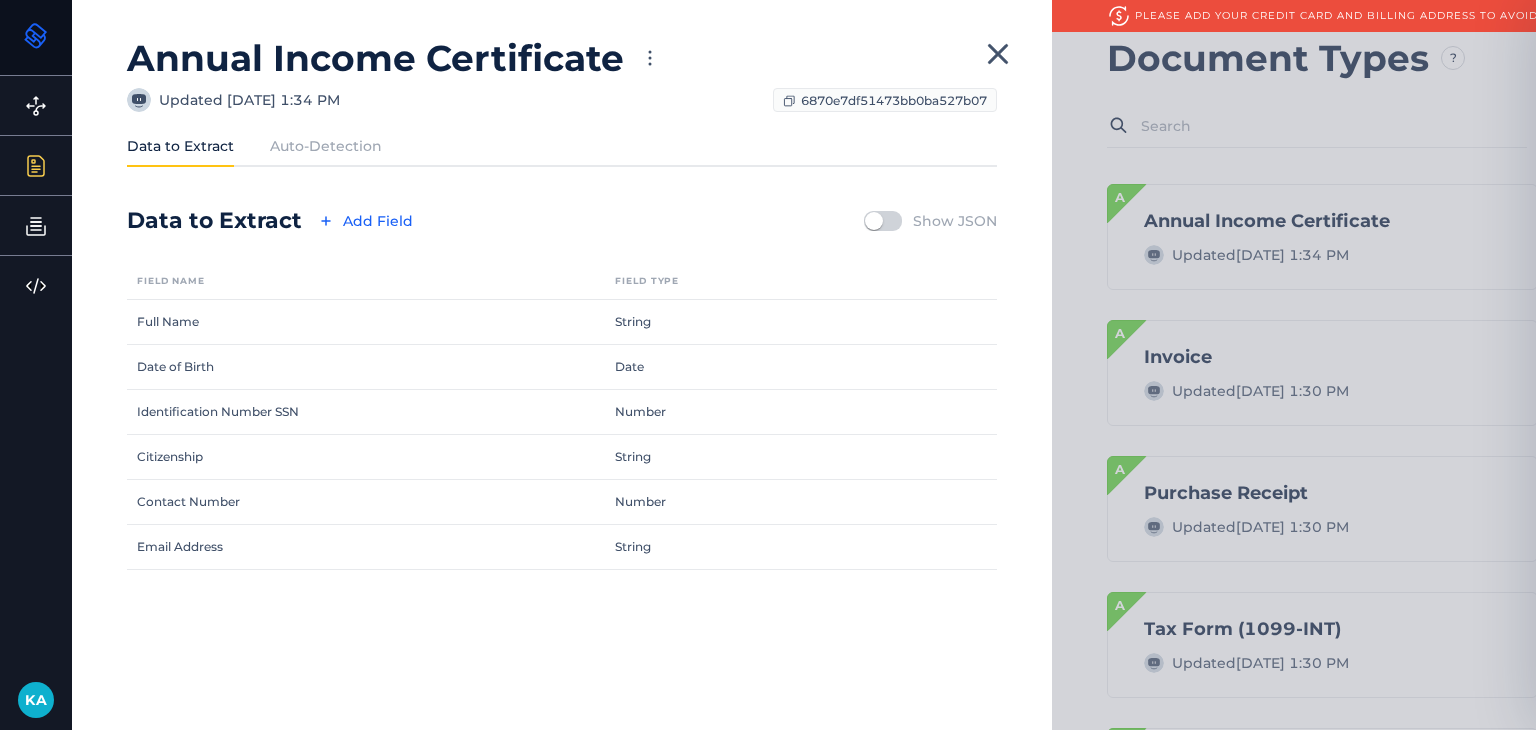 click 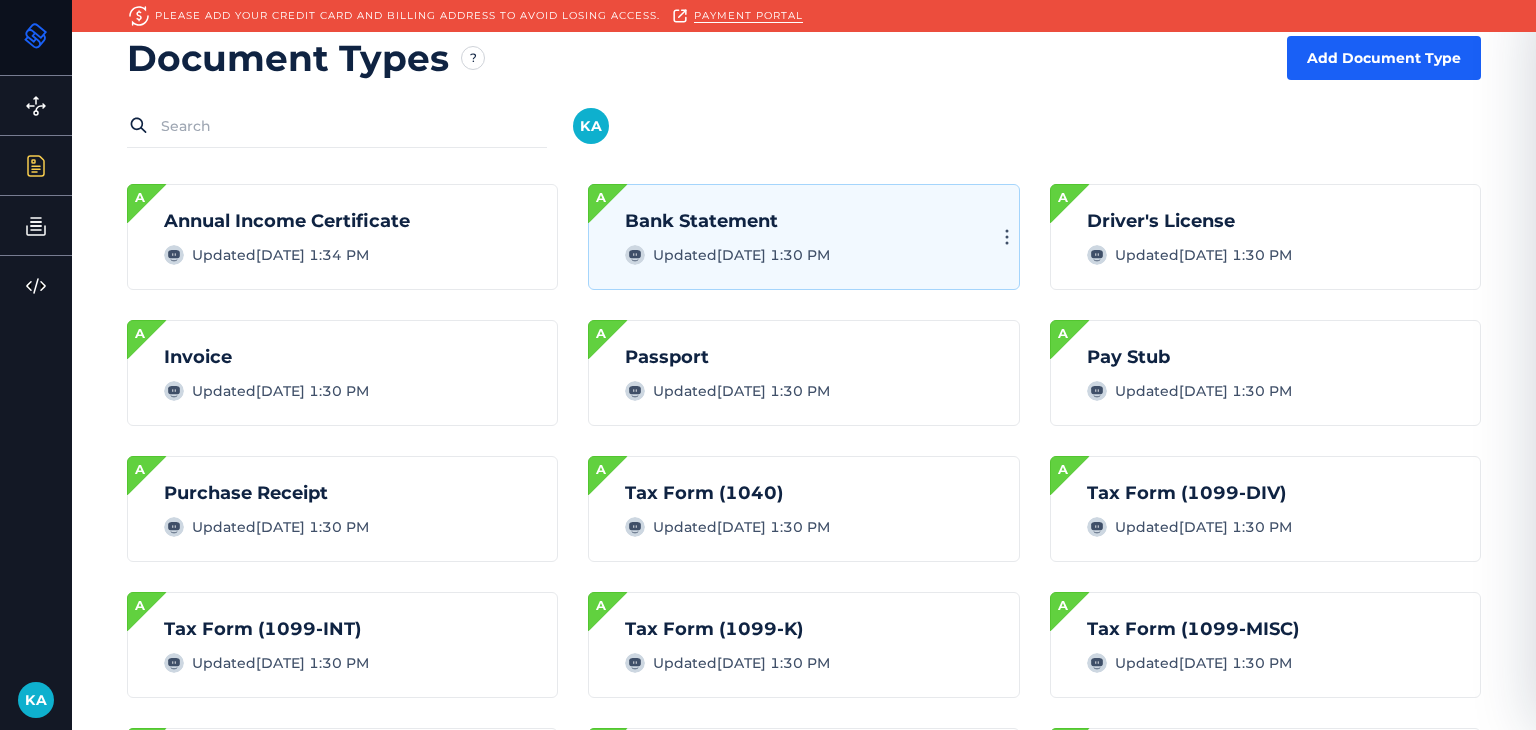 click on "Bank Statement" at bounding box center [727, 221] 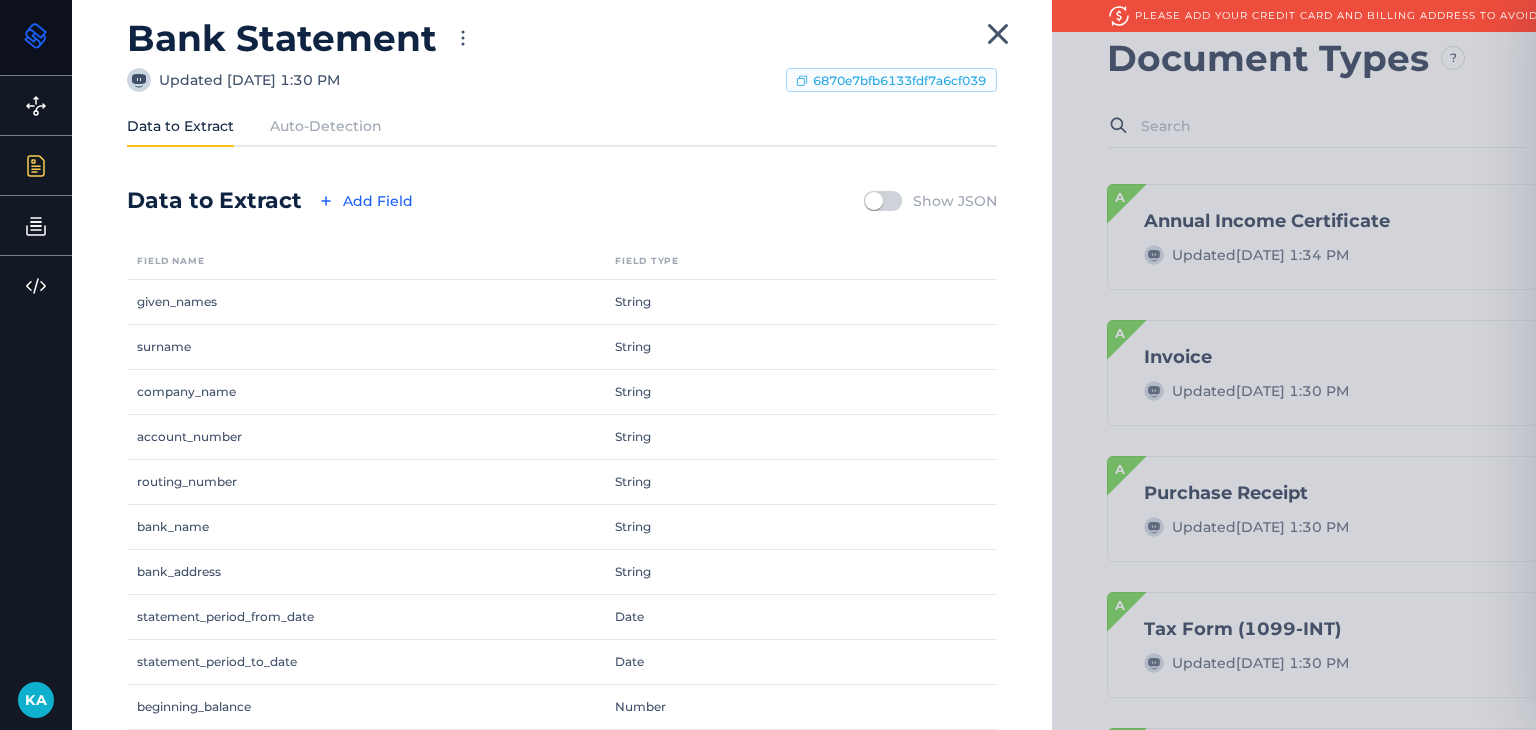scroll, scrollTop: 0, scrollLeft: 0, axis: both 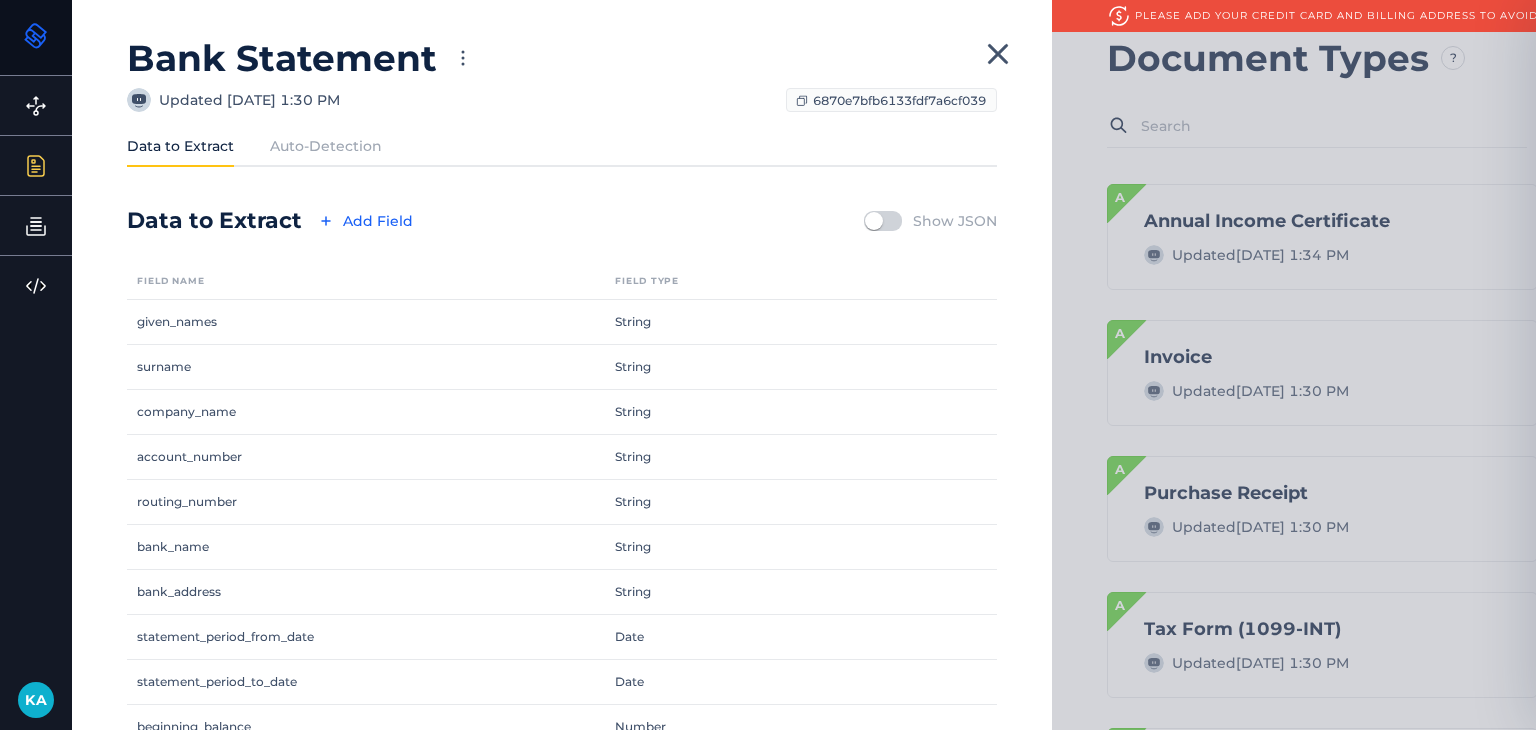 click 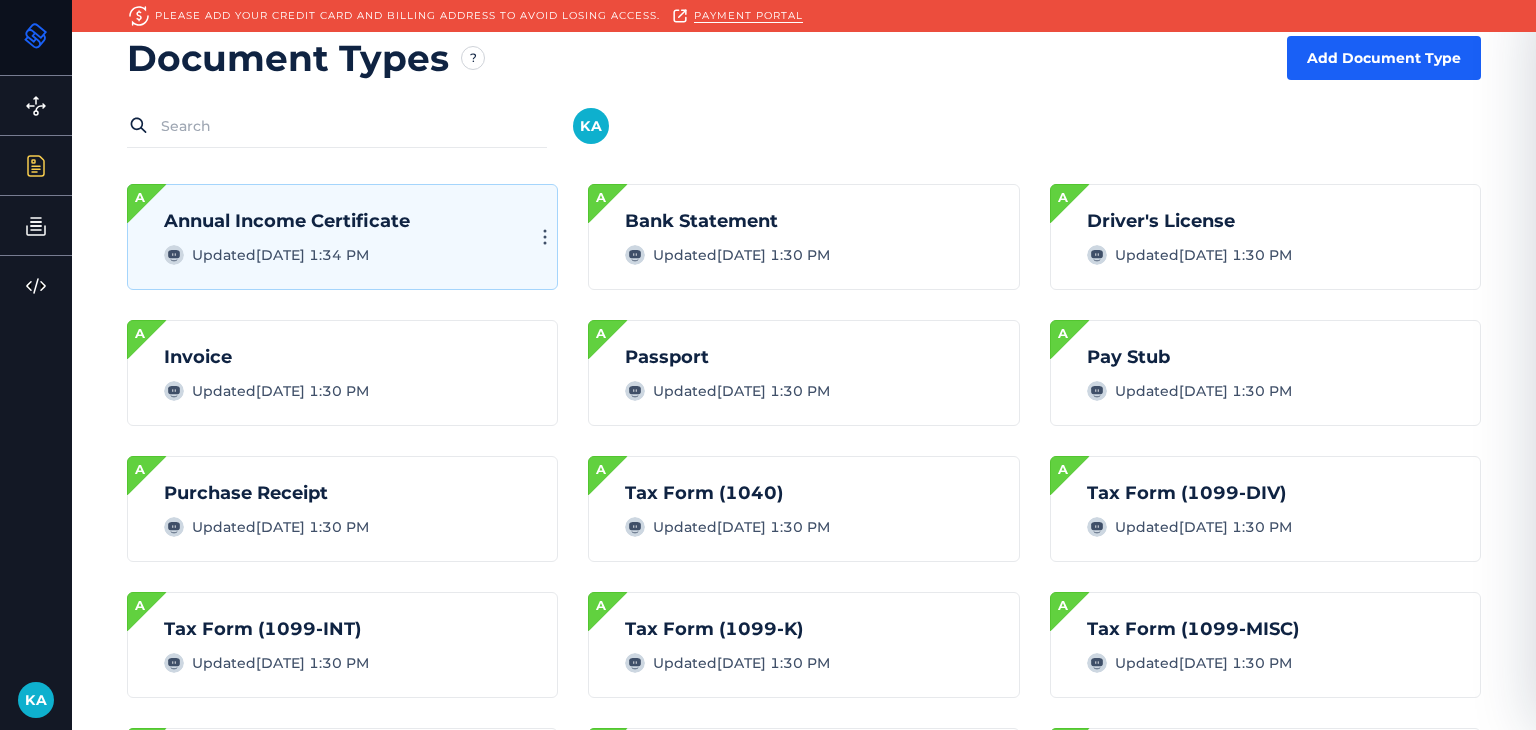 click on "Updated  Jul 11, 2025, 1:34 PM" at bounding box center [280, 255] 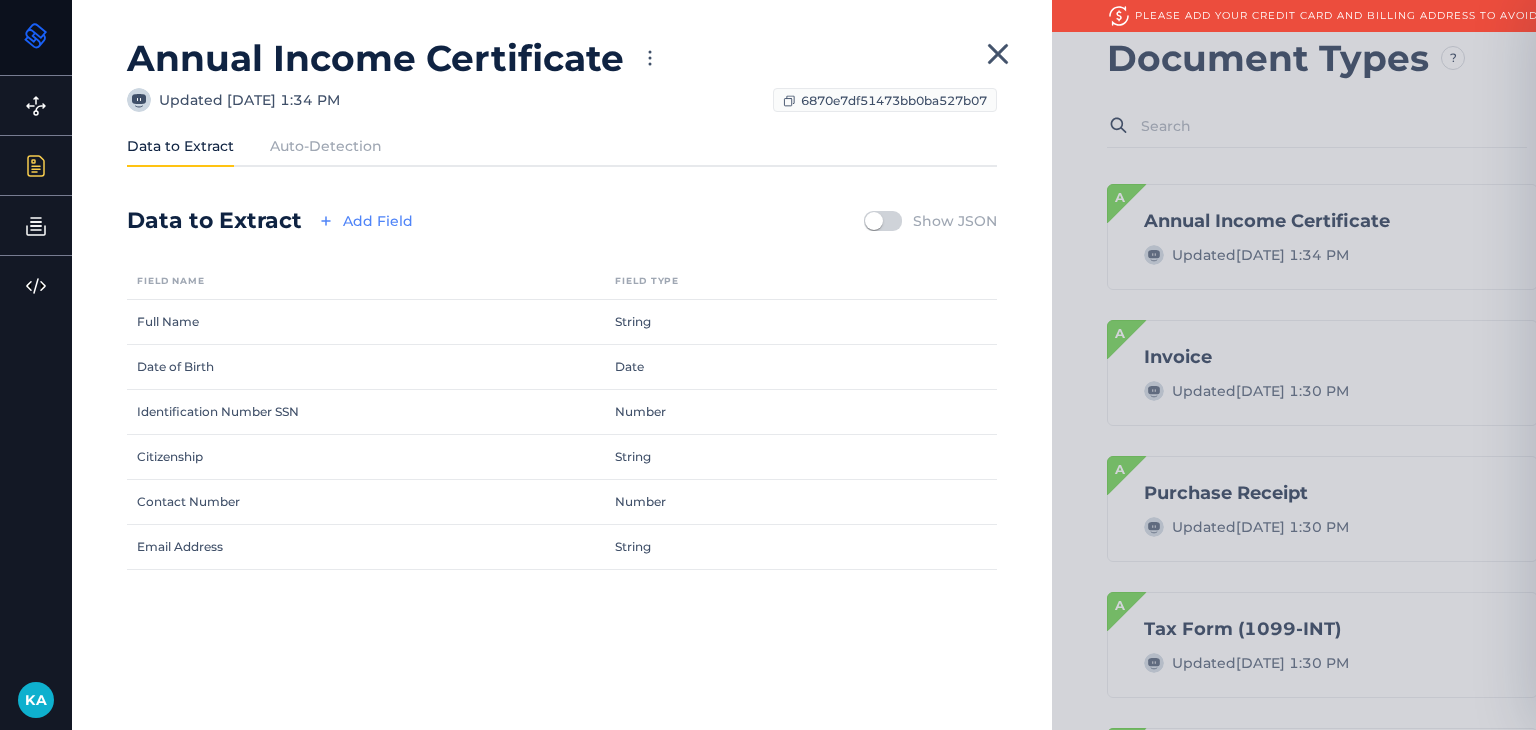 click on "Add Field" at bounding box center [363, 221] 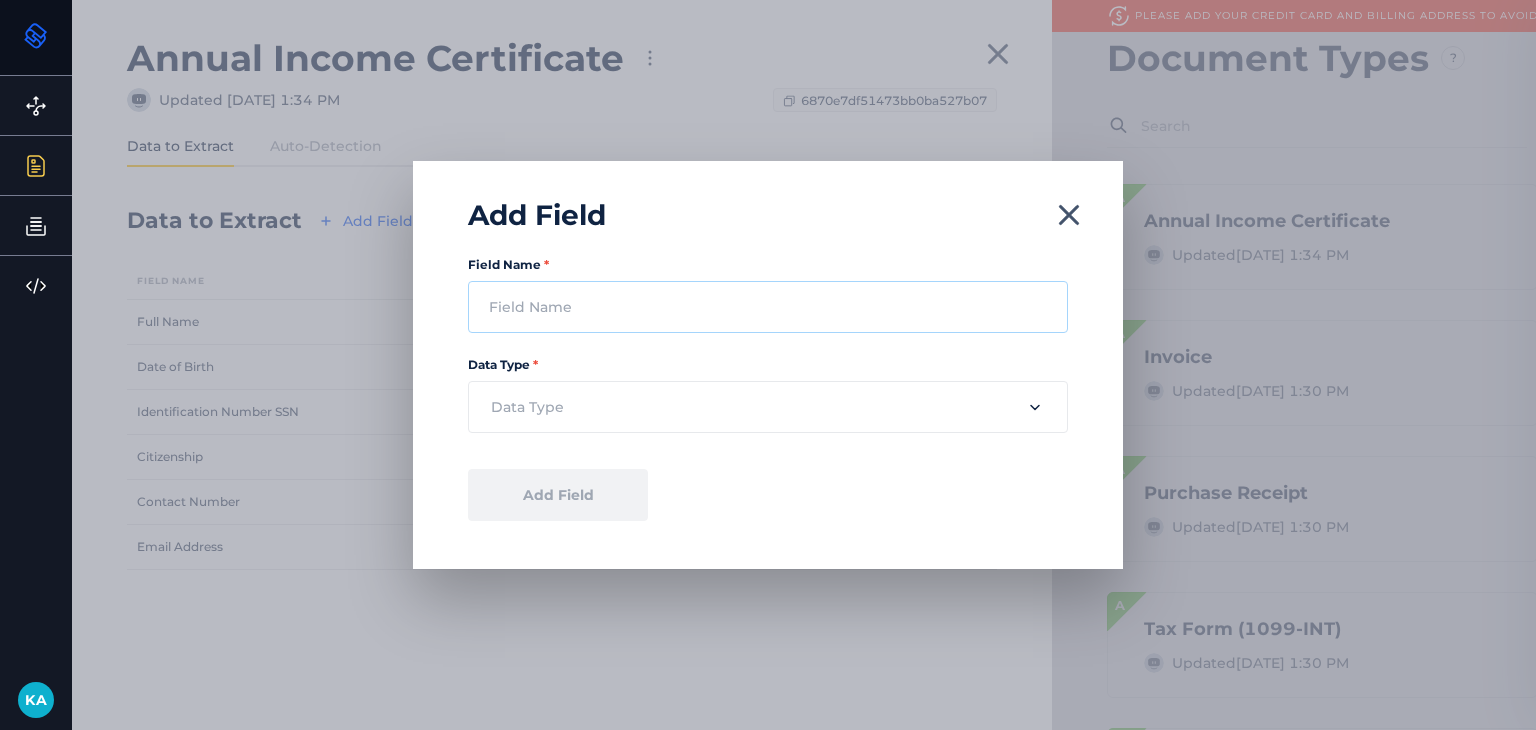 click on "Field Name *" at bounding box center [768, 307] 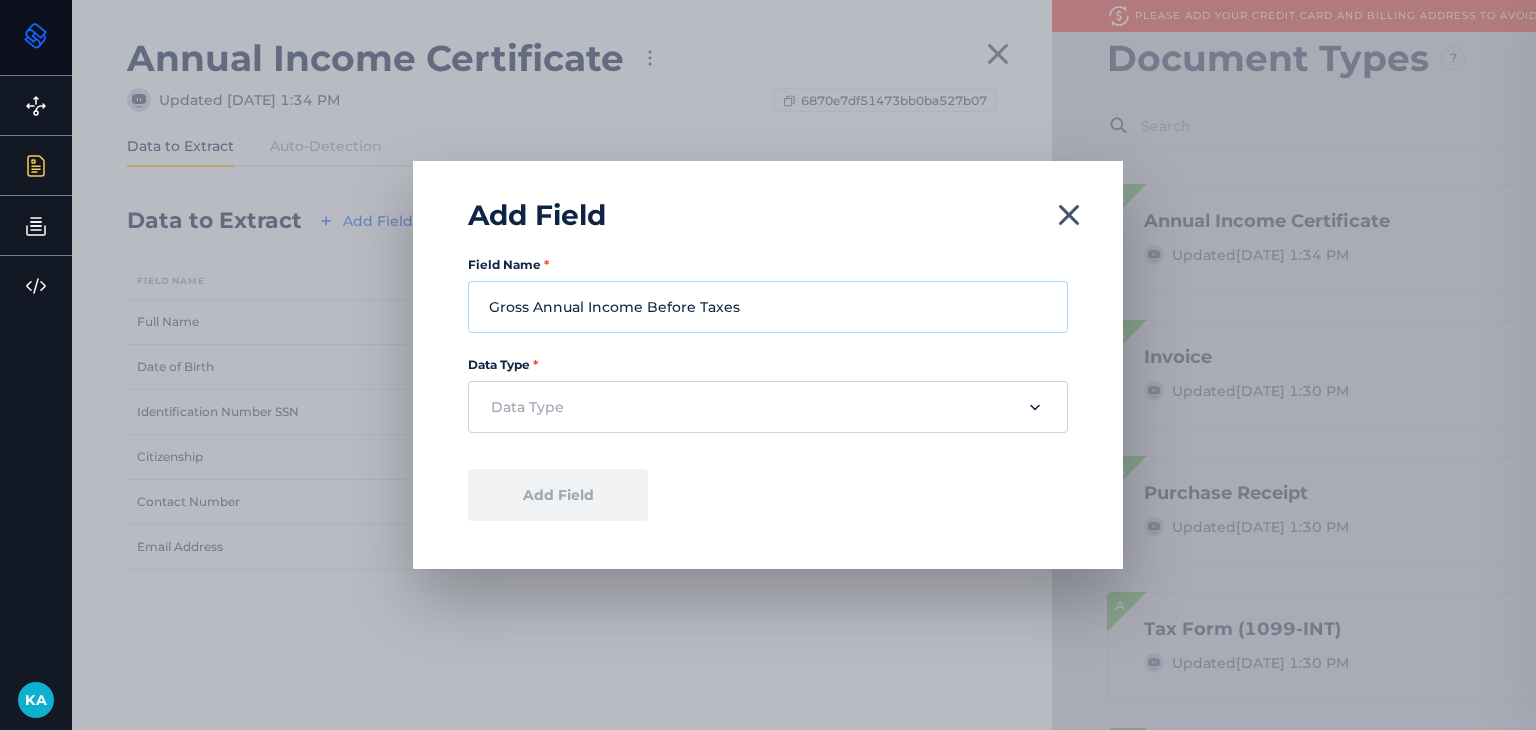 type on "Gross Annual Income Before Taxes" 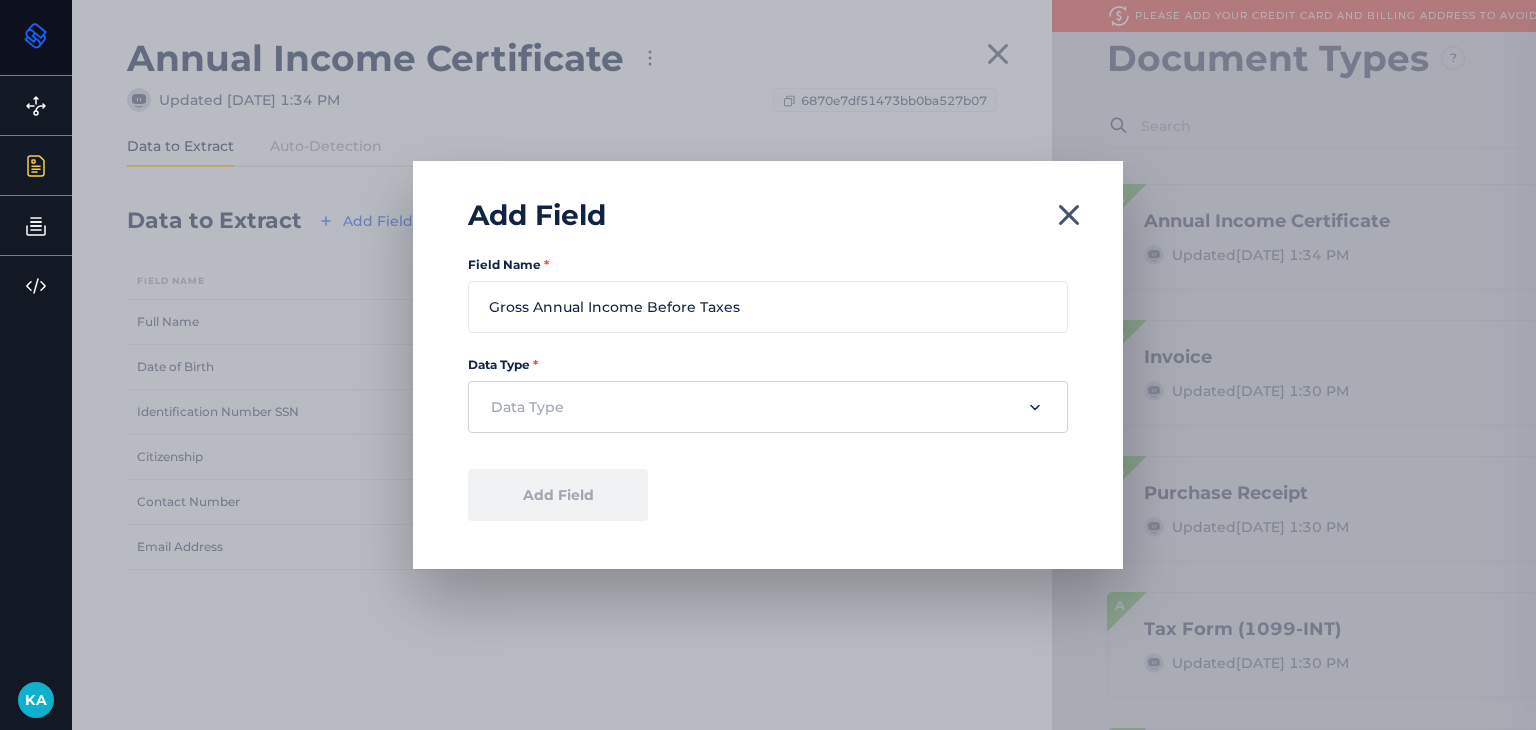 click at bounding box center (751, 407) 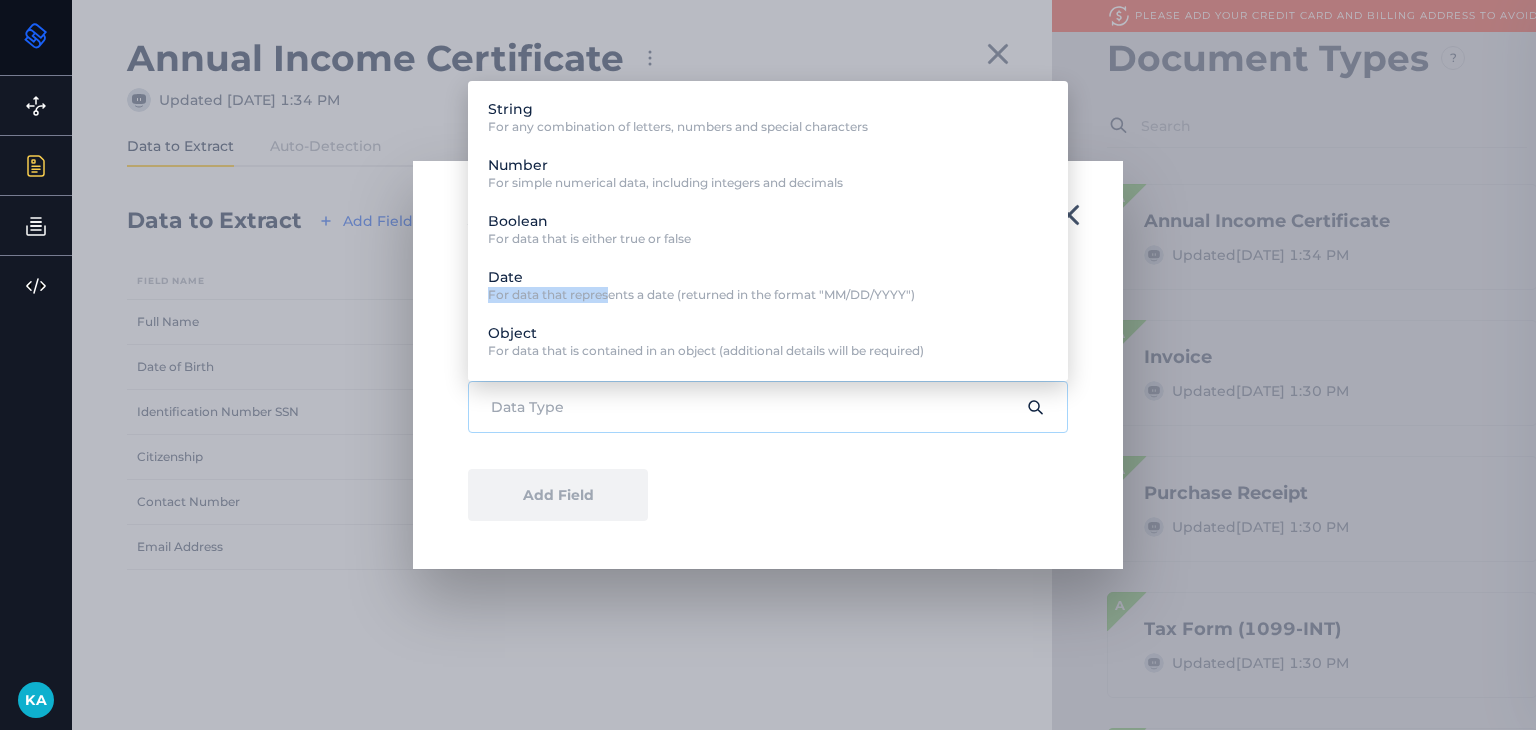 drag, startPoint x: 618, startPoint y: 289, endPoint x: 632, endPoint y: 255, distance: 36.769554 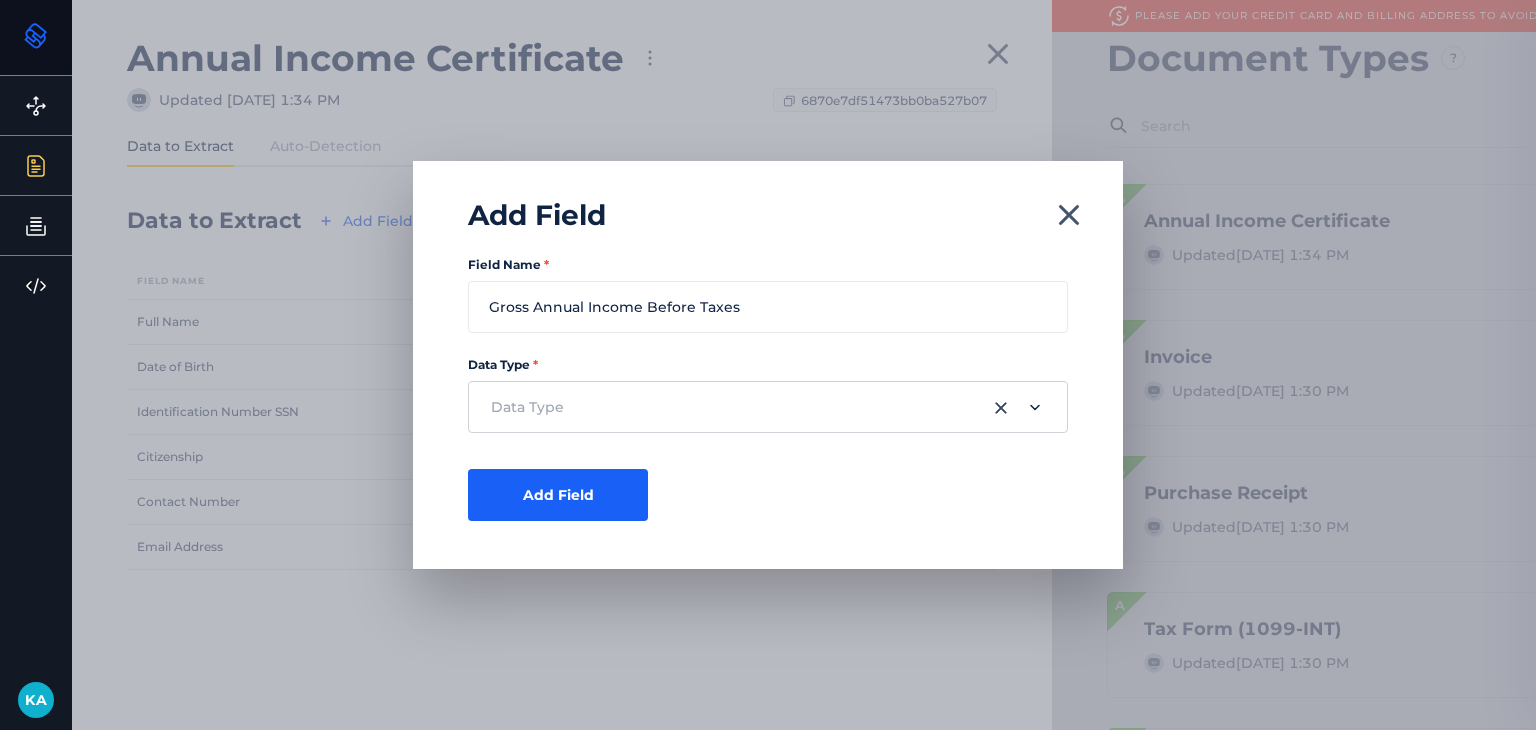 click at bounding box center (751, 407) 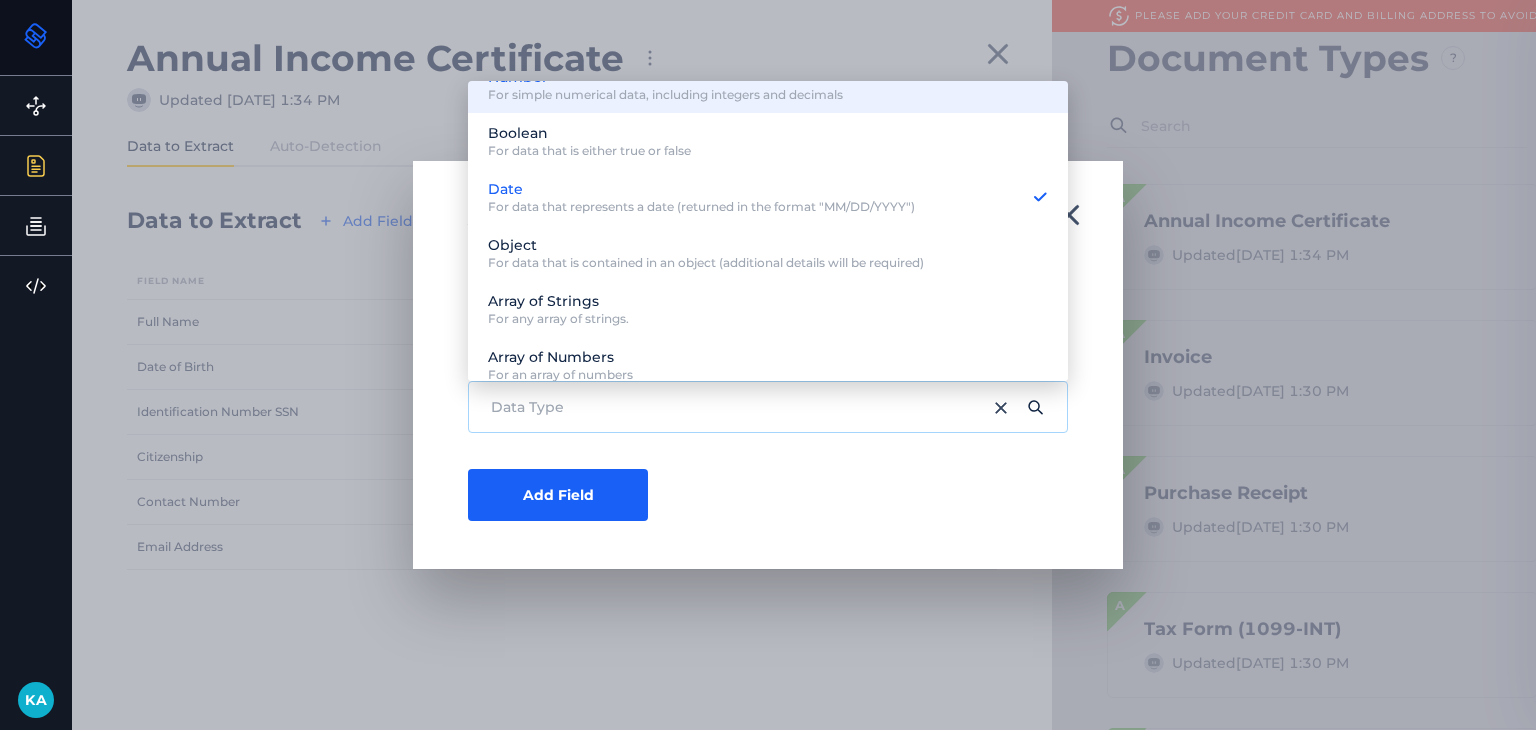 scroll, scrollTop: 0, scrollLeft: 0, axis: both 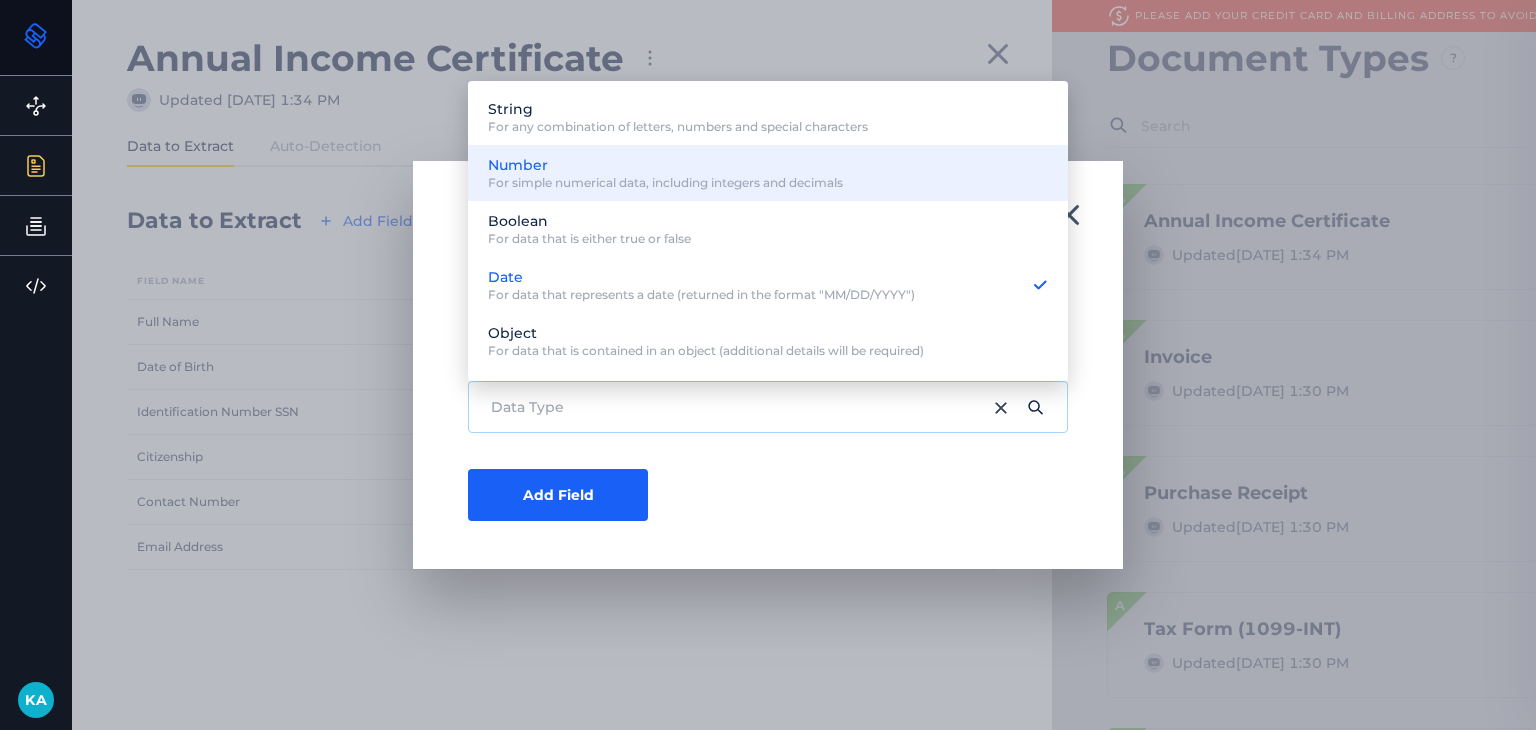 click on "For simple numerical data, including integers and decimals" at bounding box center (665, 183) 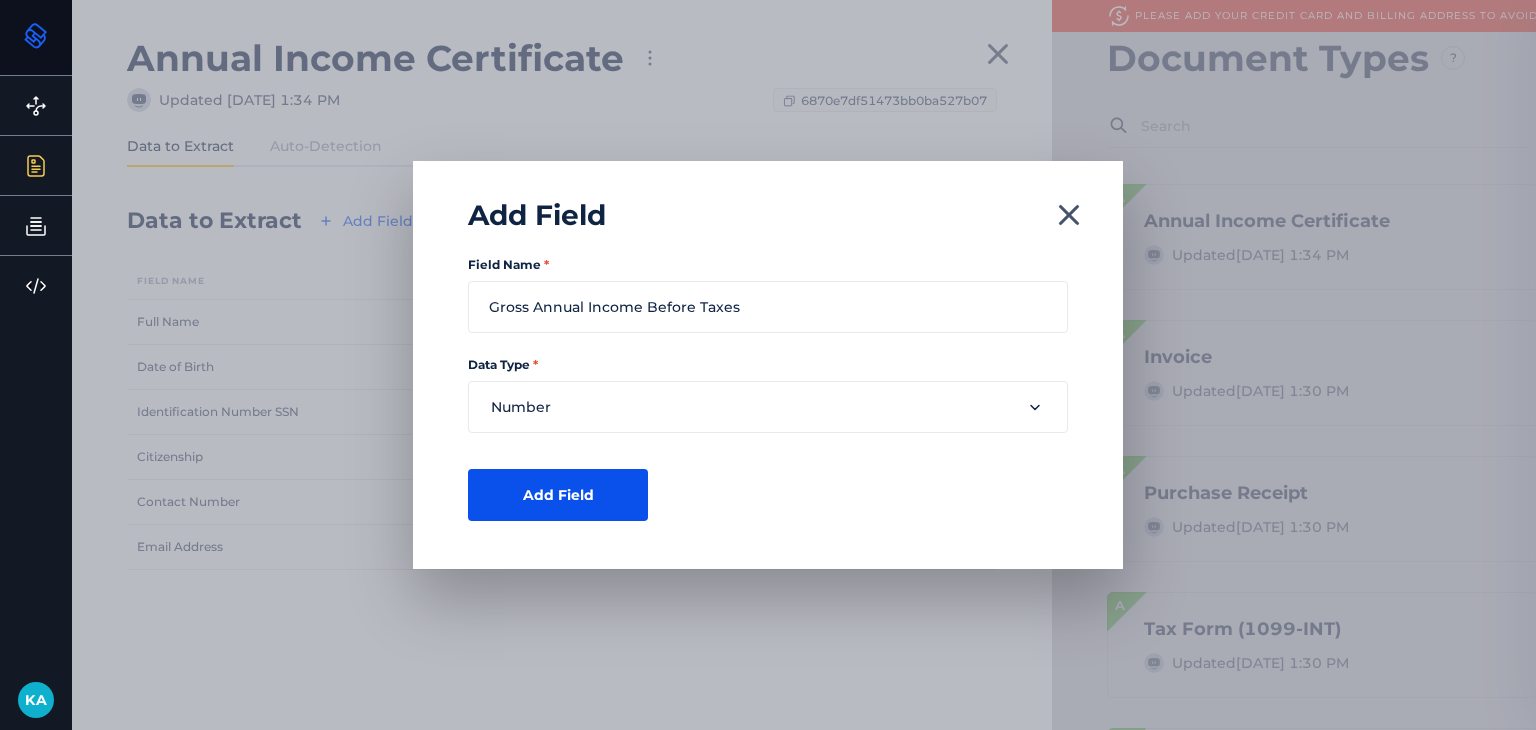 drag, startPoint x: 542, startPoint y: 468, endPoint x: 548, endPoint y: 510, distance: 42.426407 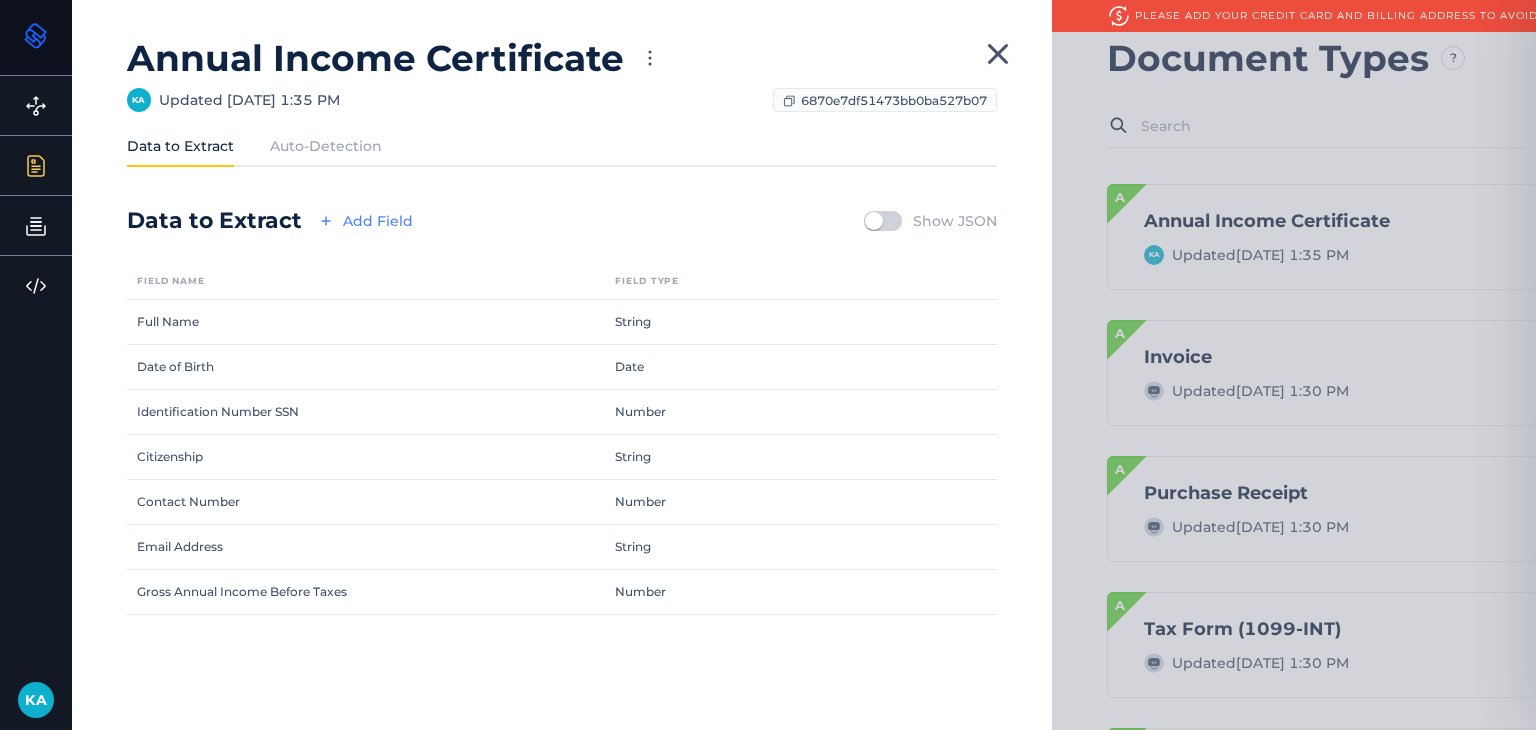 click on "Add Field" at bounding box center (363, 221) 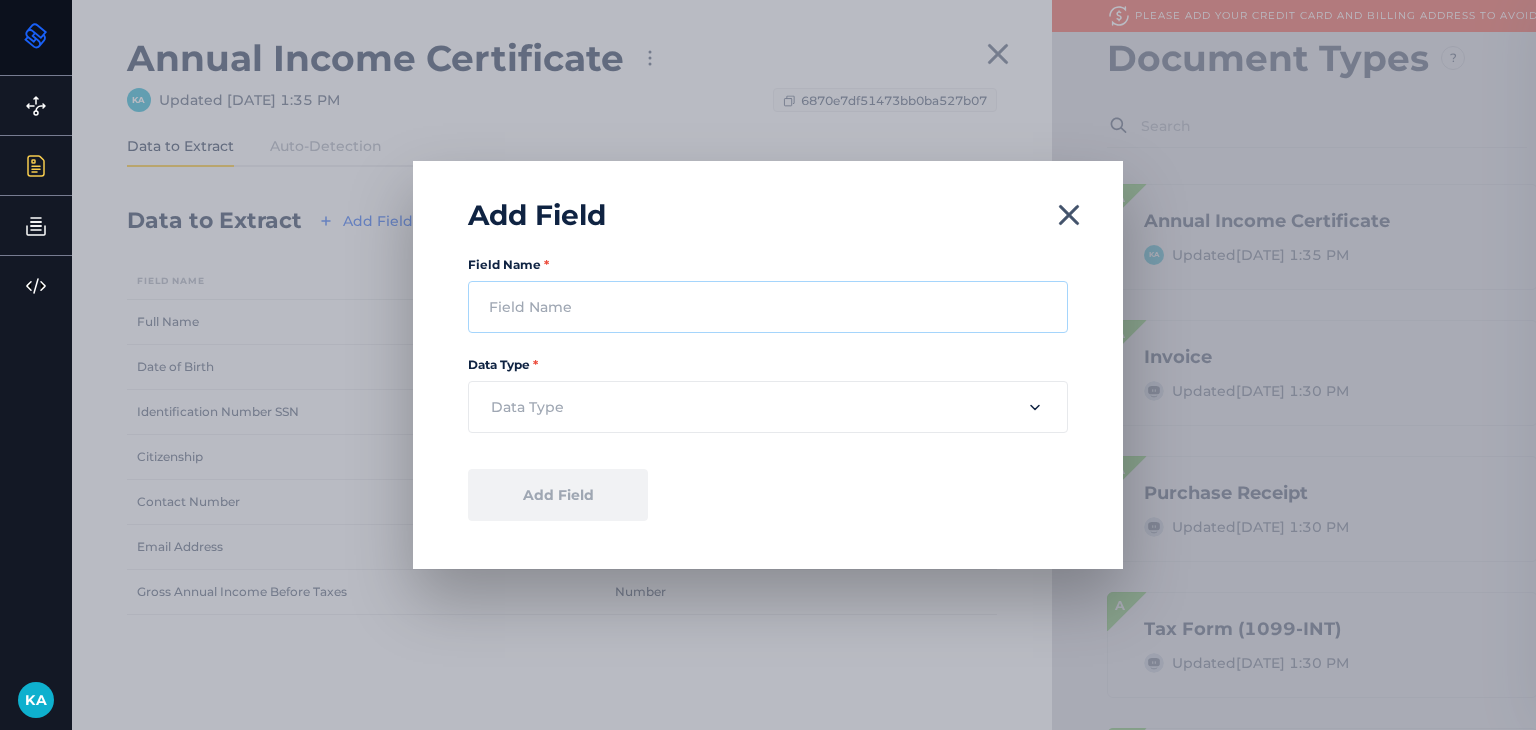 click on "Field Name *" at bounding box center (768, 307) 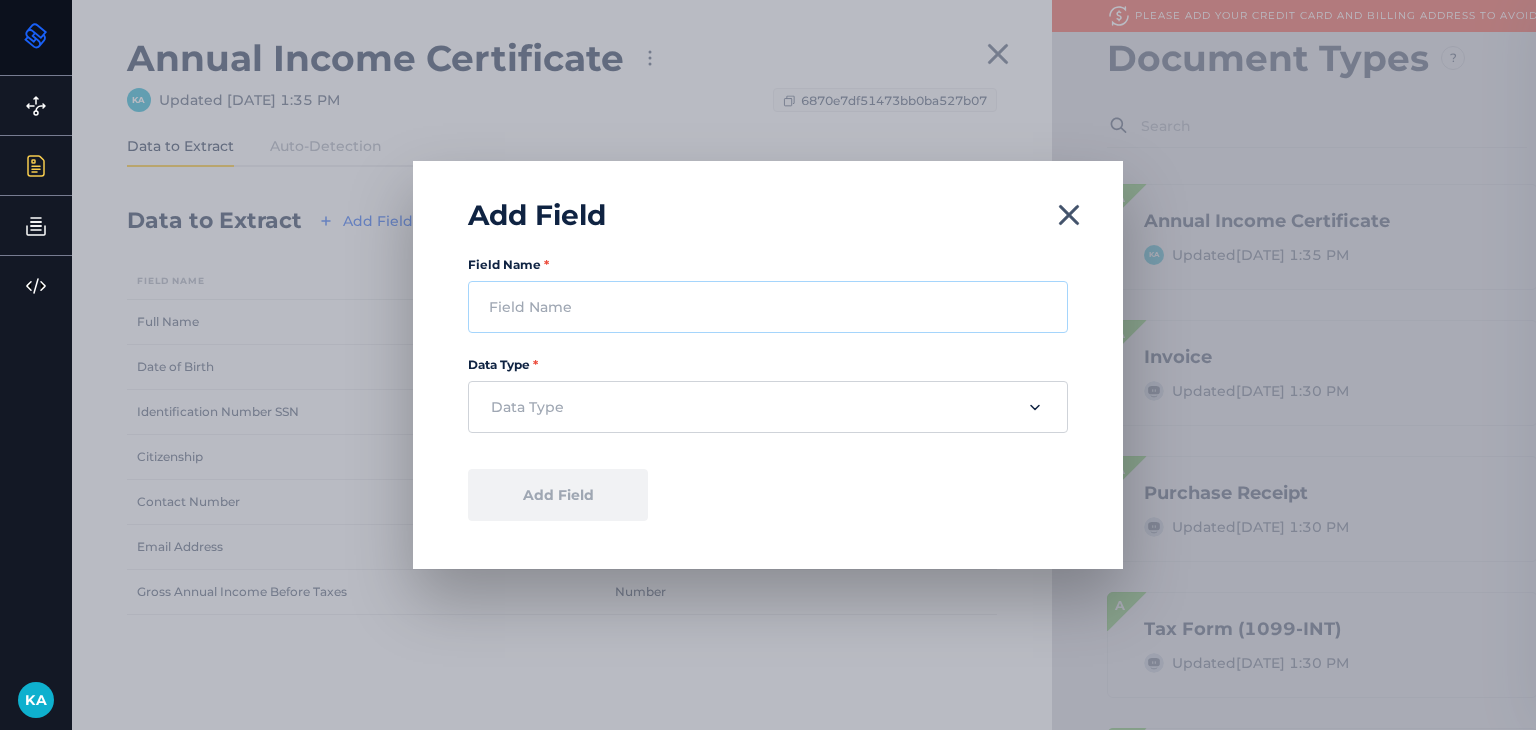 paste on "Net Annual Income After TaxesDeductions" 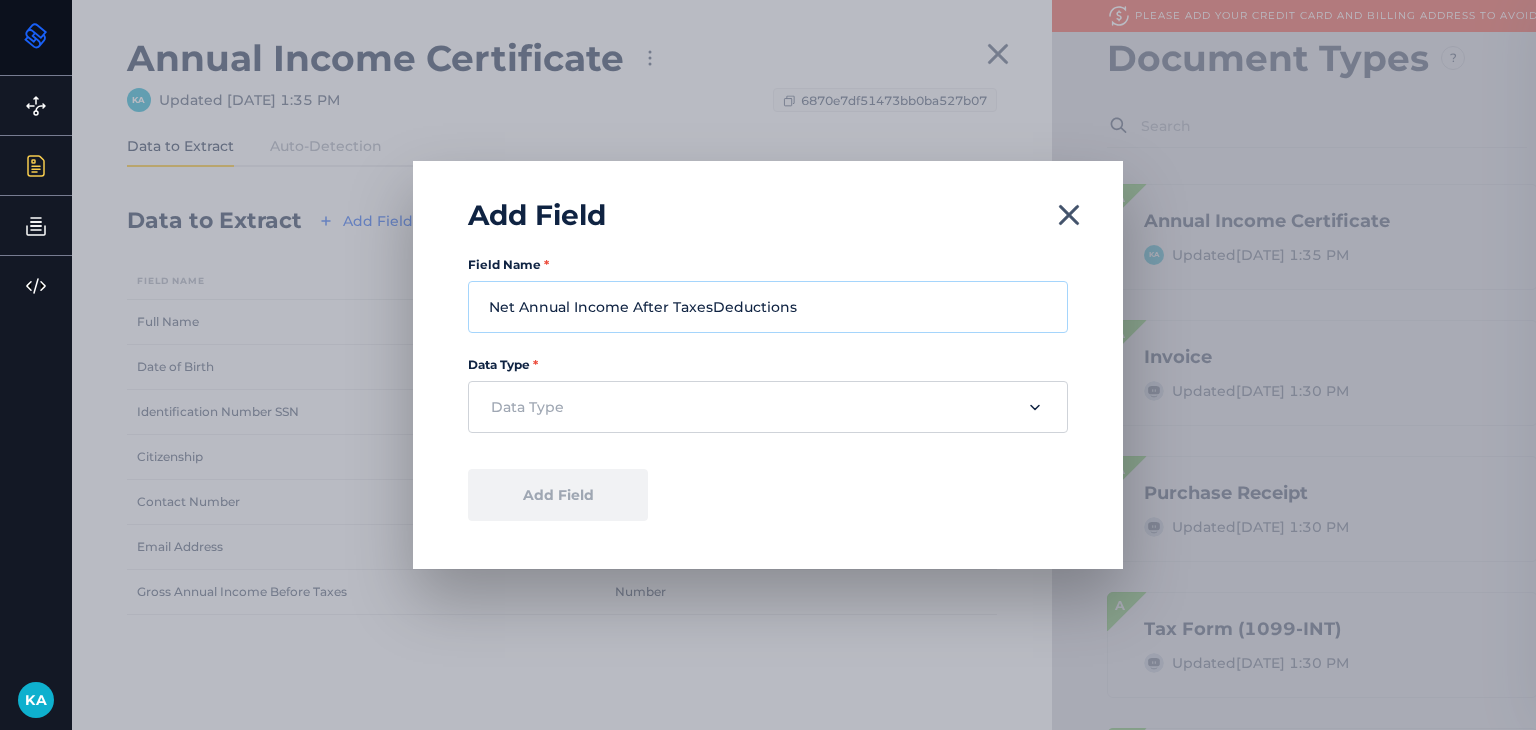 type on "Net Annual Income After TaxesDeductions" 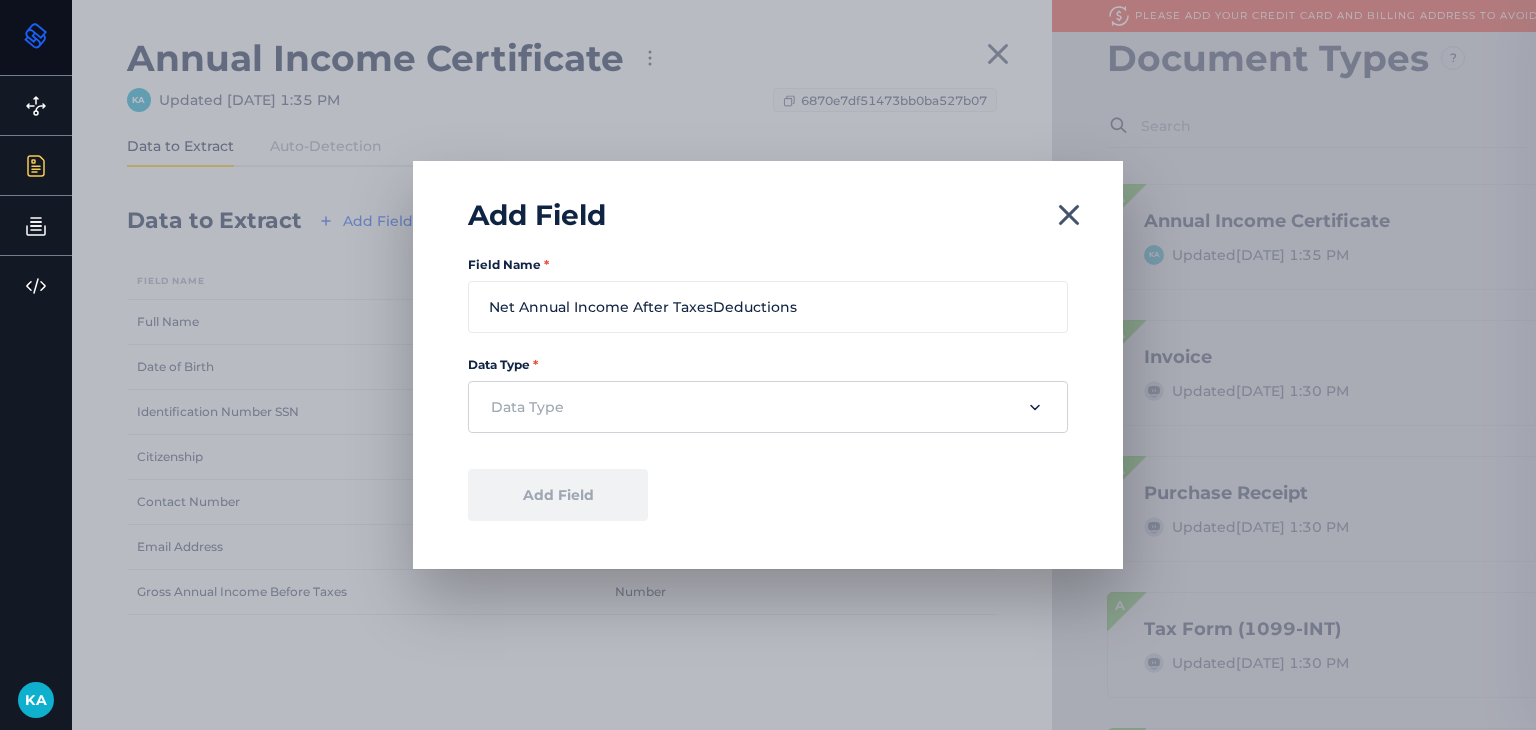 click at bounding box center (751, 407) 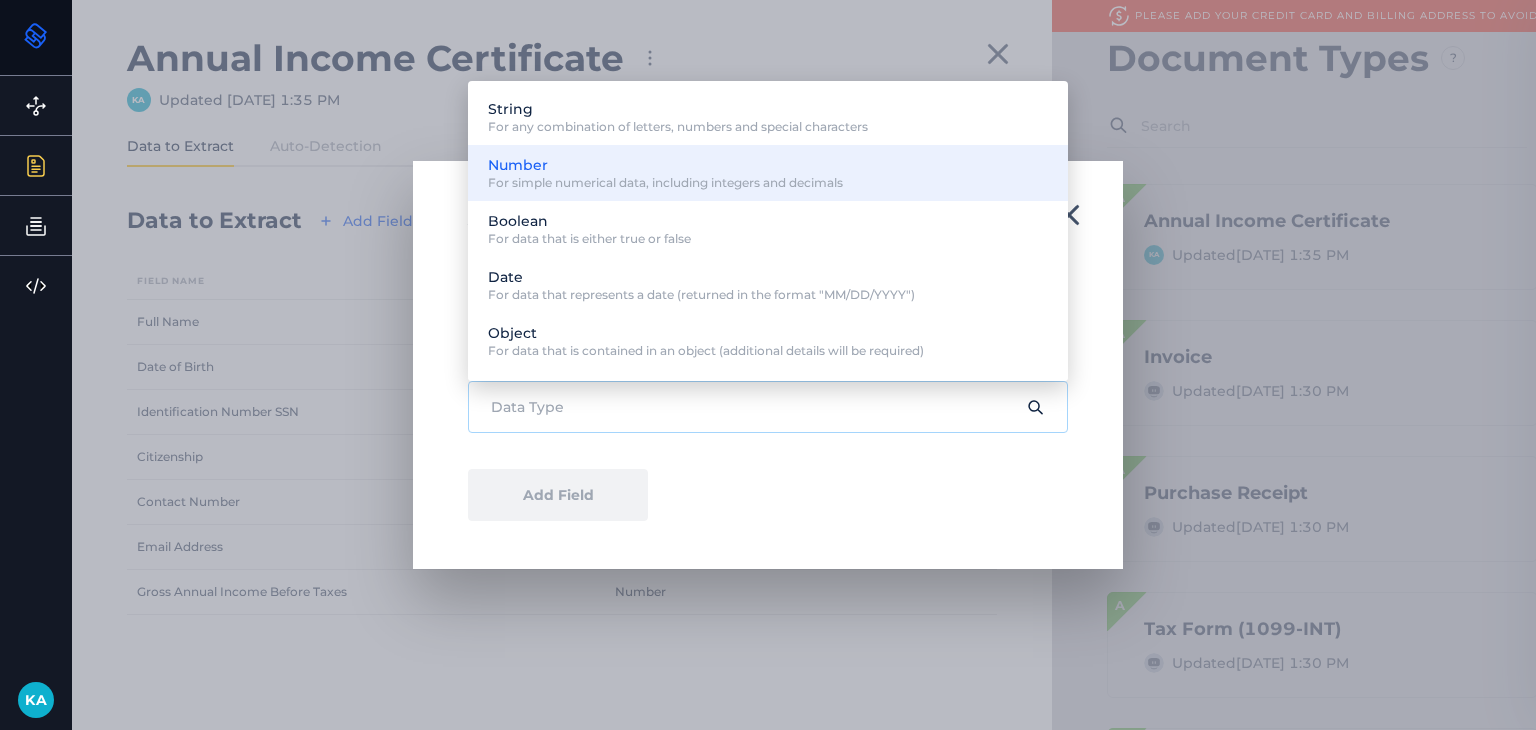 click on "For simple numerical data, including integers and decimals" at bounding box center [665, 183] 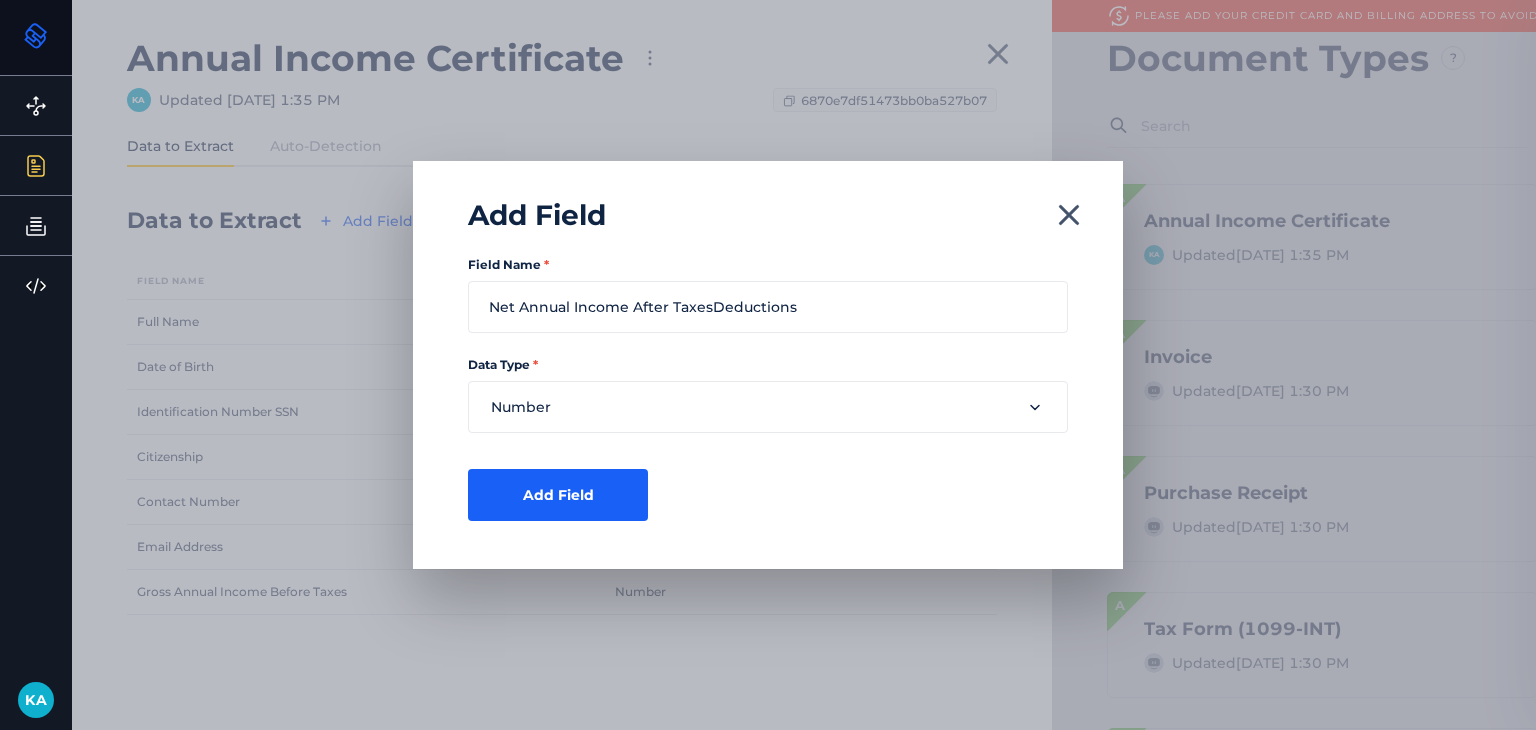 click on "Field Name * Net Annual Income After TaxesDeductions Data Type * Number Data Type * Data Type String Number Boolean Date Object Array of Strings Array of Numbers Array of Booleans Array of Dates Array of Objects Add Field" at bounding box center [768, 401] 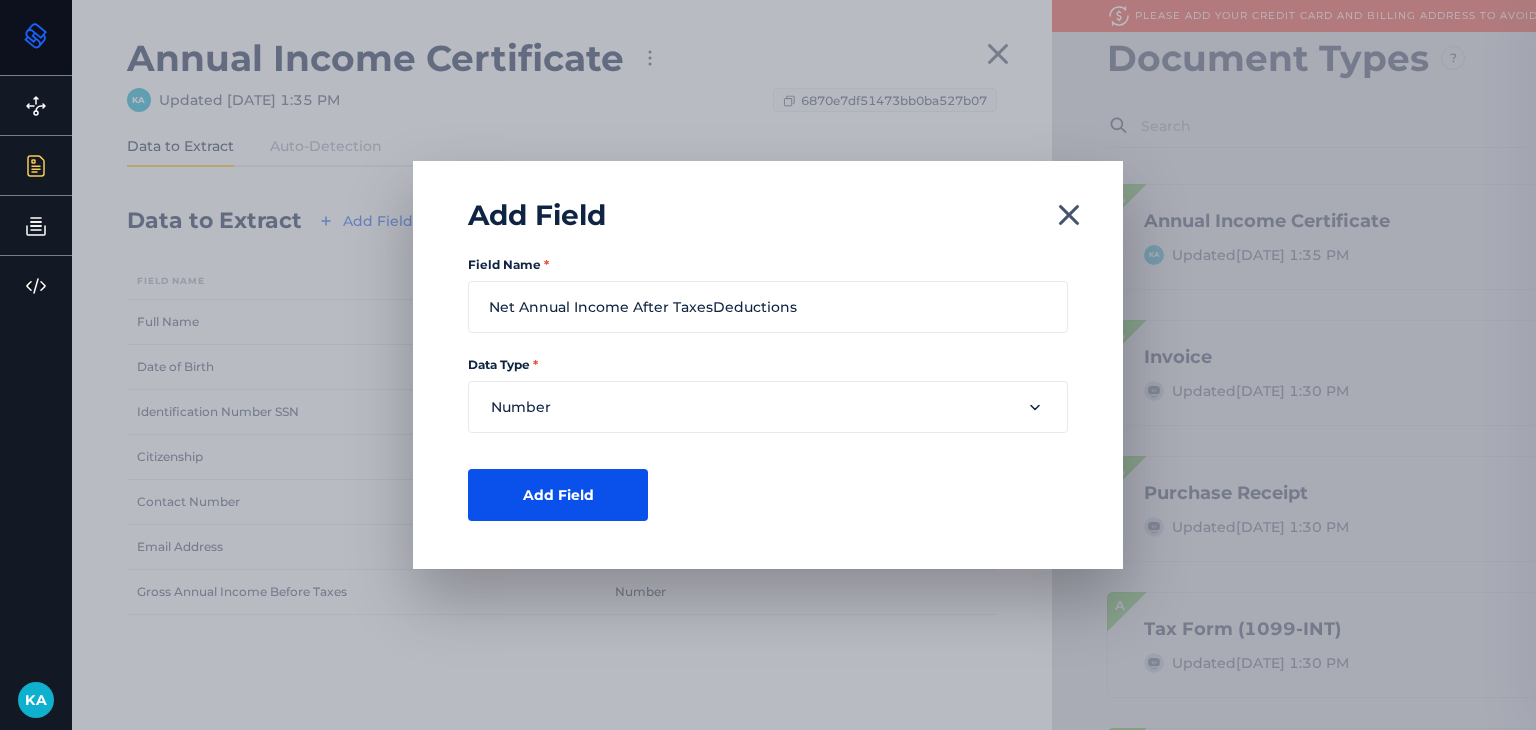 click on "Add Field" at bounding box center [558, 495] 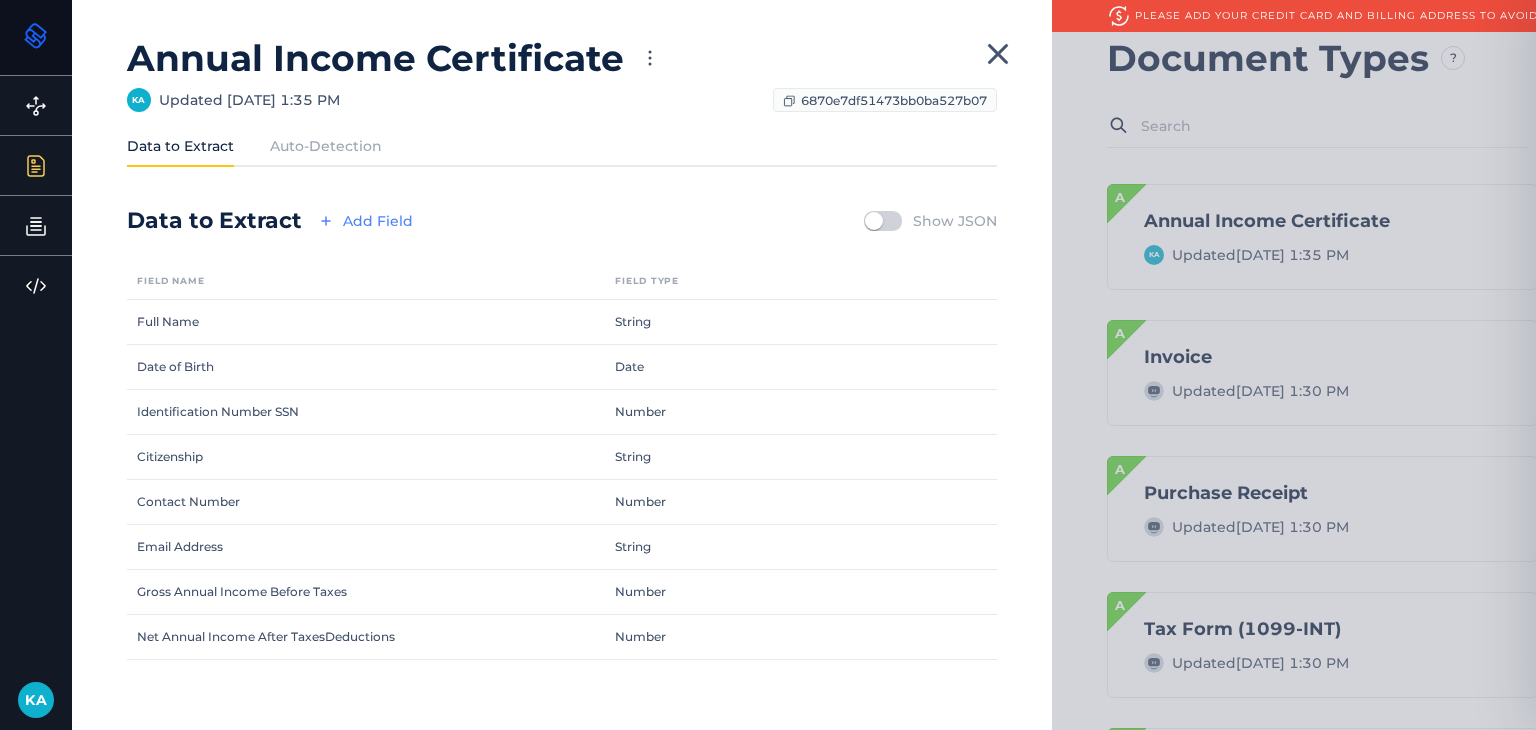 click on "Add Field" at bounding box center [363, 221] 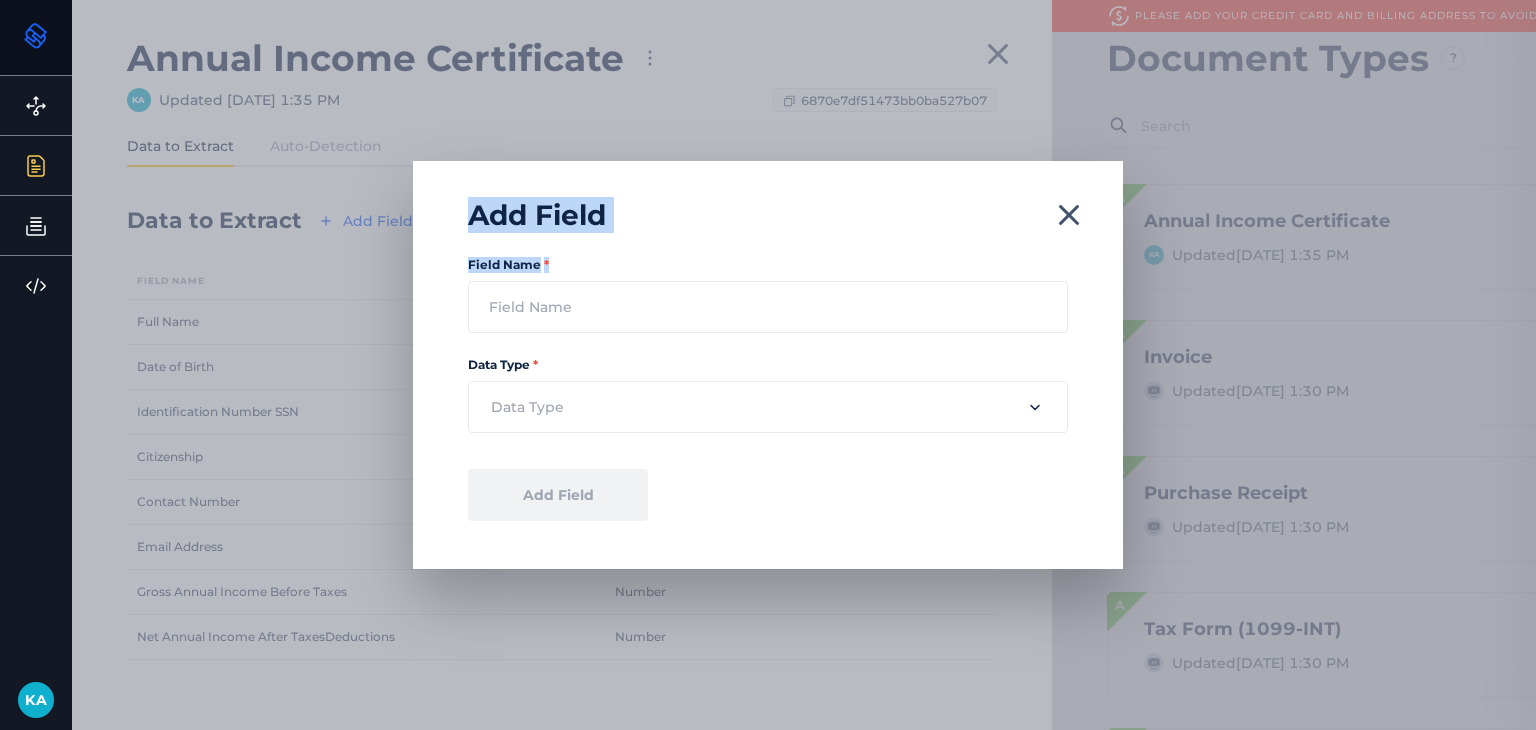 drag, startPoint x: 475, startPoint y: 221, endPoint x: 566, endPoint y: 341, distance: 150.60213 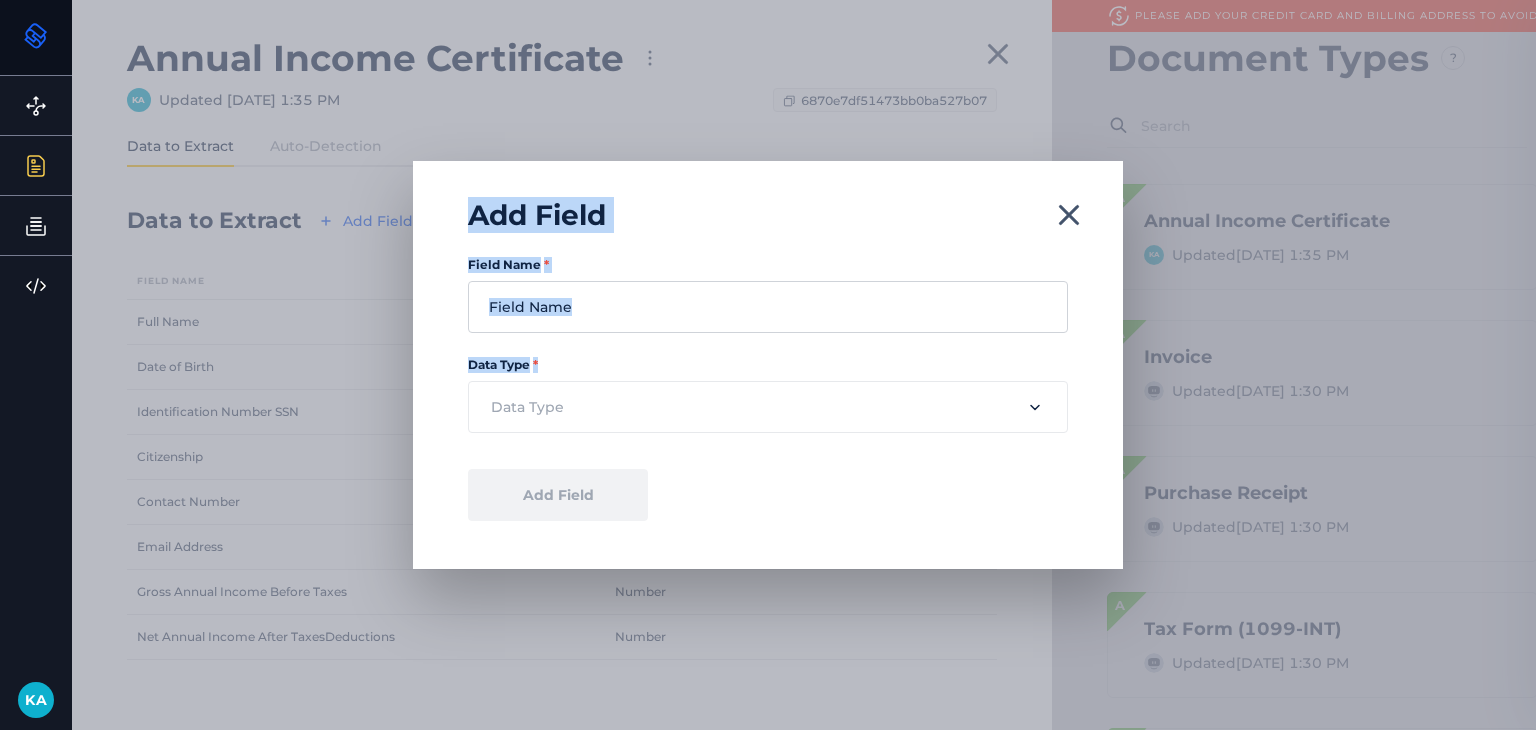 drag, startPoint x: 566, startPoint y: 341, endPoint x: 602, endPoint y: 297, distance: 56.85068 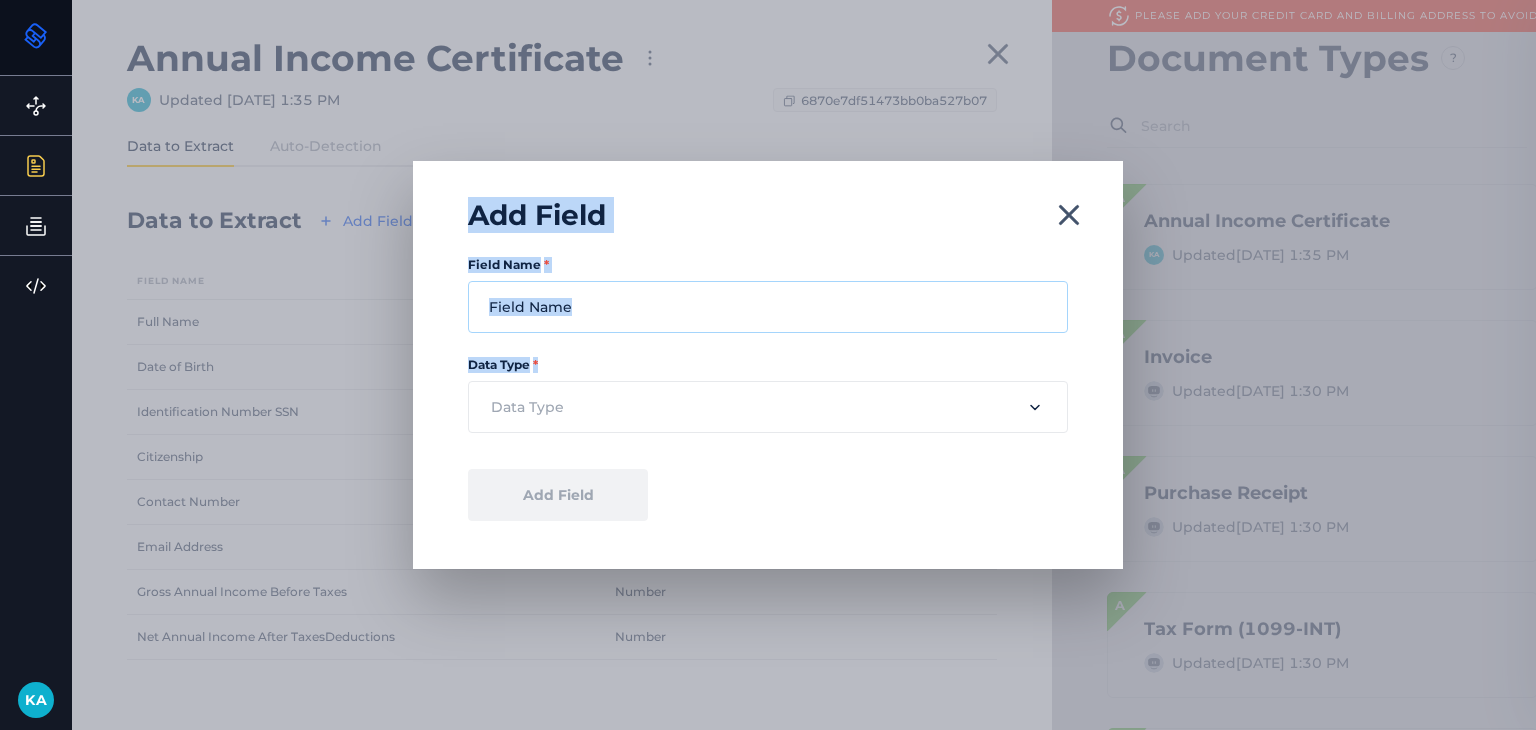 click on "Field Name *" at bounding box center (768, 307) 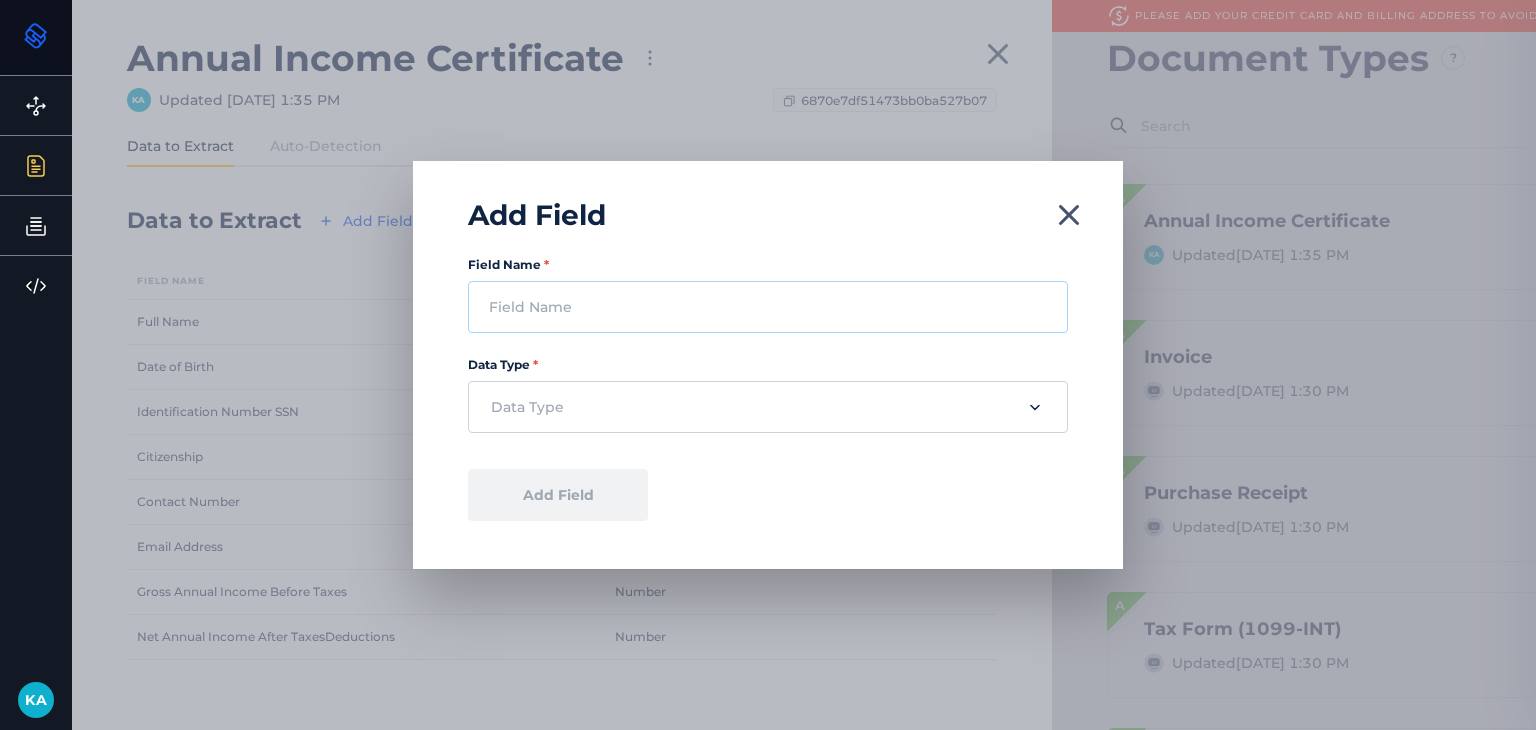 paste on "Additional Income Sources if applicable" 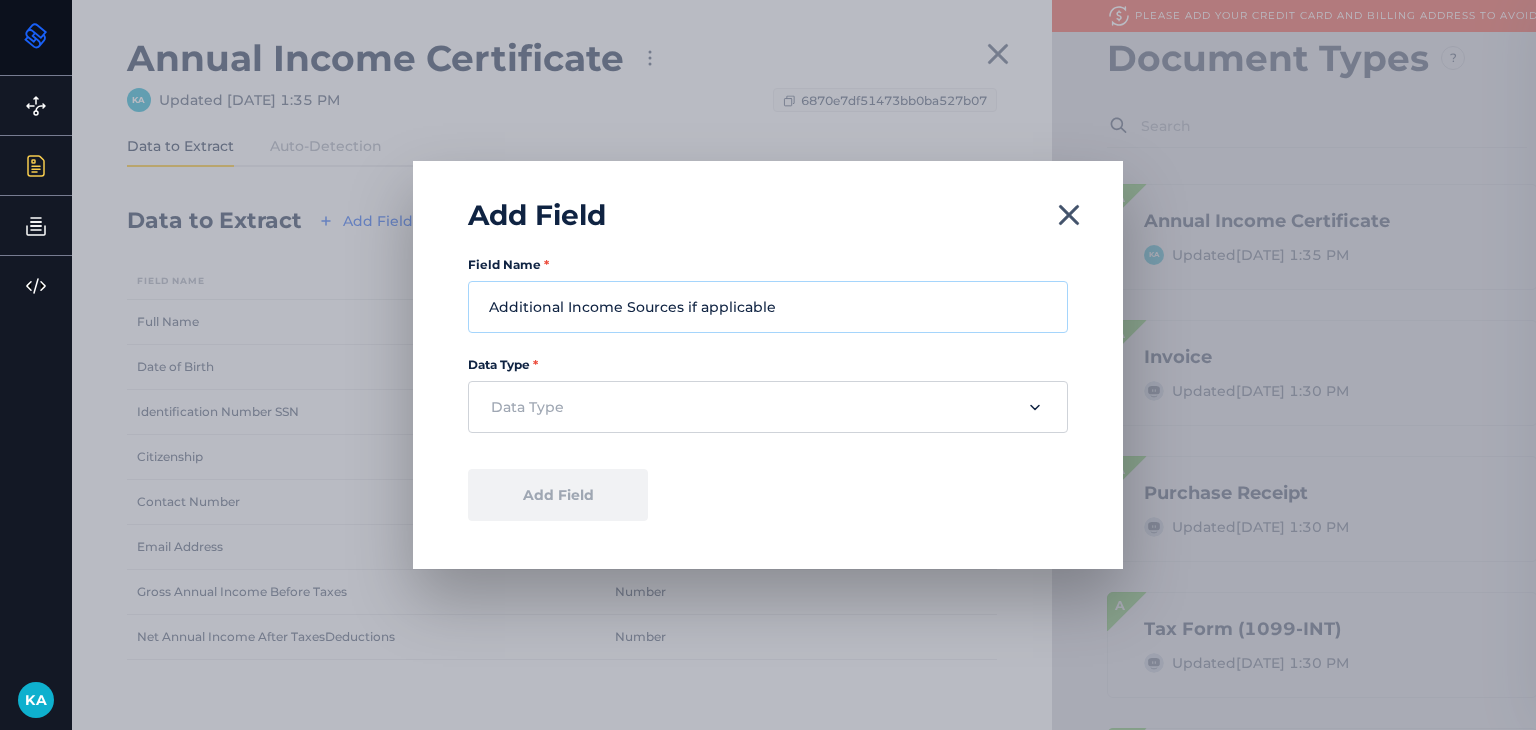 type on "Additional Income Sources if applicable" 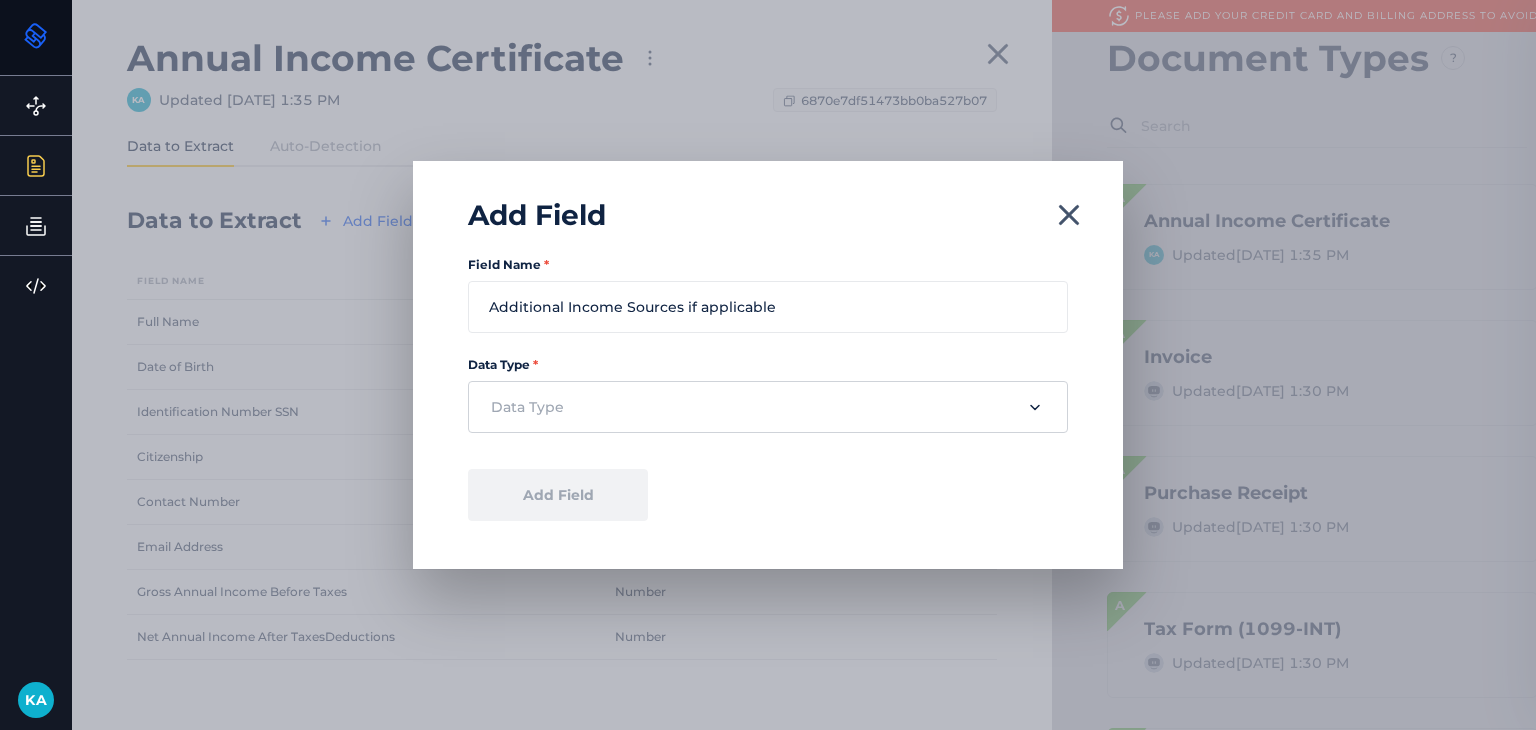 click at bounding box center [768, 407] 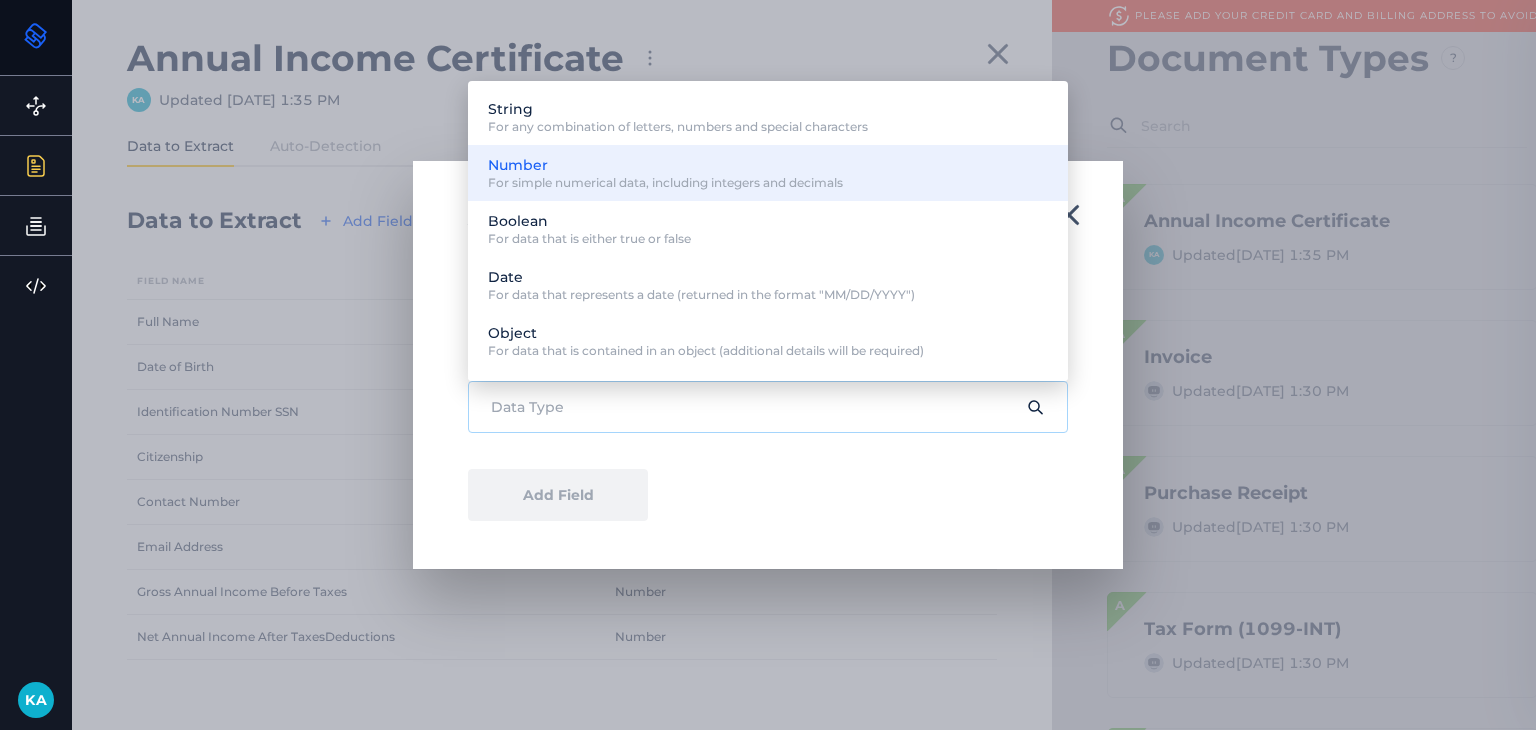 click on "Number For simple numerical data, including integers and decimals" at bounding box center [665, 173] 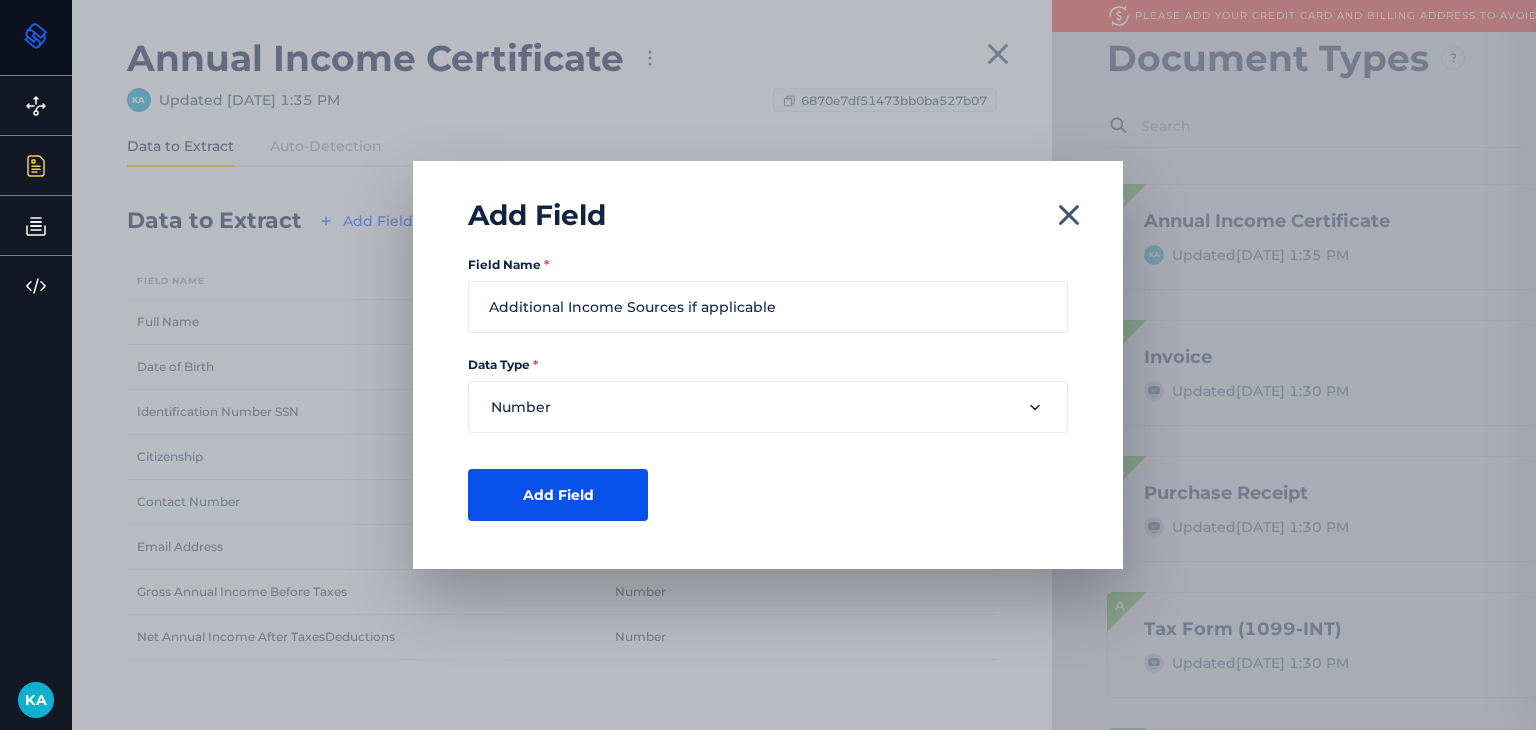 click on "Add Field" at bounding box center [558, 495] 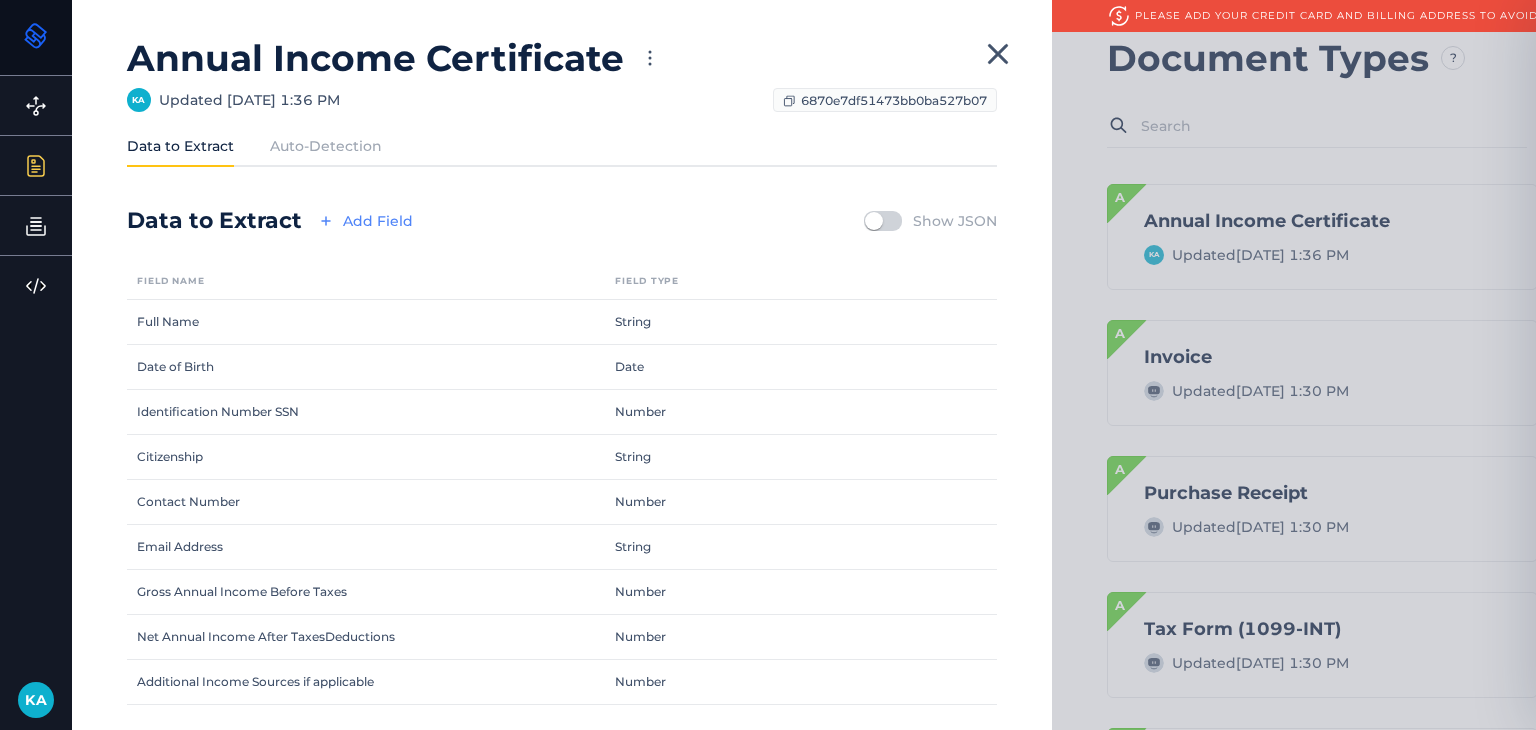 click on "Add Field" at bounding box center (363, 221) 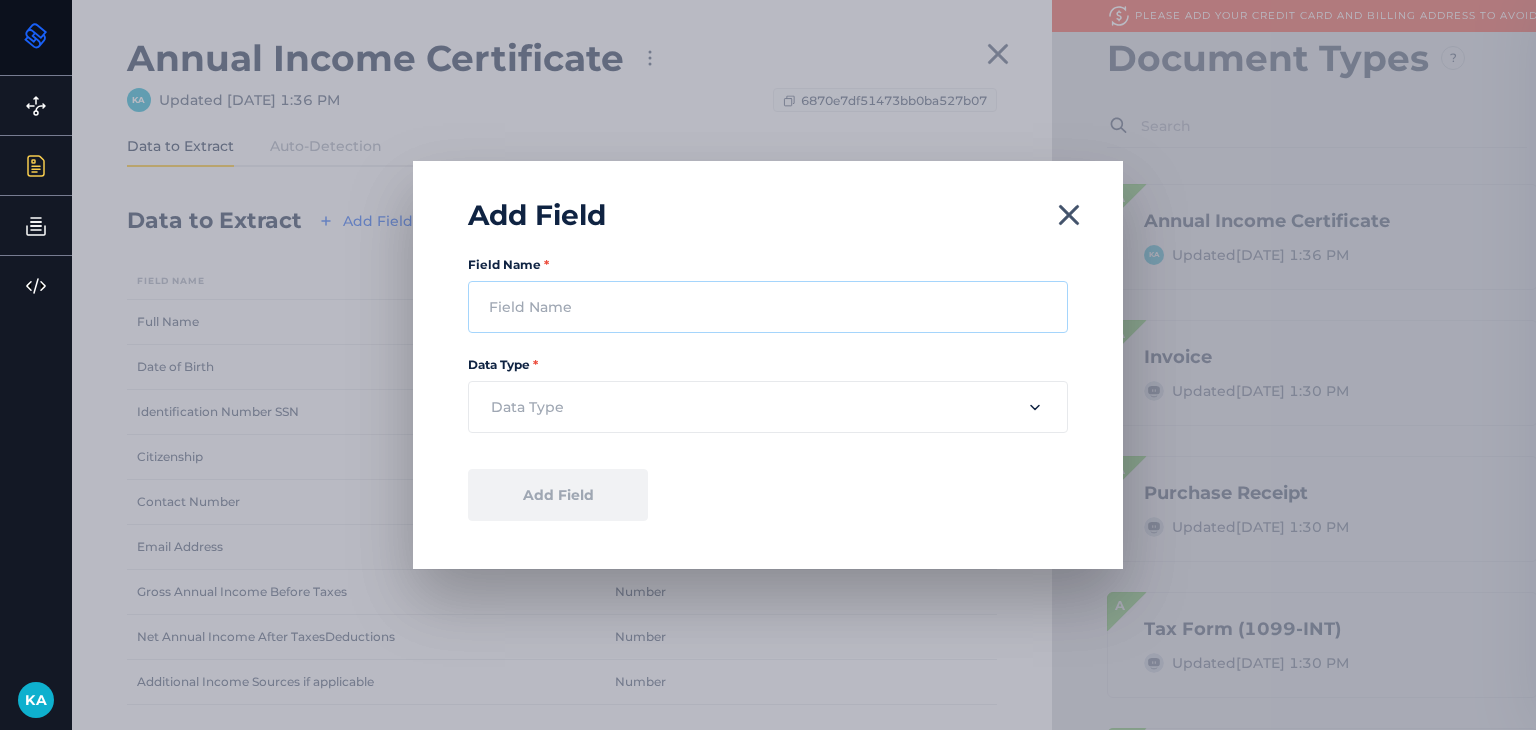 click on "Field Name *" at bounding box center [768, 307] 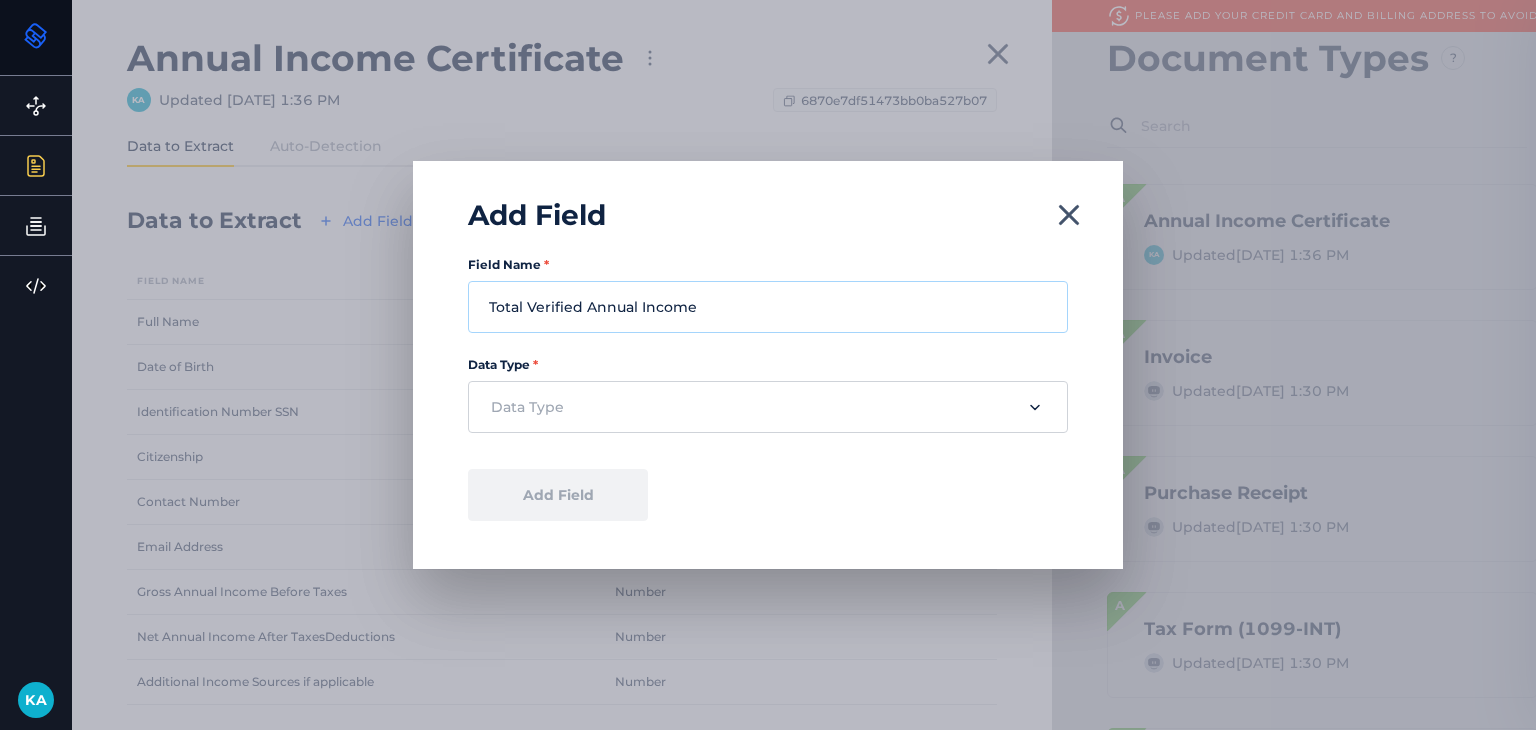 type on "Total Verified Annual Income" 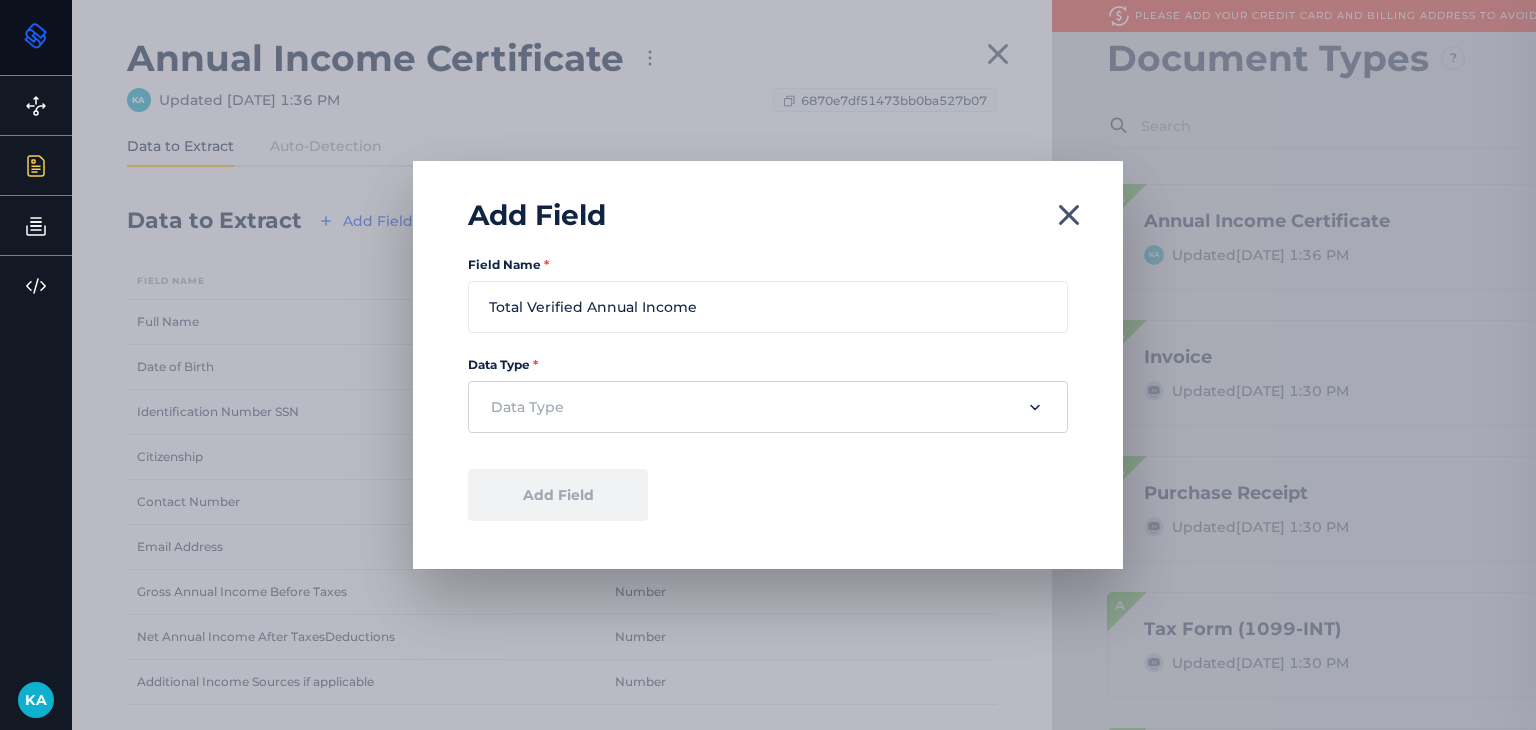 click at bounding box center (751, 407) 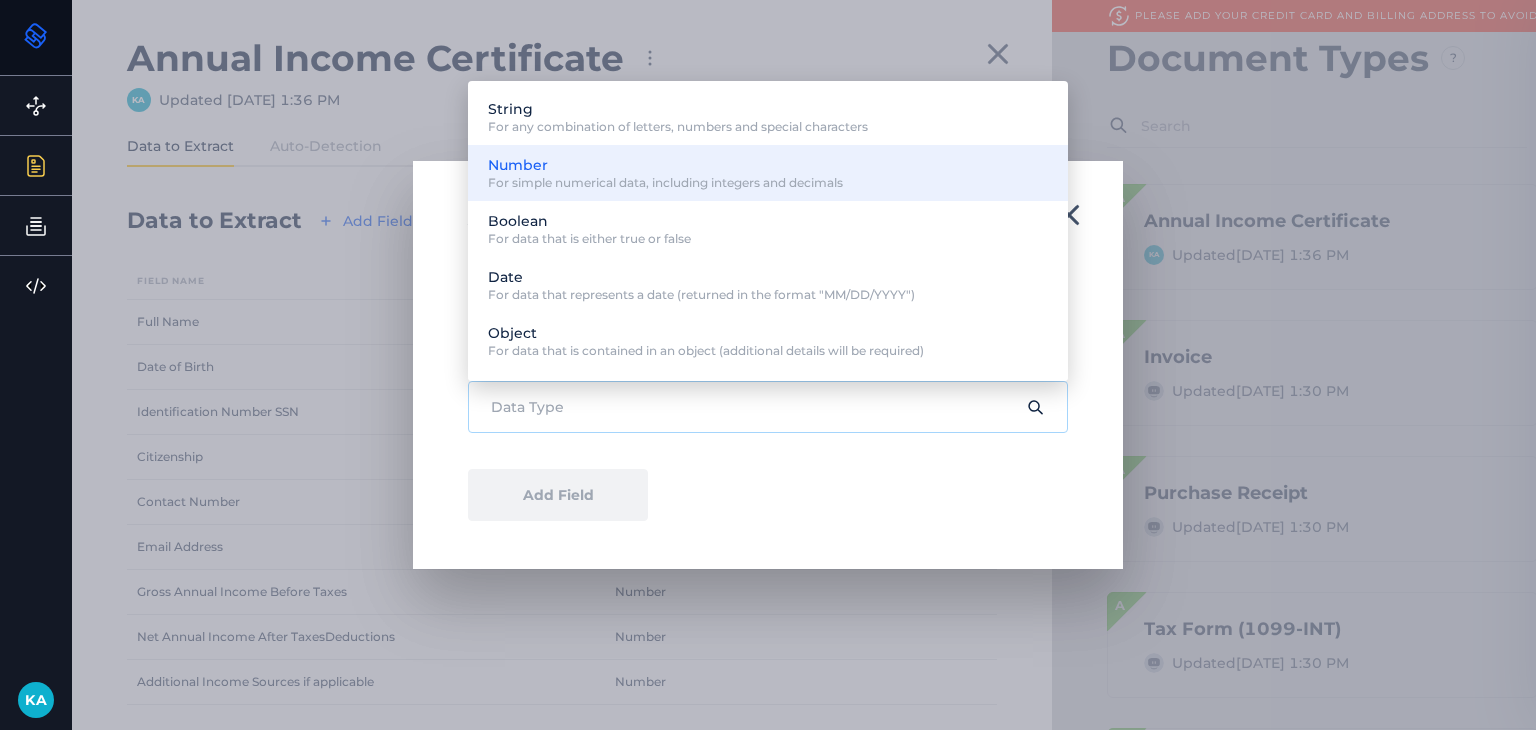 click on "For simple numerical data, including integers and decimals" at bounding box center (665, 183) 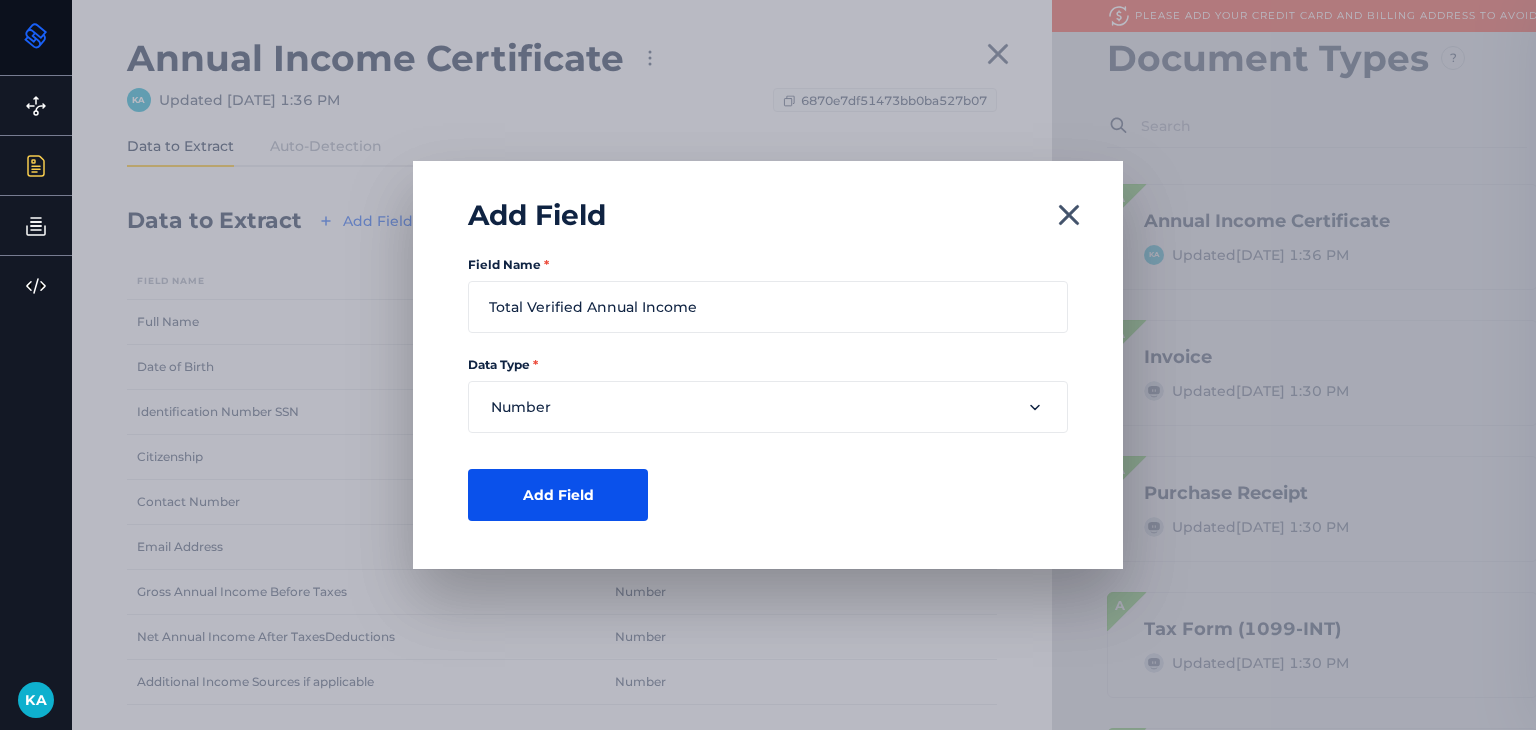 click on "Add Field" at bounding box center (558, 495) 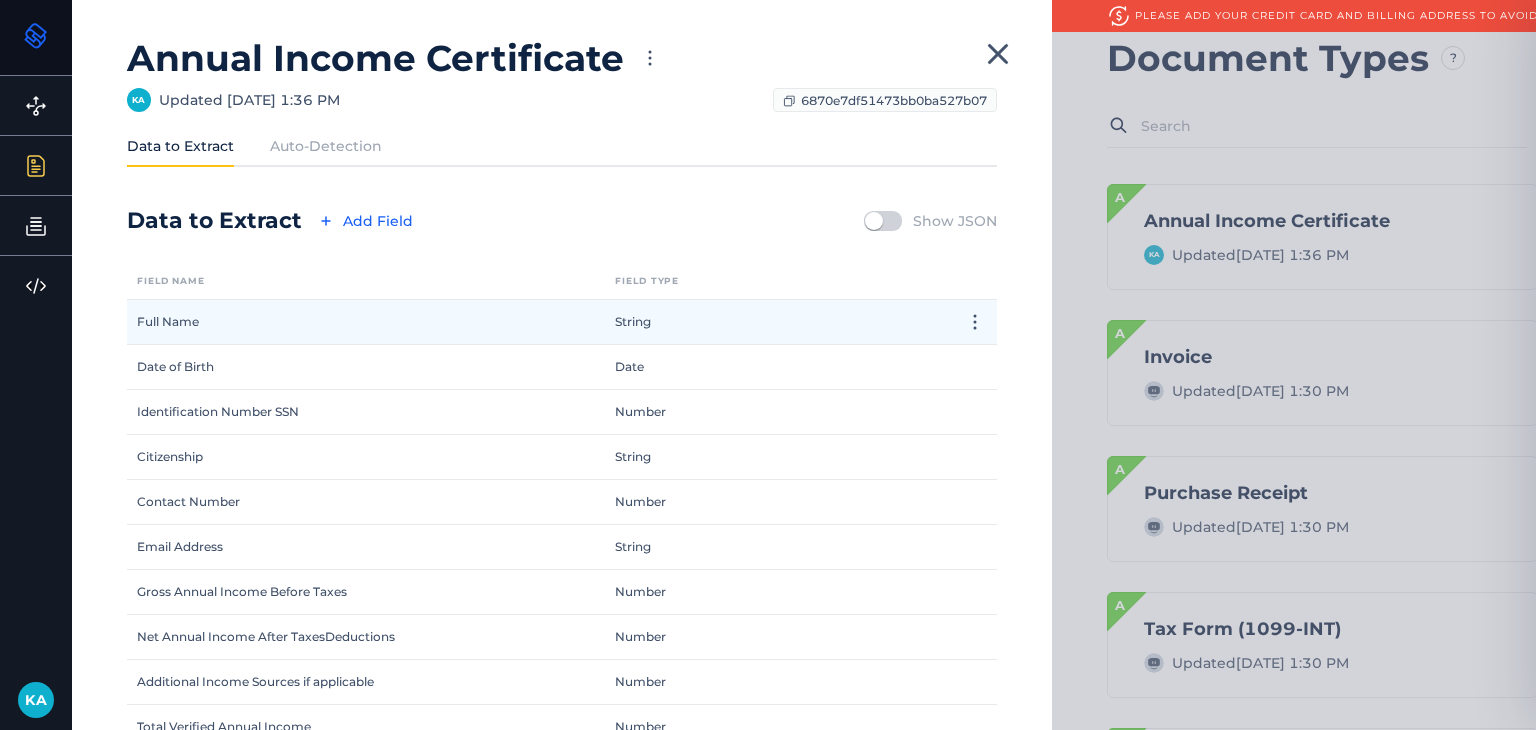 click on "String" at bounding box center (757, 322) 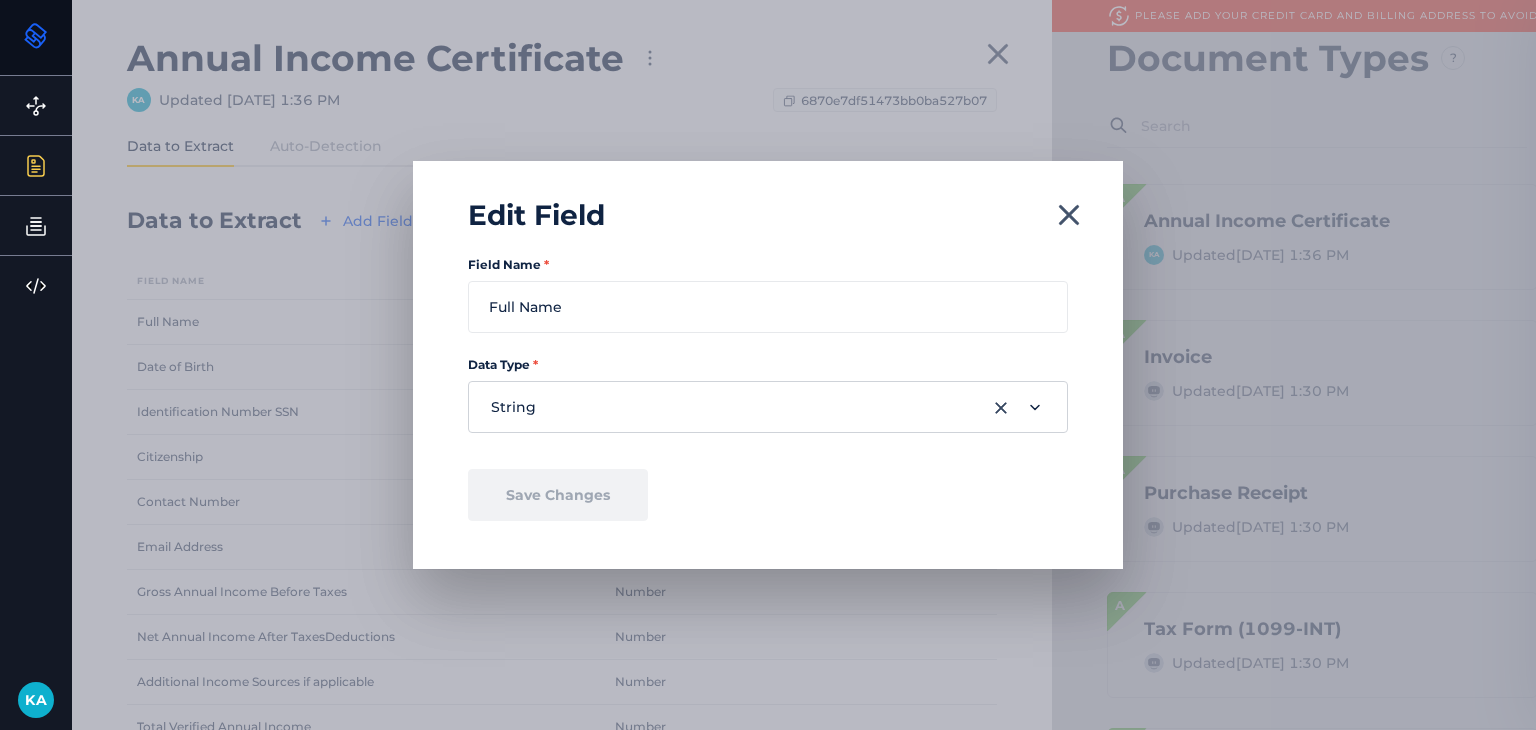 click on "String" at bounding box center [768, 407] 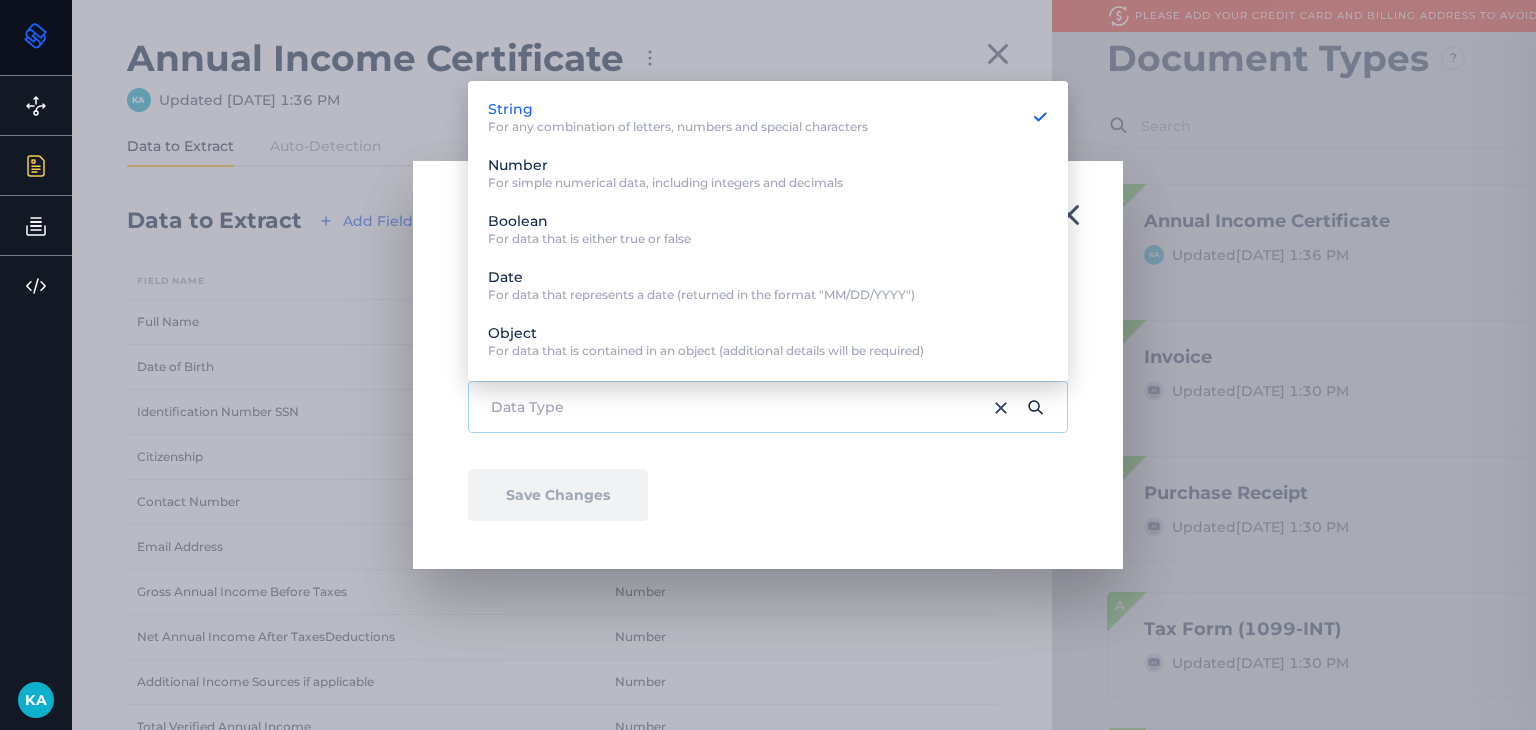 drag, startPoint x: 573, startPoint y: 432, endPoint x: 883, endPoint y: 277, distance: 346.59055 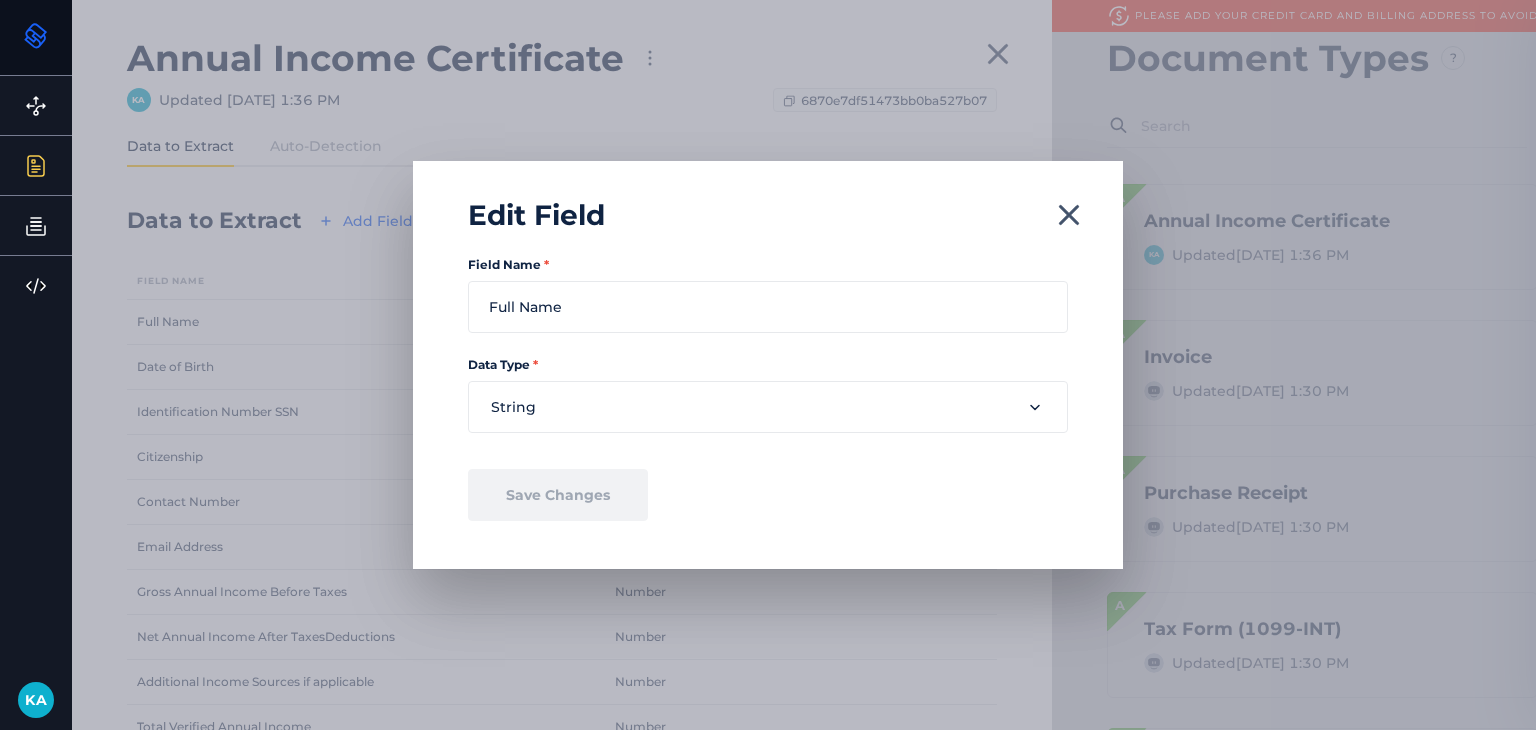 click 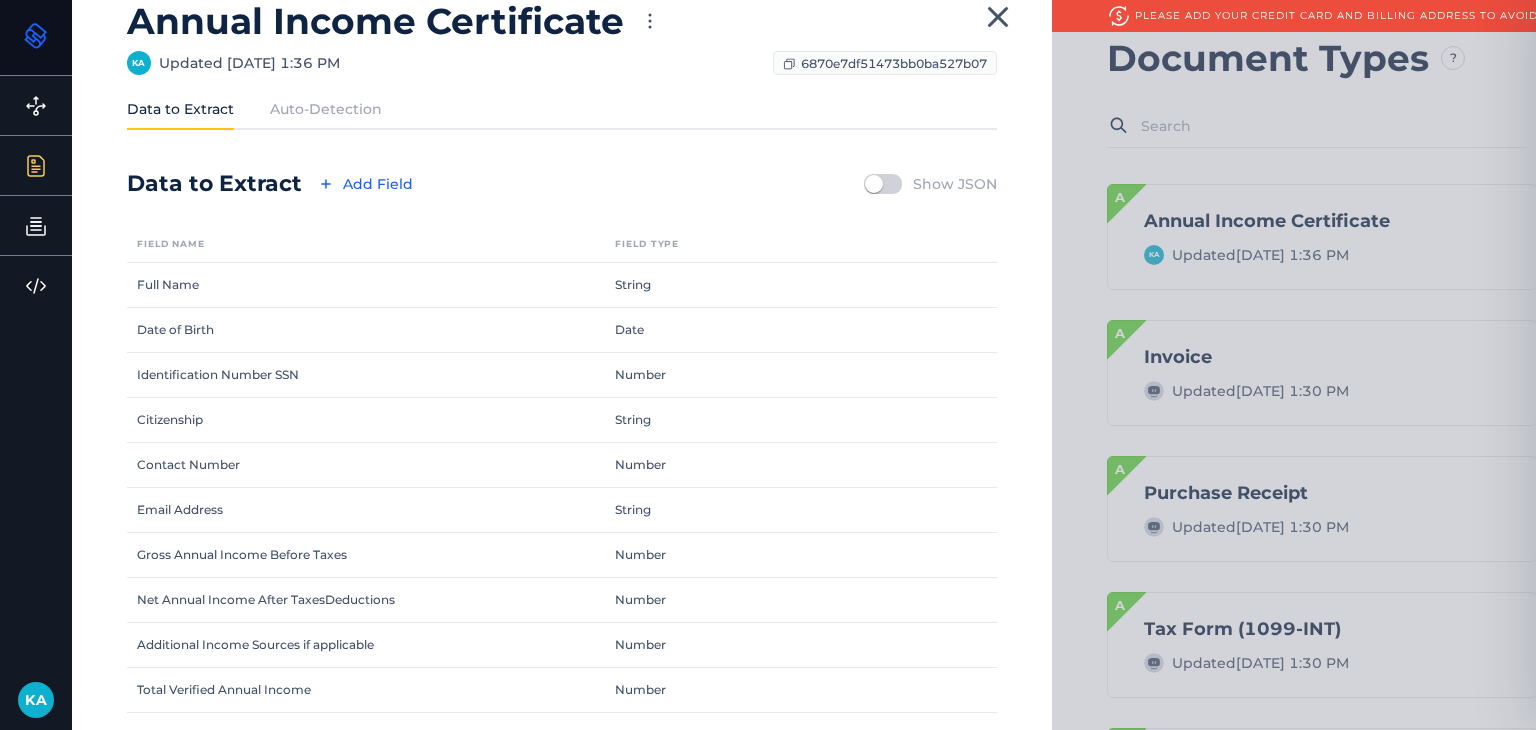scroll, scrollTop: 0, scrollLeft: 0, axis: both 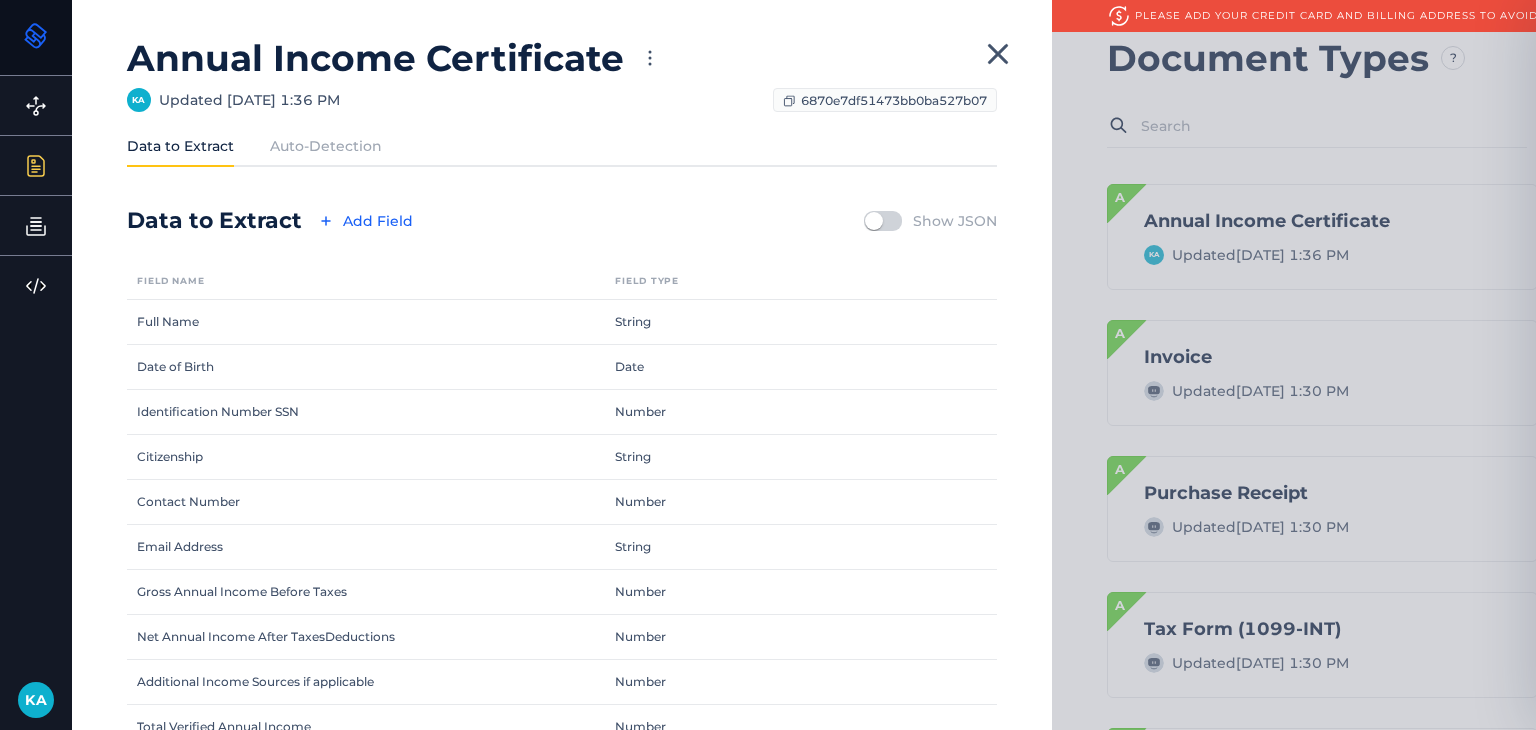 click 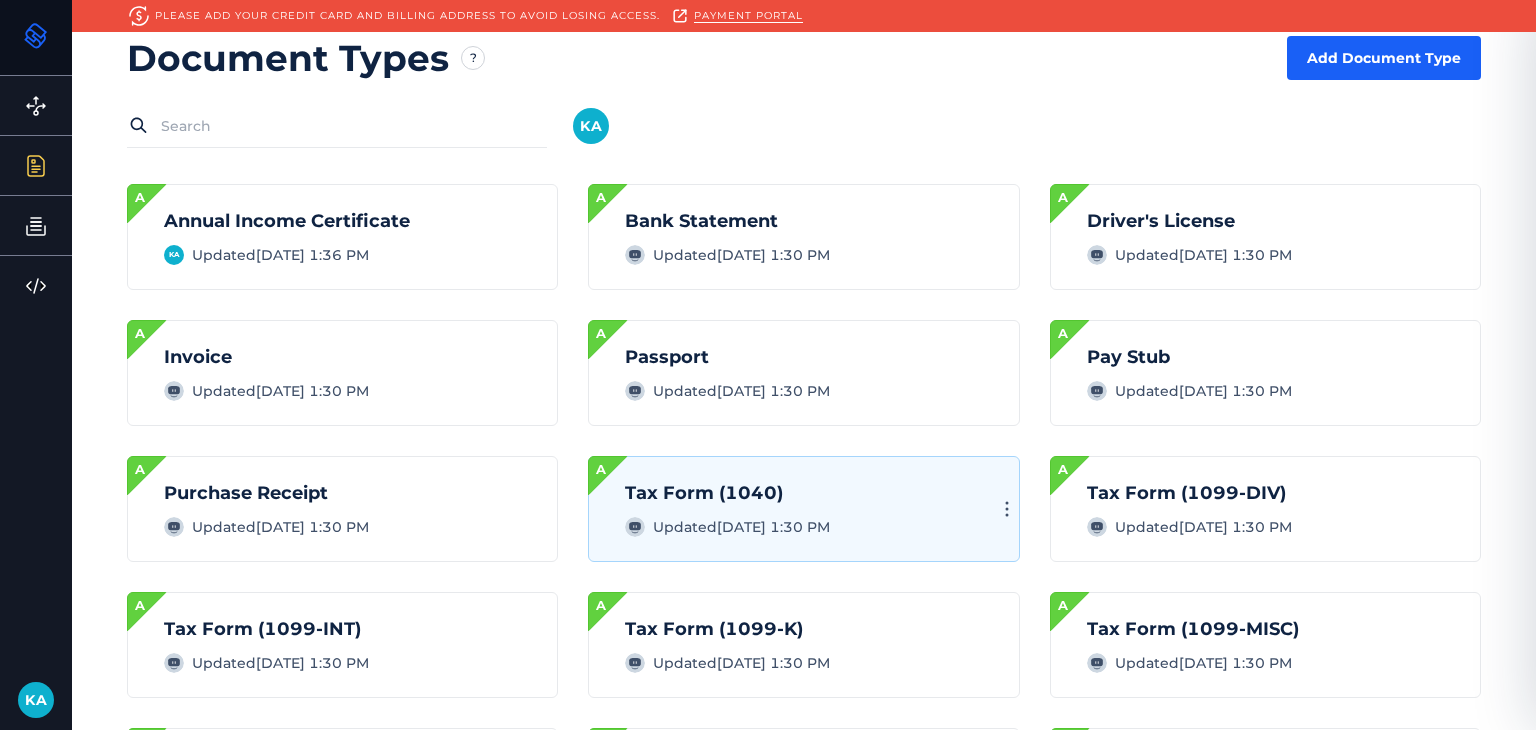 click on "Updated  Jul 11, 2025, 1:30 PM" at bounding box center (741, 527) 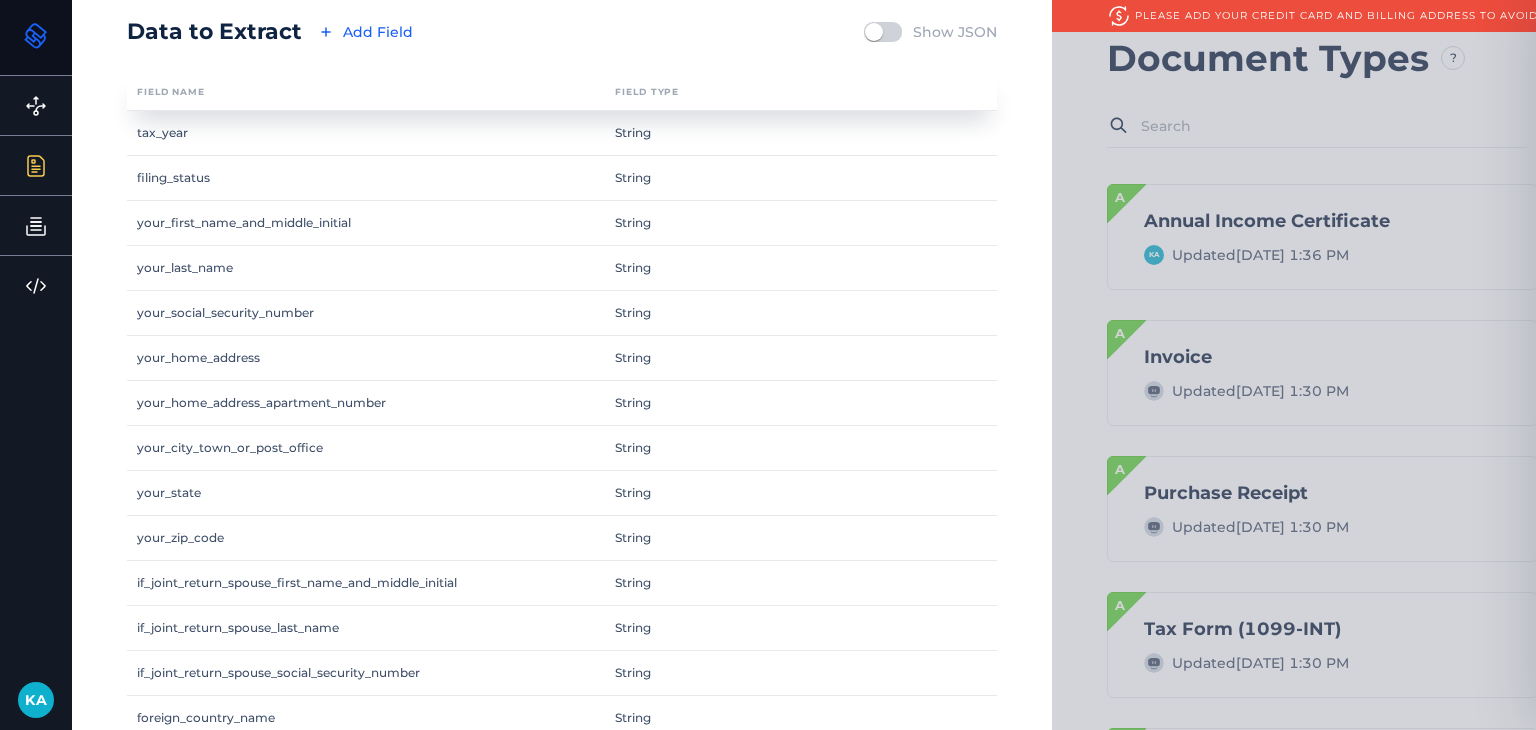 scroll, scrollTop: 0, scrollLeft: 0, axis: both 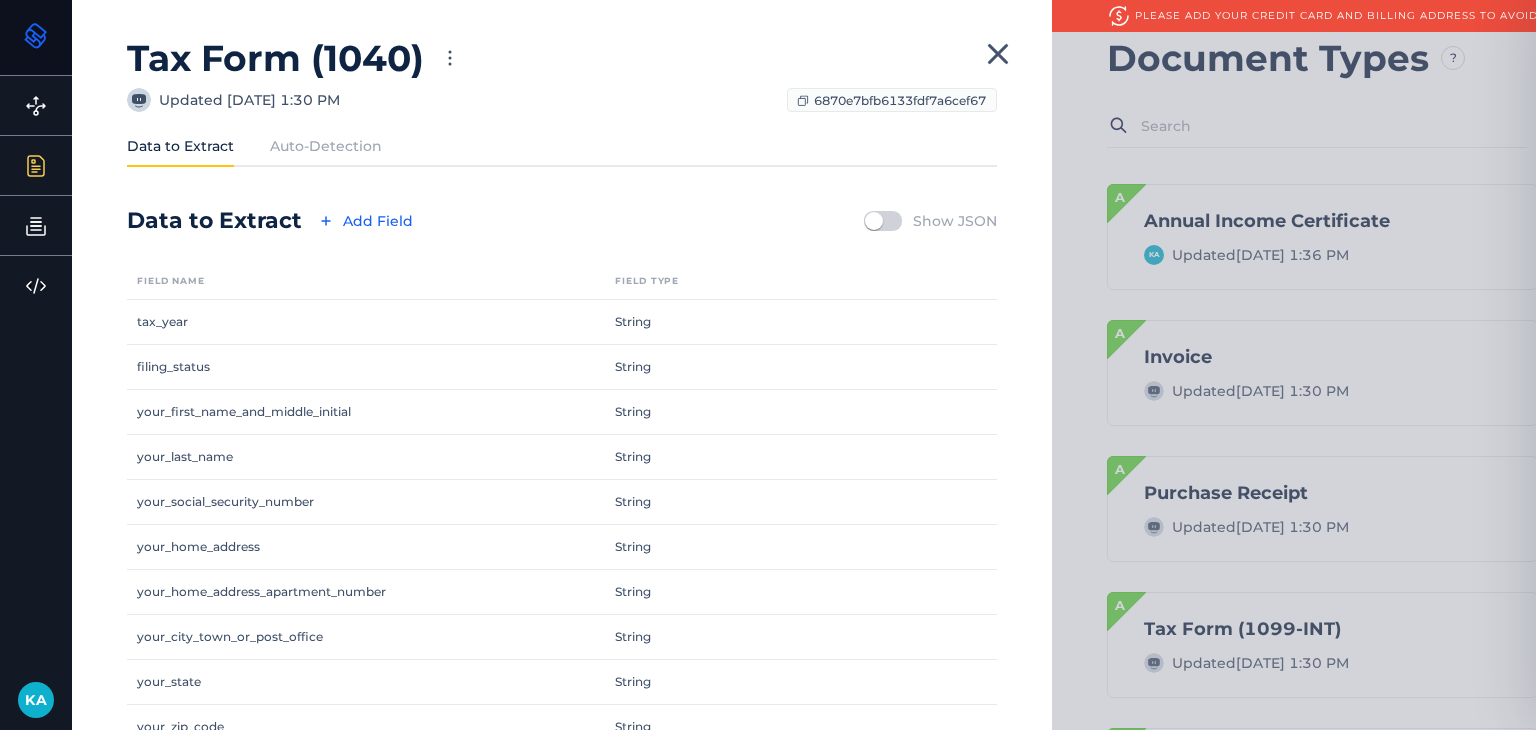 click 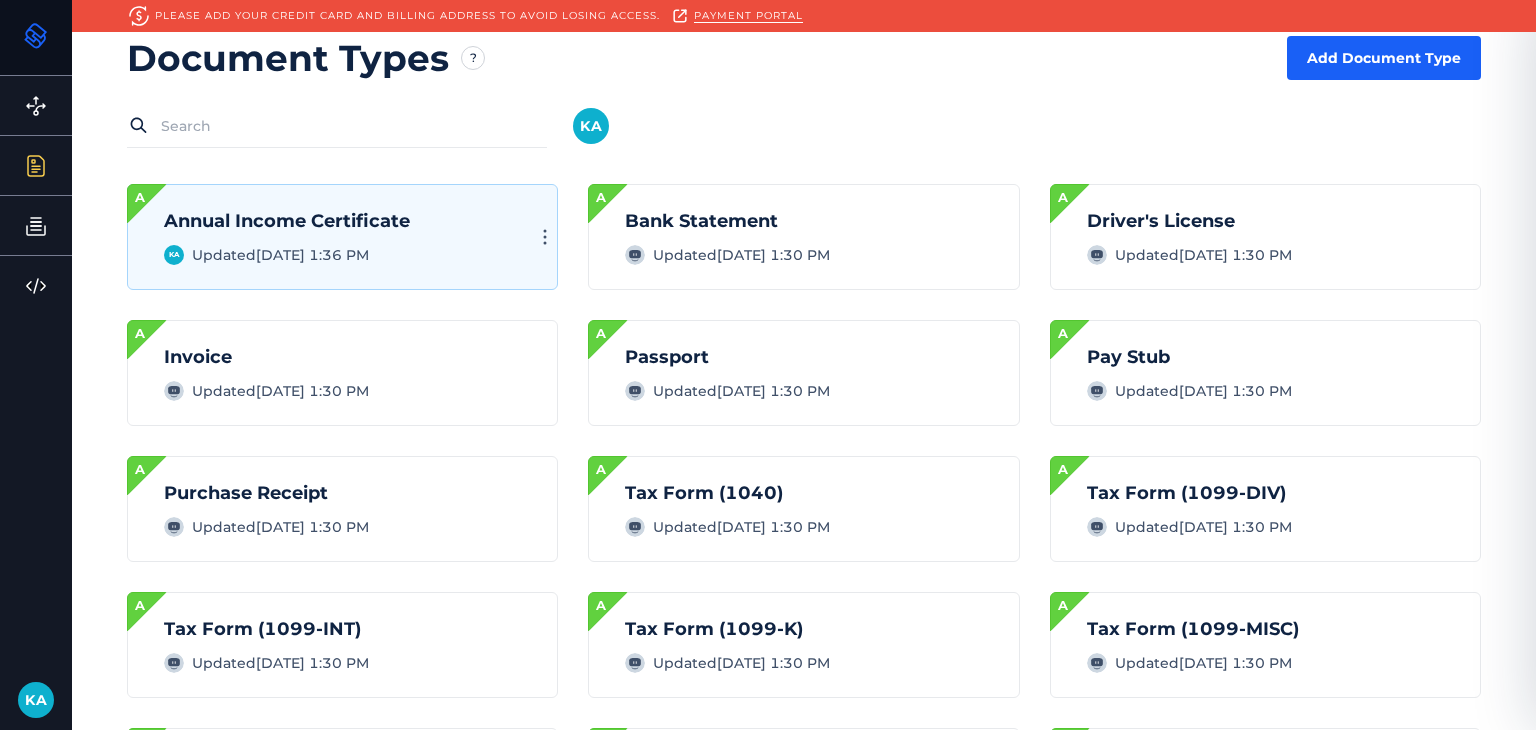 click on "Updated  Jul 11, 2025, 1:36 PM" at bounding box center (280, 255) 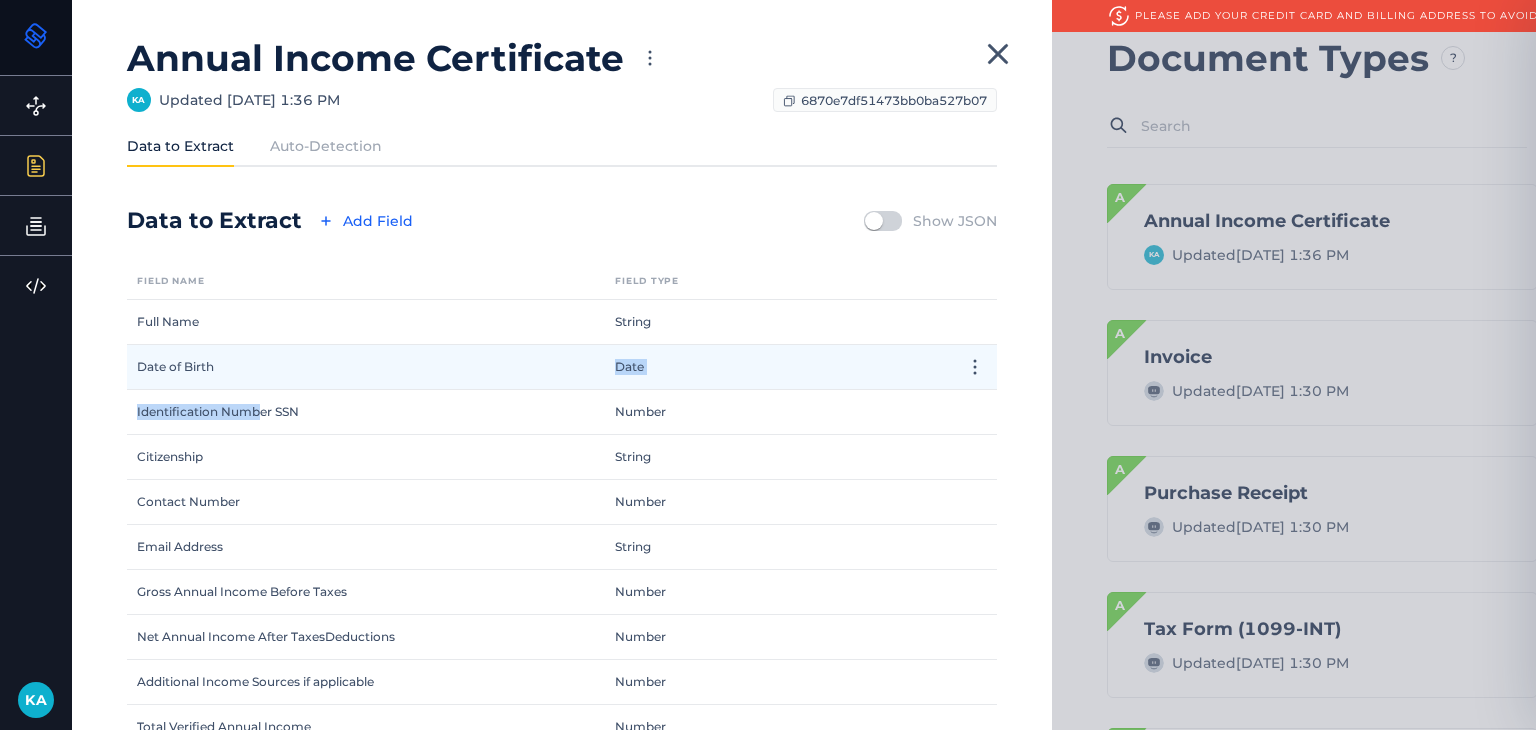 drag, startPoint x: 250, startPoint y: 424, endPoint x: 337, endPoint y: 396, distance: 91.394745 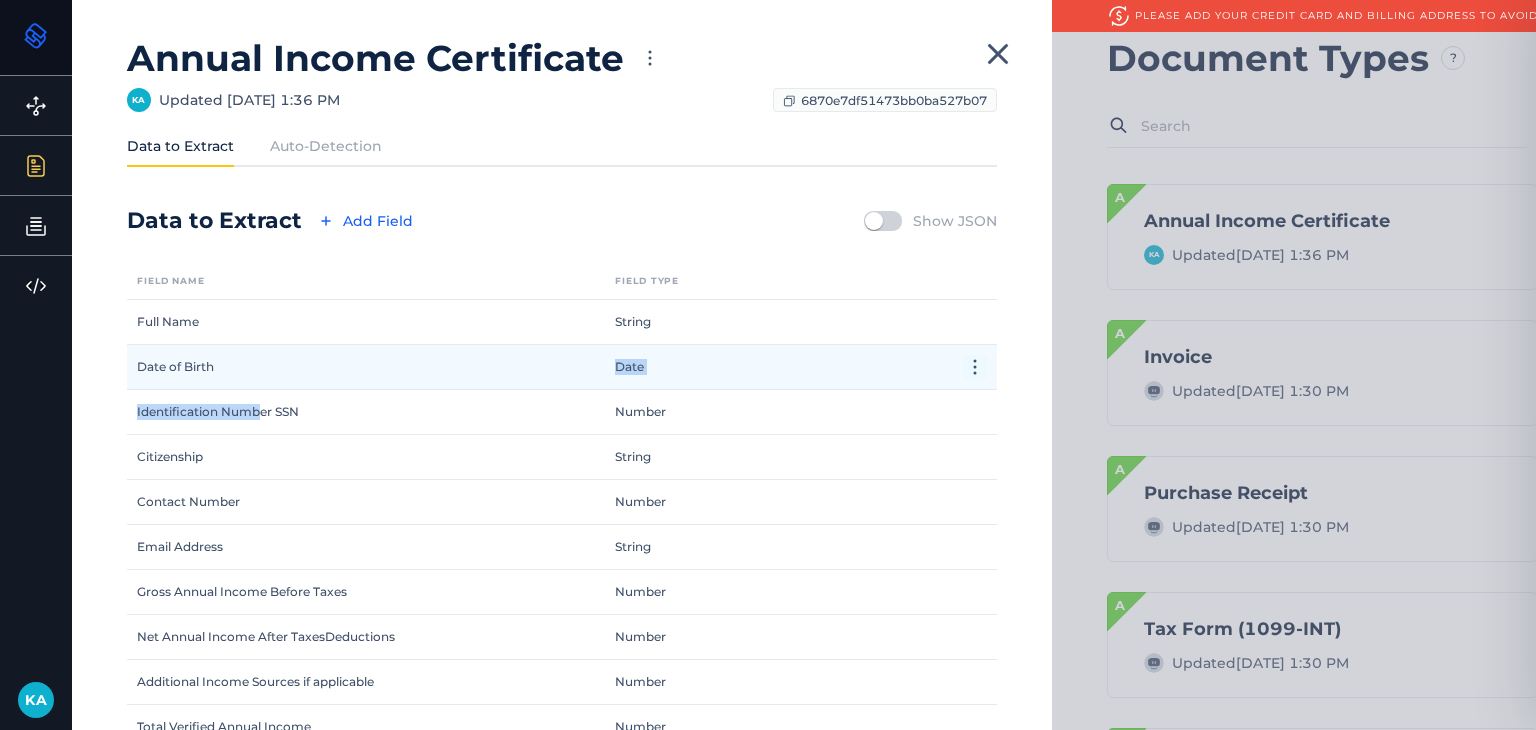 drag, startPoint x: 970, startPoint y: 411, endPoint x: 968, endPoint y: 369, distance: 42.047592 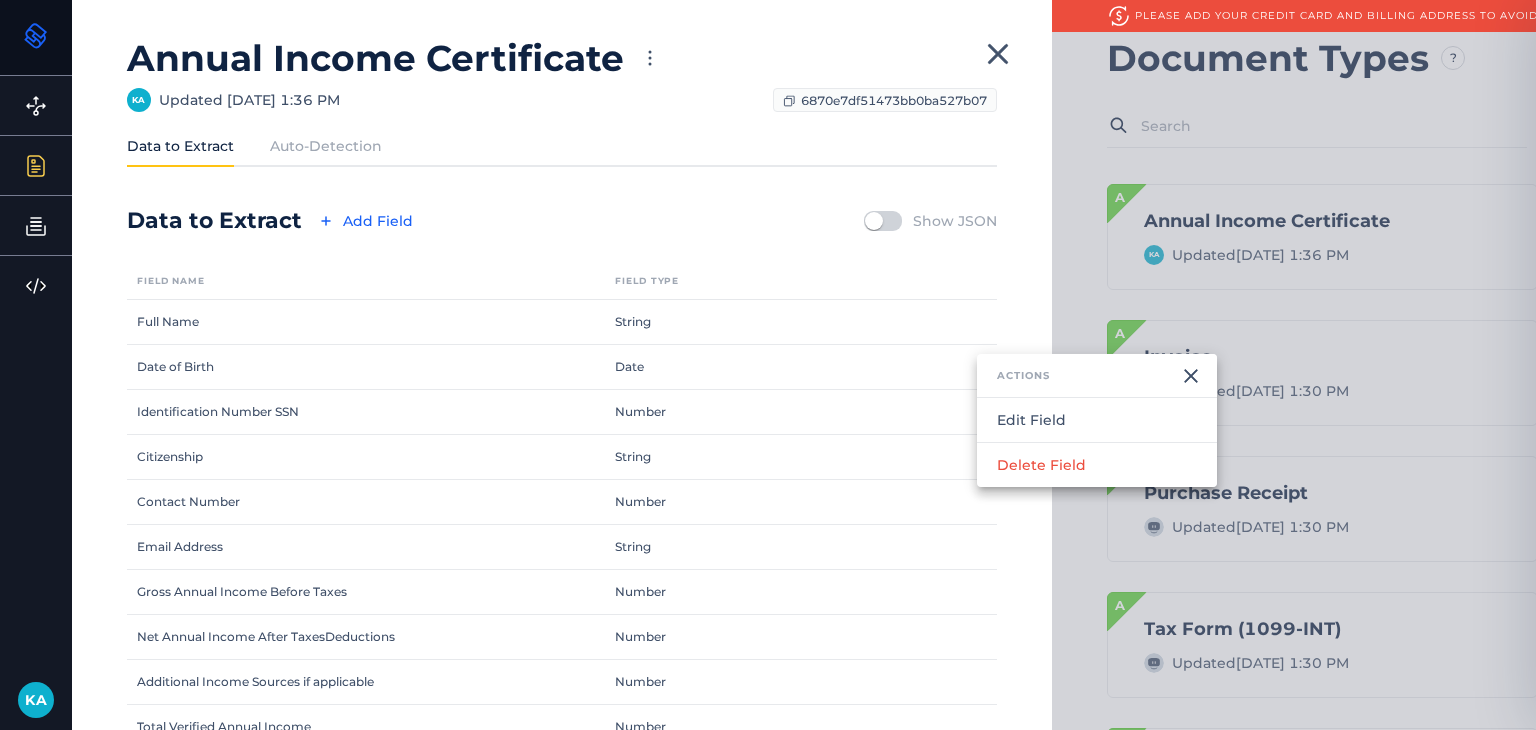 click at bounding box center (768, 365) 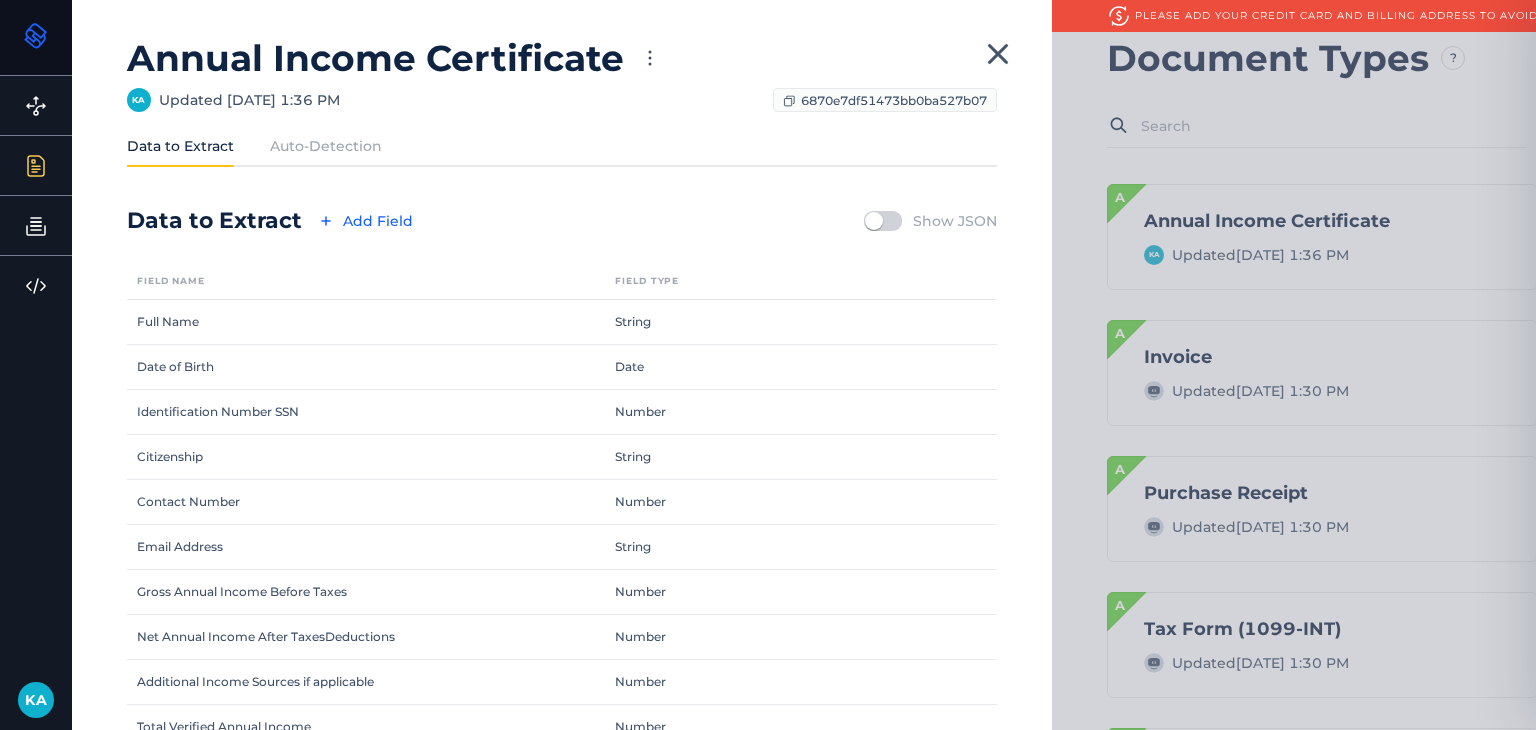 click on "Auto-Detection" at bounding box center [326, 146] 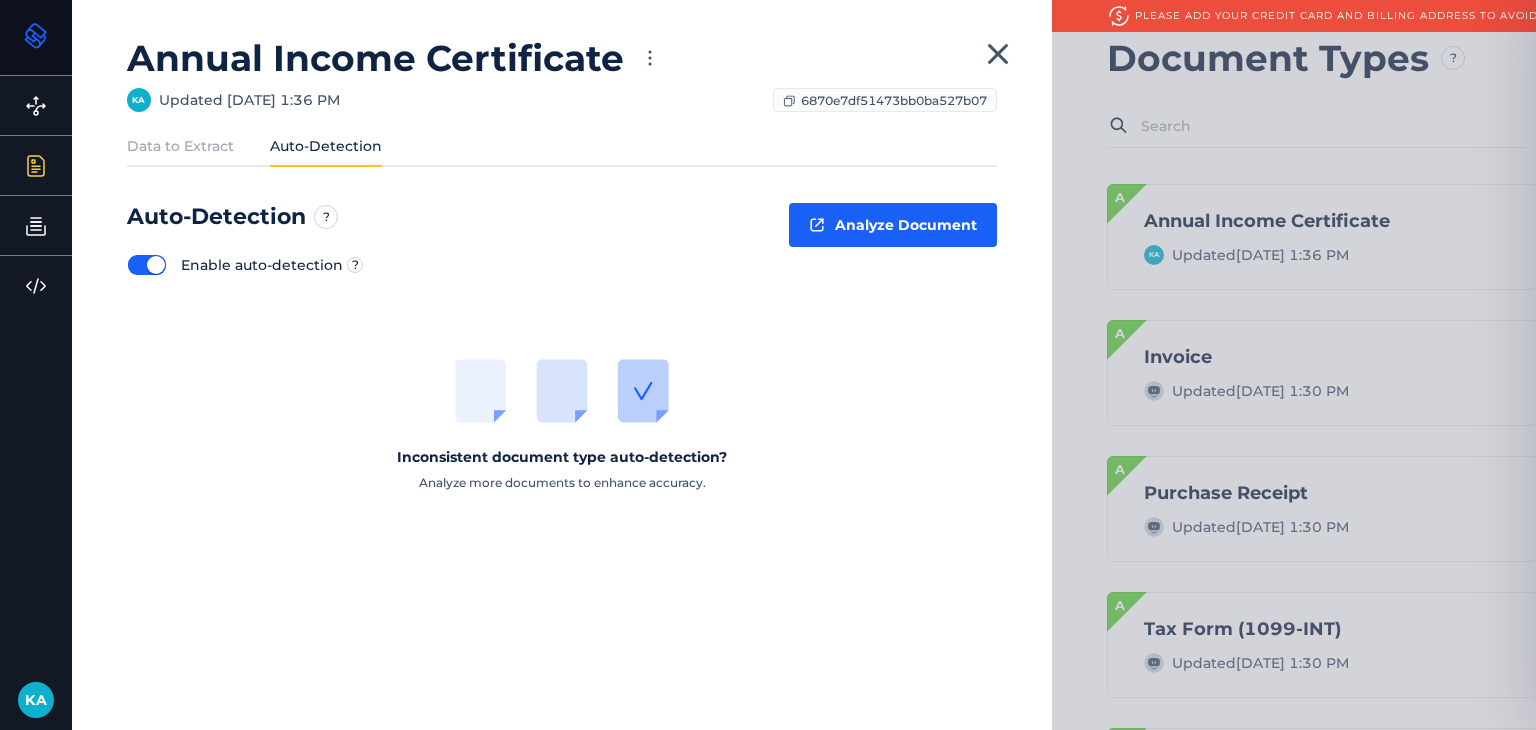 click on "Data to Extract" at bounding box center [180, 146] 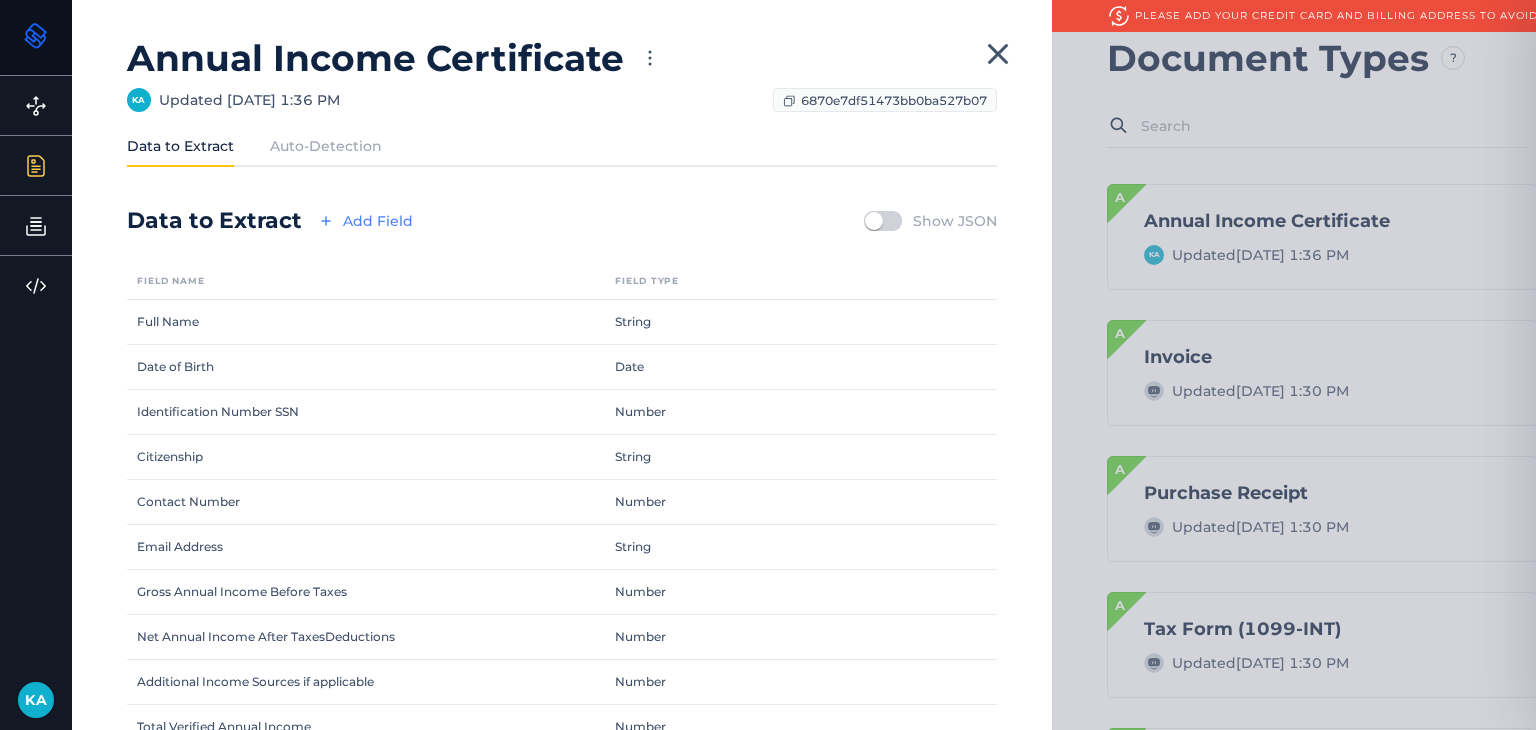 click on "Add Field" at bounding box center (363, 221) 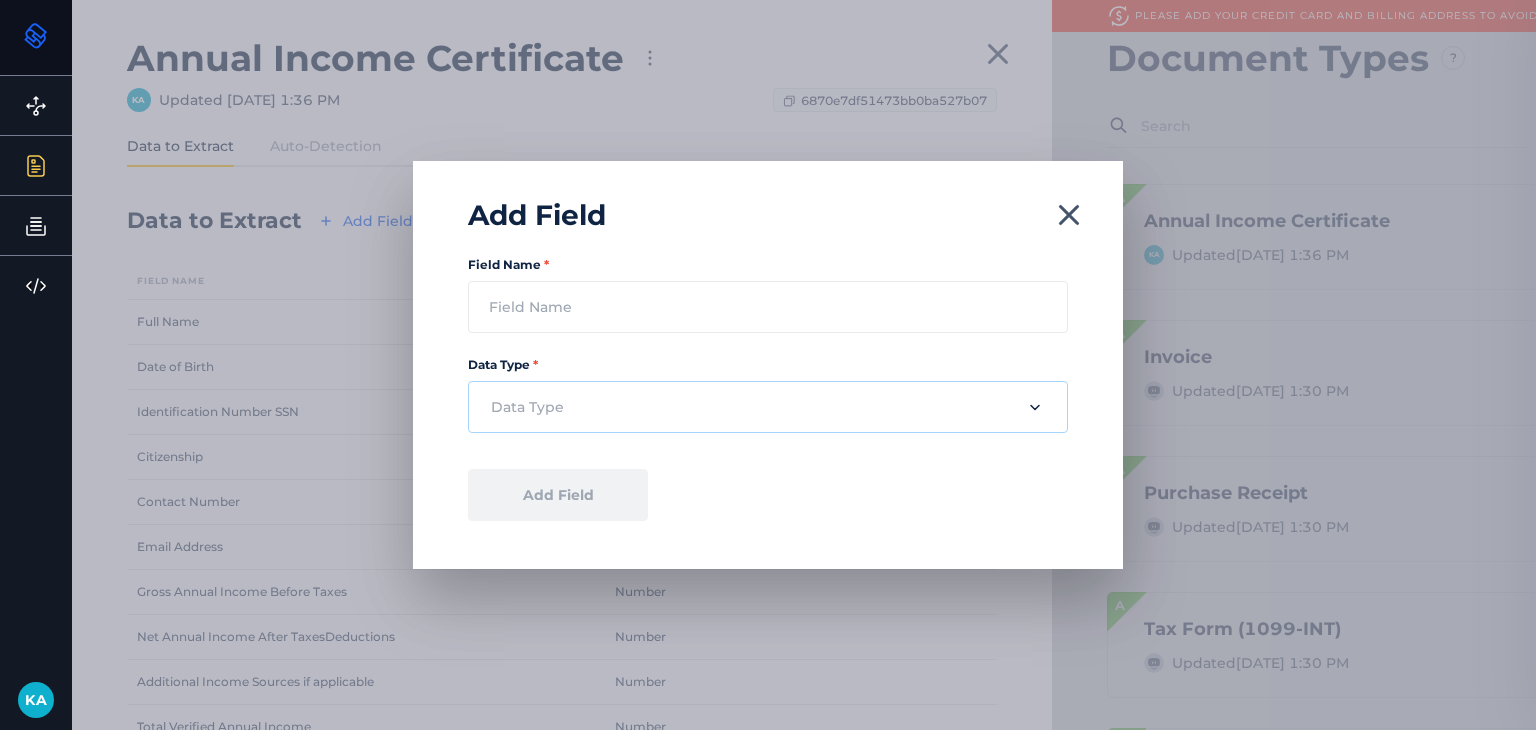 click at bounding box center (751, 407) 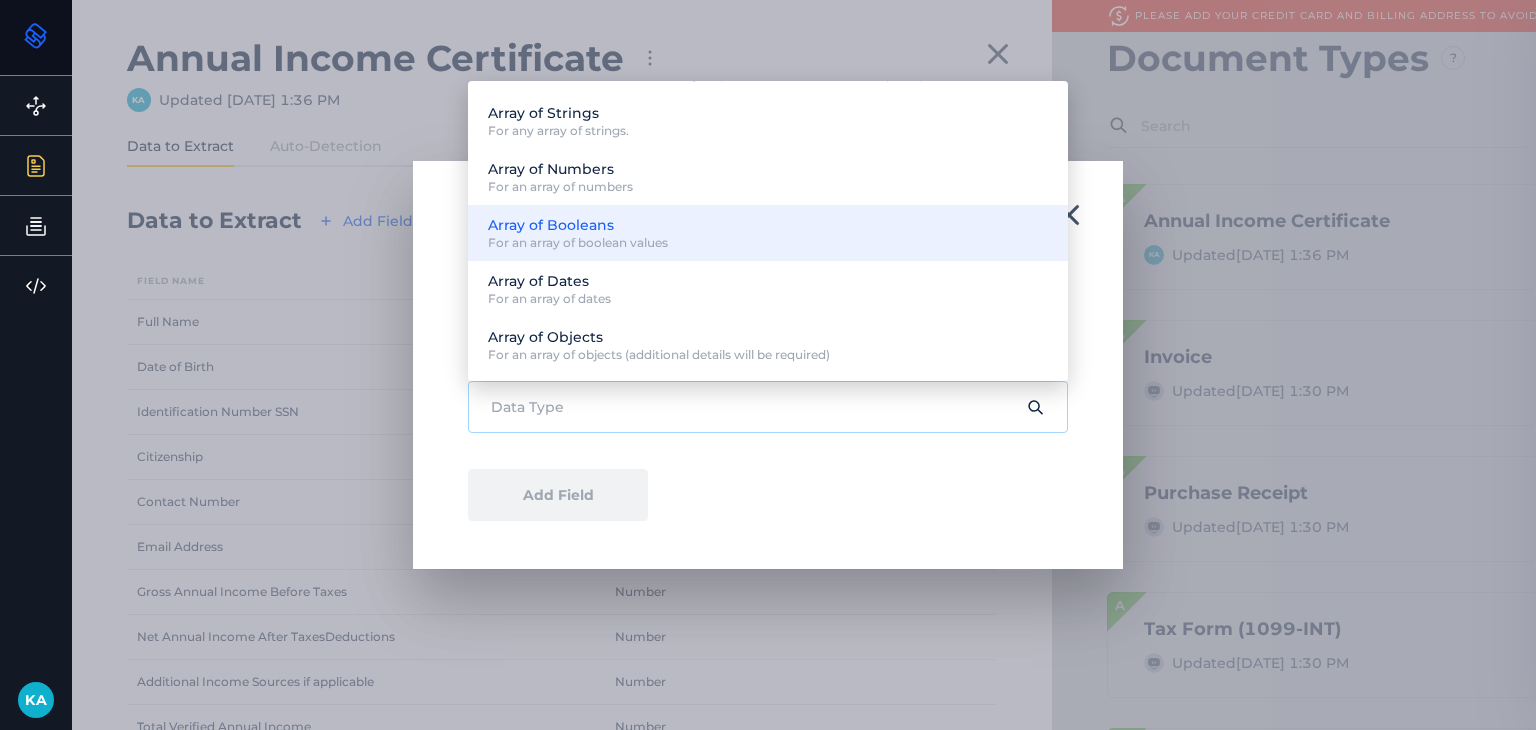 scroll, scrollTop: 176, scrollLeft: 0, axis: vertical 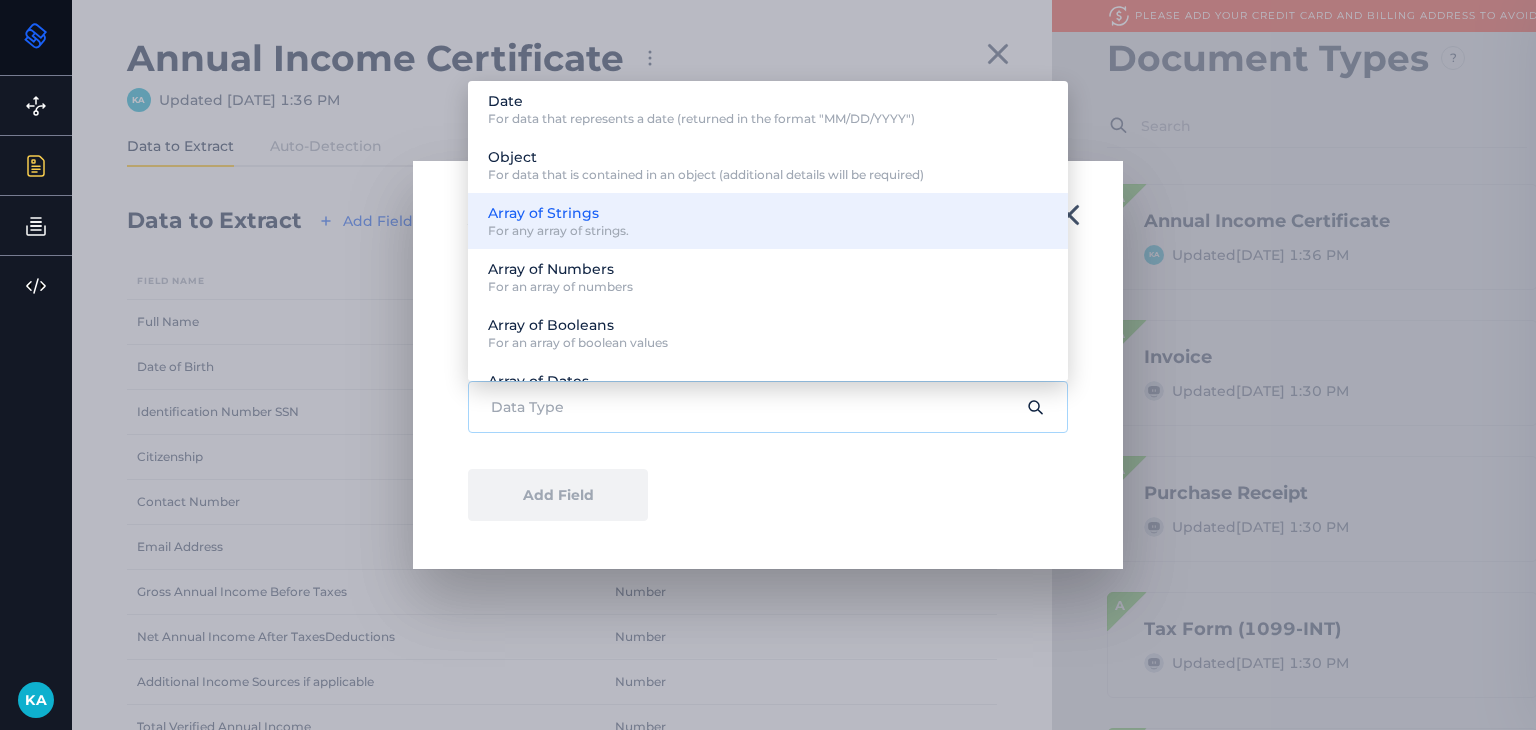 click on "For any array of strings." at bounding box center [558, 231] 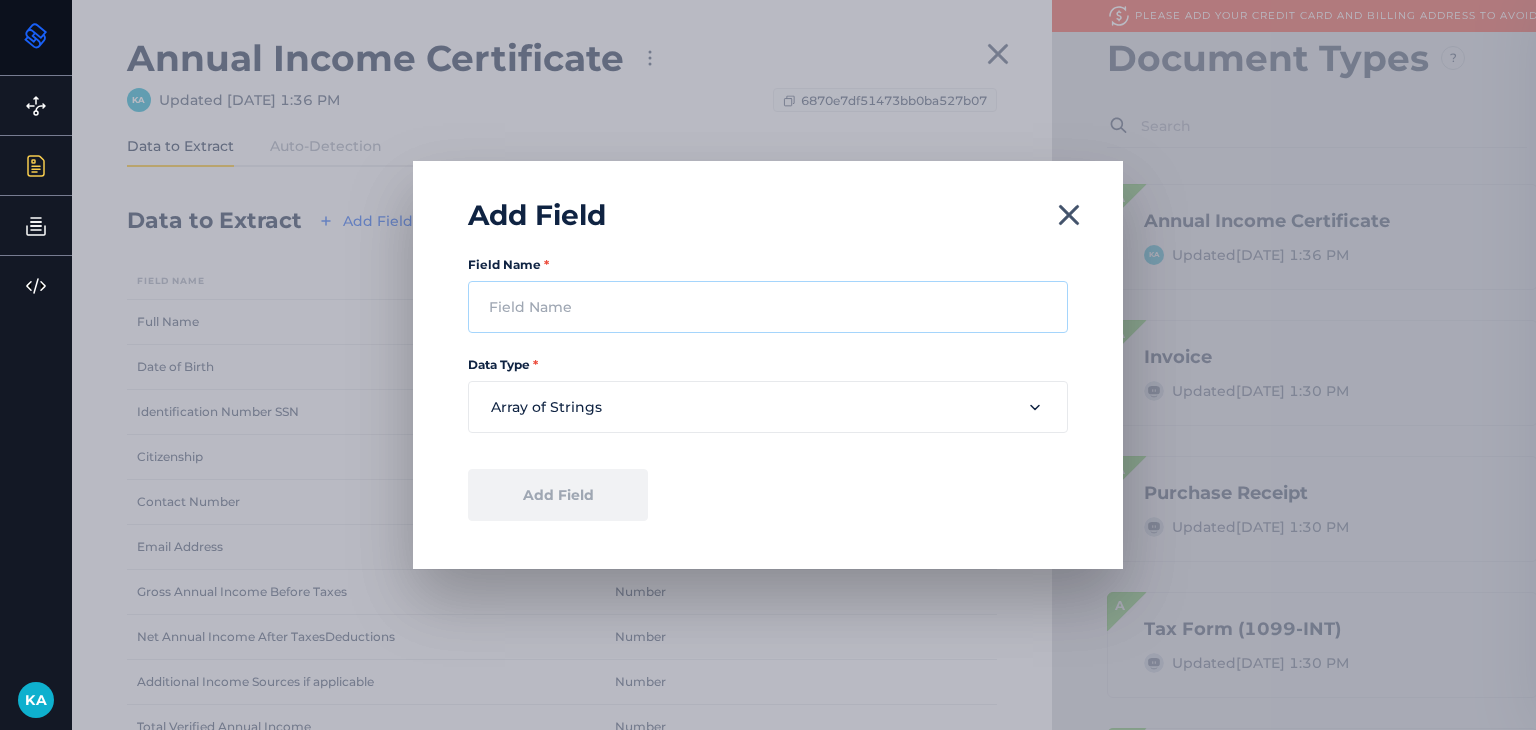 click on "Field Name *" at bounding box center [768, 307] 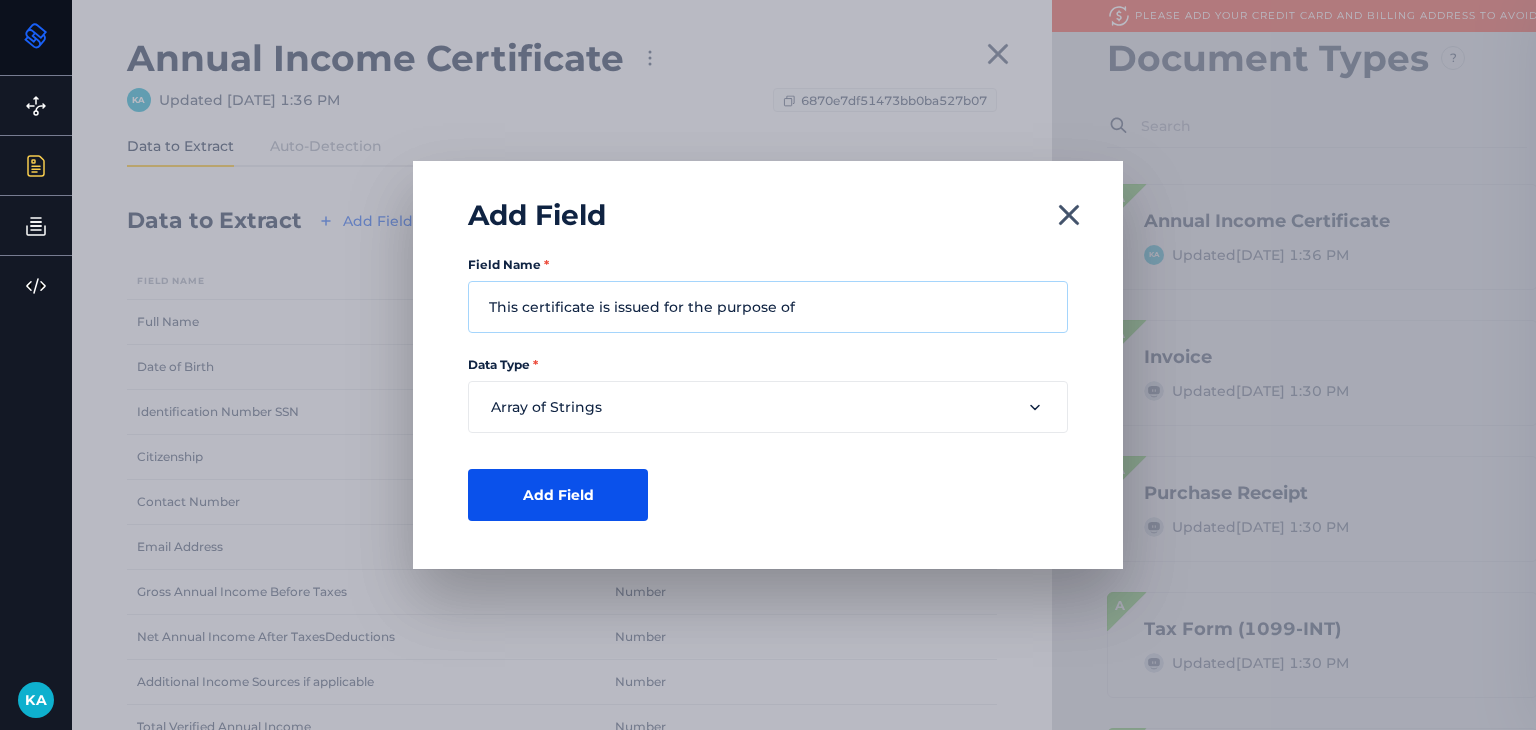 type on "This certificate is issued for the purpose of" 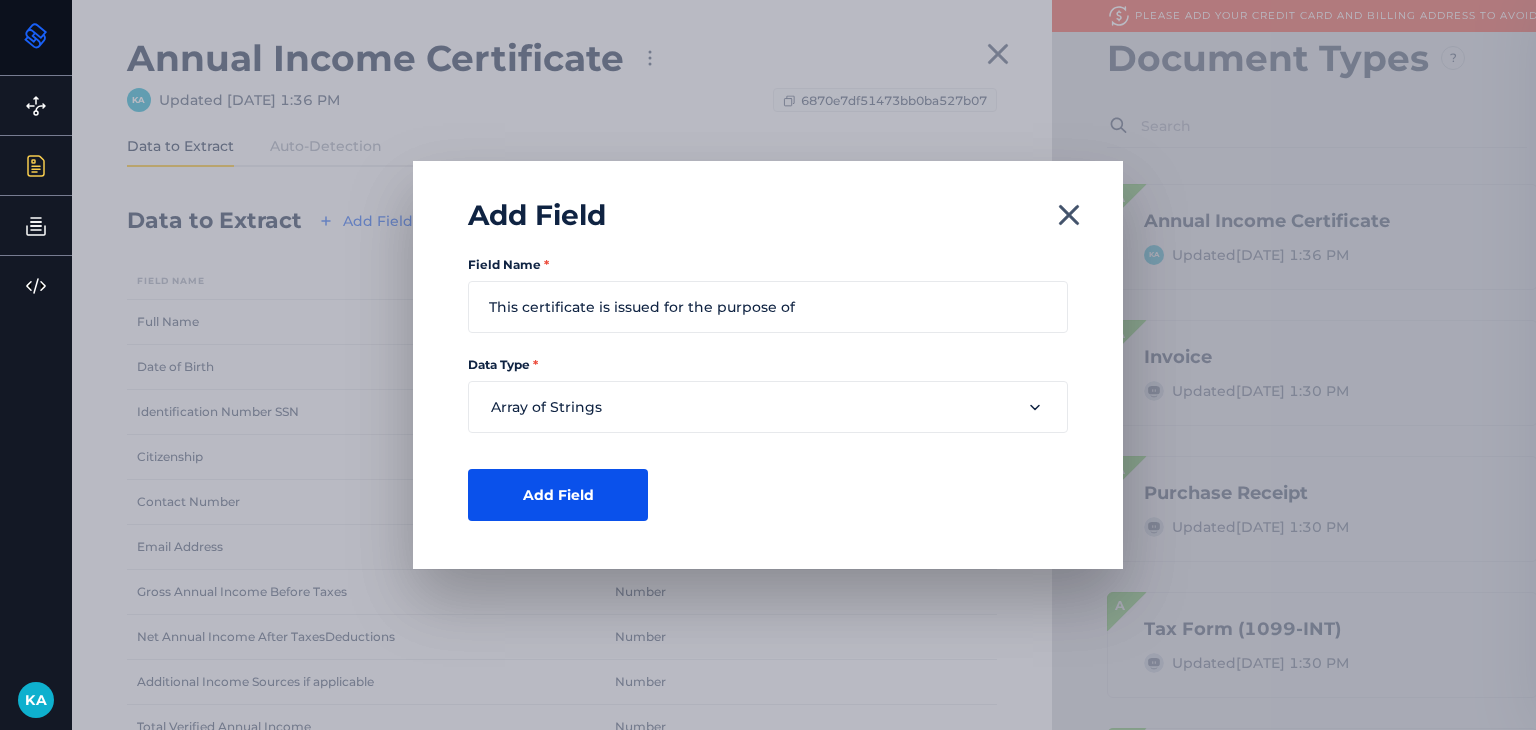 click on "Add Field" at bounding box center [558, 495] 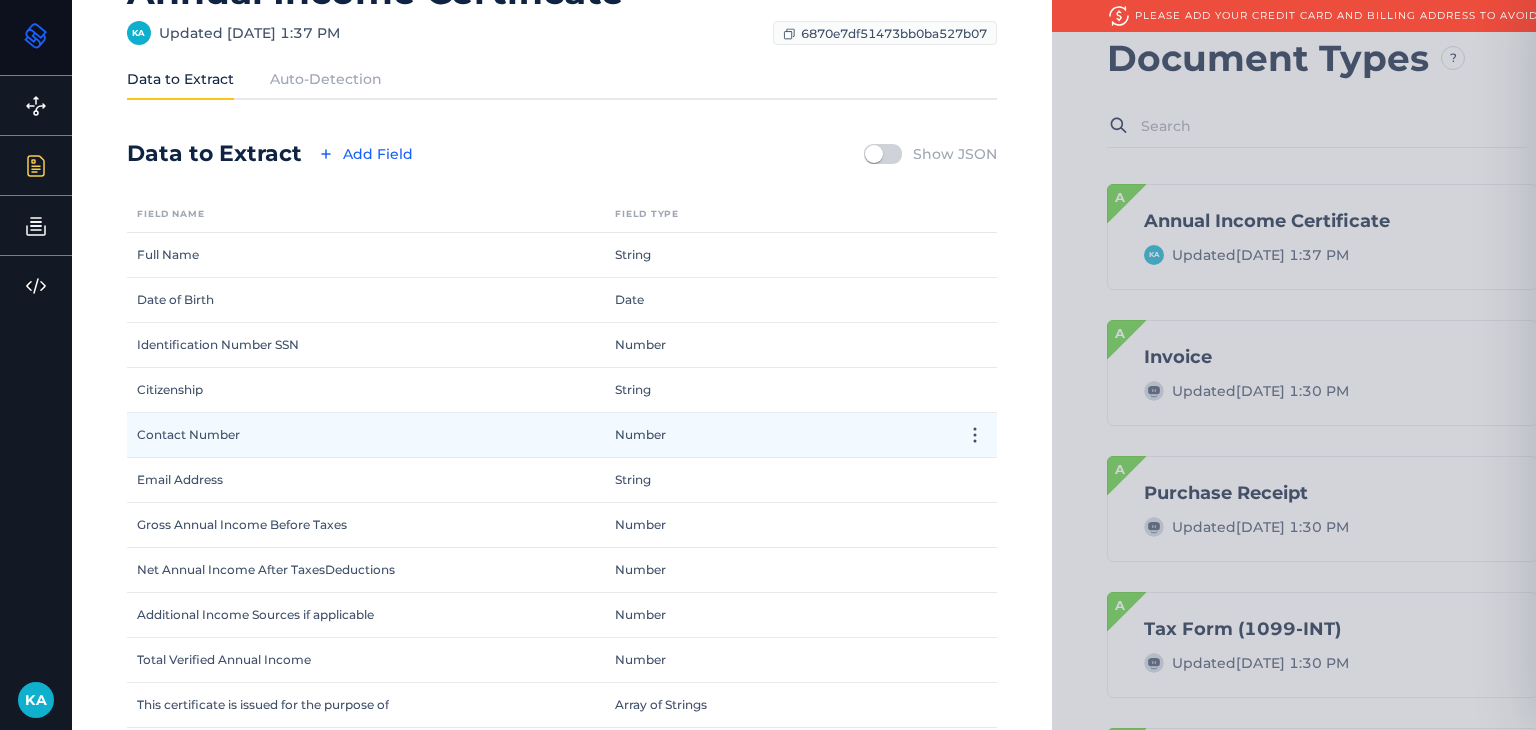 scroll, scrollTop: 122, scrollLeft: 0, axis: vertical 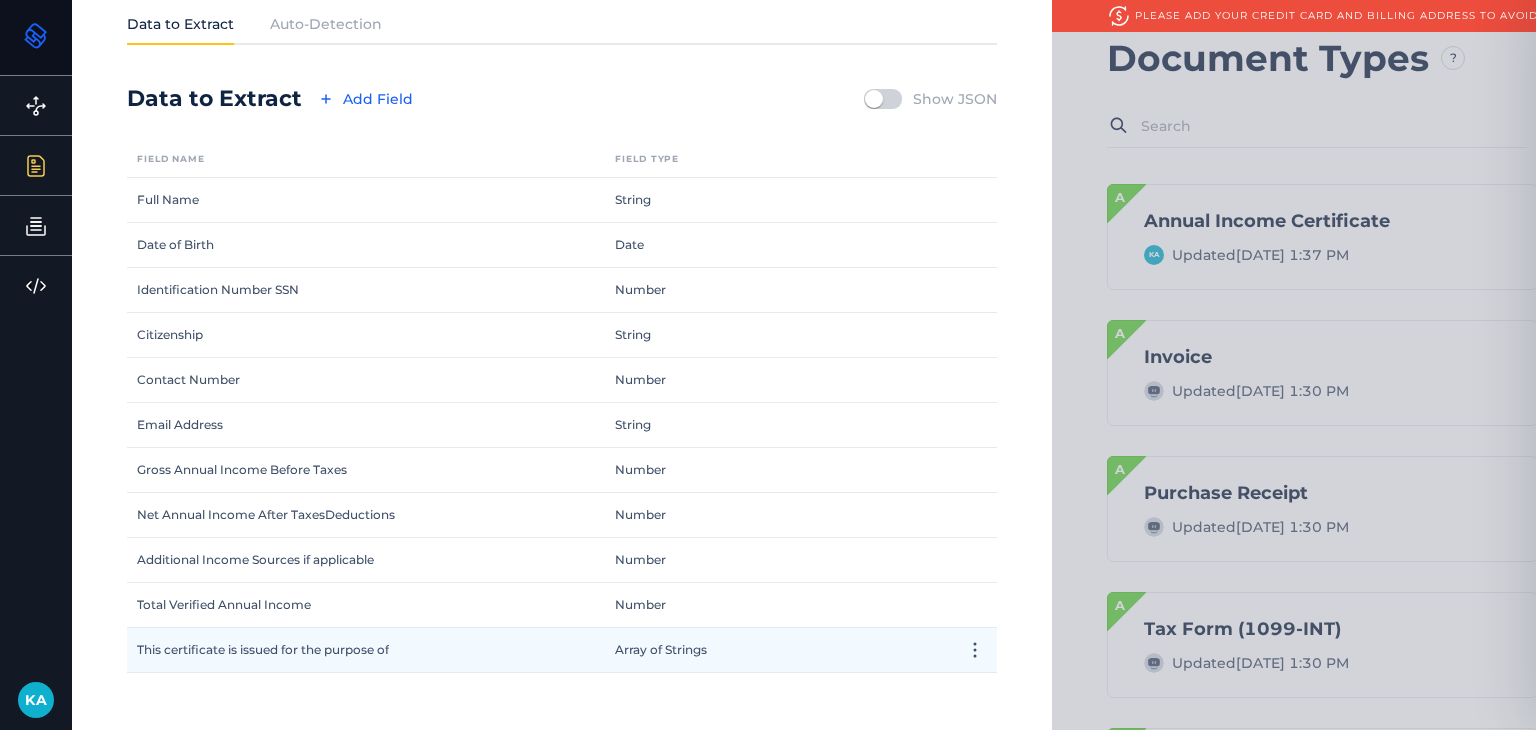click on "Array of Strings" at bounding box center [757, 650] 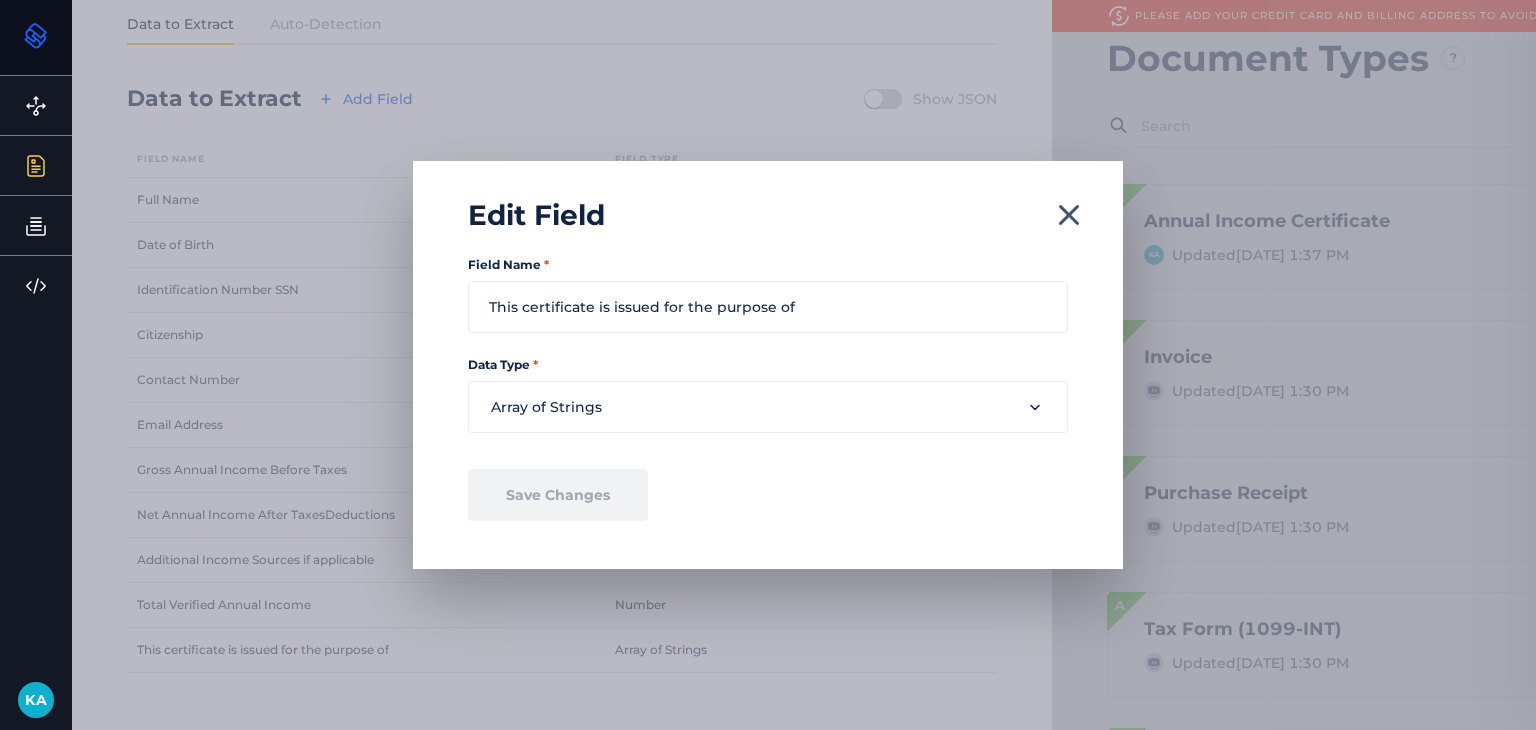 click on "Edit Field Field Name * This certificate is issued for the purpose of Data Type * Array of Strings Data Type * Data Type String Number Boolean Date Object Array of Strings Array of Numbers Array of Booleans Array of Dates Array of Objects Save Changes" at bounding box center [768, 365] 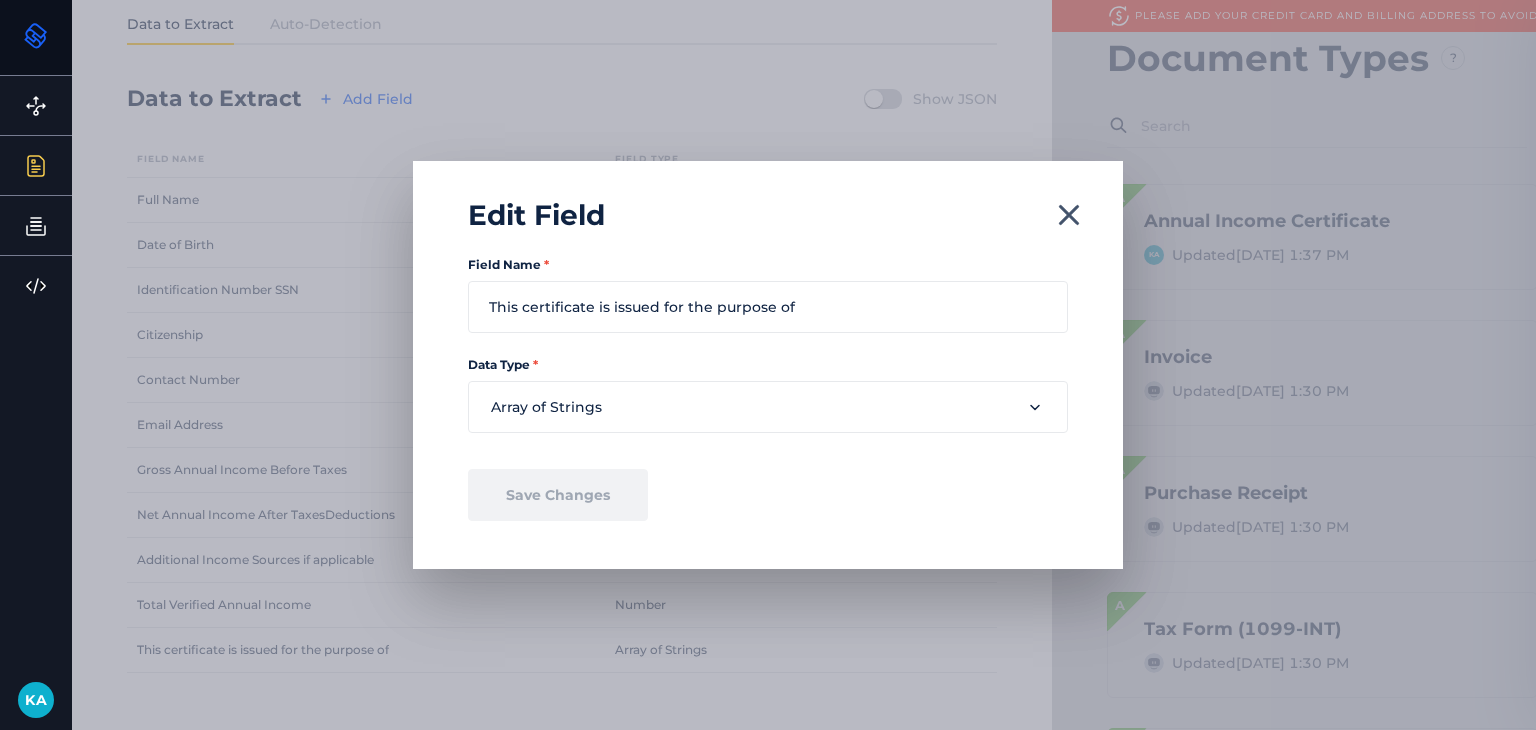 click 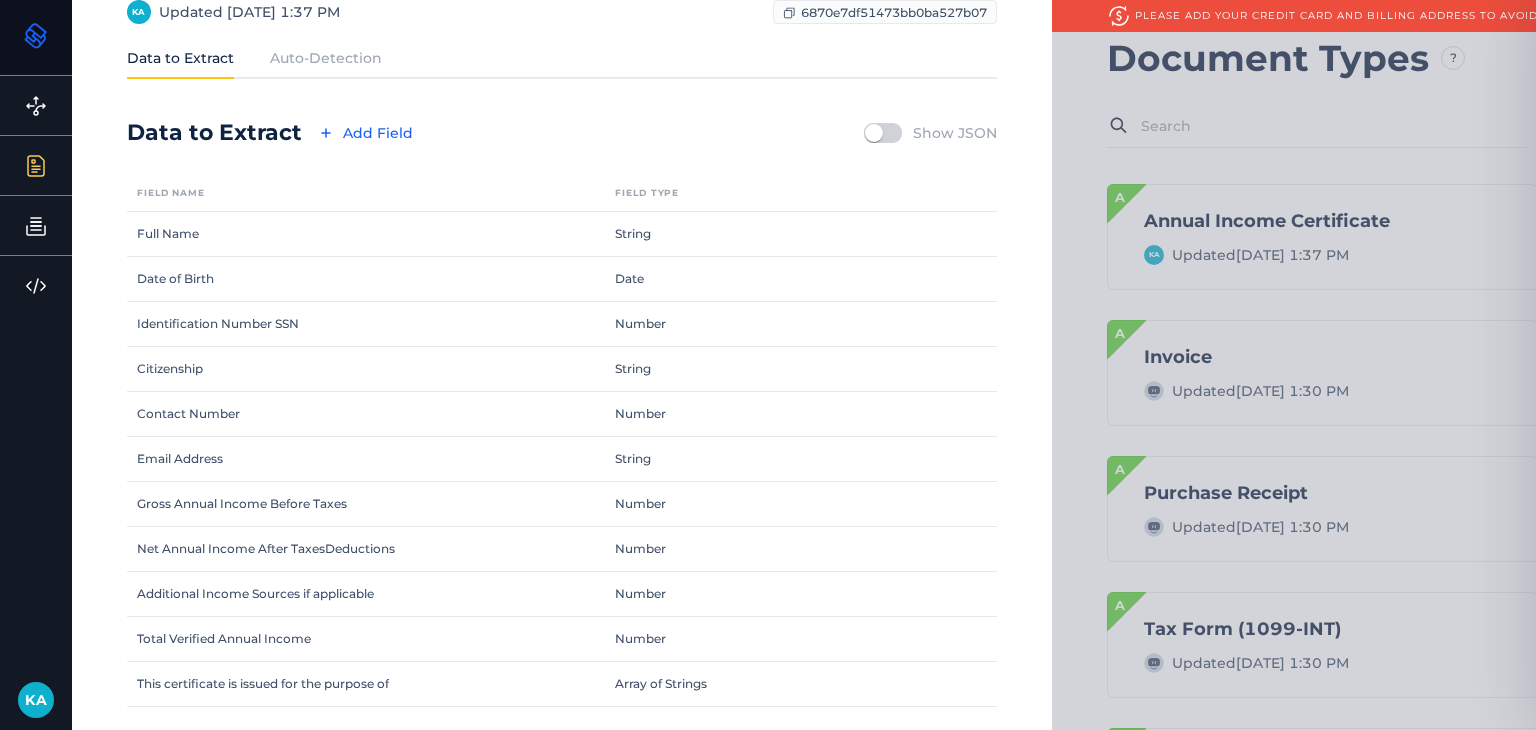scroll, scrollTop: 0, scrollLeft: 0, axis: both 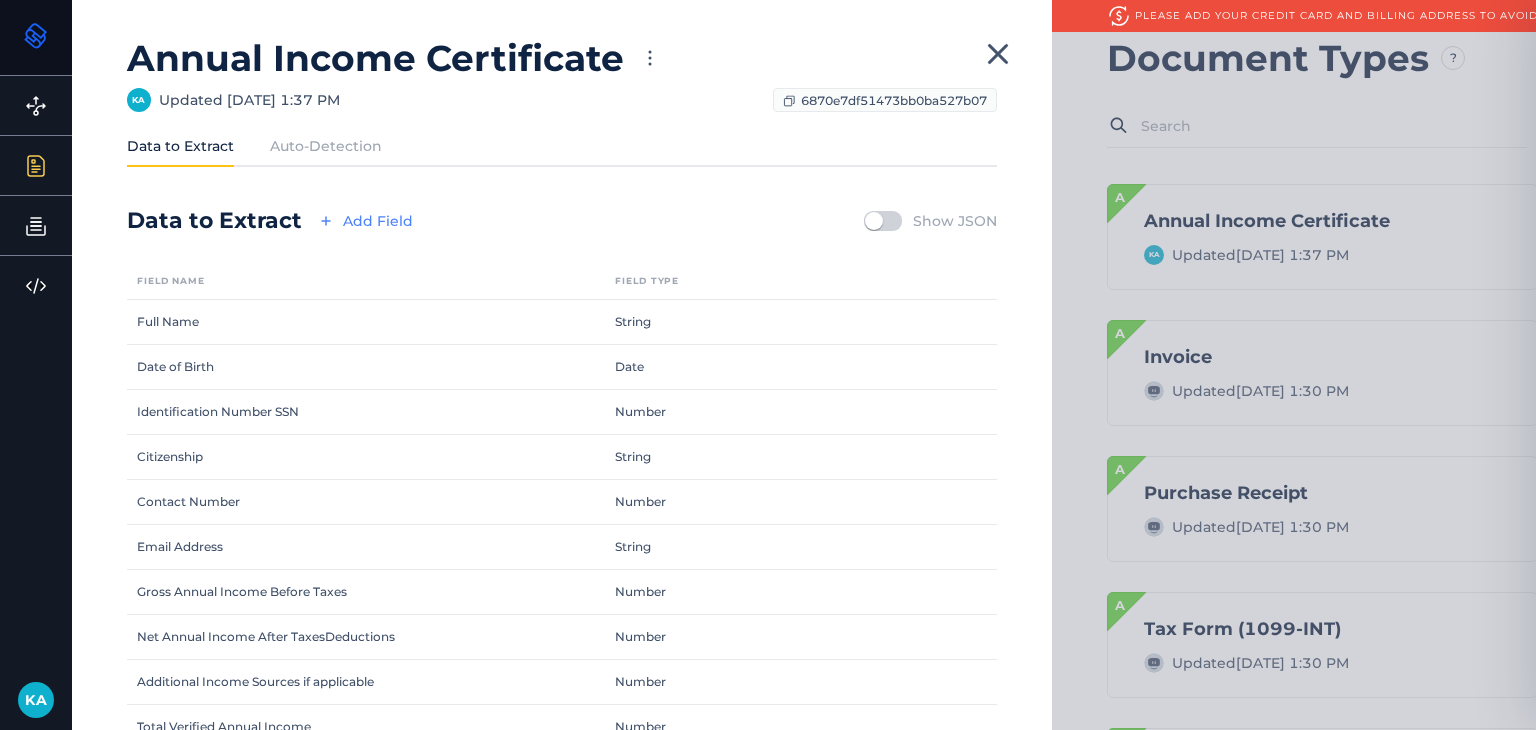 click on "Add Field" at bounding box center (363, 221) 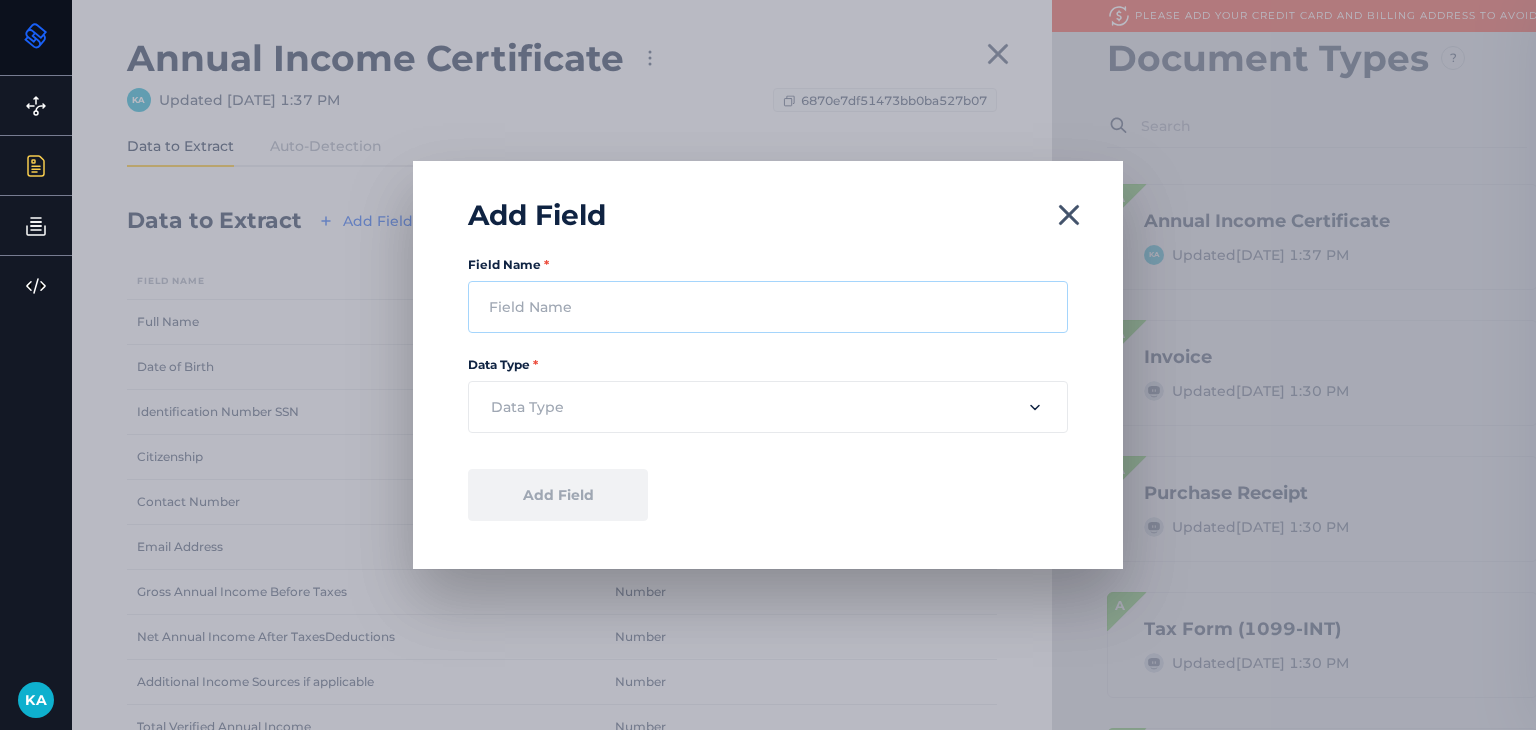 click on "Field Name *" at bounding box center [768, 307] 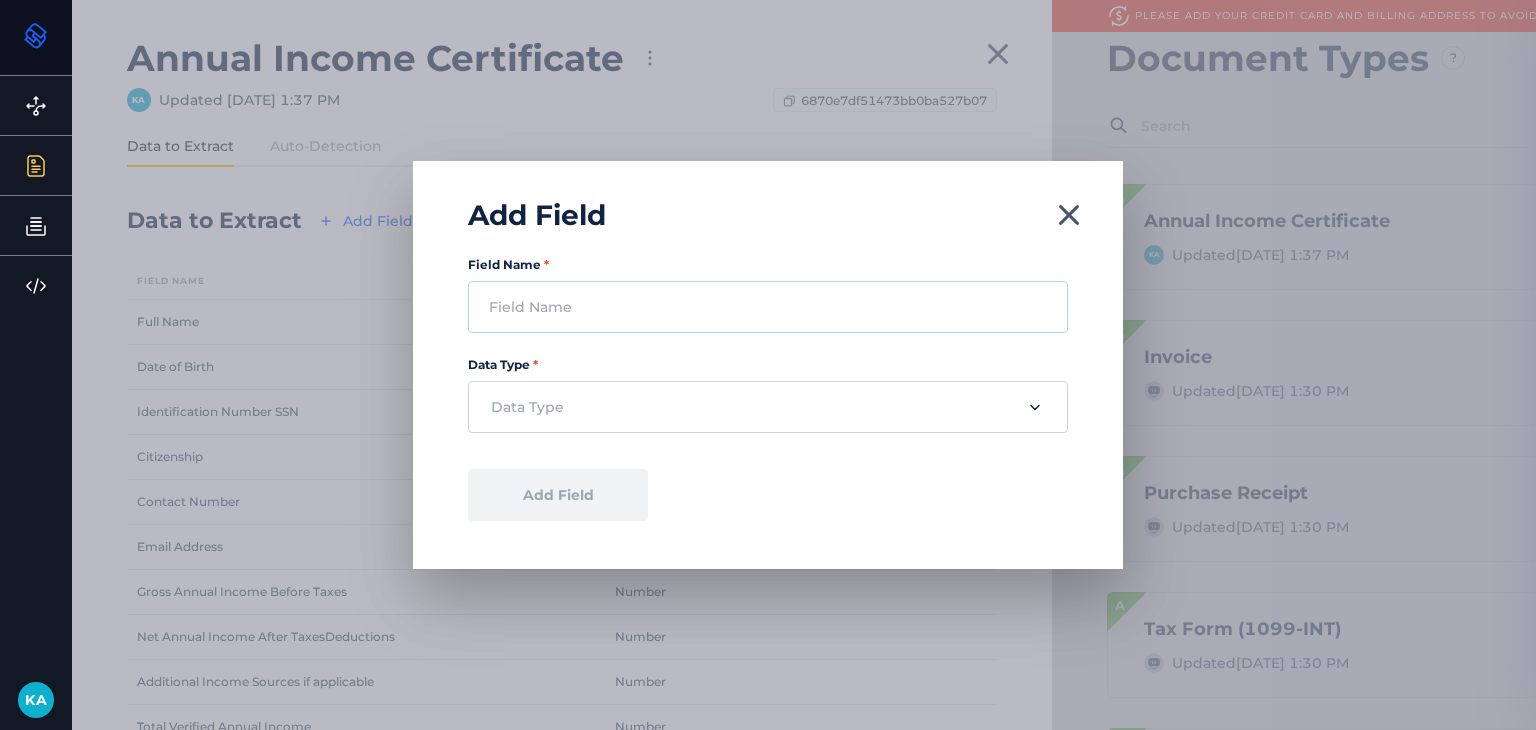 paste on "Stamp  Signature" 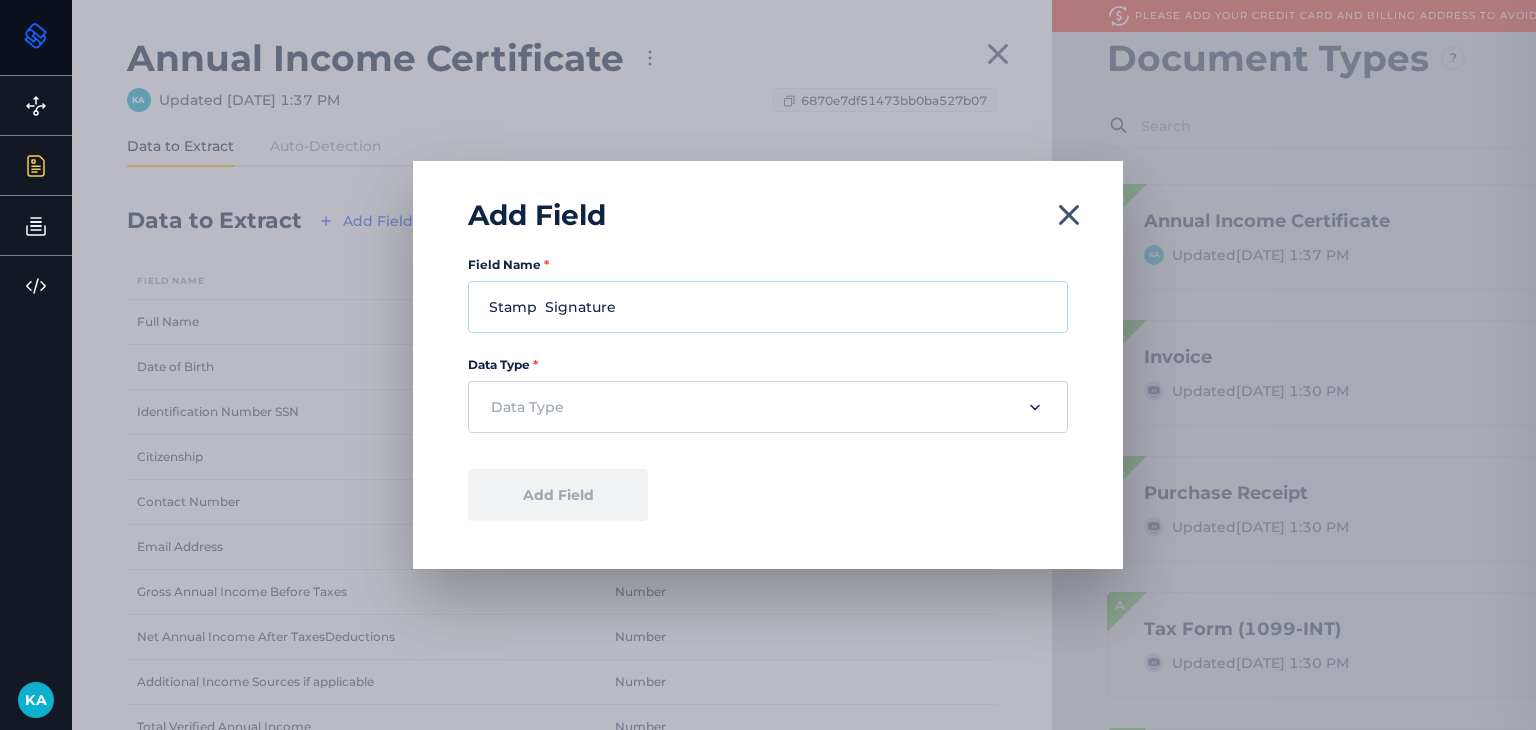 type on "Stamp  Signature" 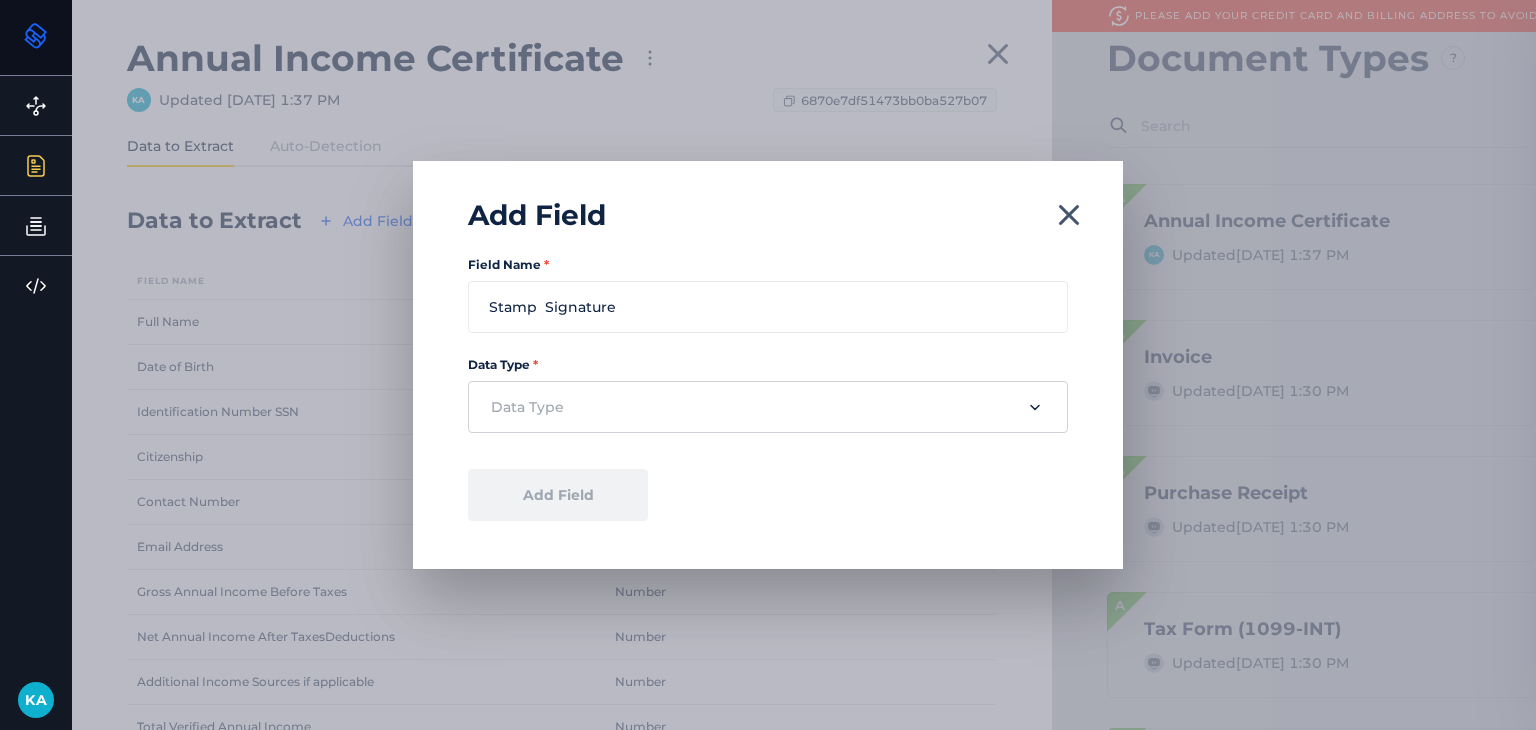 click at bounding box center [768, 407] 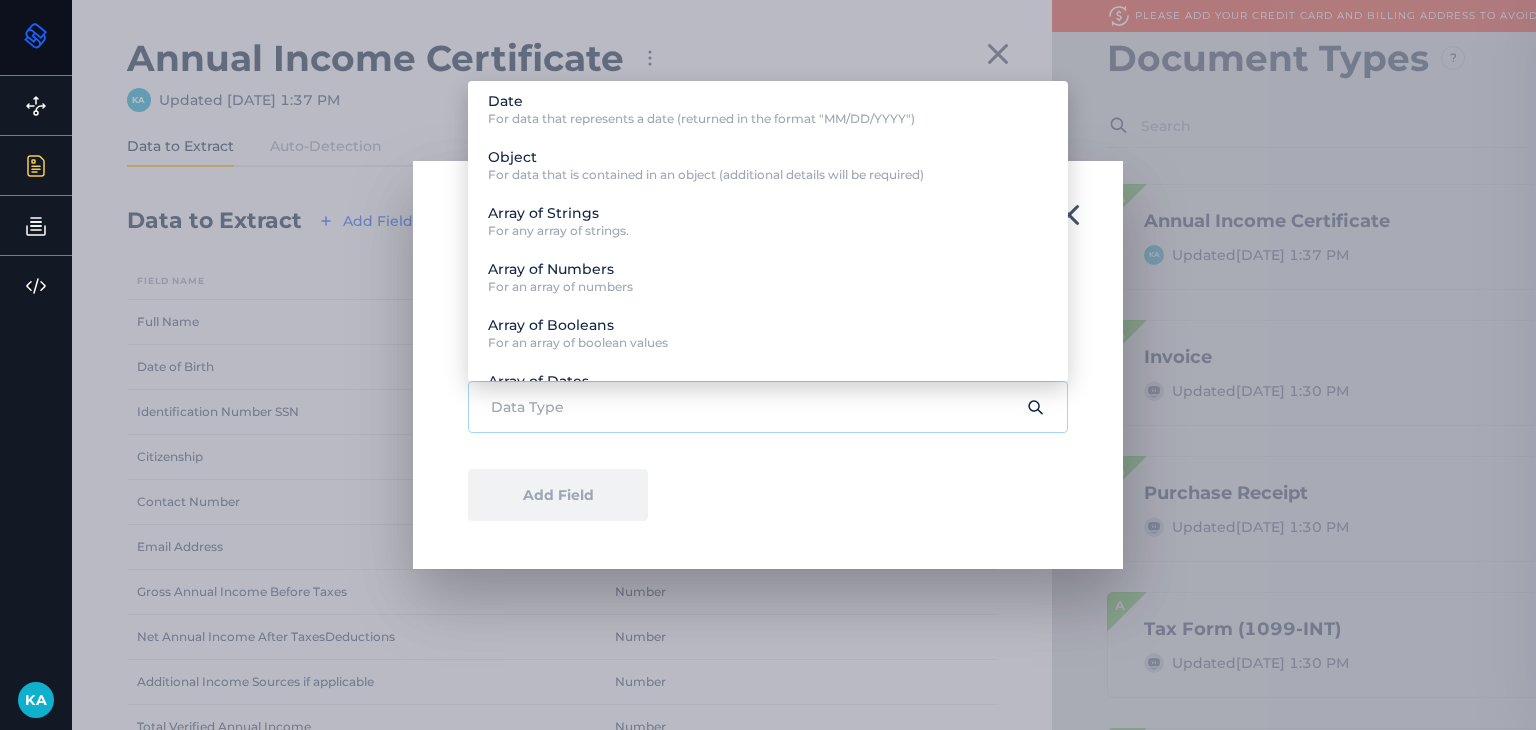 scroll, scrollTop: 276, scrollLeft: 0, axis: vertical 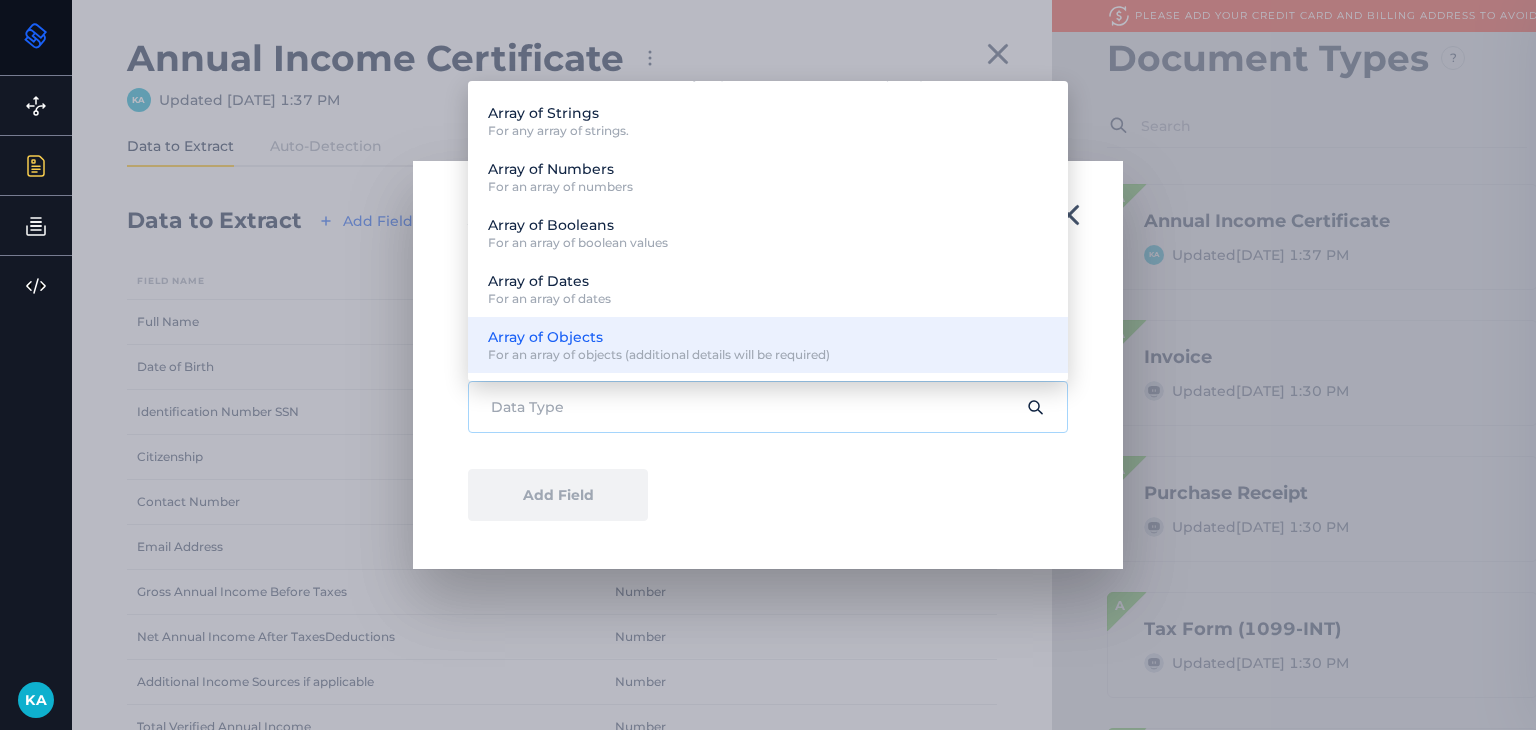 click on "Array of Objects For an array of objects (additional details will be required)" at bounding box center (659, 345) 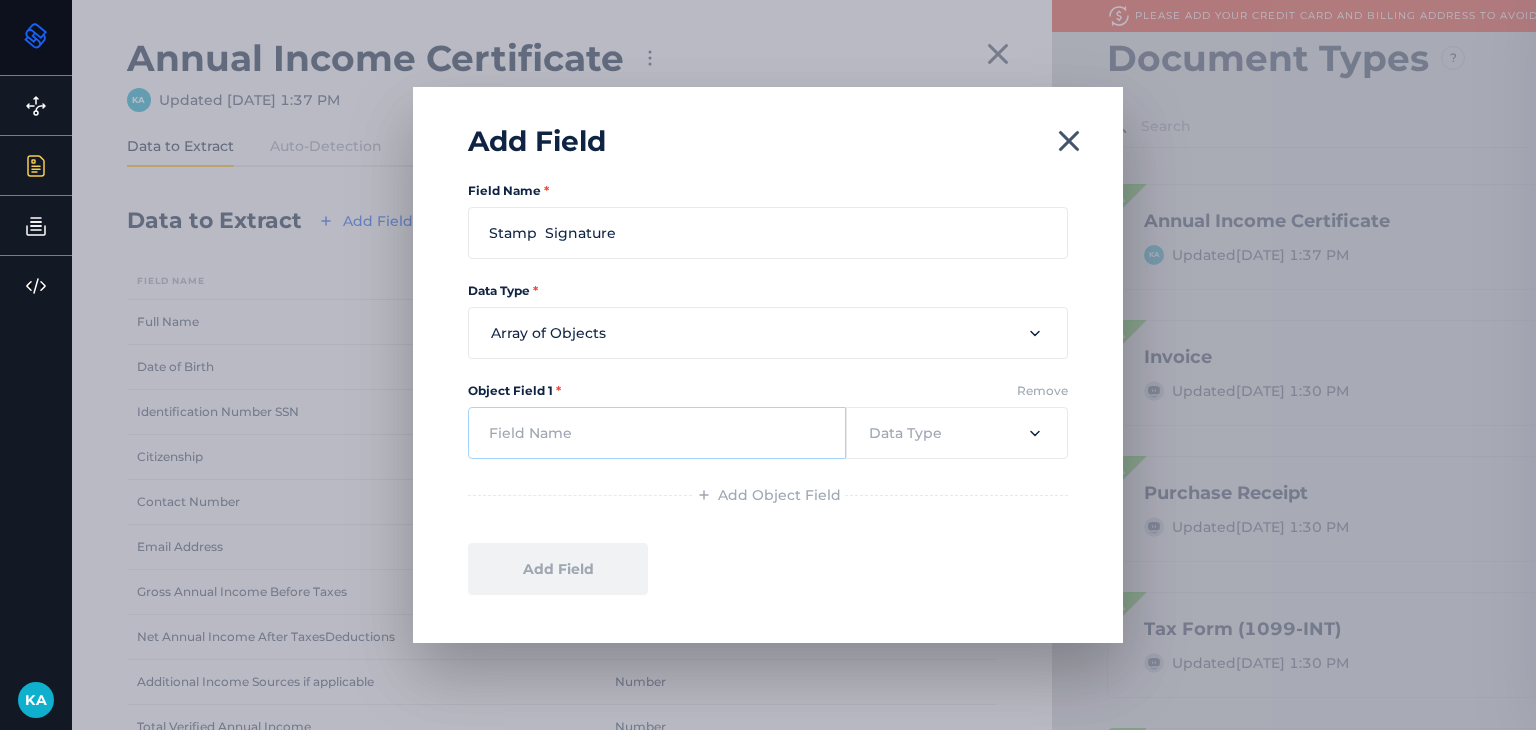 click on "Object Field 1 *" at bounding box center [657, 433] 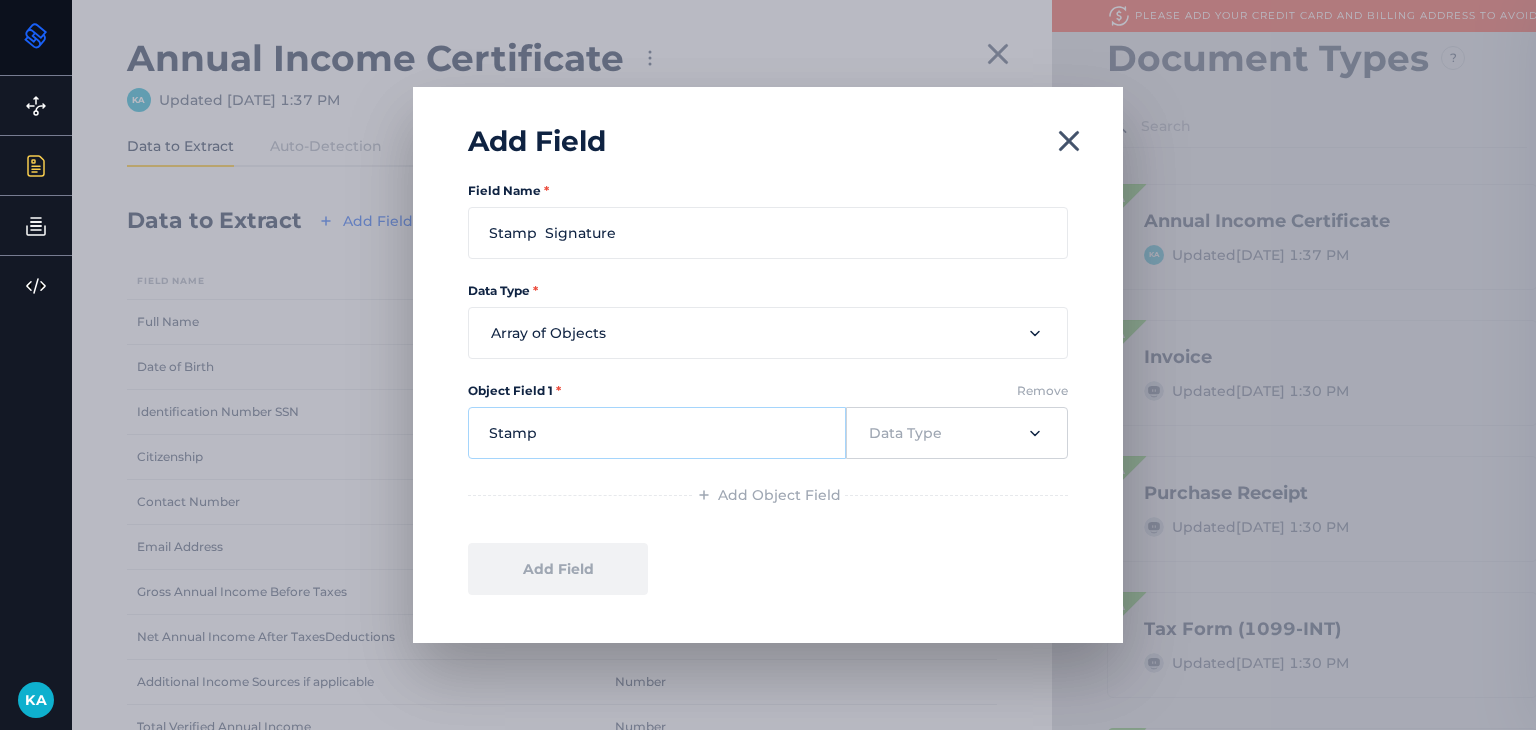 type on "Stamp" 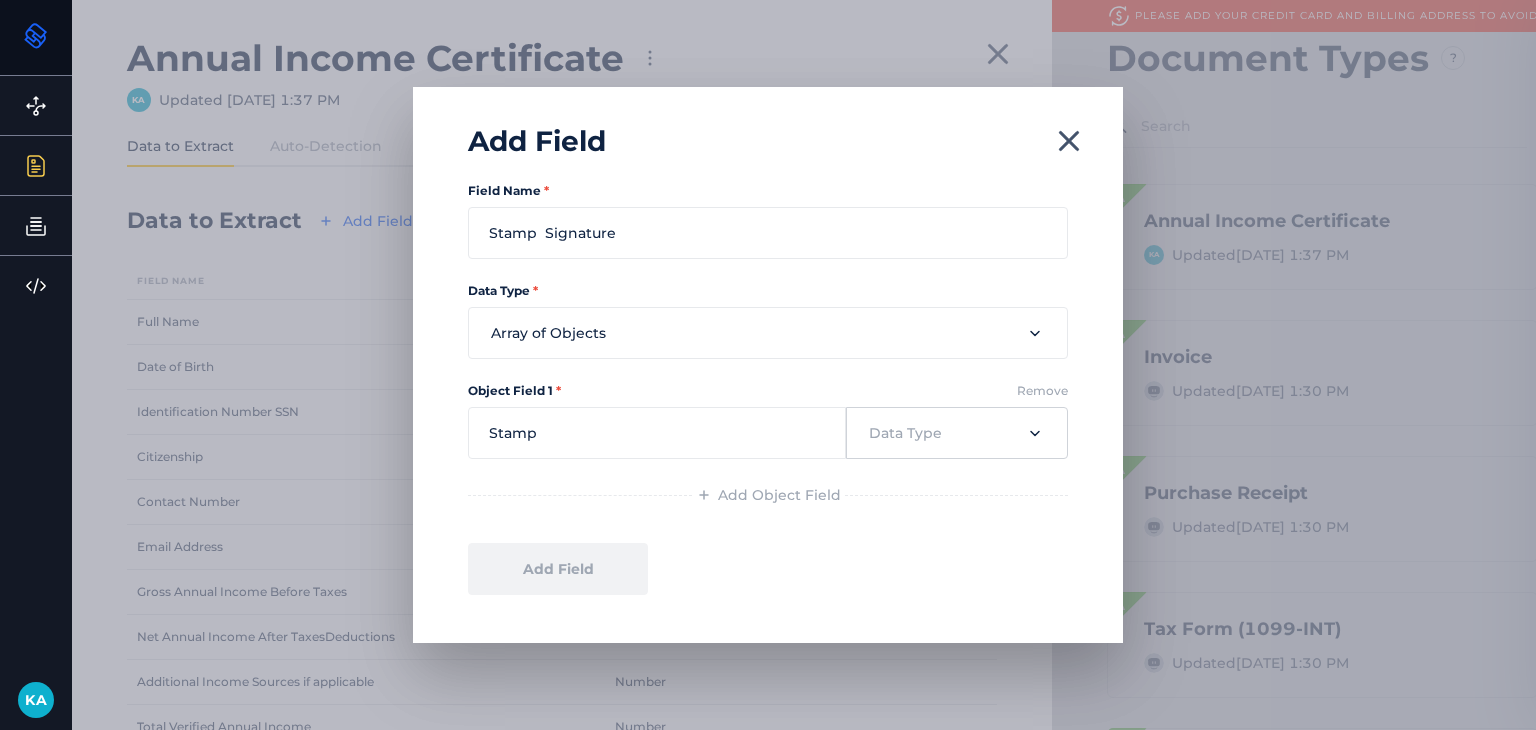 click at bounding box center [957, 433] 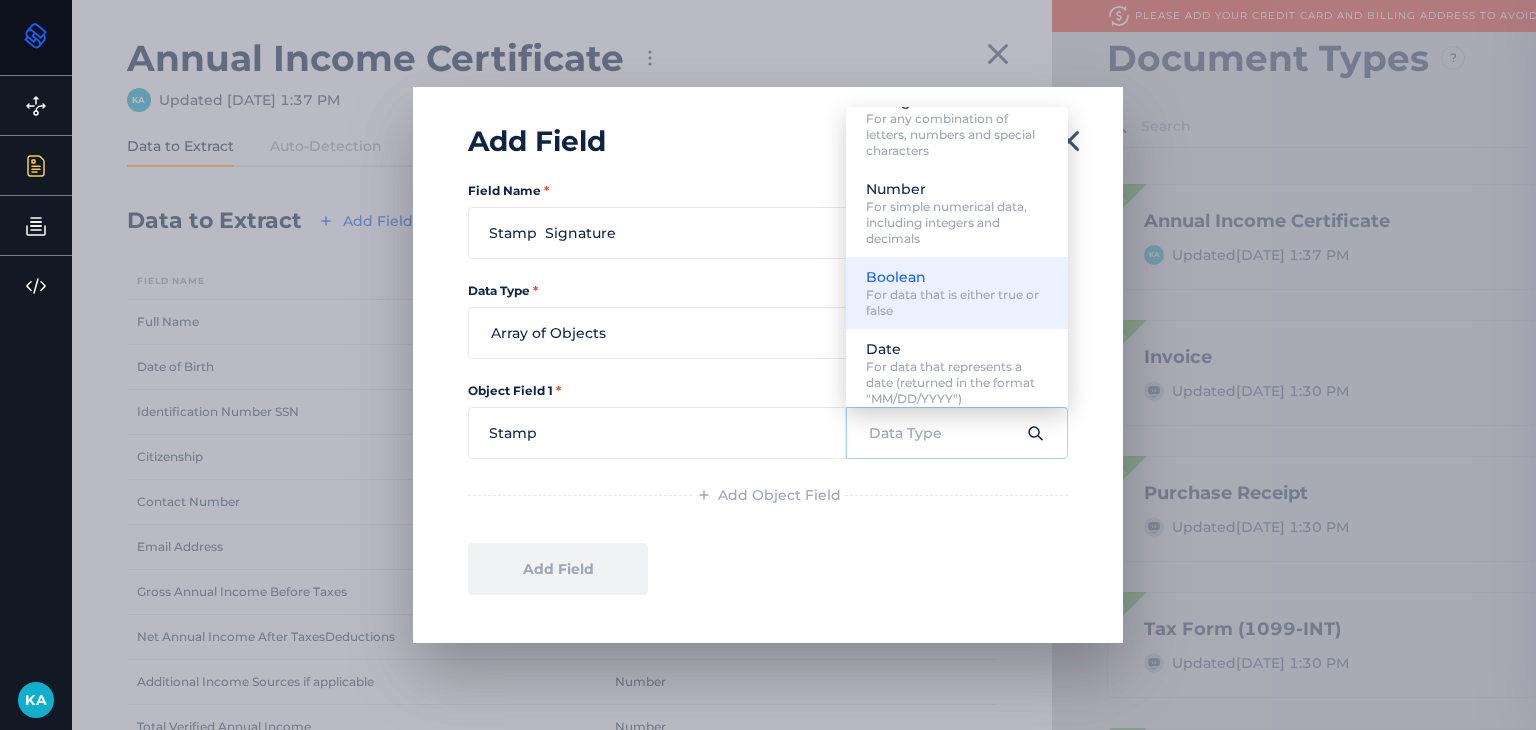 scroll, scrollTop: 52, scrollLeft: 0, axis: vertical 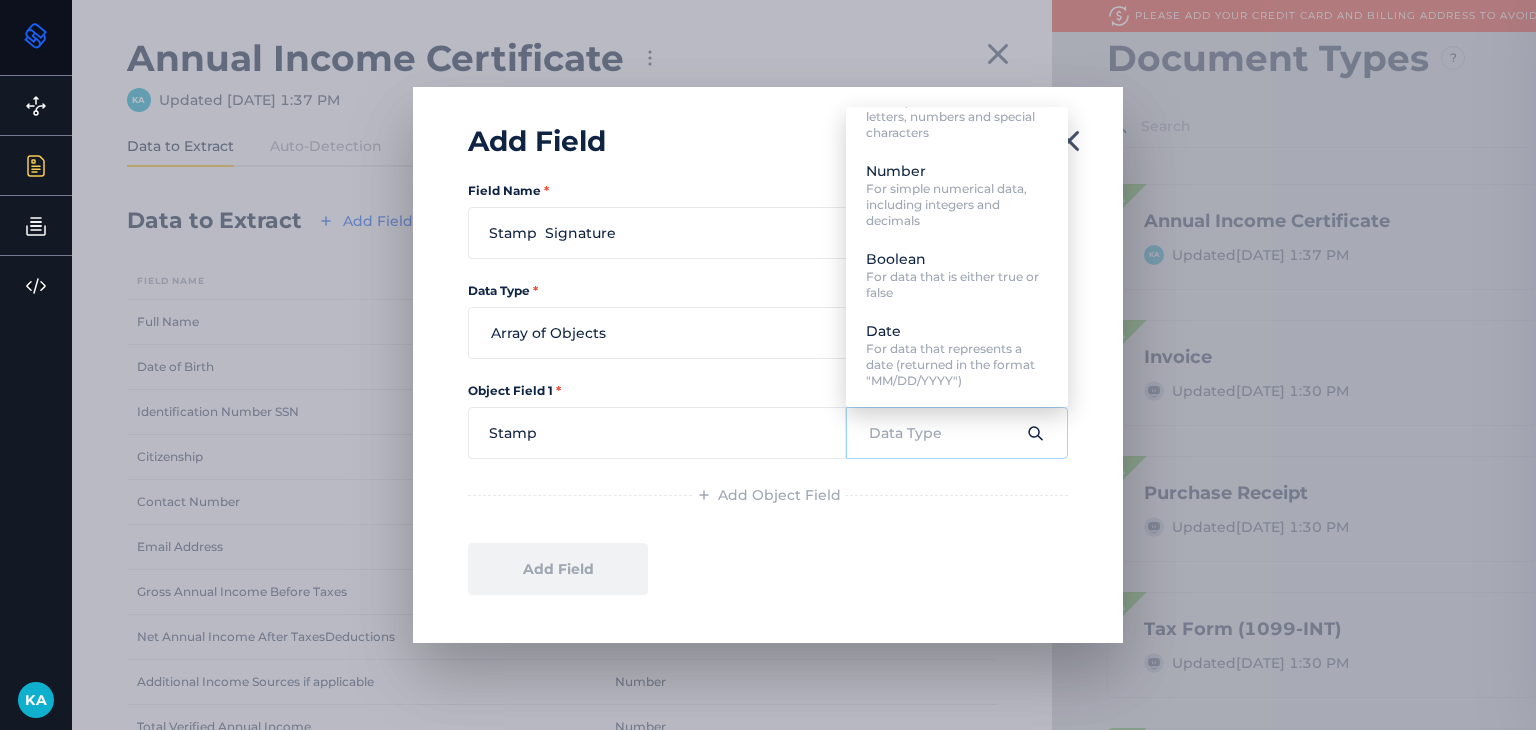 click on "Field Name * Stamp  Signature Data Type * Array of Objects Data Type * Data Type String Number Boolean Date Object Array of Strings Array of Numbers Array of Booleans Array of Dates Array of Objects Object Field 1 * Stamp Data Type String Number Boolean Date Remove Add Object Field Add Field" at bounding box center (768, 401) 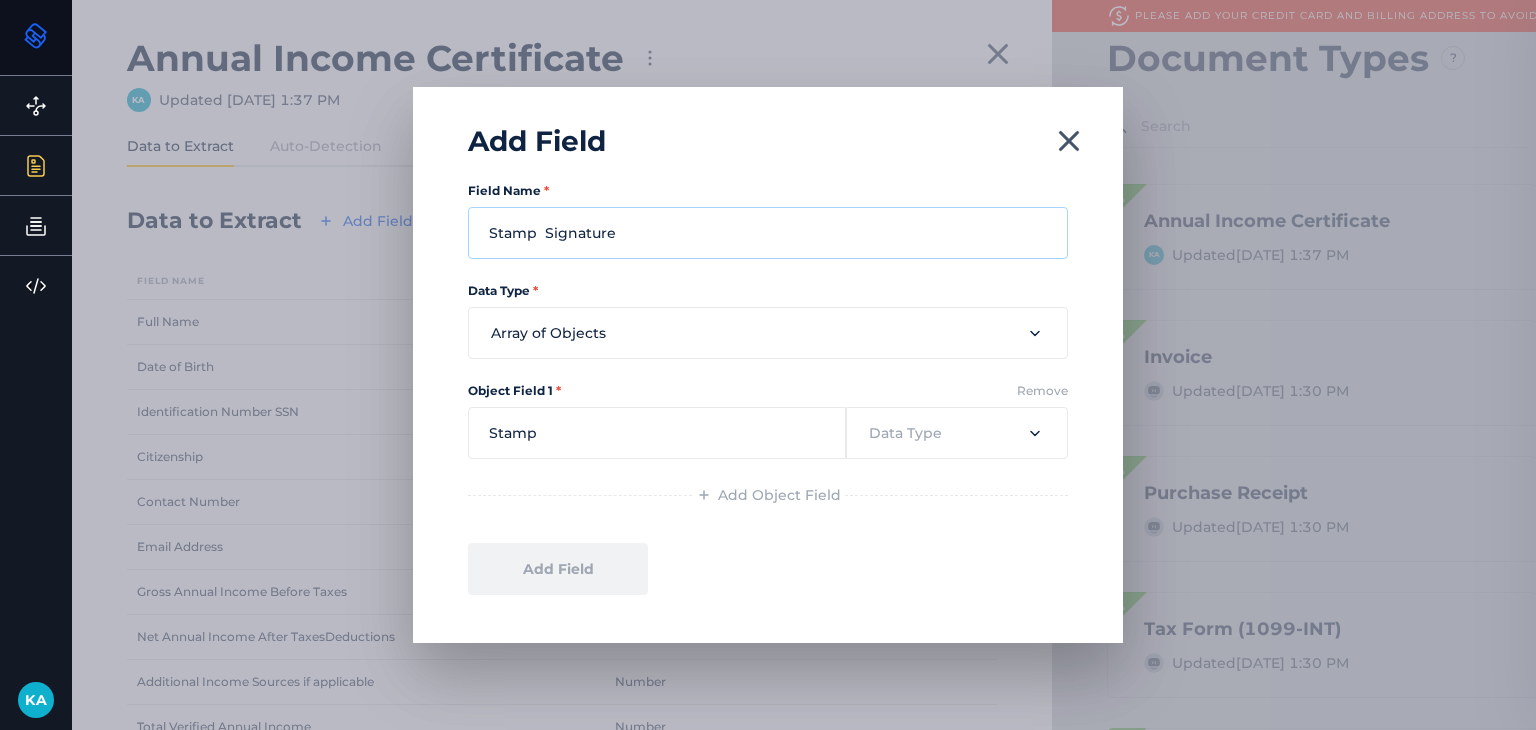 click on "Stamp  Signature" at bounding box center (768, 233) 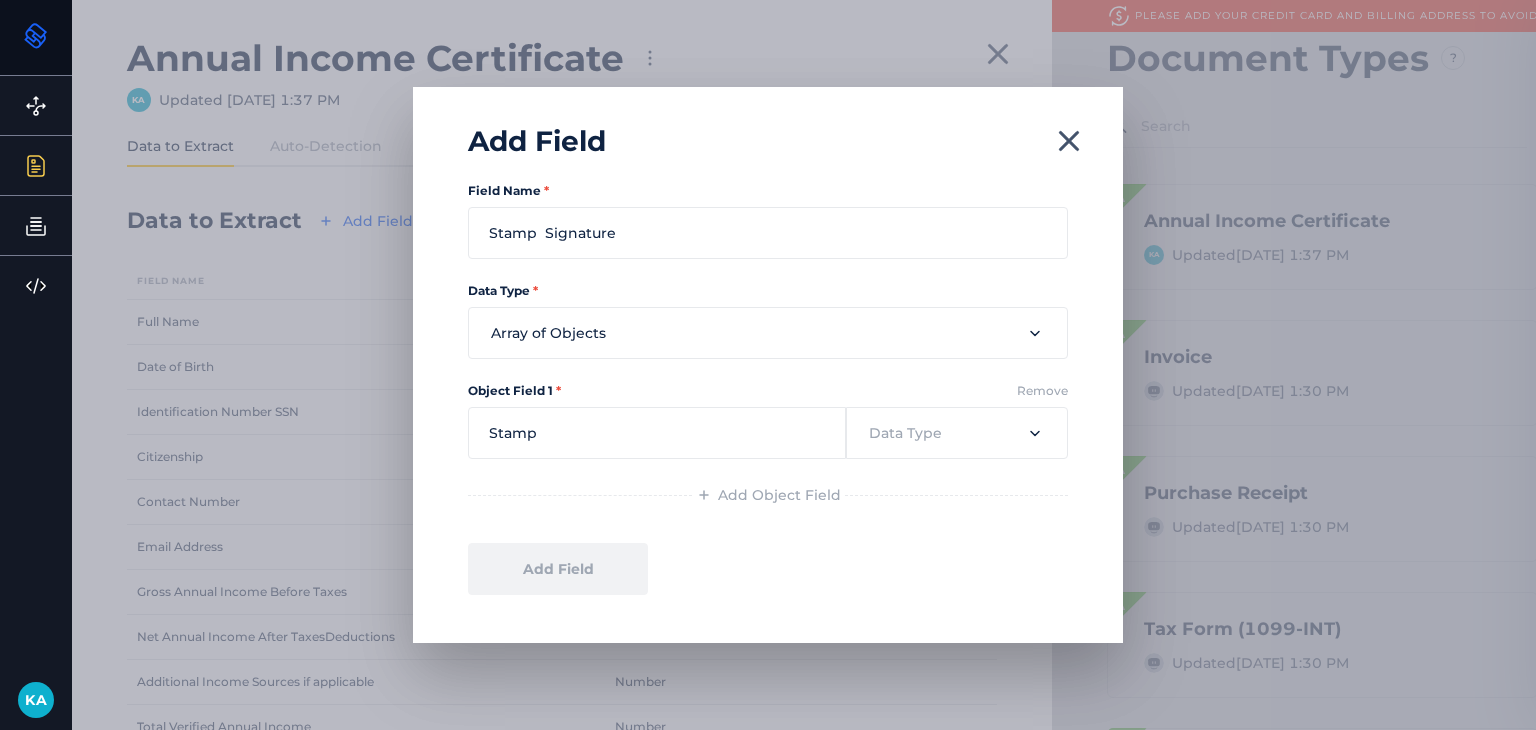 click on "Add Object Field" at bounding box center [768, 495] 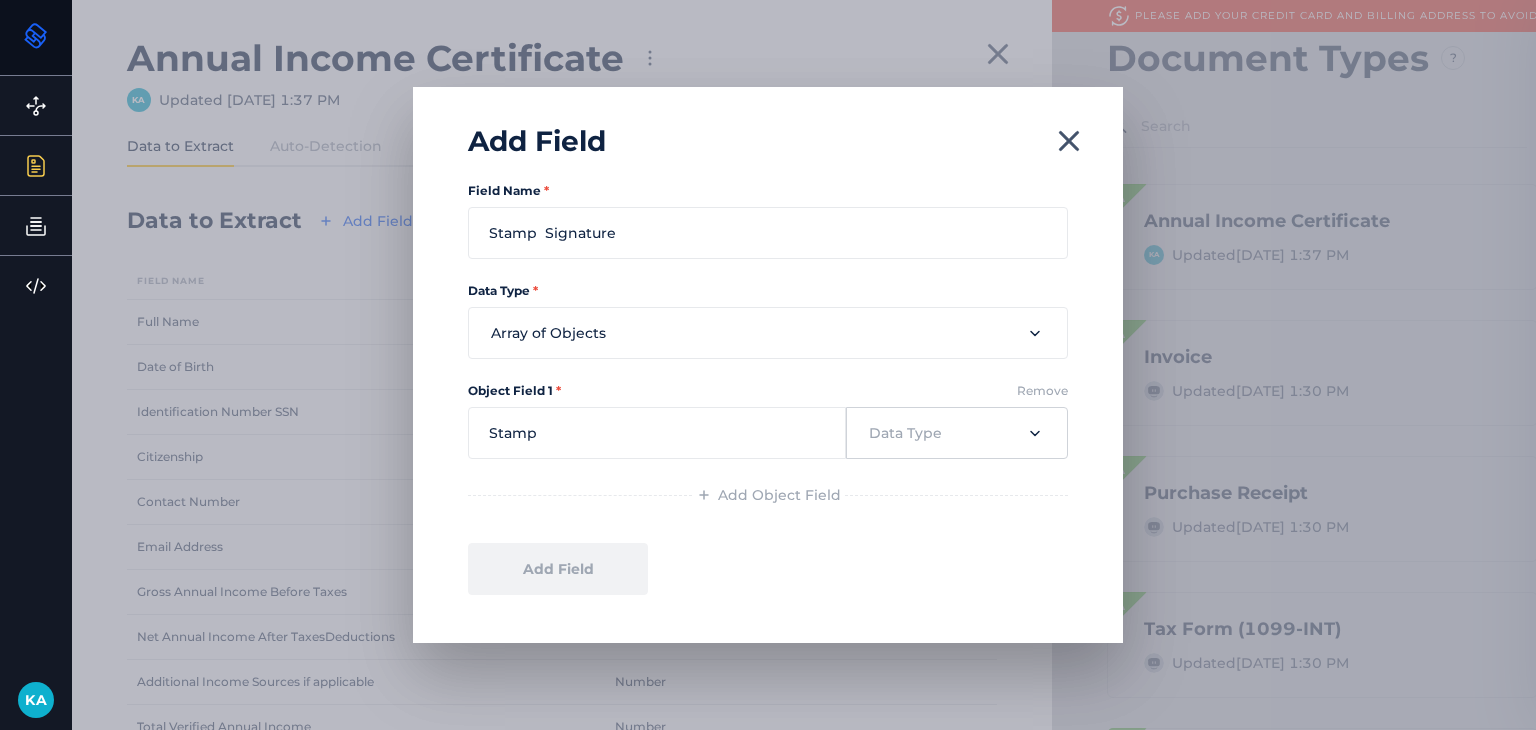 click at bounding box center [957, 433] 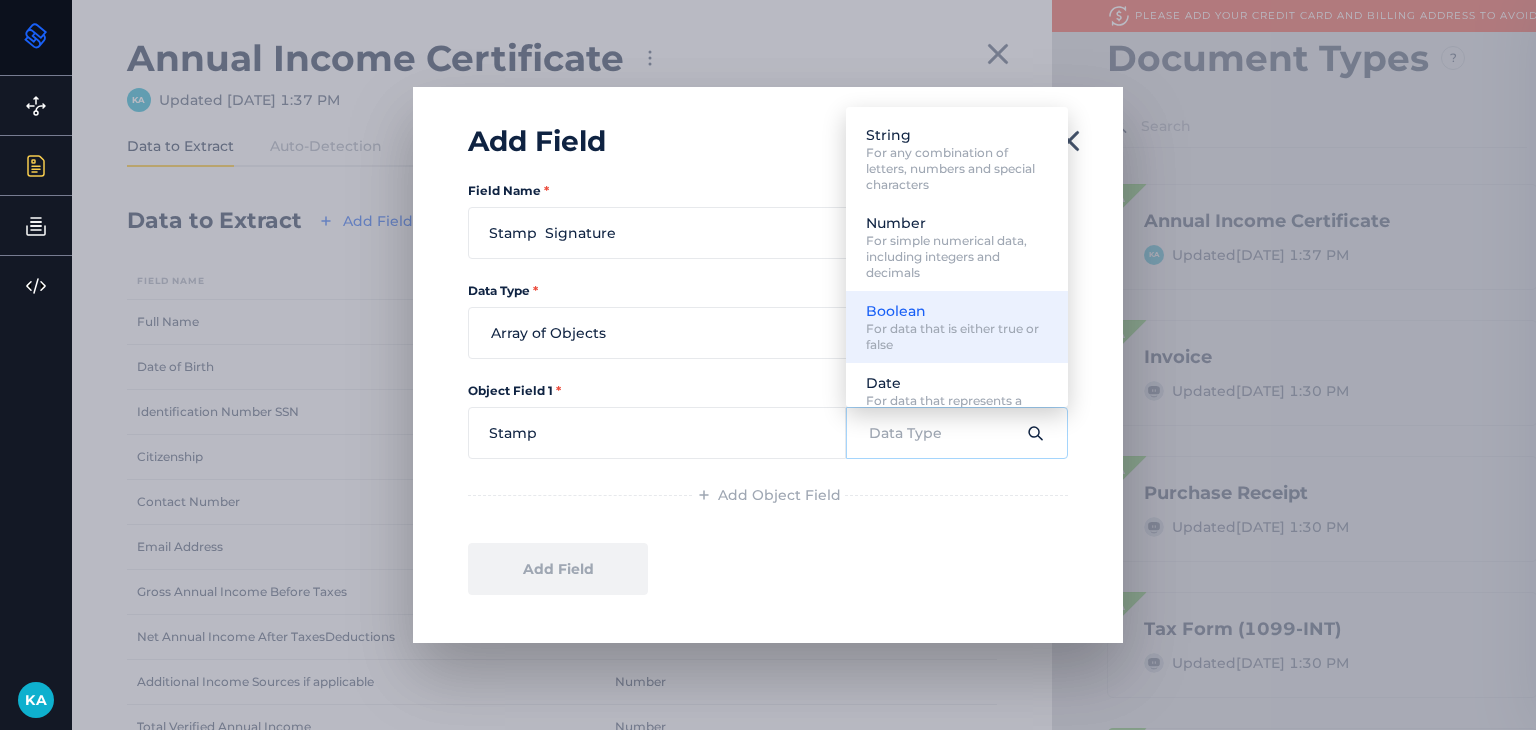 scroll, scrollTop: 52, scrollLeft: 0, axis: vertical 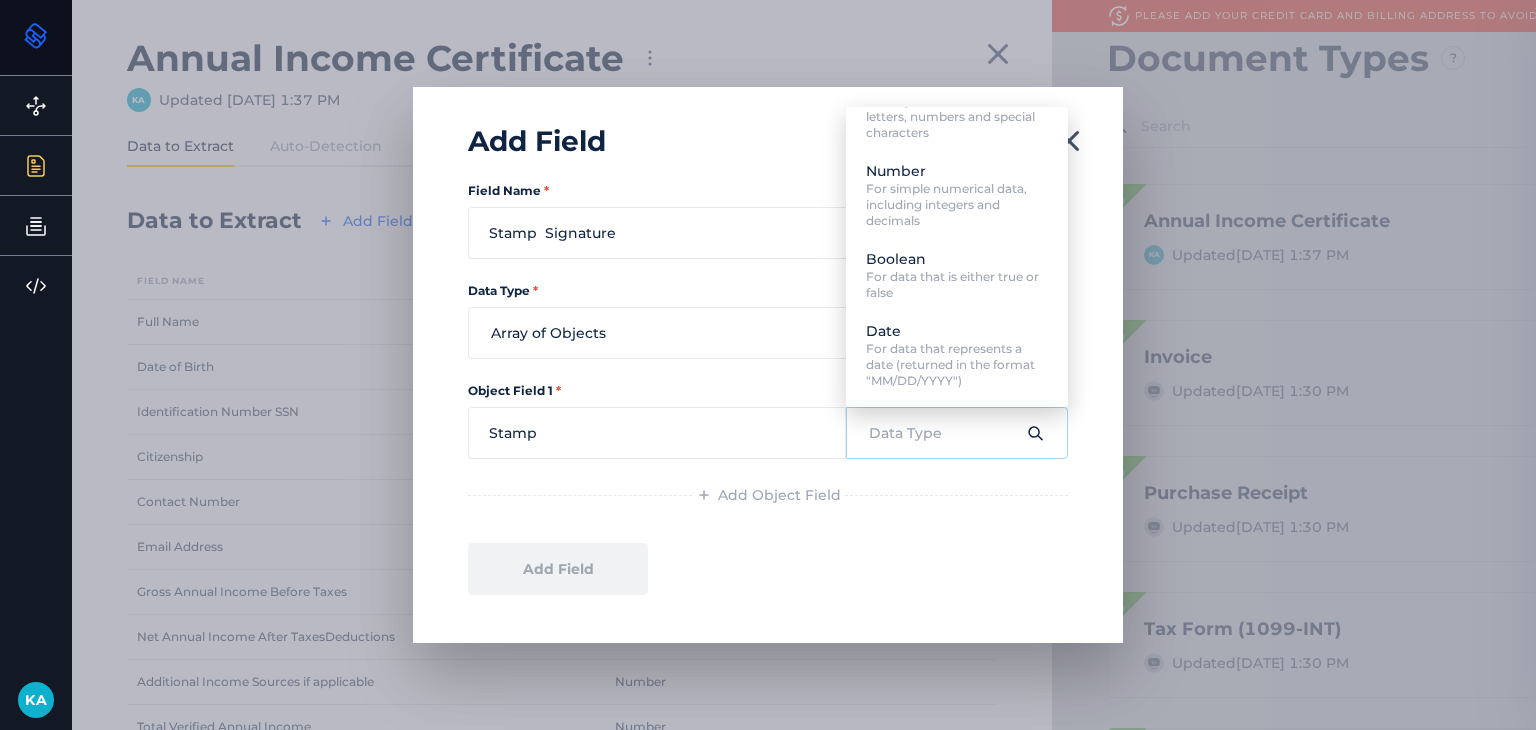 drag, startPoint x: 883, startPoint y: 597, endPoint x: 886, endPoint y: 563, distance: 34.132095 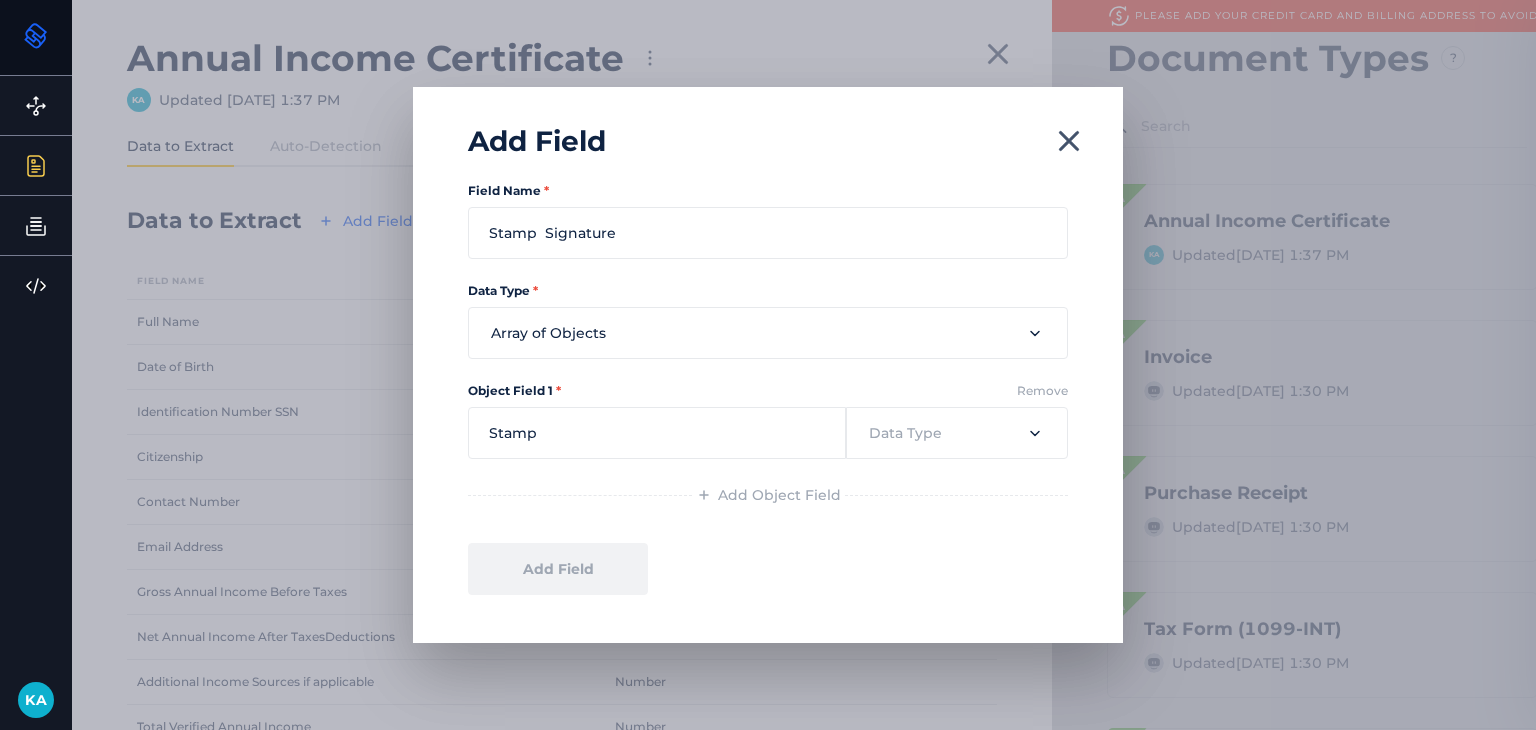 click 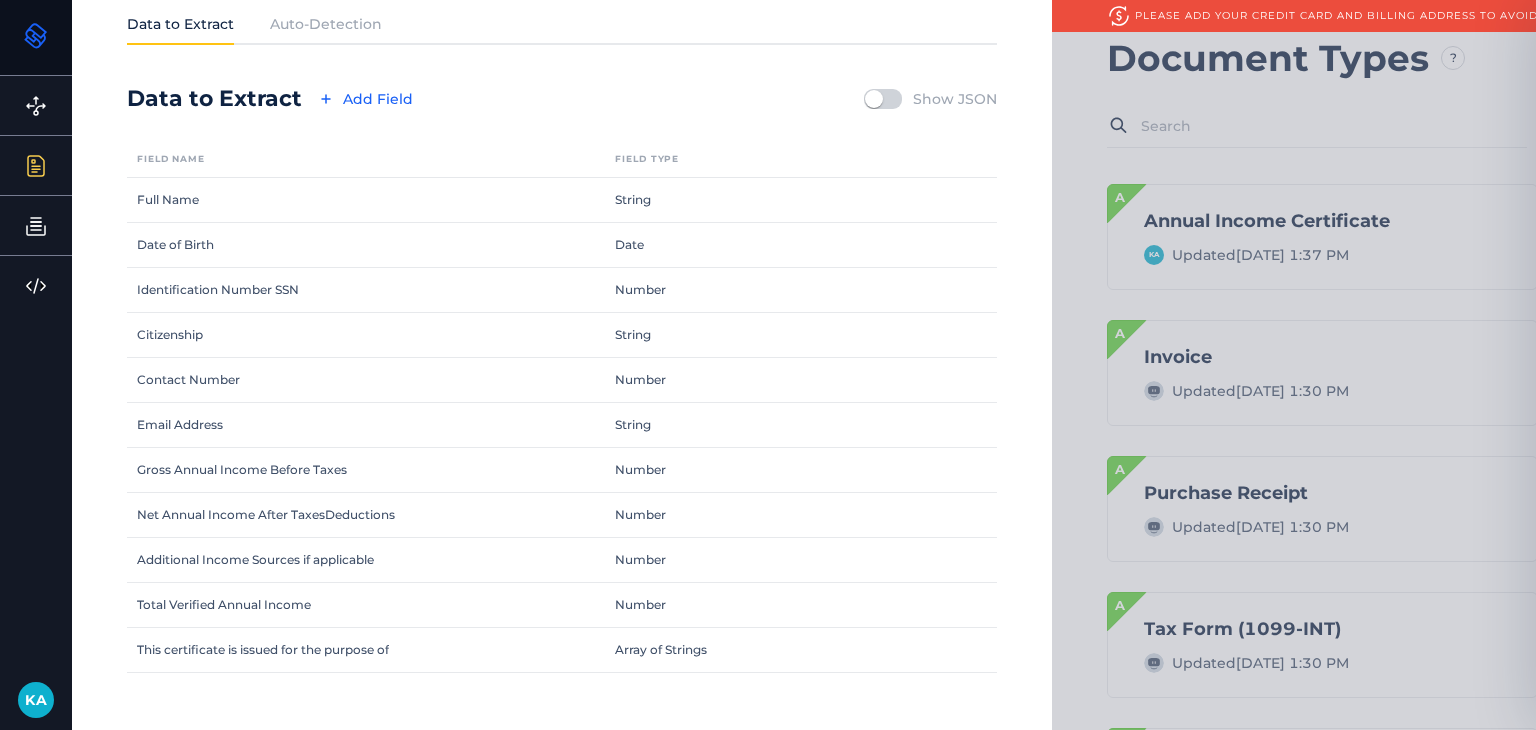 scroll, scrollTop: 0, scrollLeft: 0, axis: both 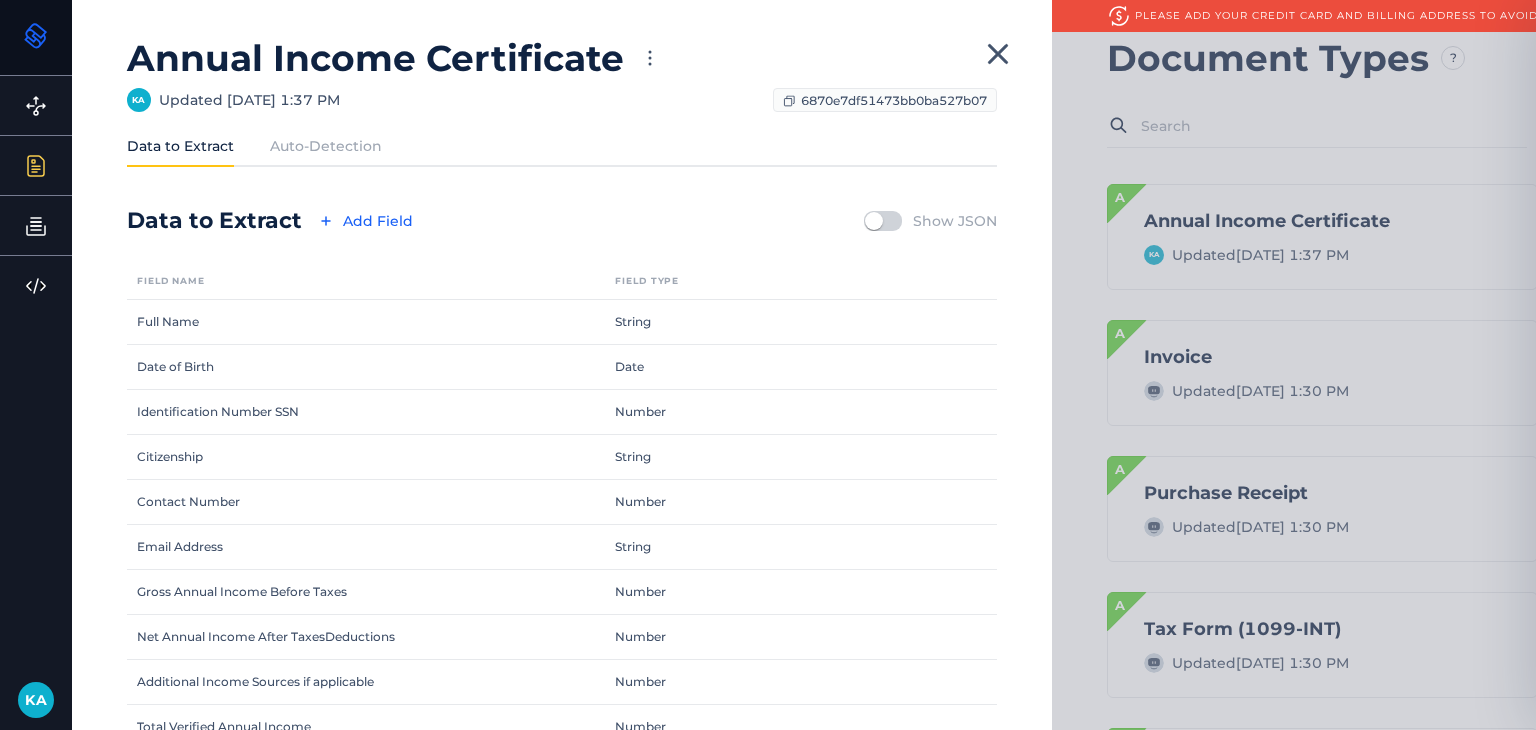 click 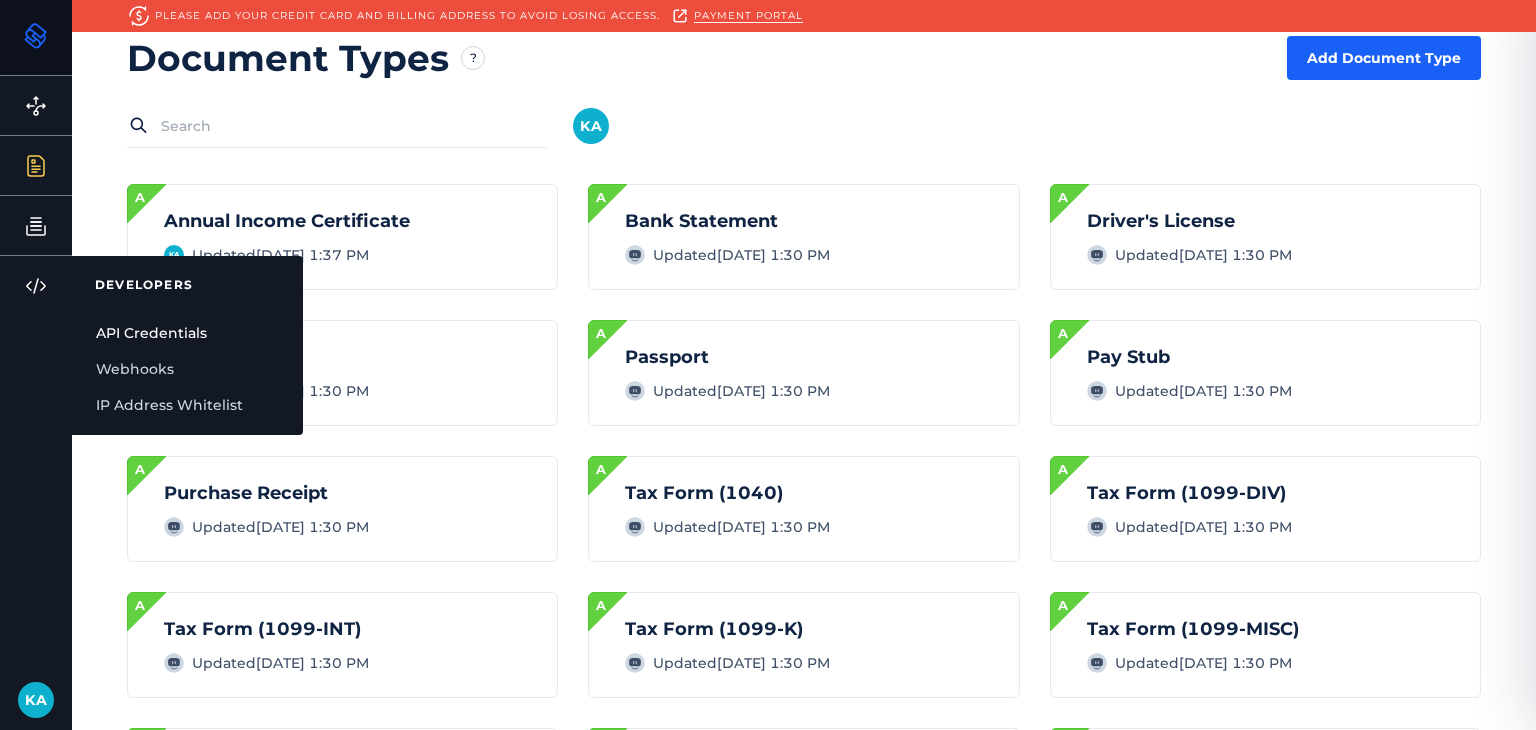 click on "API Credentials" at bounding box center [187, 333] 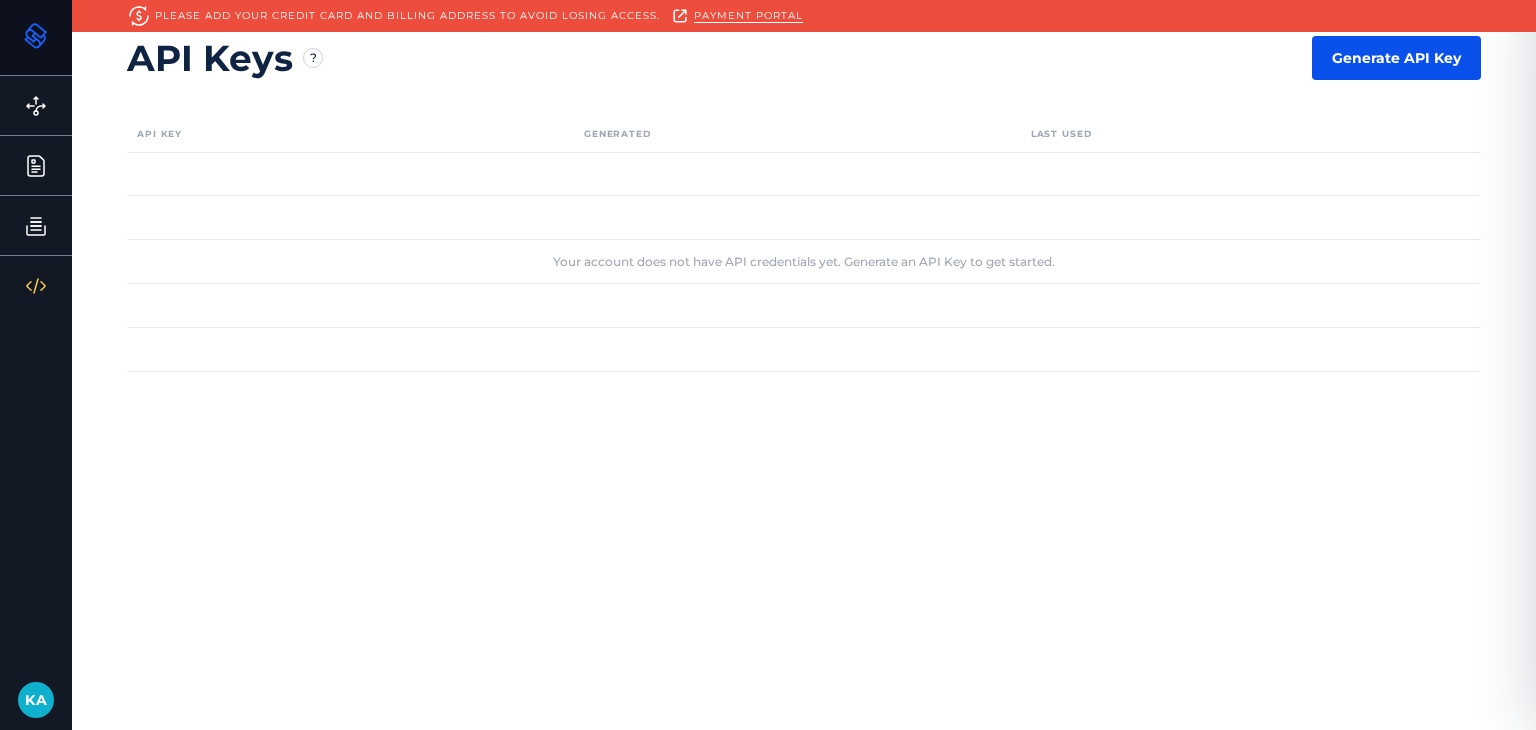 click on "Generate API Key" at bounding box center (1396, 58) 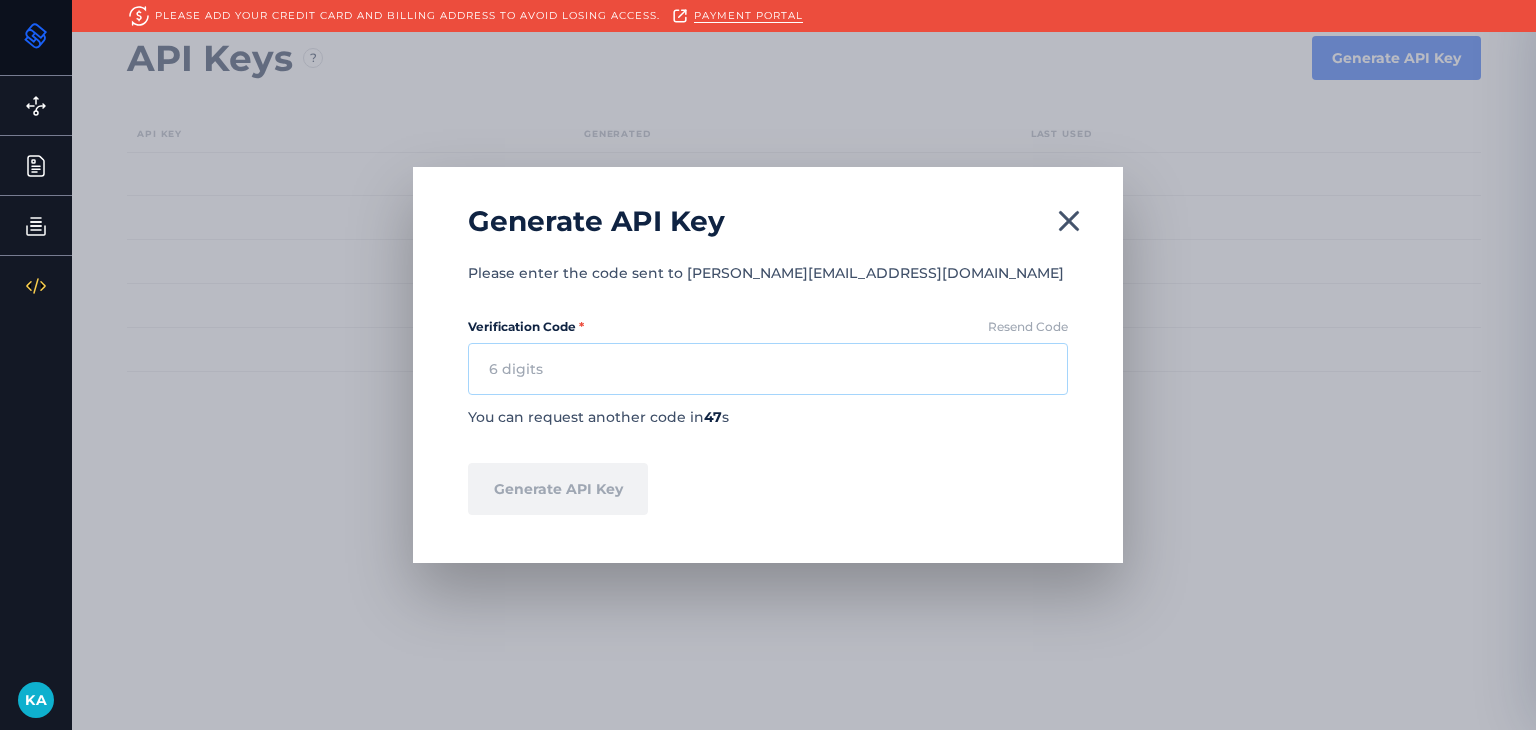 click on "Verification Code *" at bounding box center [768, 369] 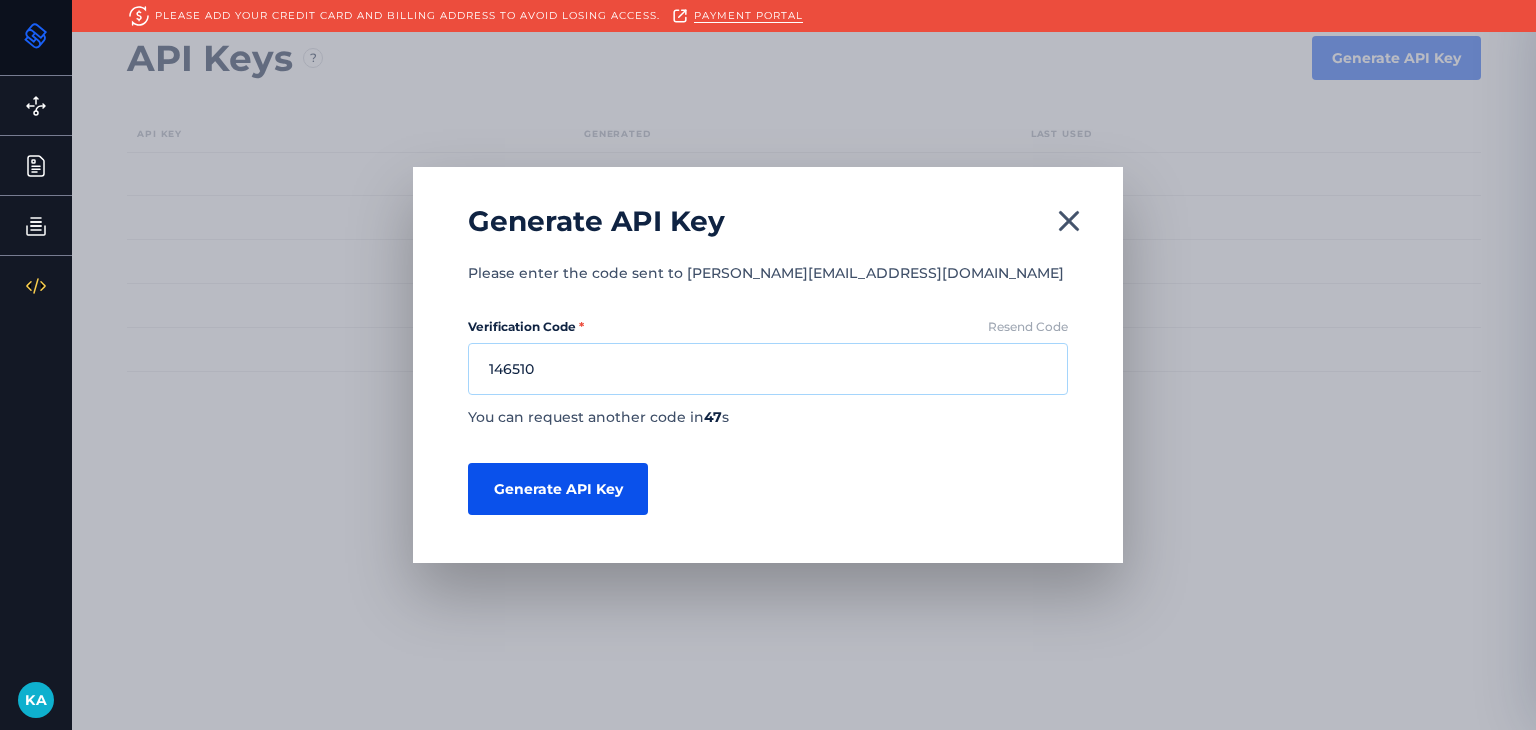 type on "146510" 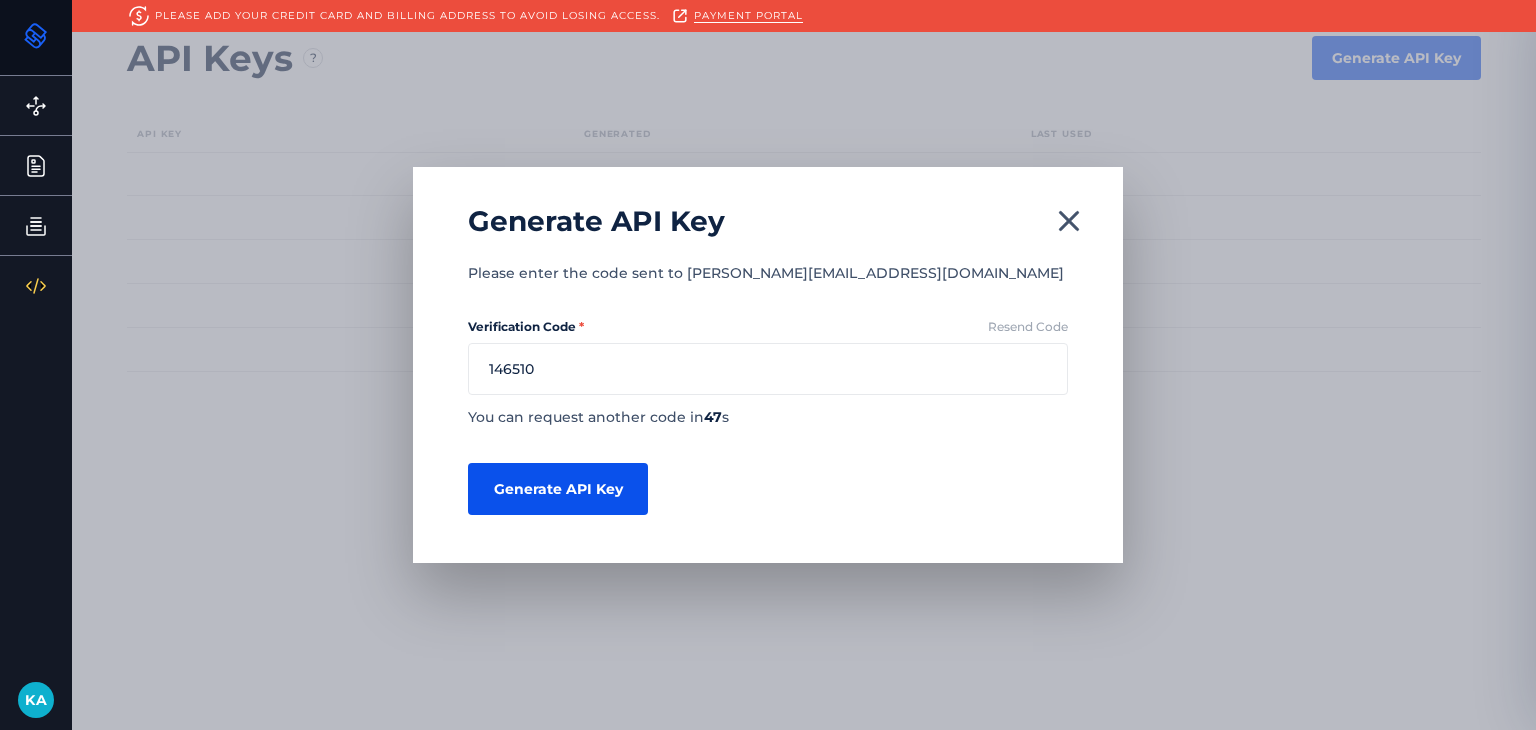 click on "Generate API Key" at bounding box center [558, 489] 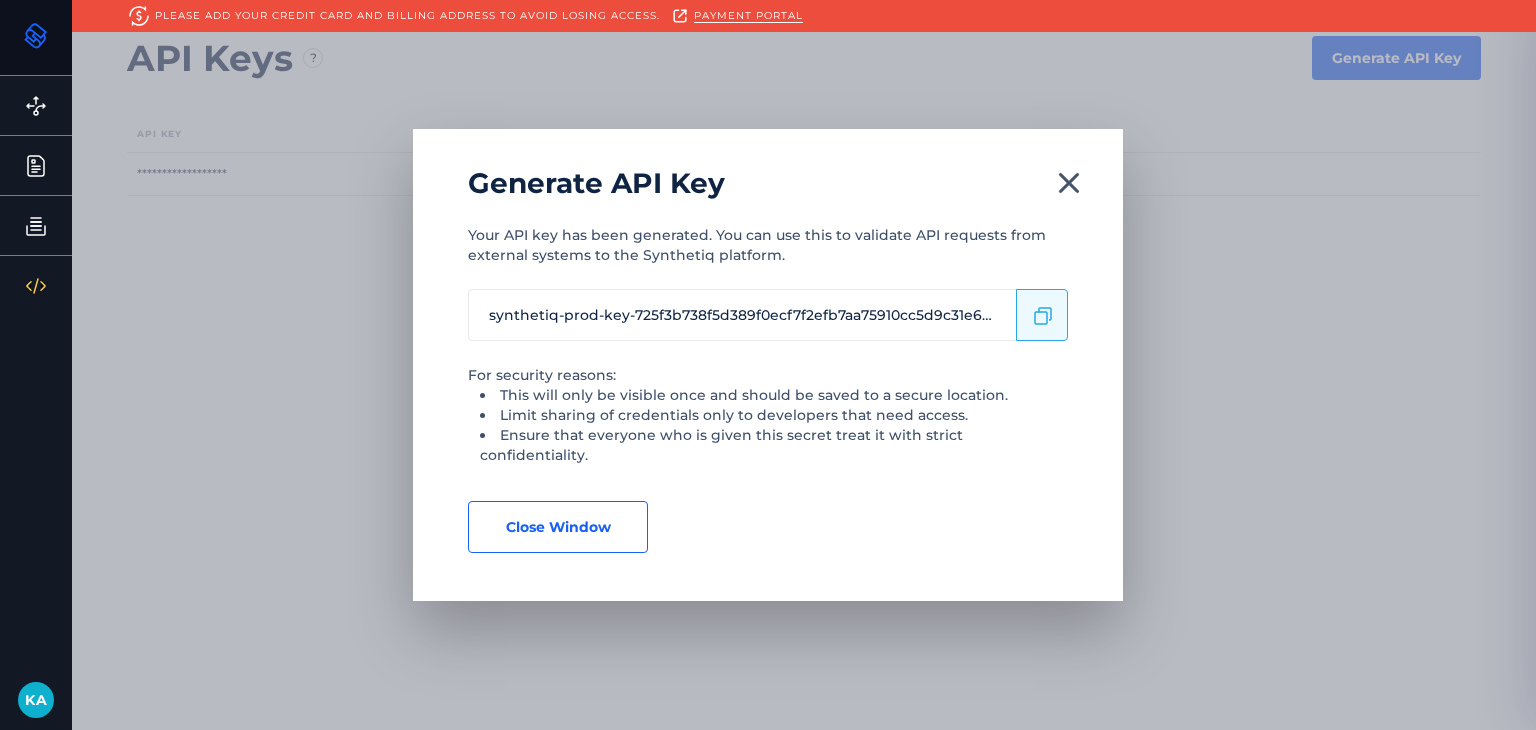 click 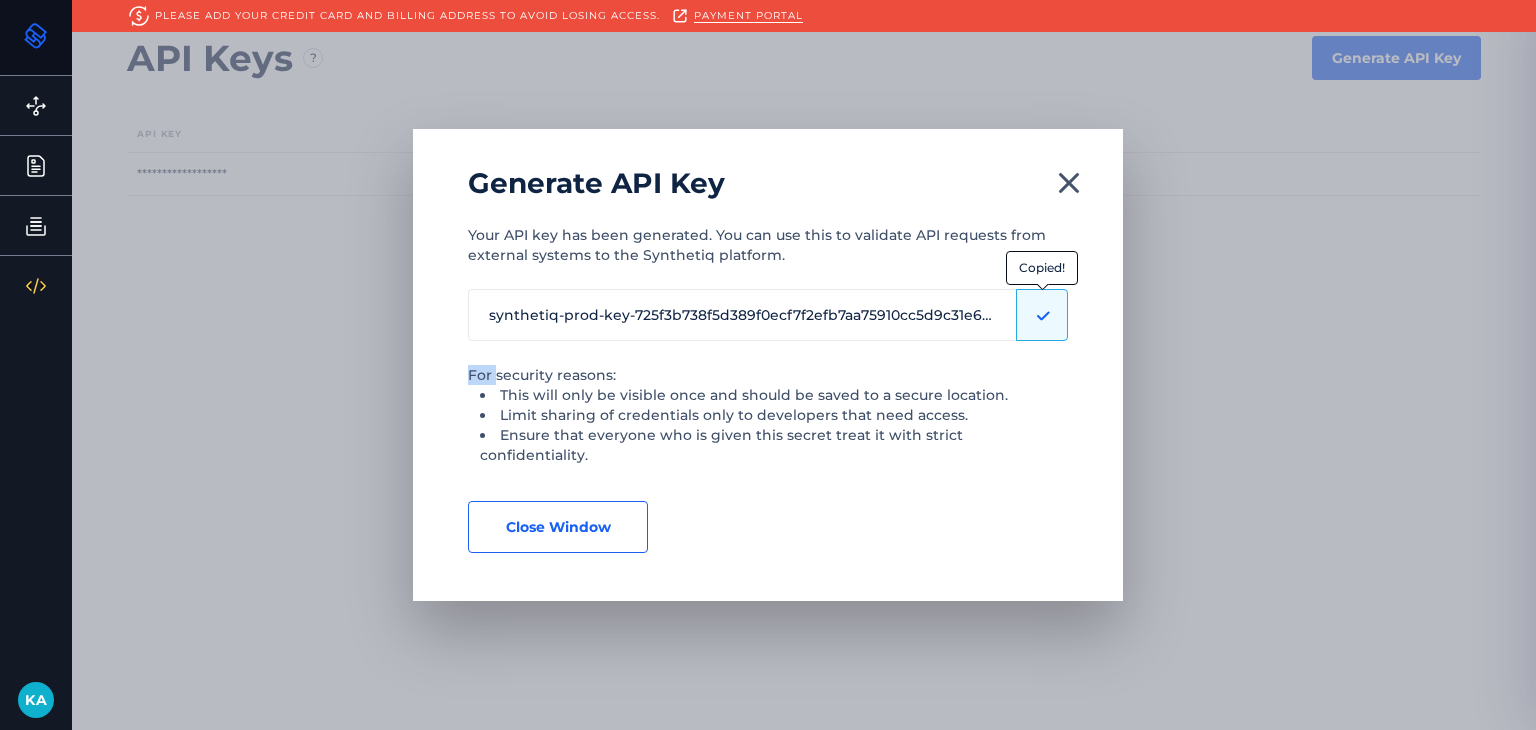 click 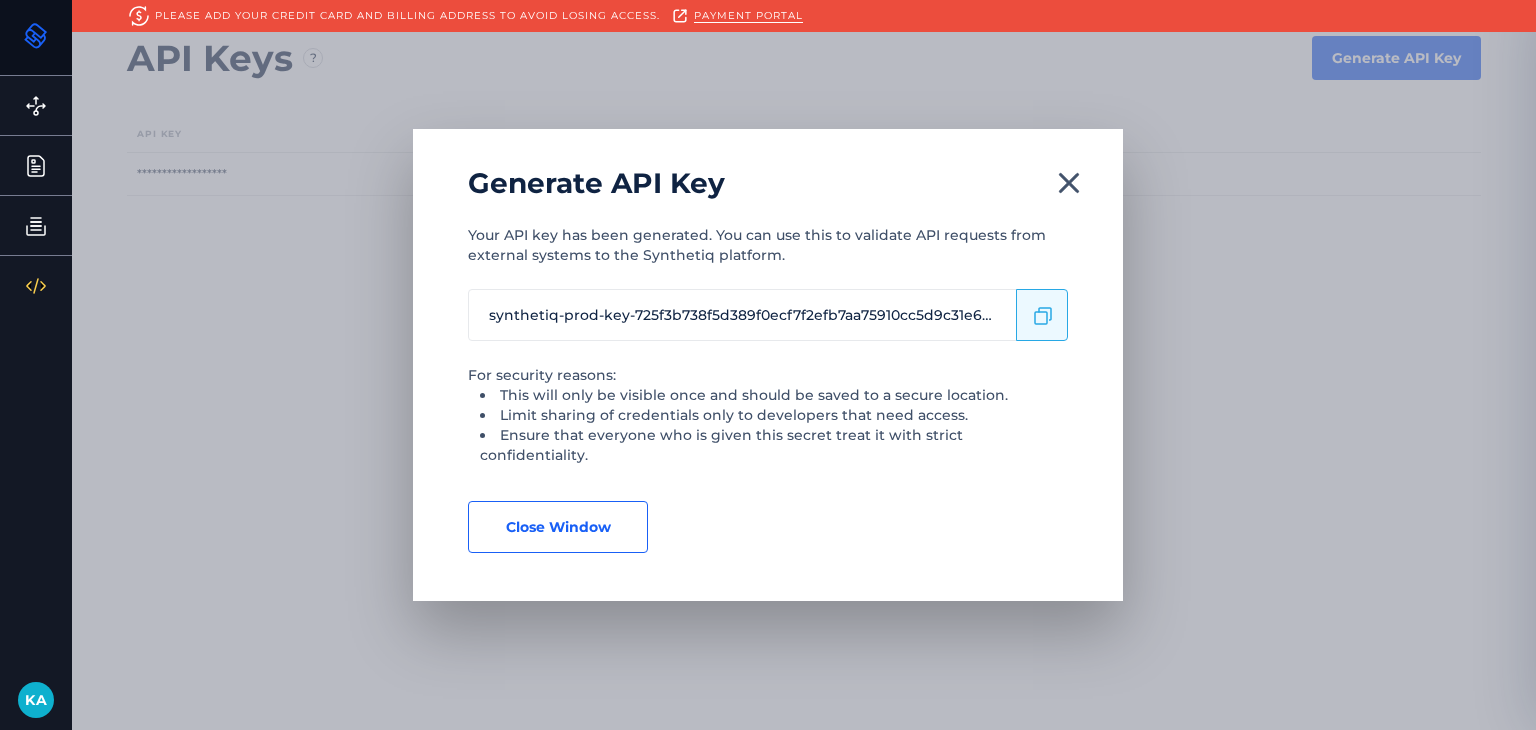 click on "Your API key has been generated. You can use this to validate API requests from external systems to the Synthetiq platform. synthetiq-prod-key-725f3b738f5d389f0ecf7f2efb7aa75910cc5d9c31e64c04ee20fae38bacbd7c For security reasons: This will only be visible once and should be saved to a secure location. Limit sharing of credentials only to developers that need access. Ensure that everyone who is given this secret treat it with strict confidentiality. Close Window" at bounding box center (768, 389) 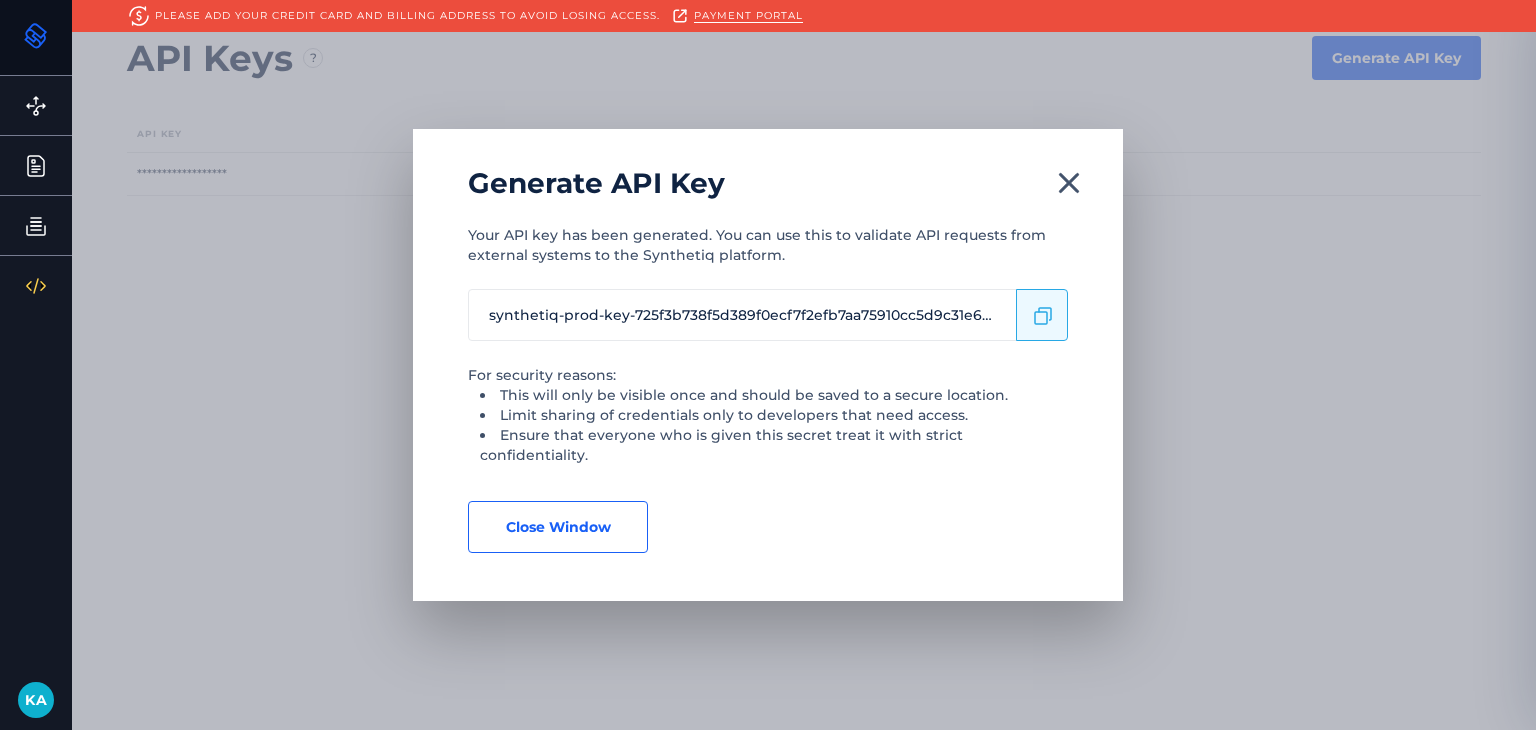click on "Close Window" at bounding box center (558, 527) 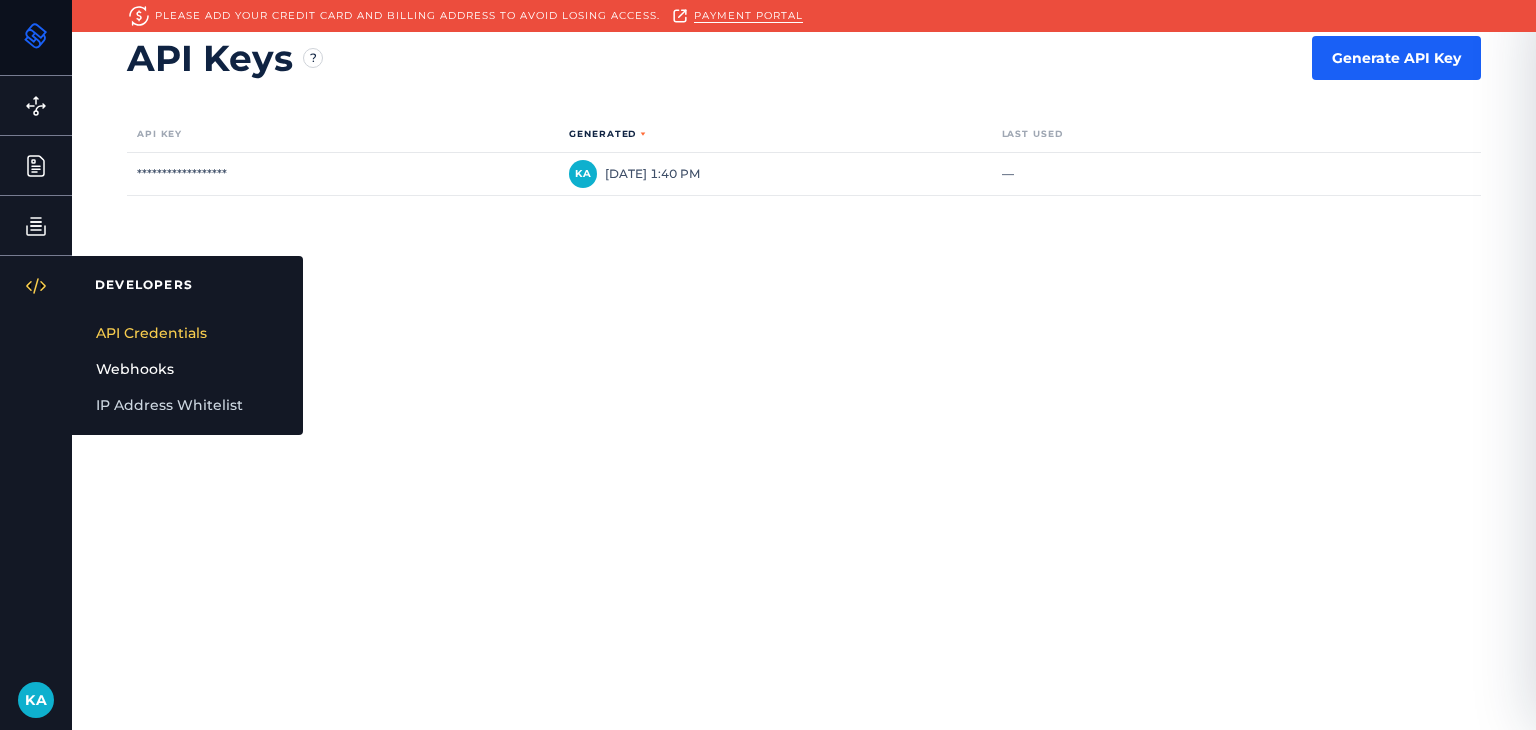 click on "Webhooks" at bounding box center (187, 369) 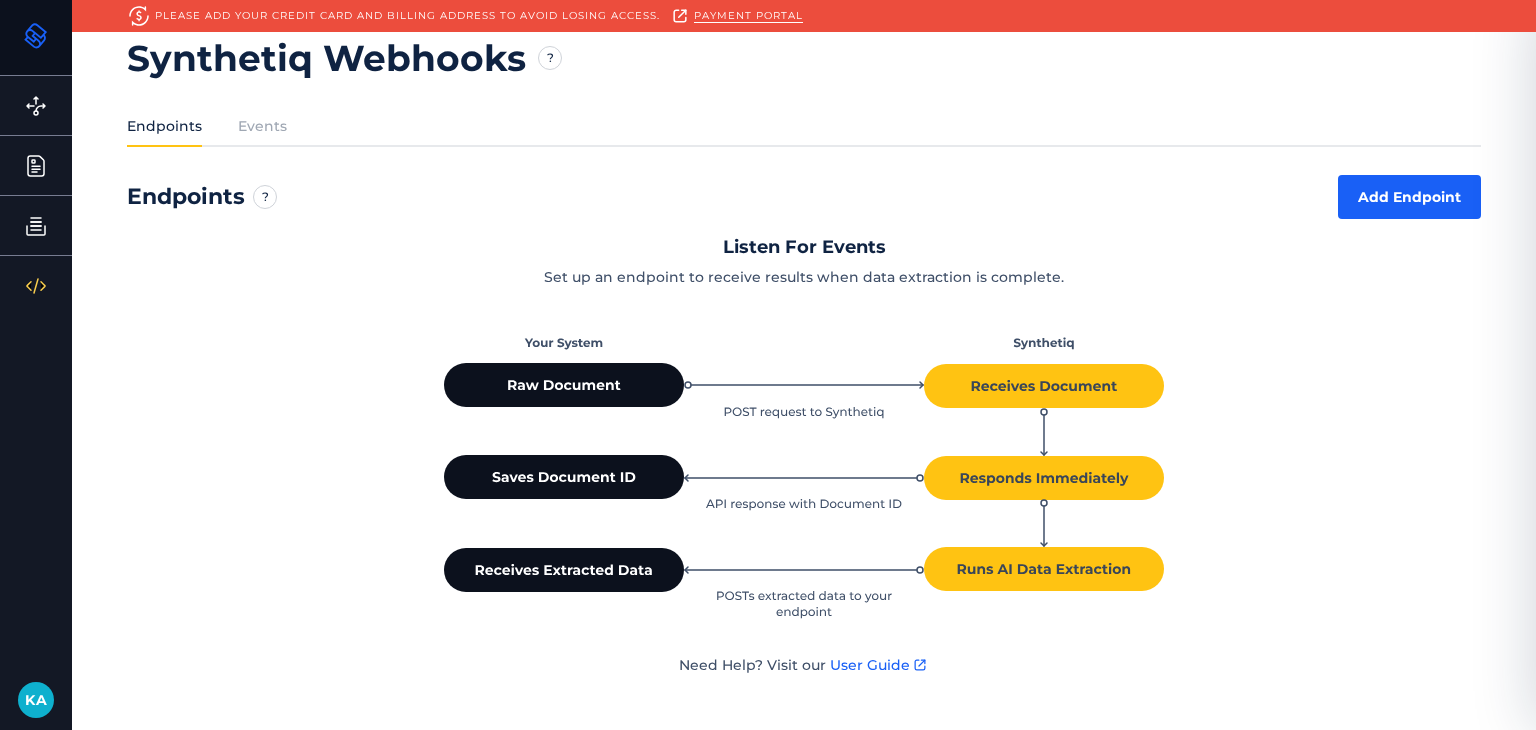scroll, scrollTop: 4, scrollLeft: 0, axis: vertical 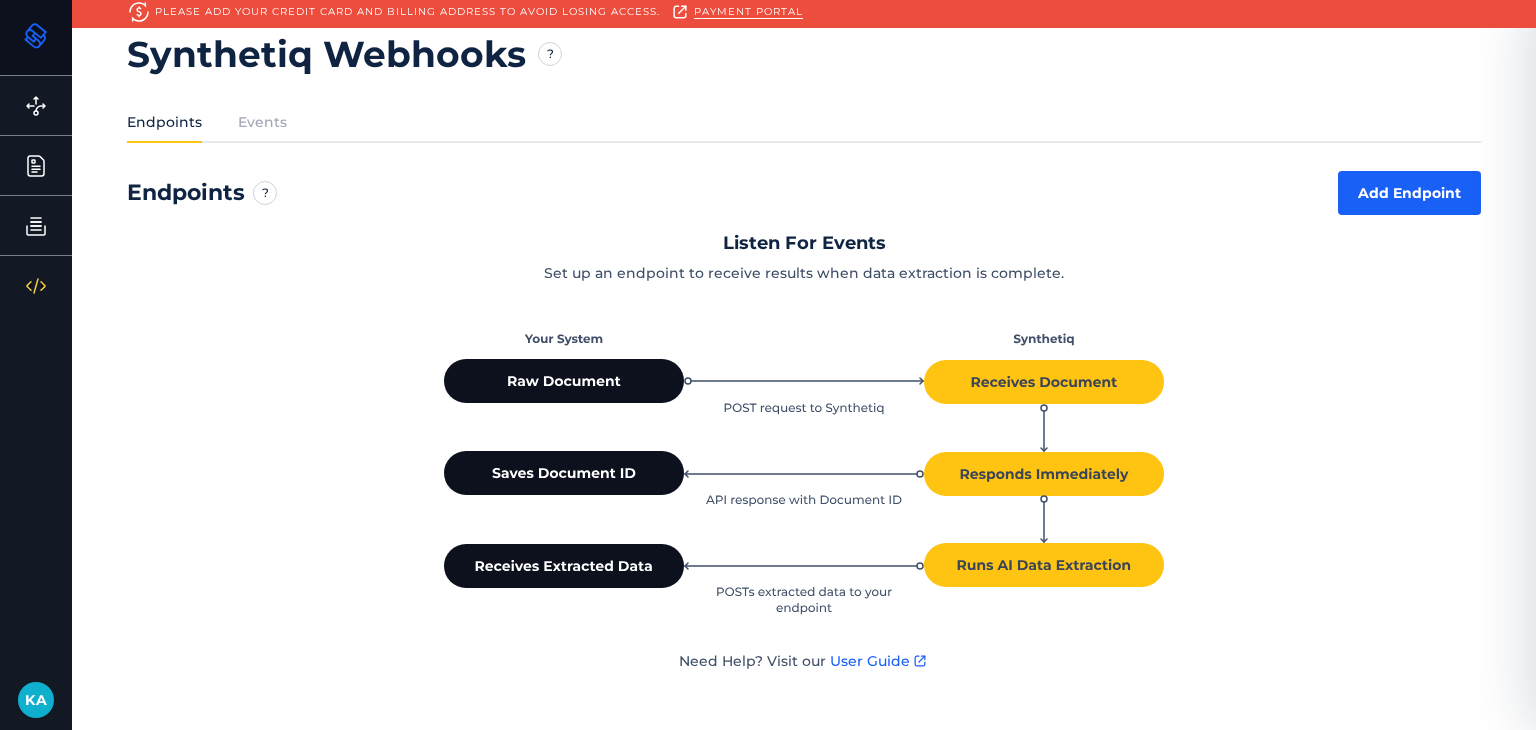 click on "Endpoints Events" at bounding box center [804, 127] 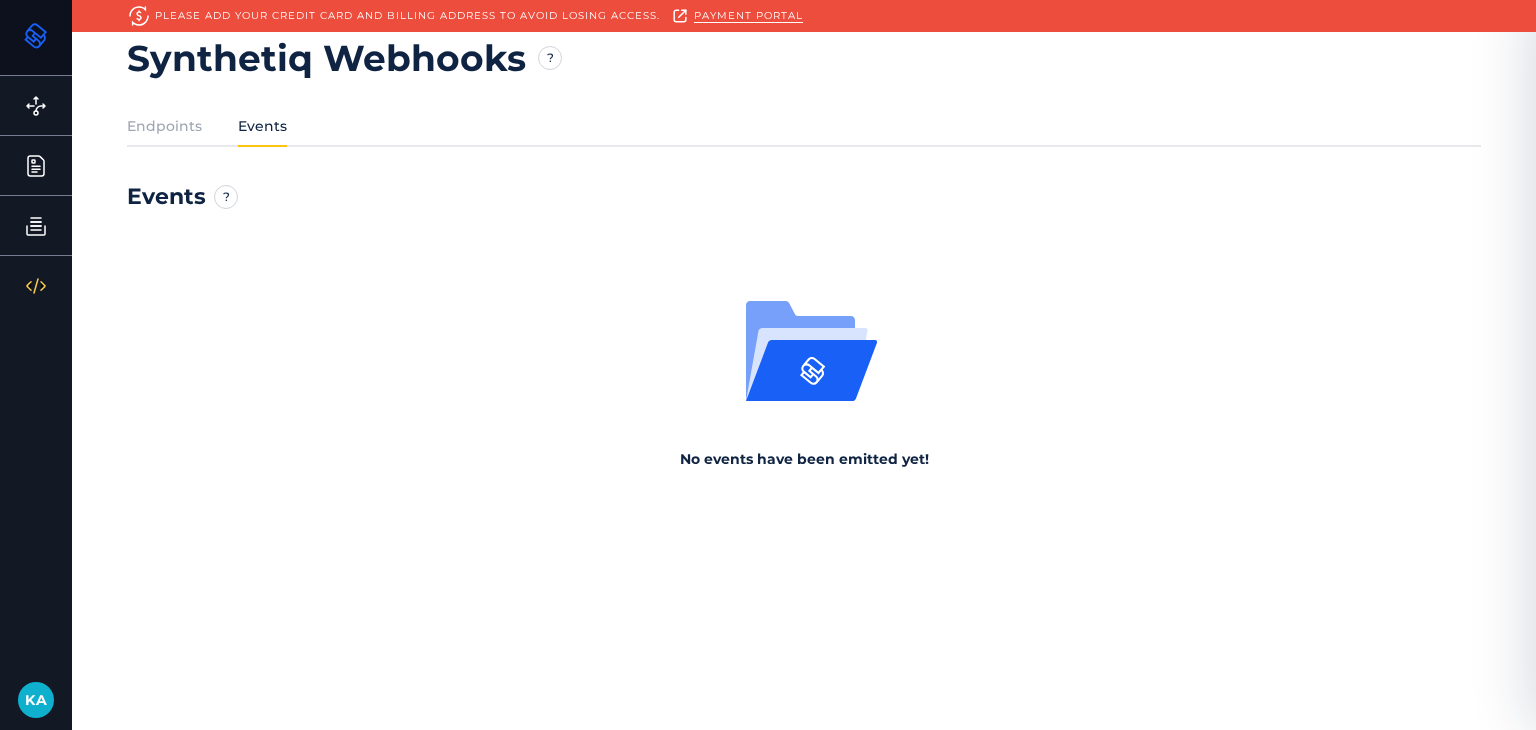 scroll, scrollTop: 0, scrollLeft: 0, axis: both 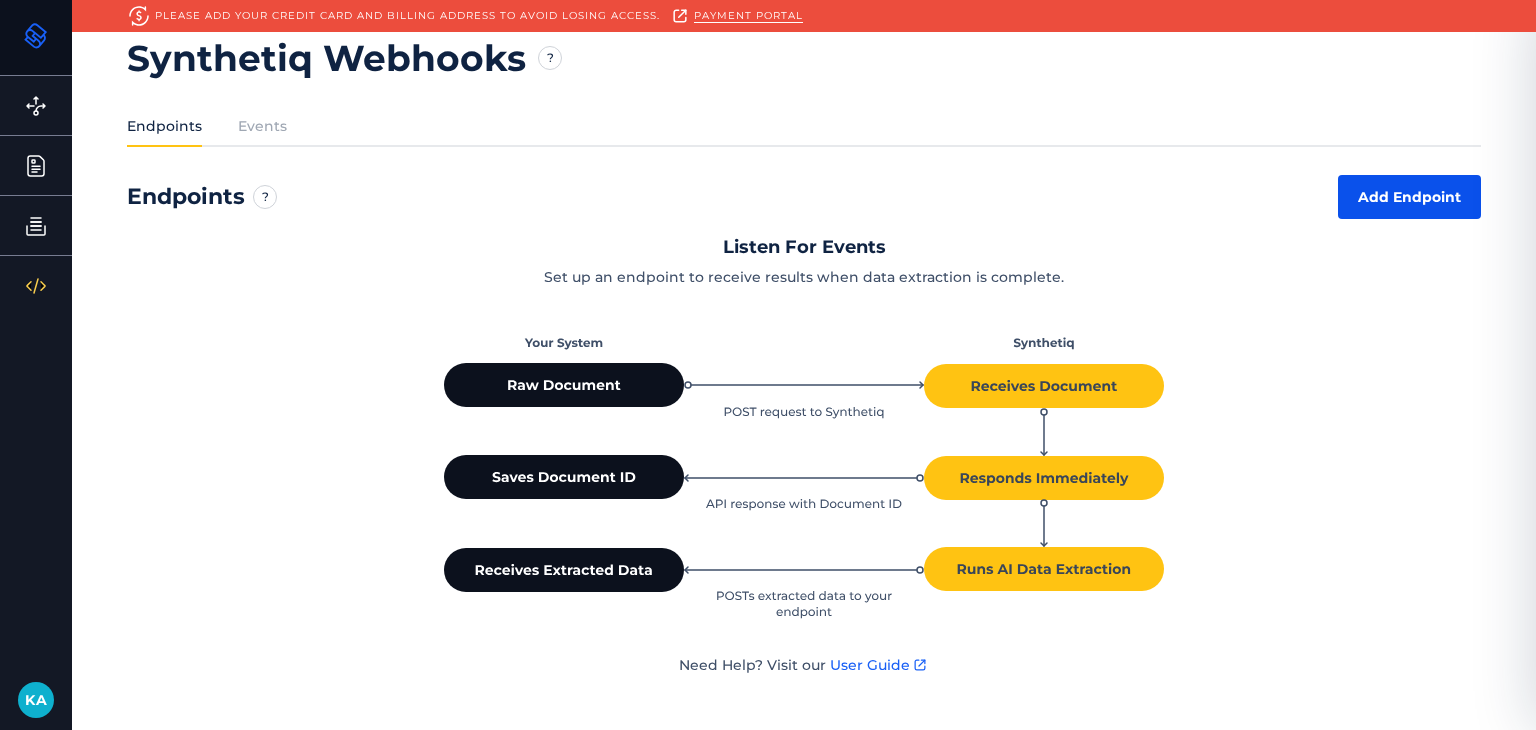 click on "Add Endpoint" at bounding box center (1409, 197) 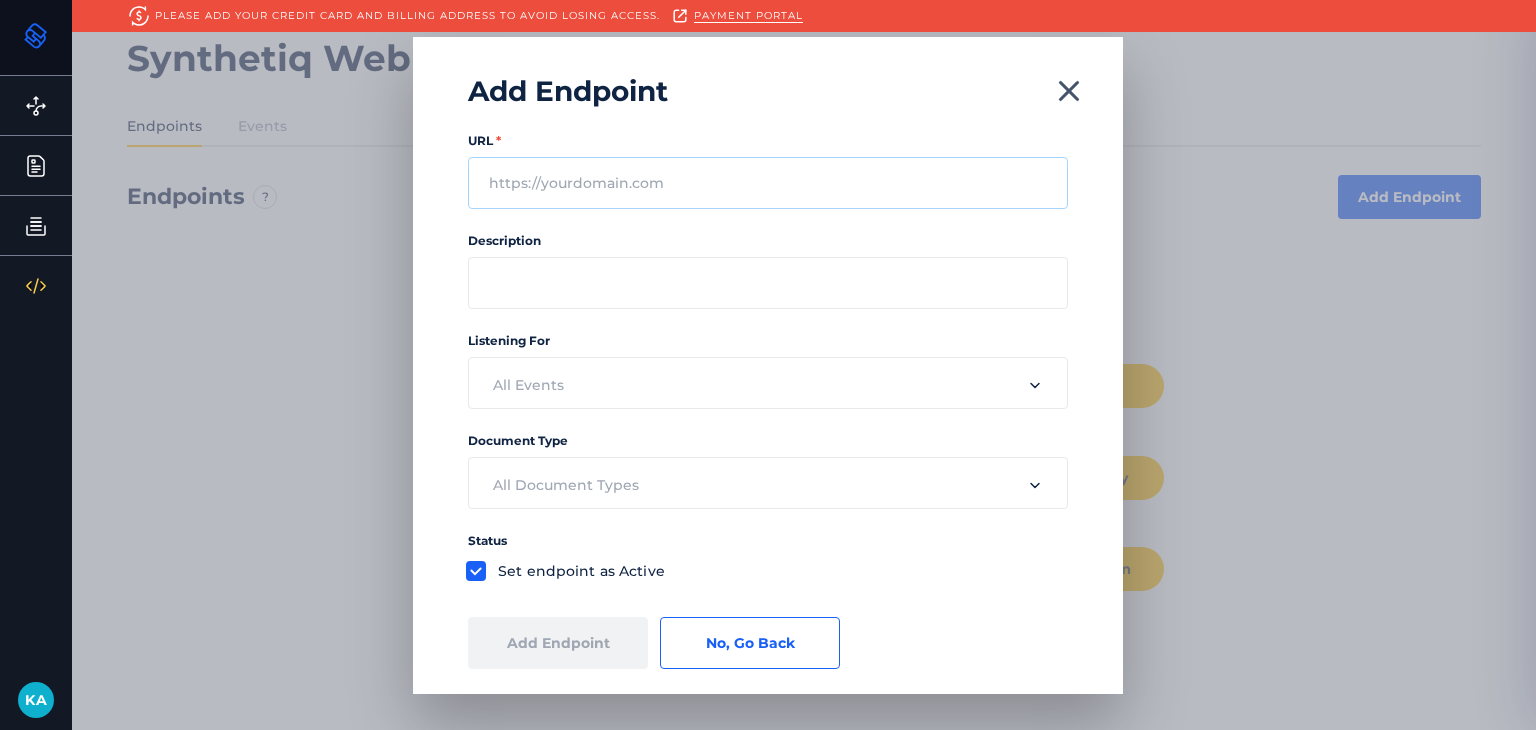 click on "URL *" at bounding box center [768, 183] 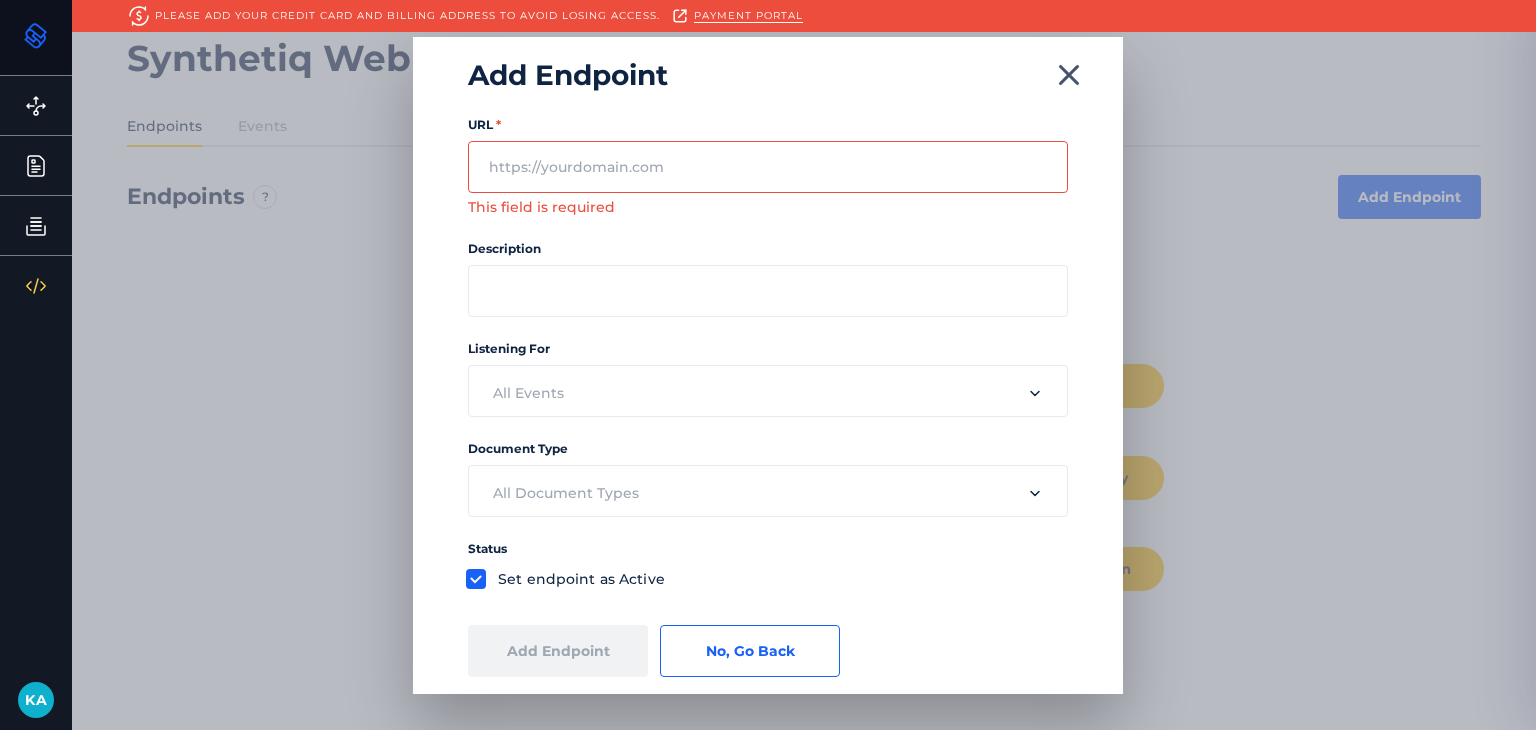 scroll, scrollTop: 0, scrollLeft: 0, axis: both 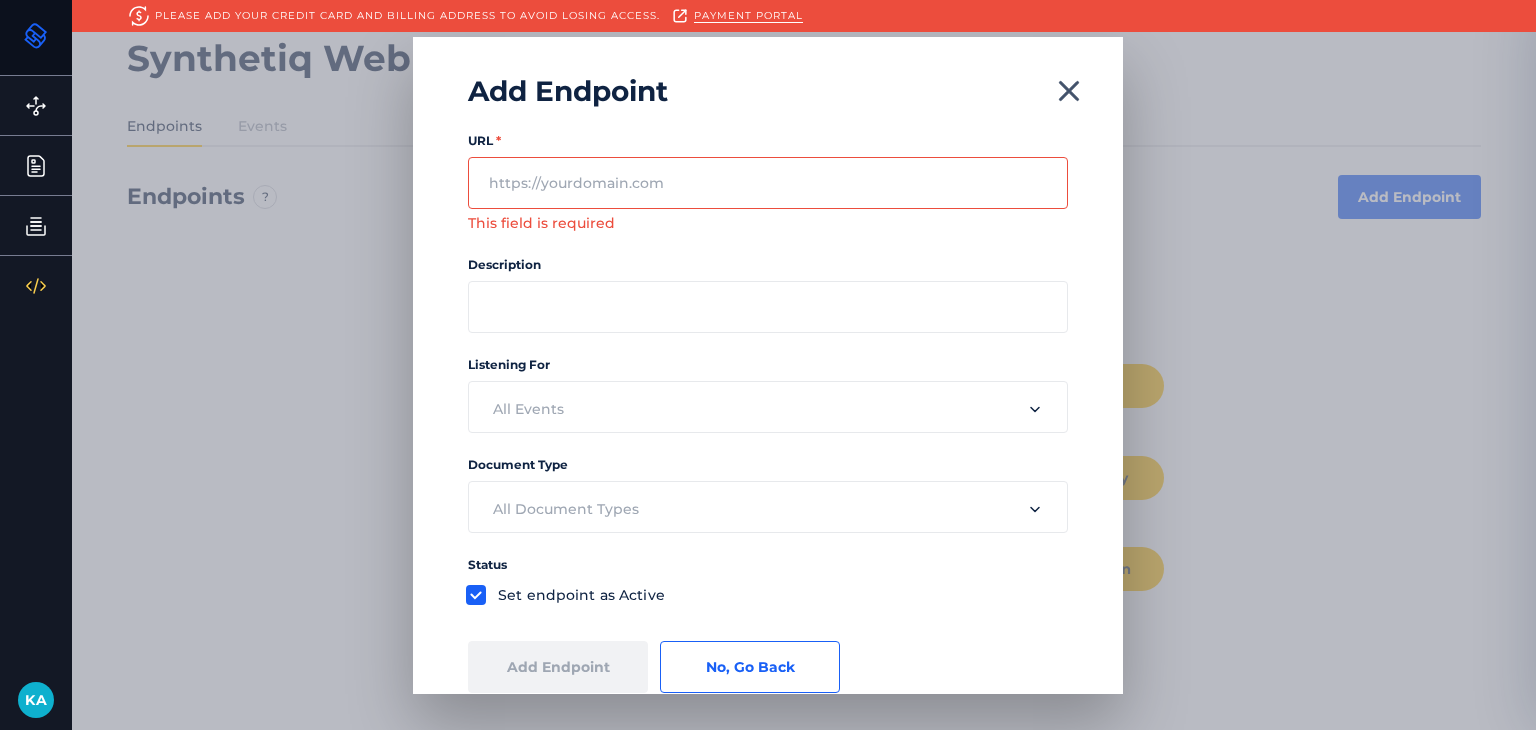 click 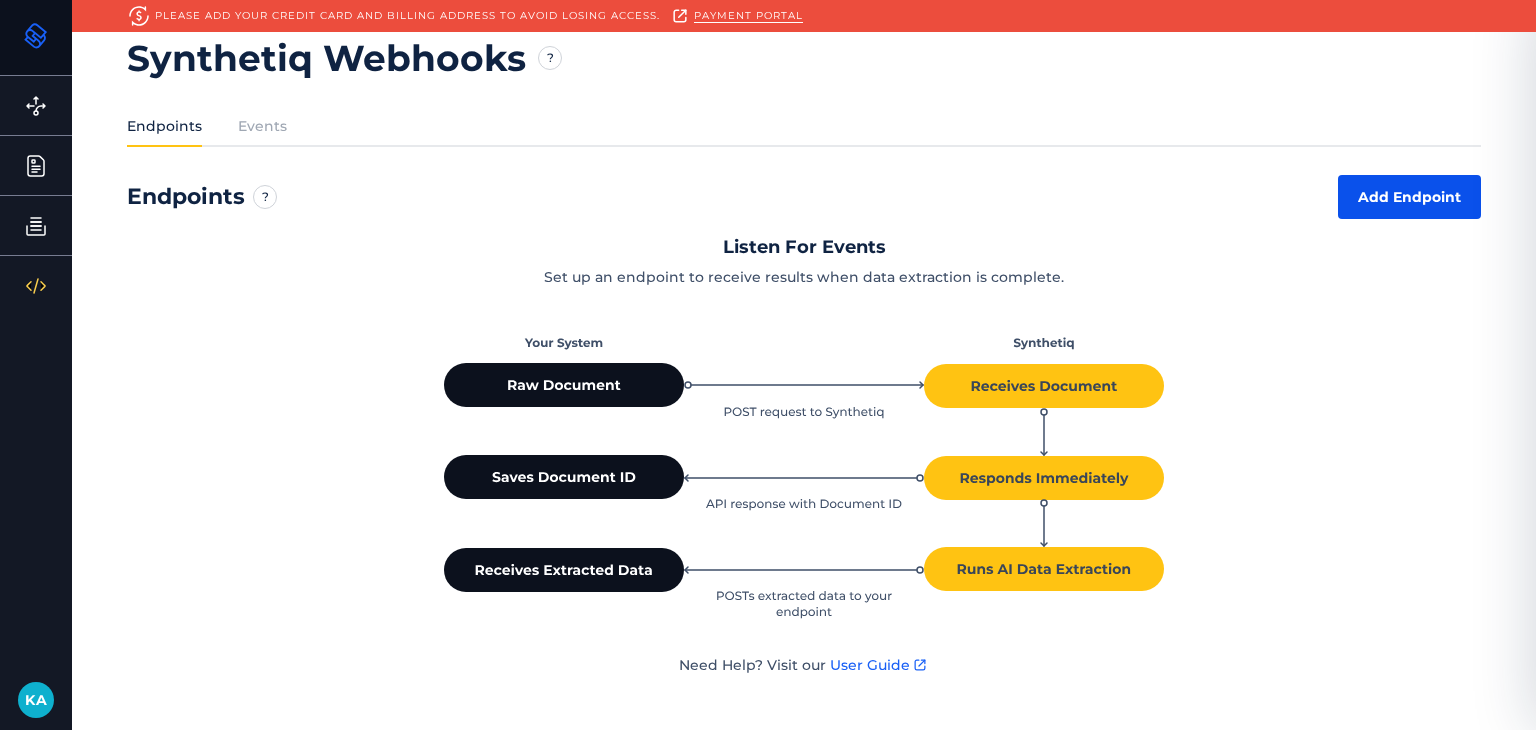 click on "Add Endpoint" at bounding box center (1409, 197) 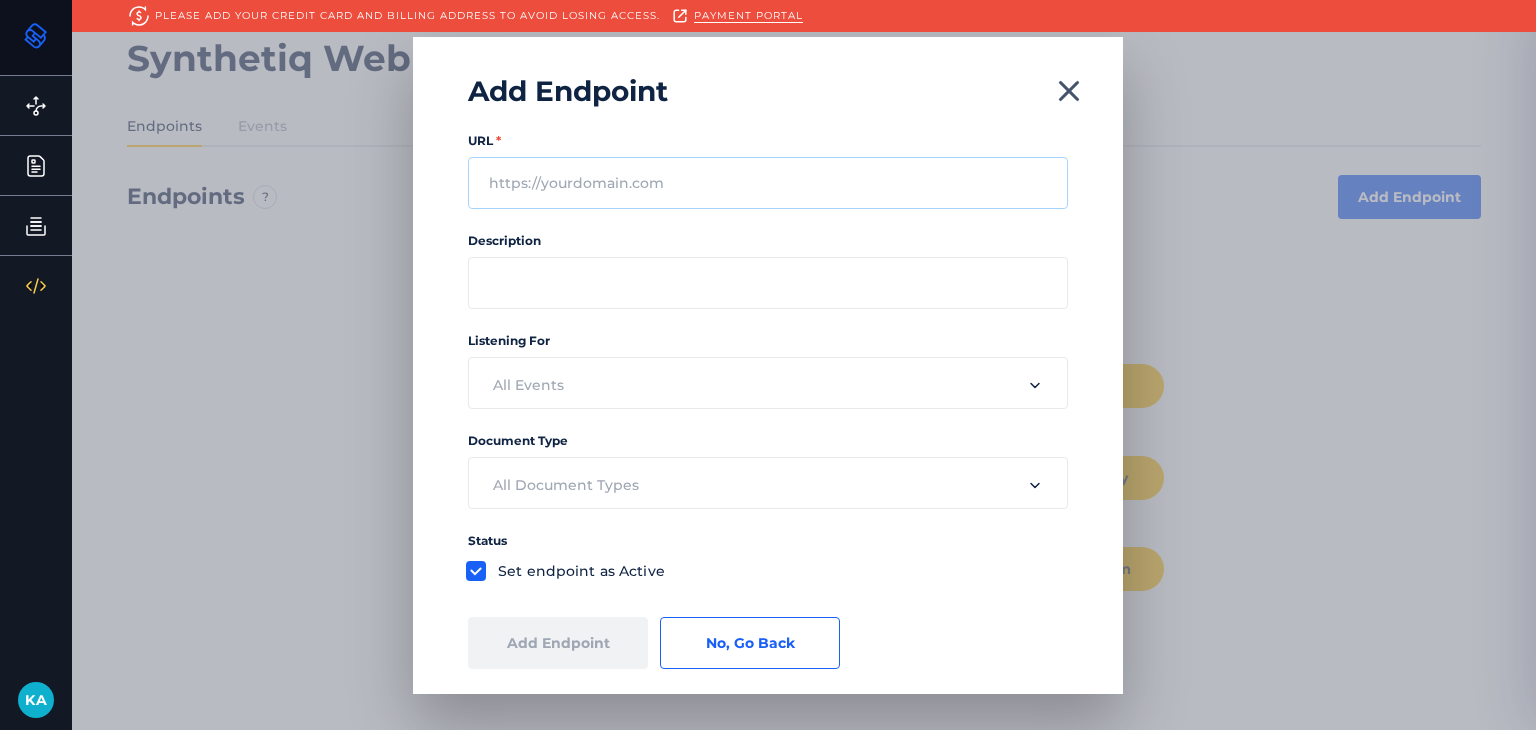 click on "URL *" at bounding box center (768, 183) 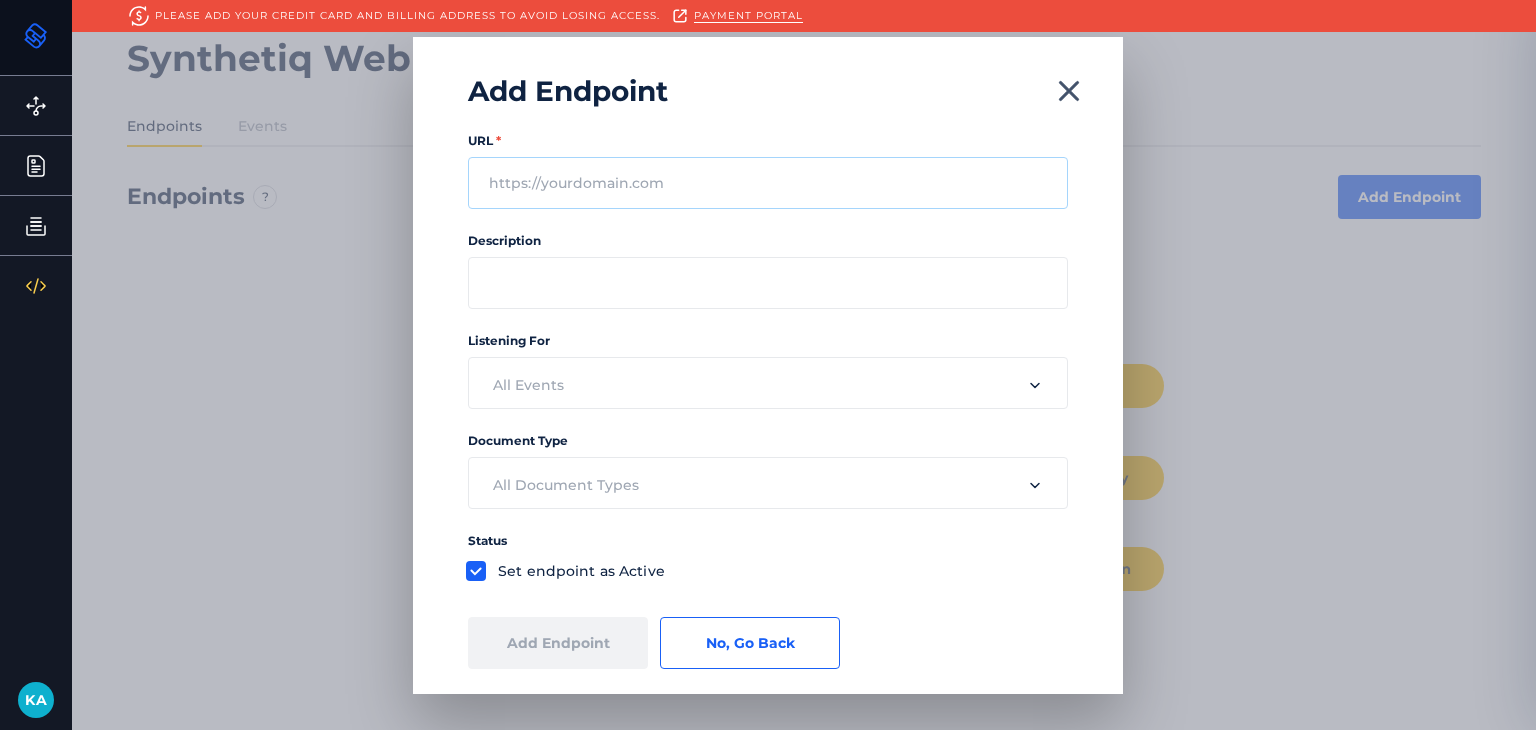 click on "URL *" at bounding box center (768, 183) 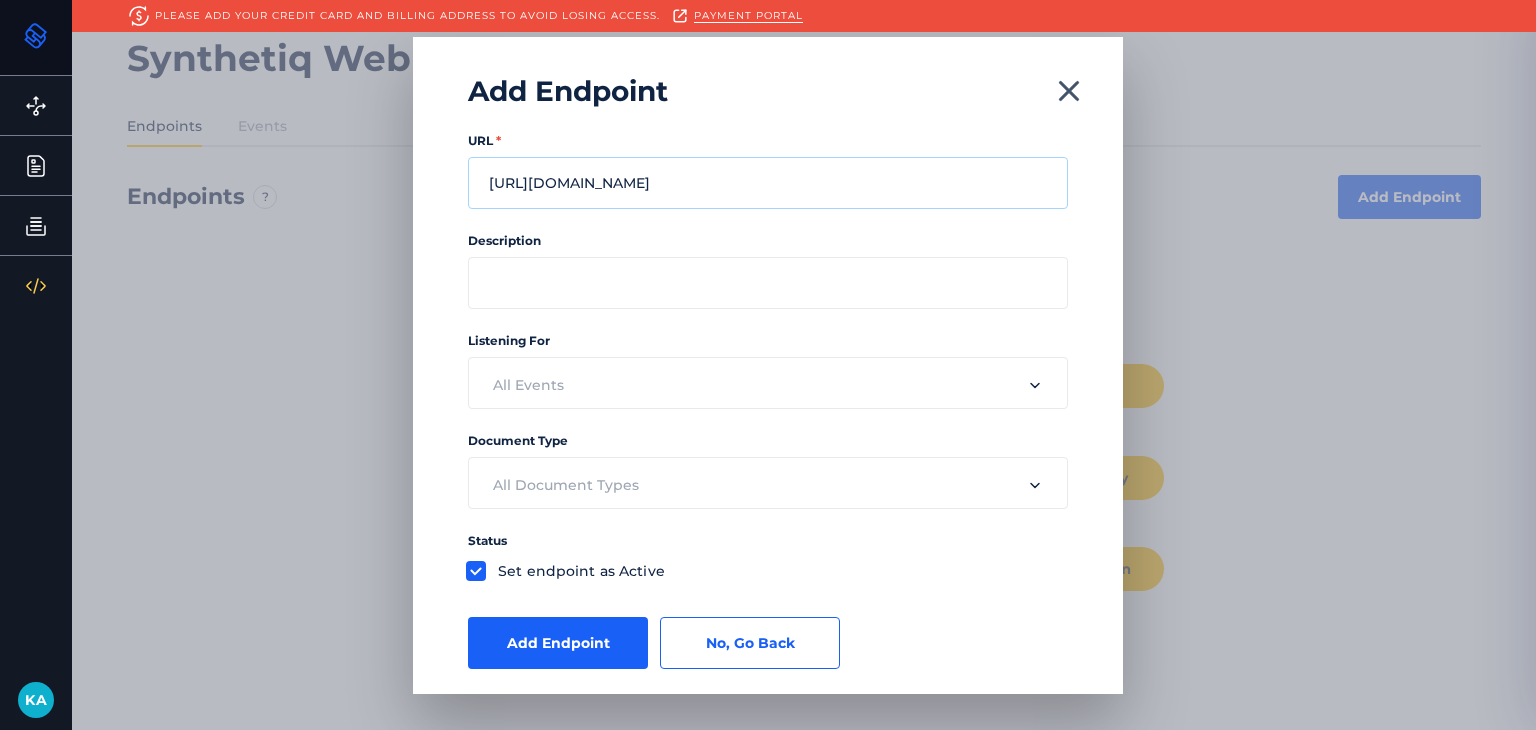 type on "[URL][DOMAIN_NAME]" 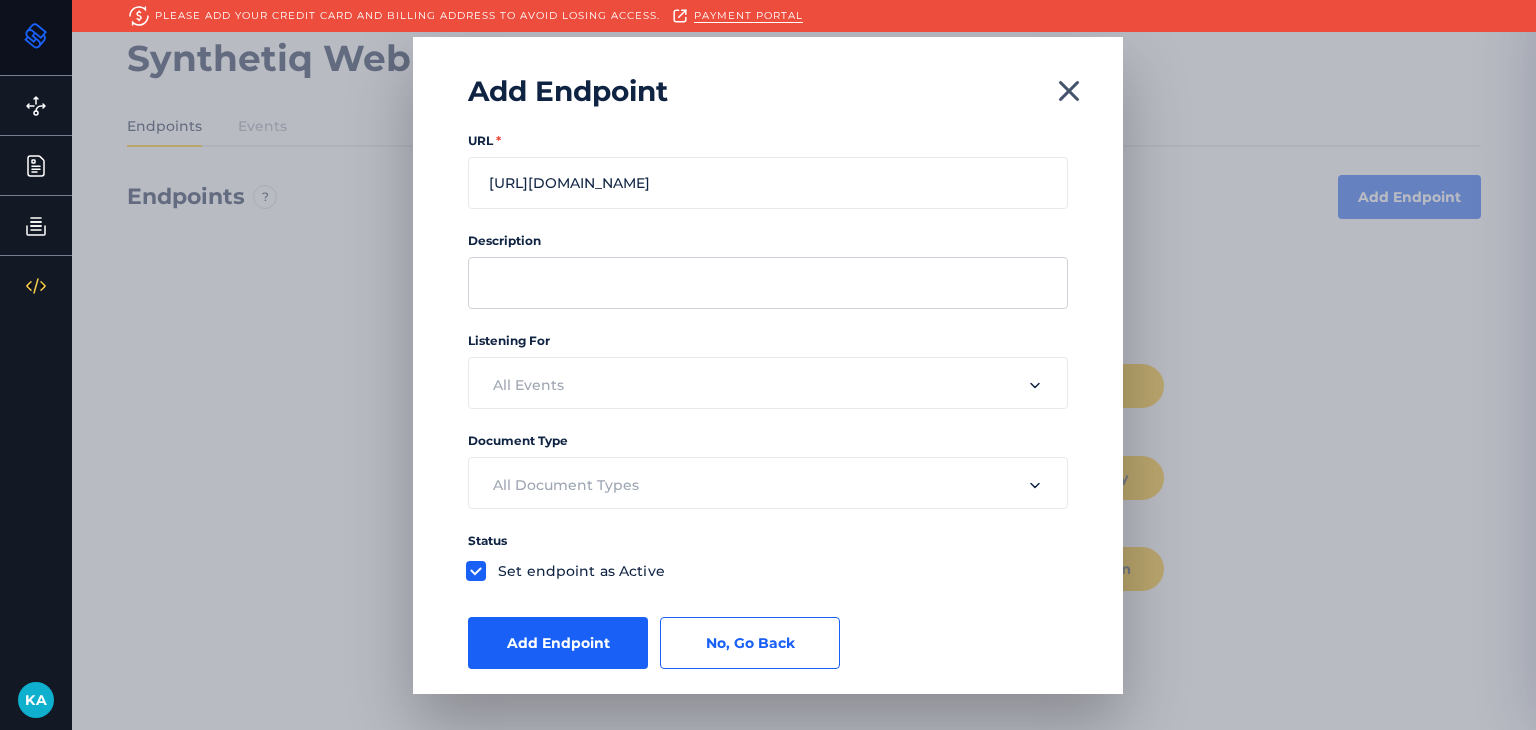drag, startPoint x: 616, startPoint y: 326, endPoint x: 627, endPoint y: 305, distance: 23.70654 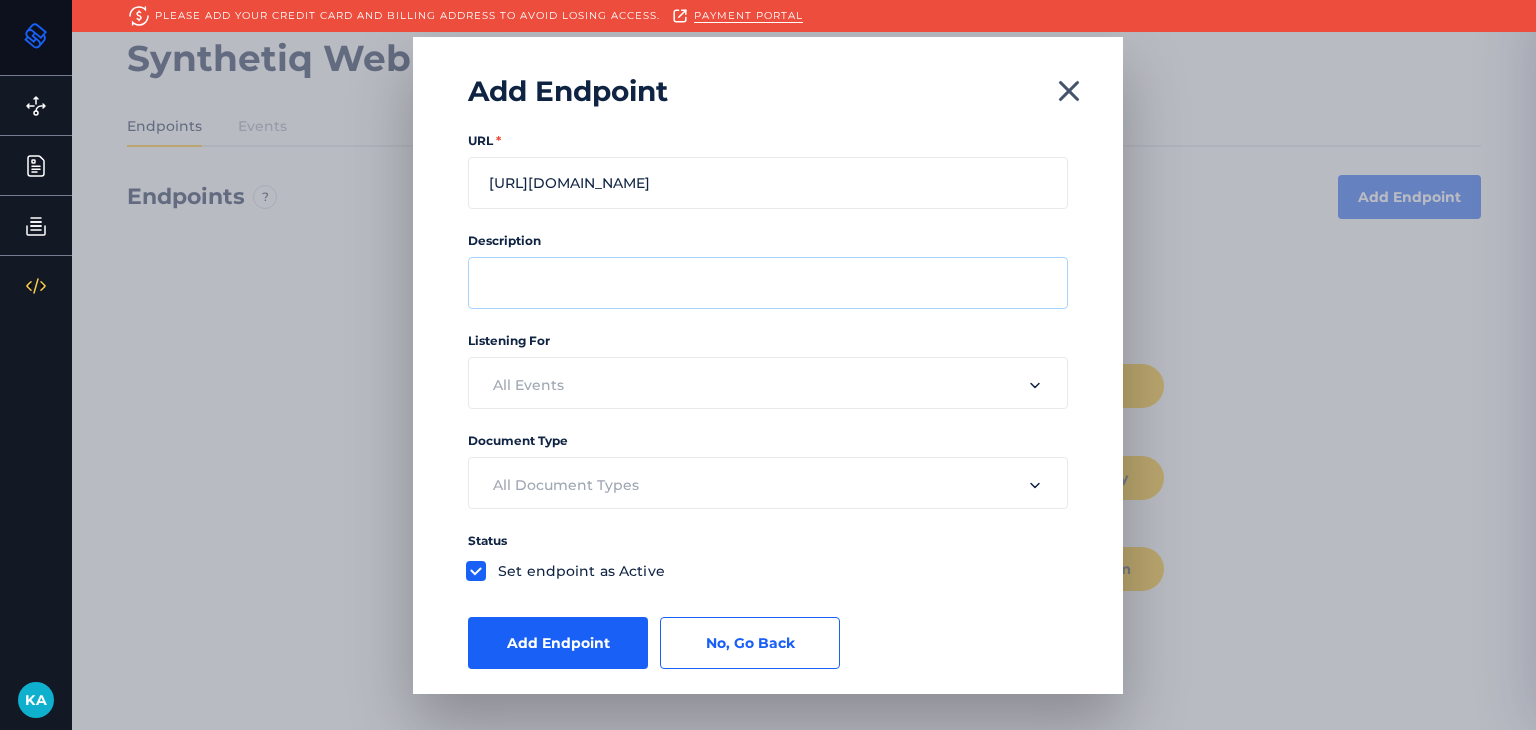 click on "Description" at bounding box center (768, 283) 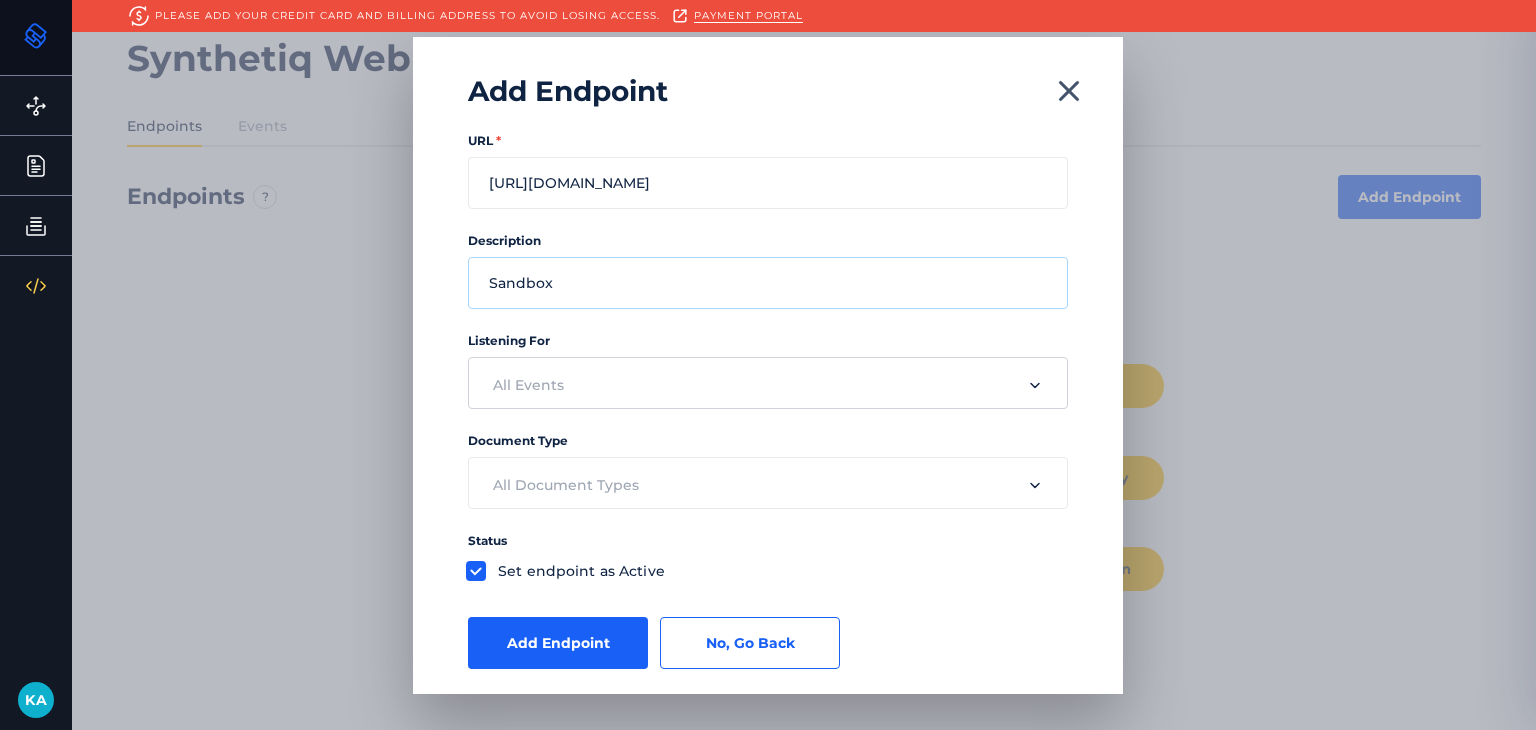 type on "Sandbox" 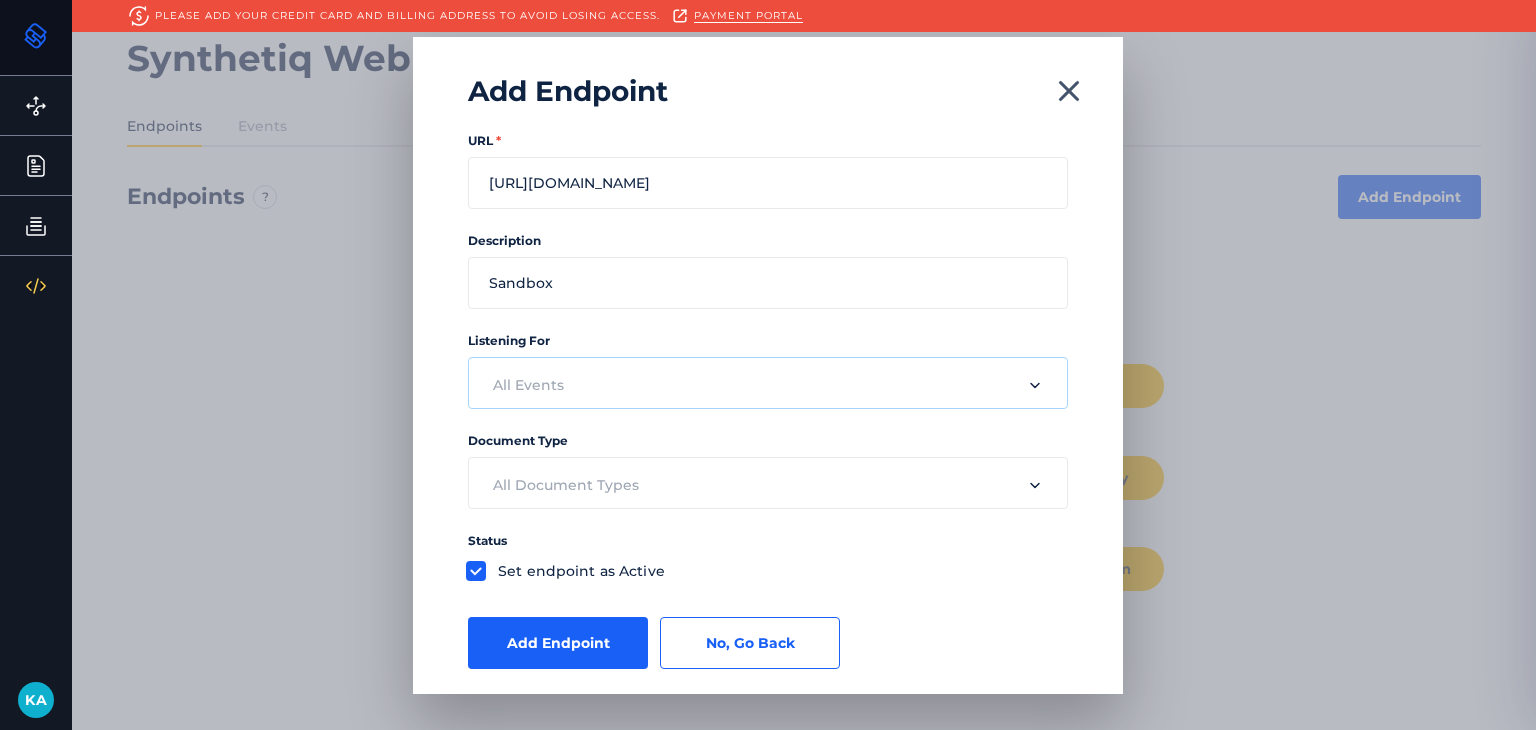 click at bounding box center [745, 385] 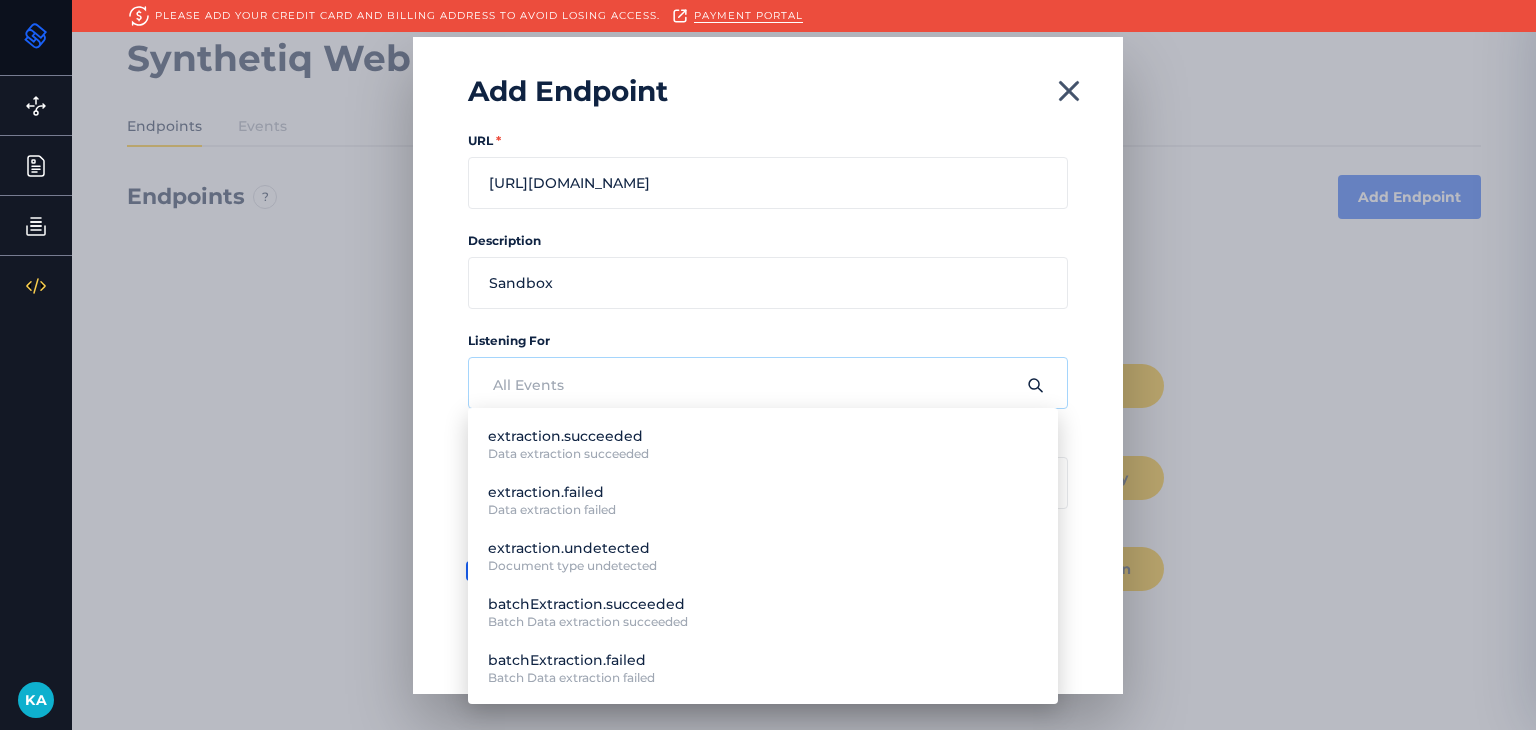 click at bounding box center [745, 385] 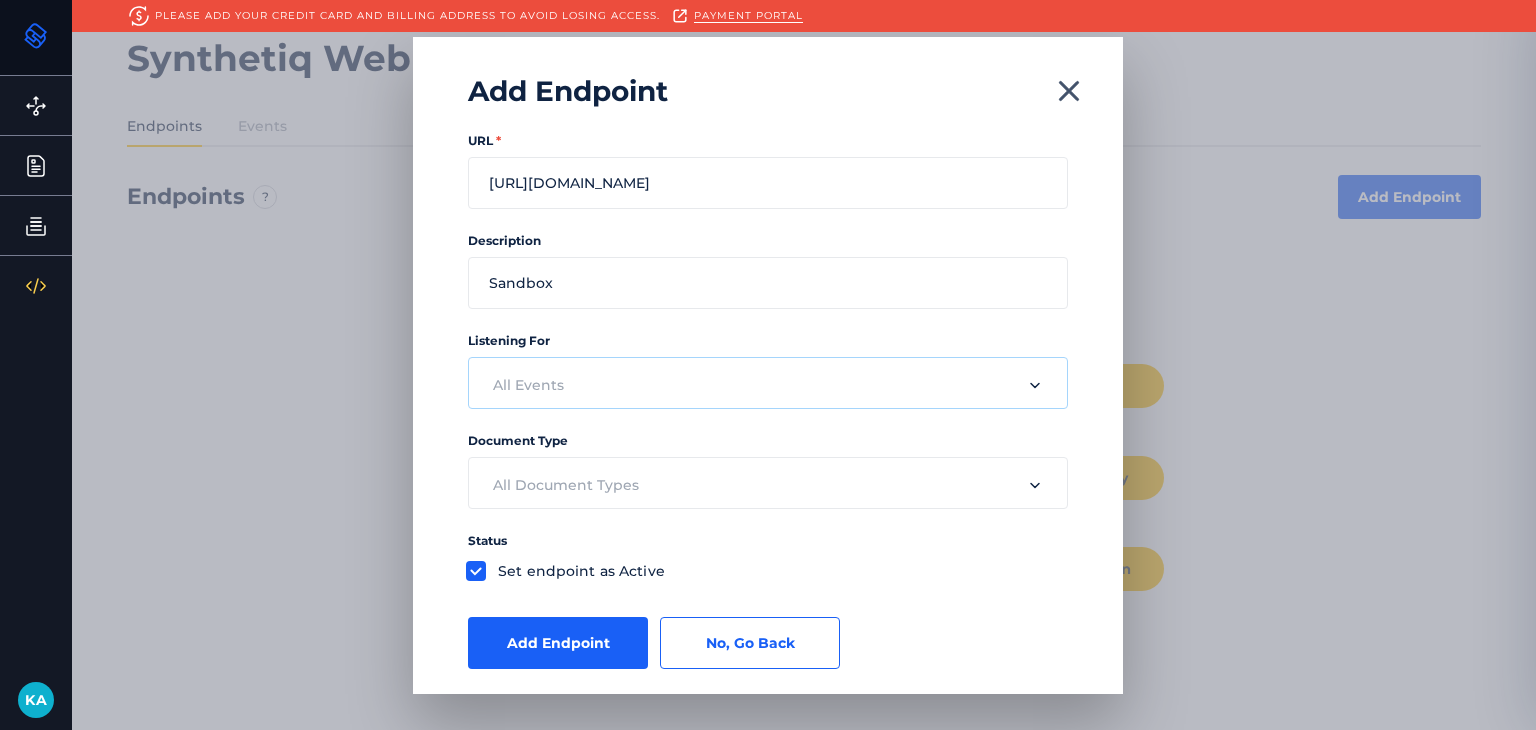click at bounding box center [745, 385] 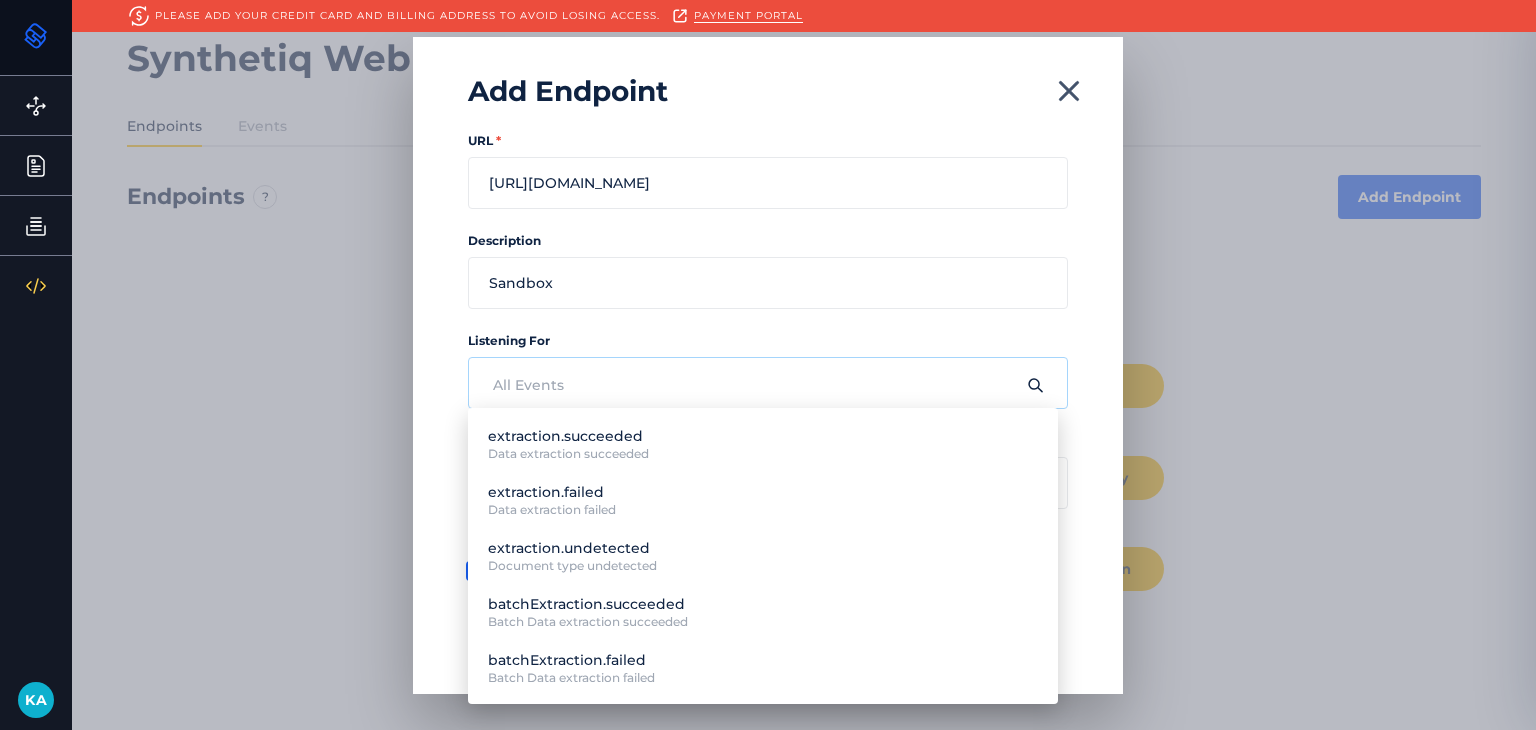 click at bounding box center [768, 383] 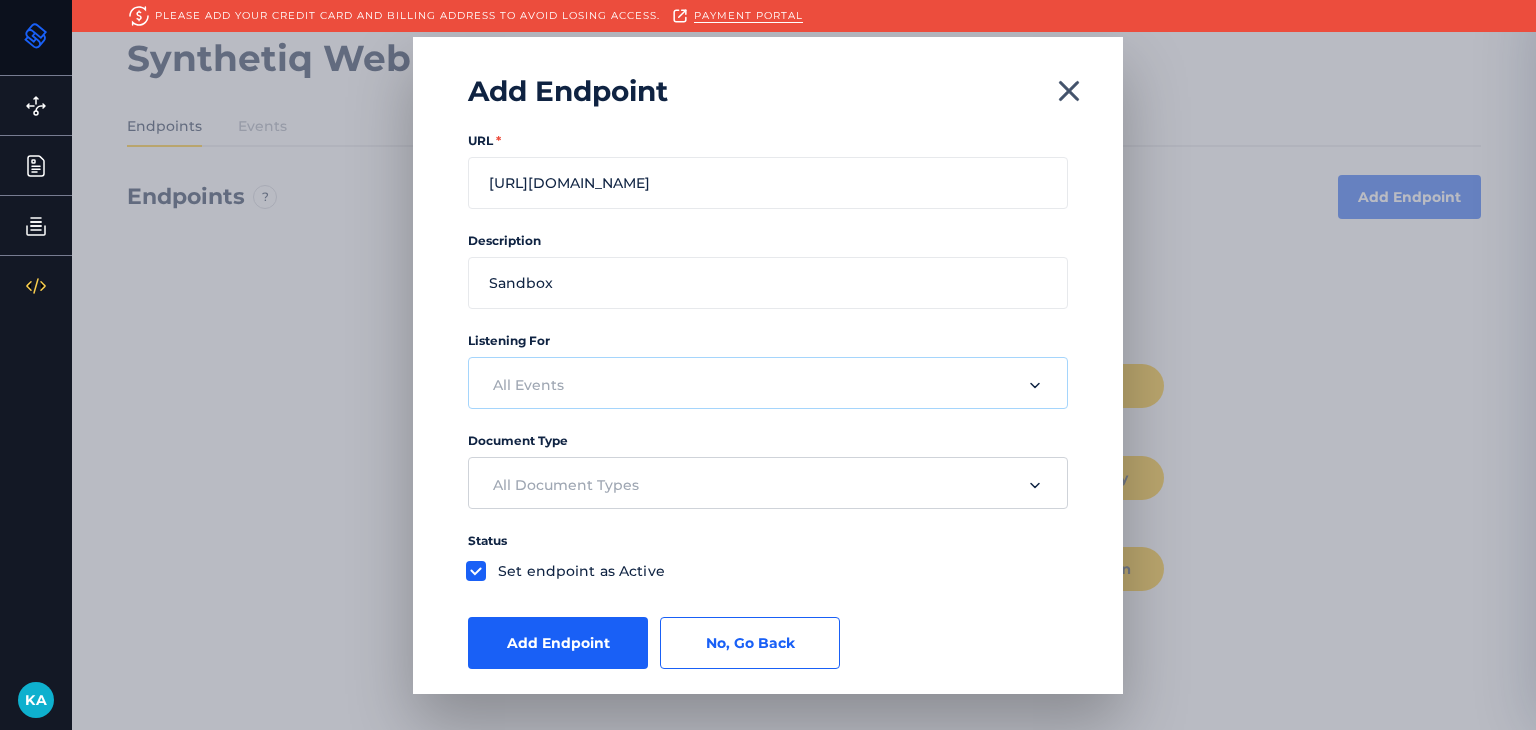 click at bounding box center (745, 485) 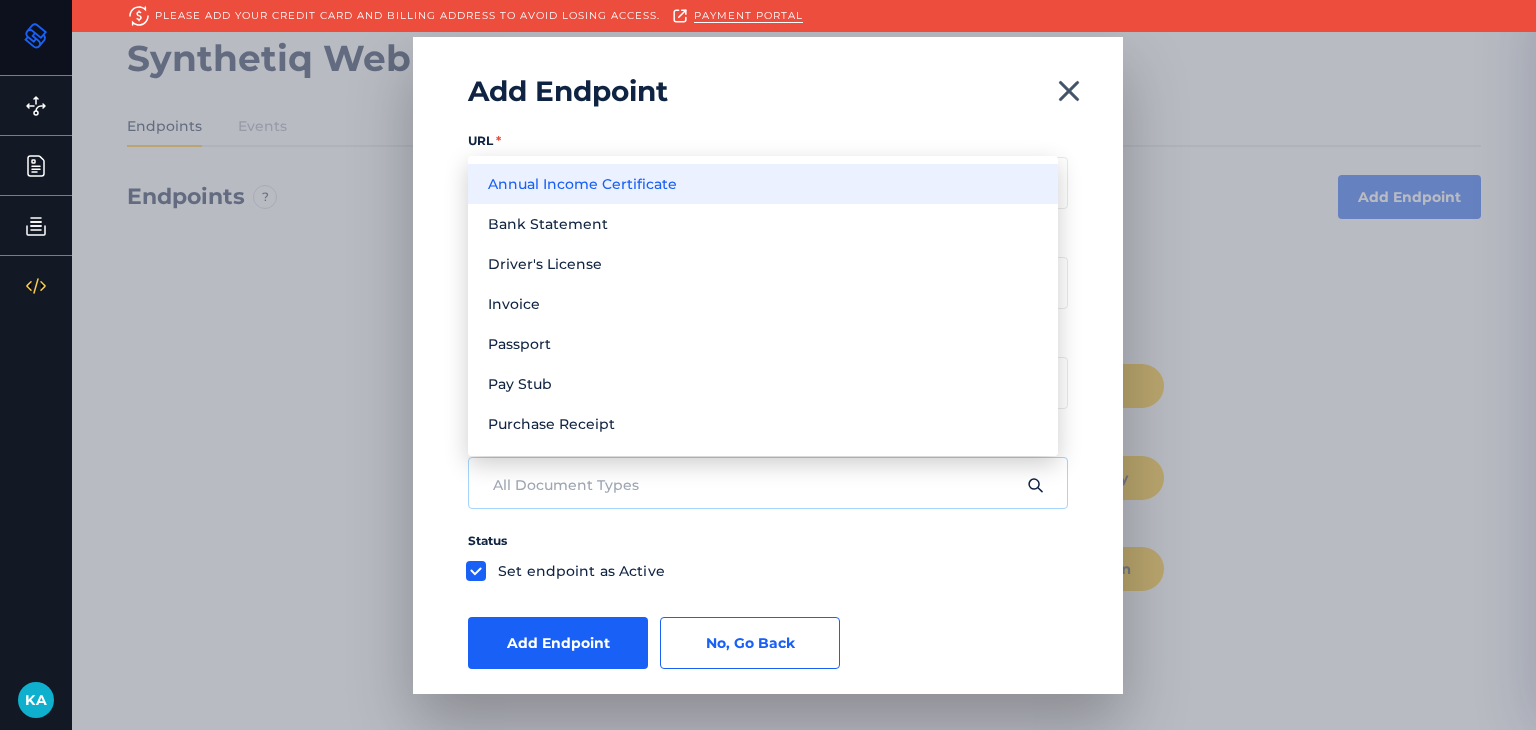 click on "Annual Income Certificate" at bounding box center [582, 184] 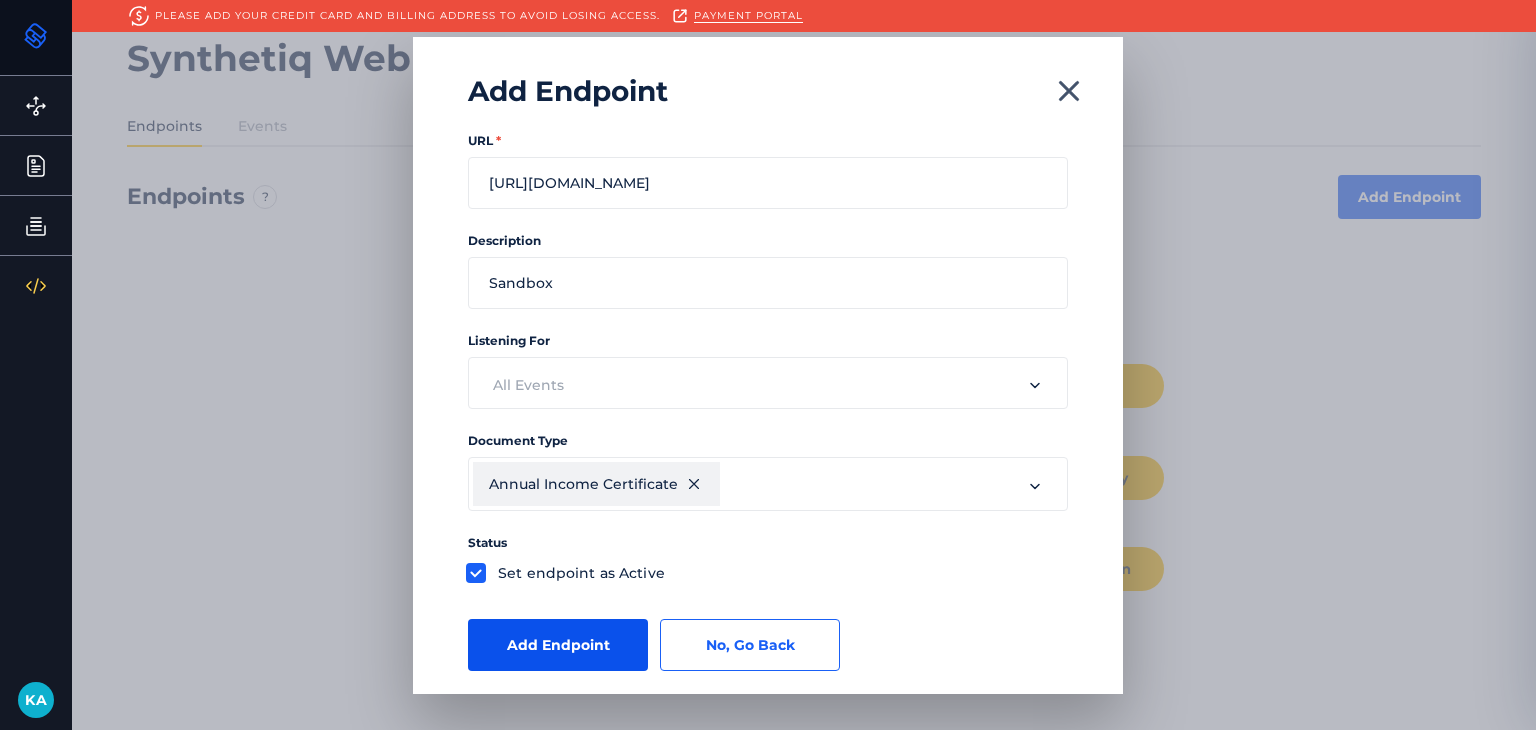 click on "Add Endpoint" at bounding box center (558, 645) 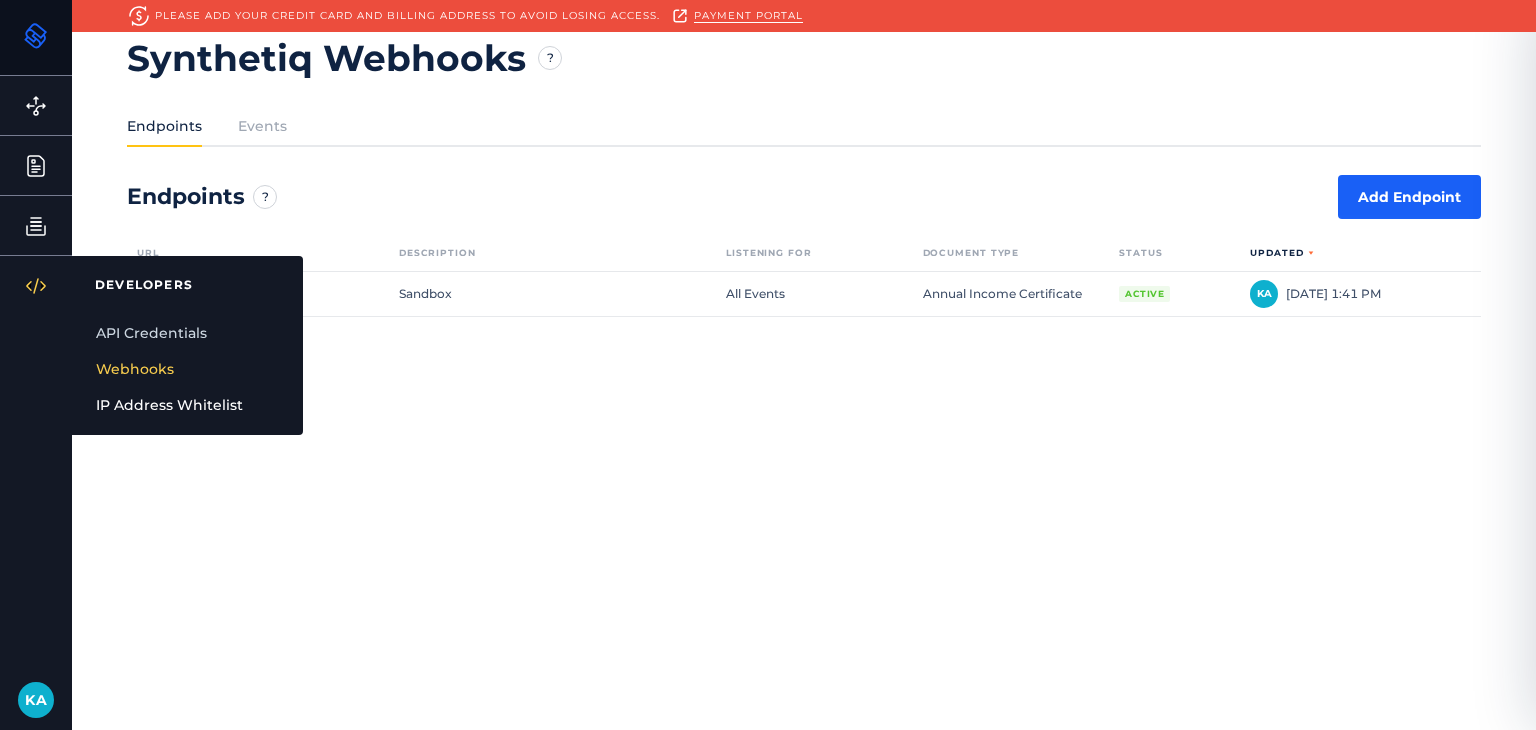 click on "IP Address Whitelist" at bounding box center [187, 405] 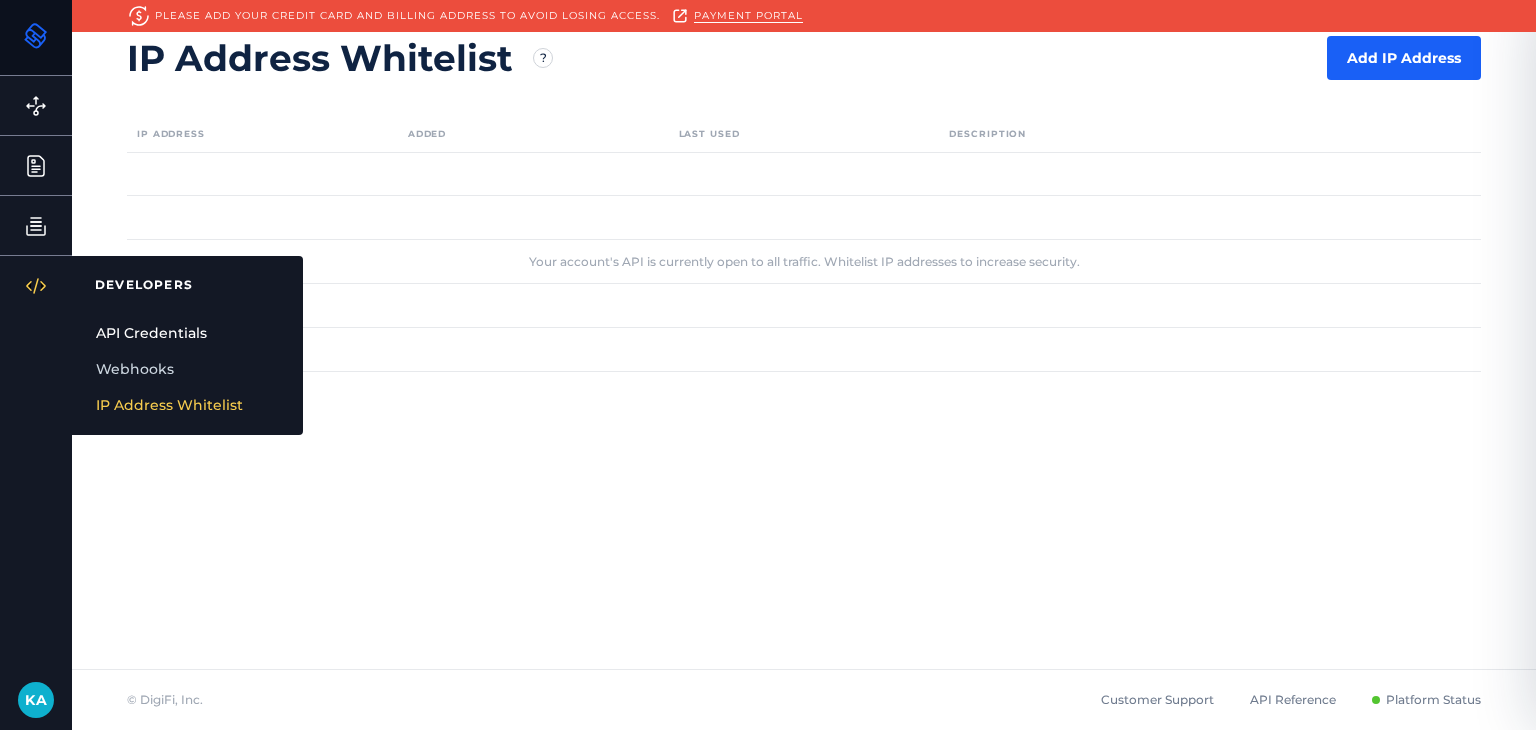 click on "API Credentials" at bounding box center (187, 333) 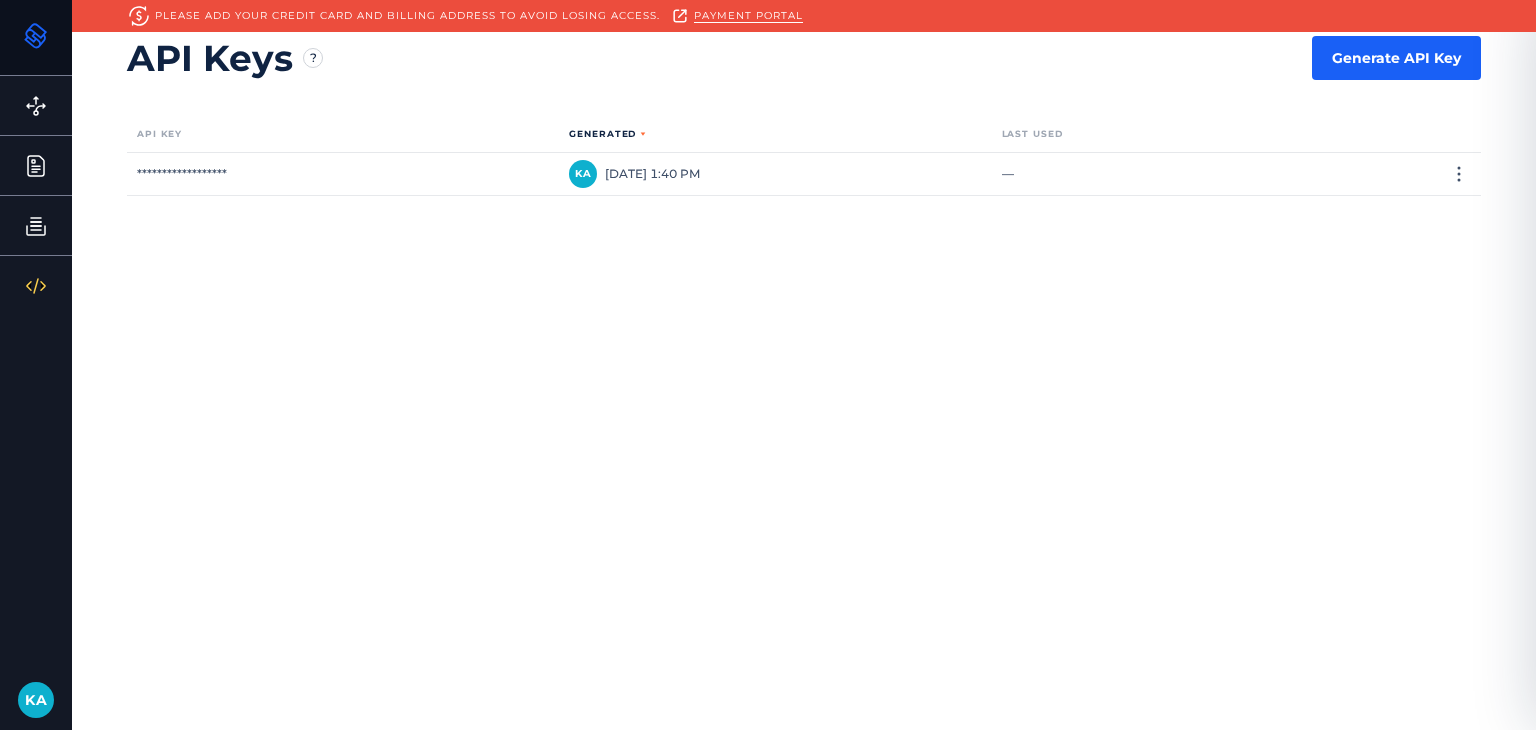 click on "**********" at bounding box center (343, 174) 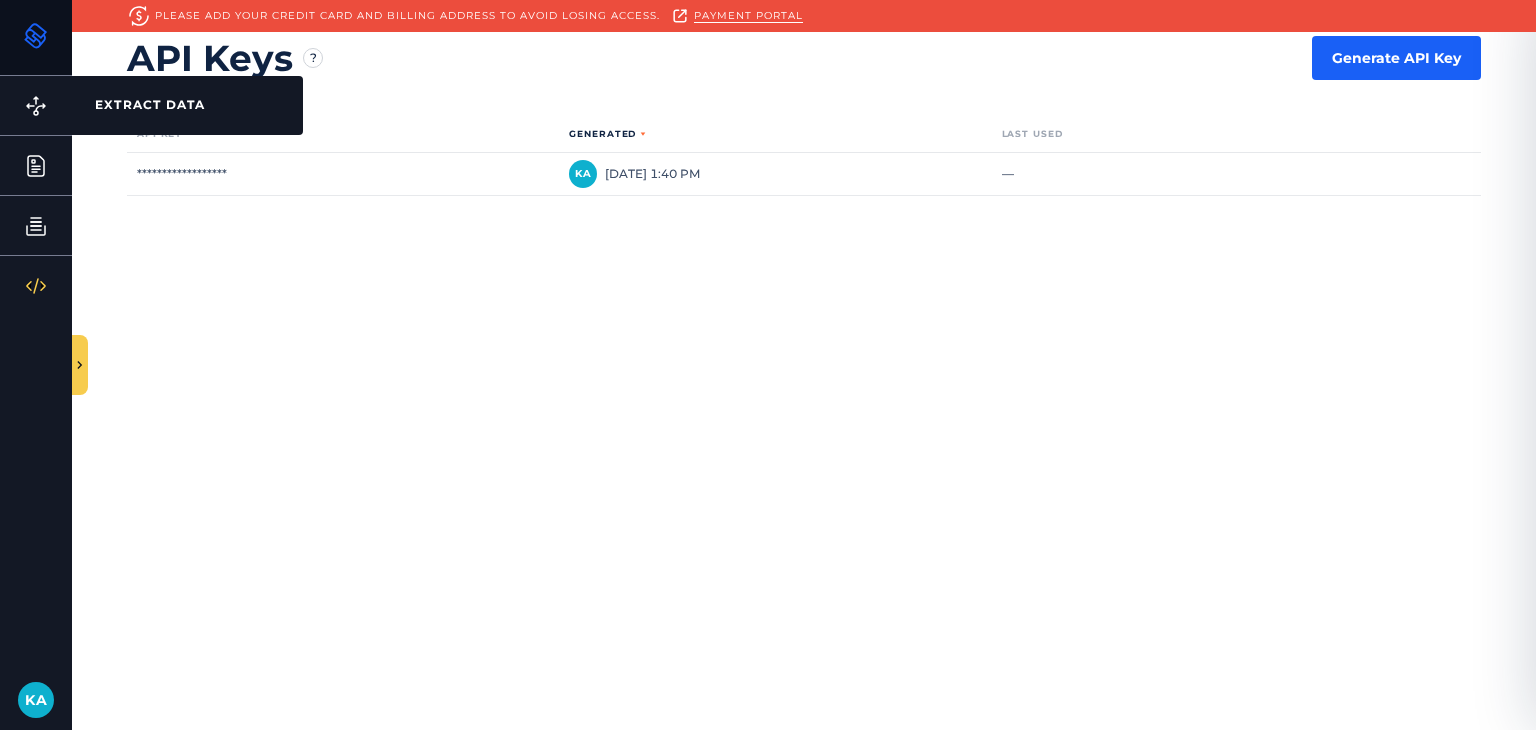 click on "Extract Data EXTRACT DATA" at bounding box center (36, 105) 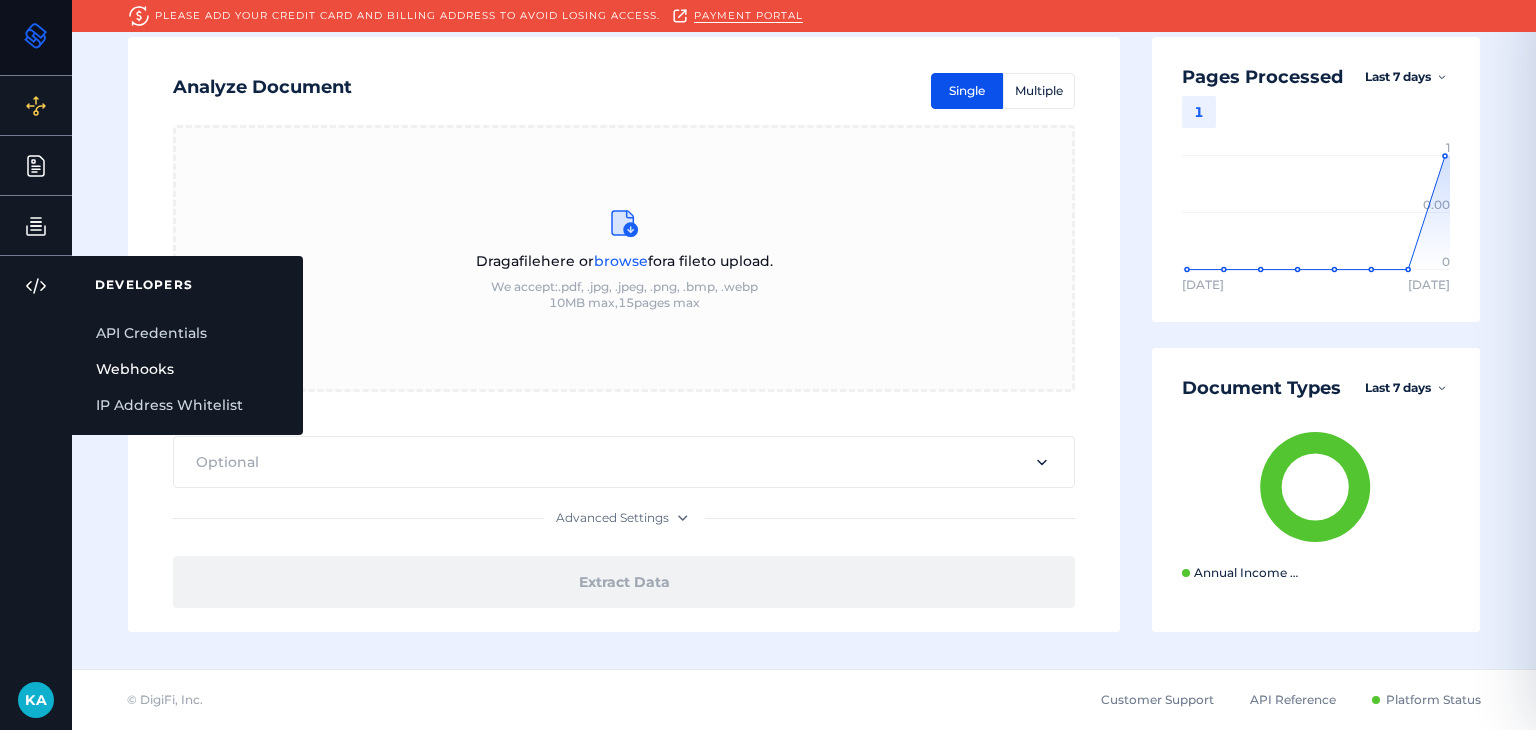 click on "Webhooks" at bounding box center [187, 369] 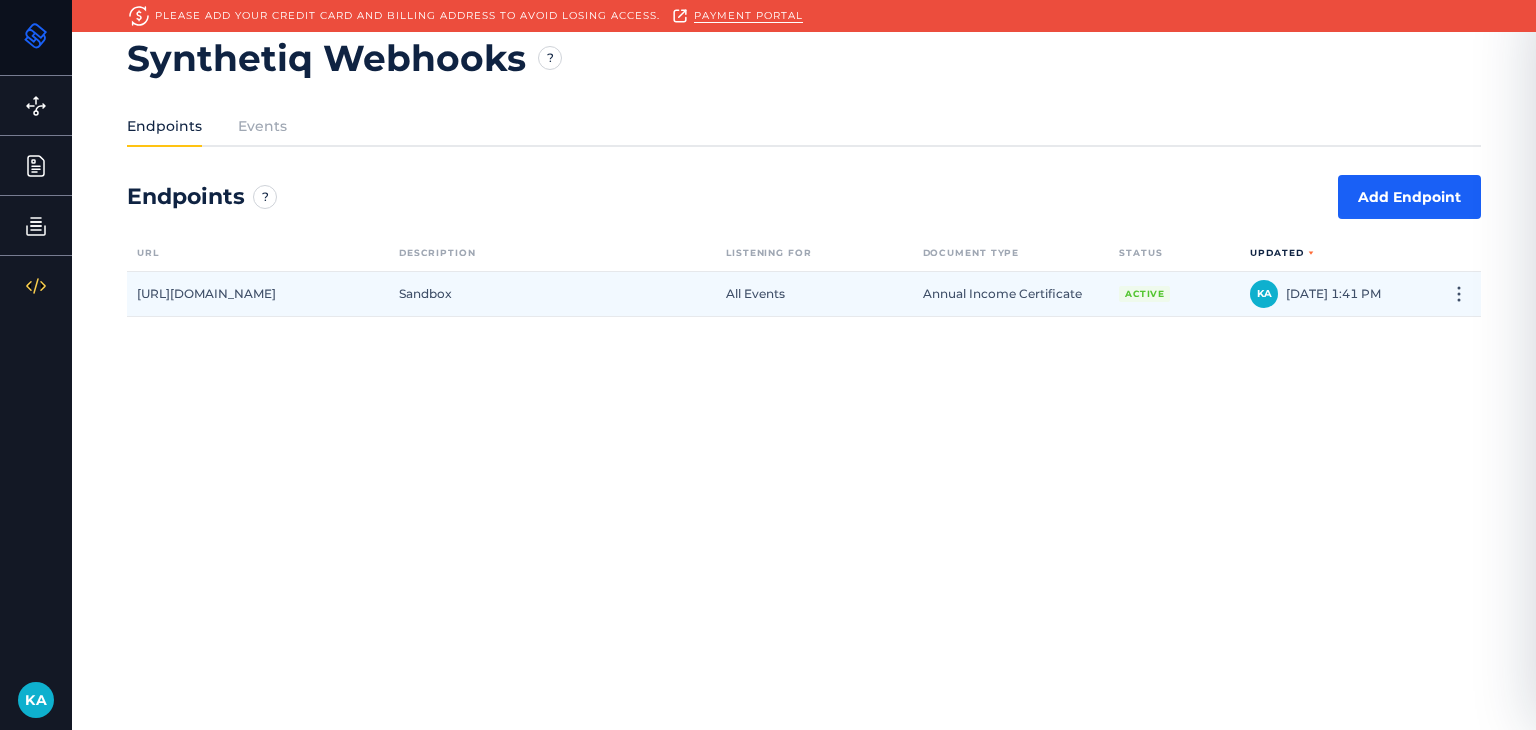 click on "Active" at bounding box center [1174, 294] 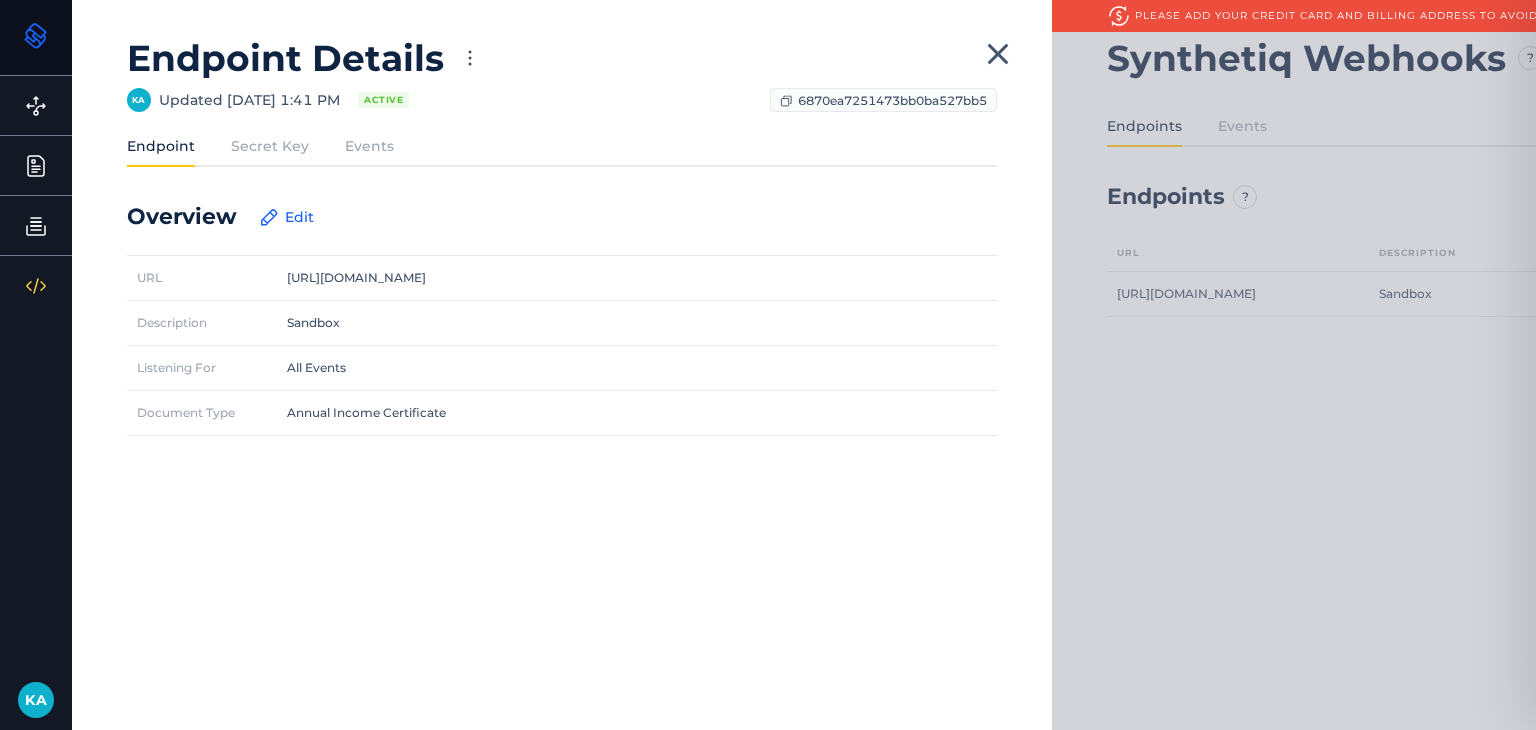 click on "Secret Key" at bounding box center [270, 146] 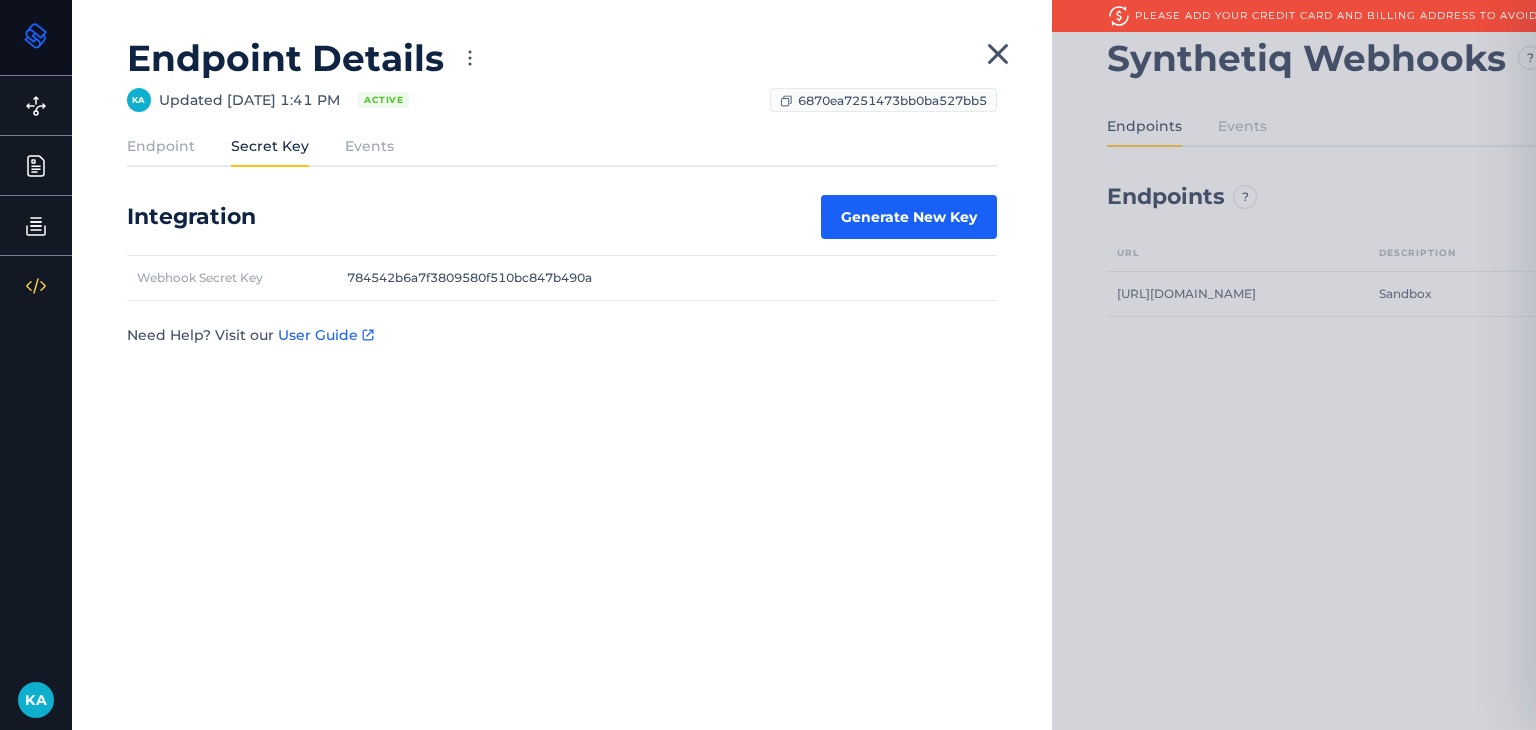 click on "784542b6a7f3809580f510bc847b490a" at bounding box center (667, 278) 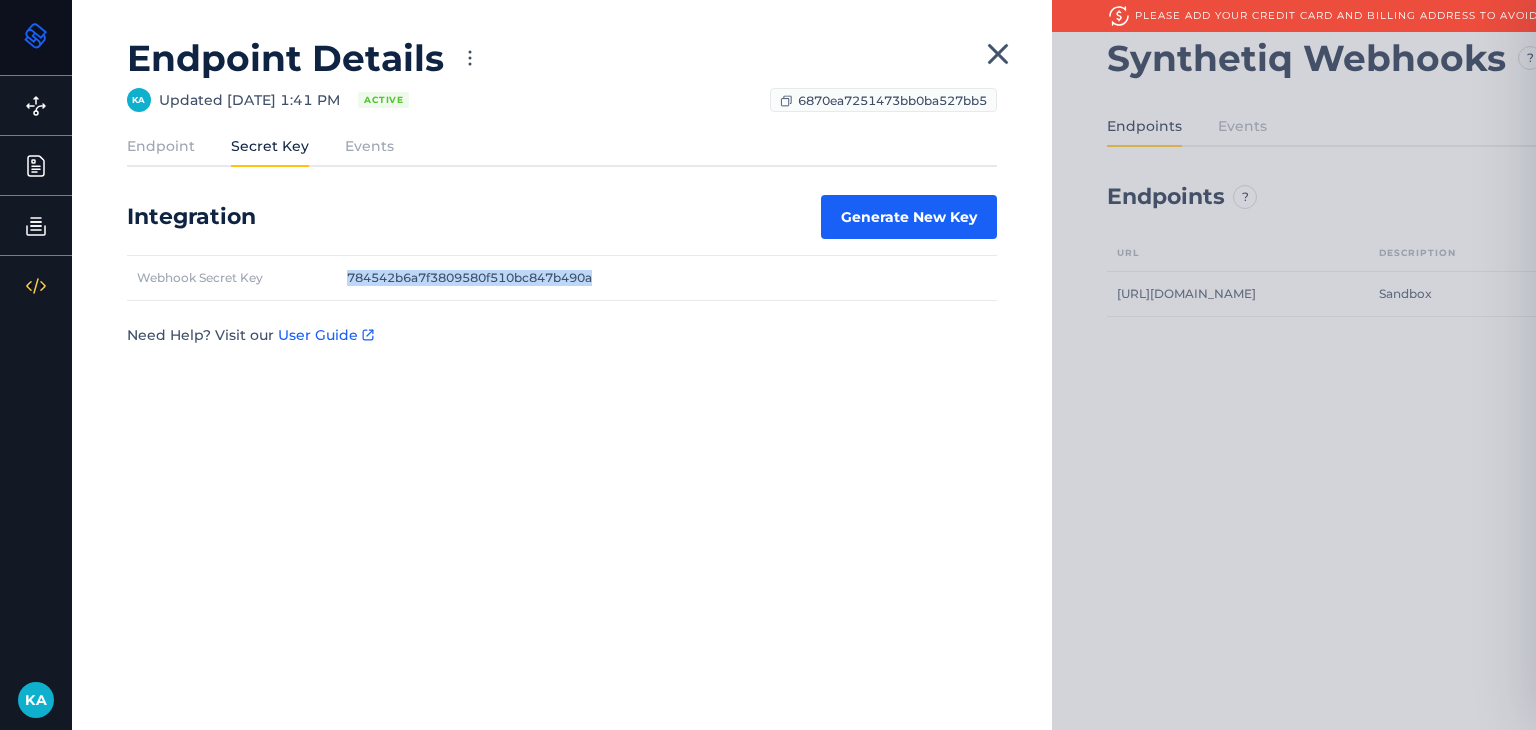 click on "784542b6a7f3809580f510bc847b490a" at bounding box center [667, 278] 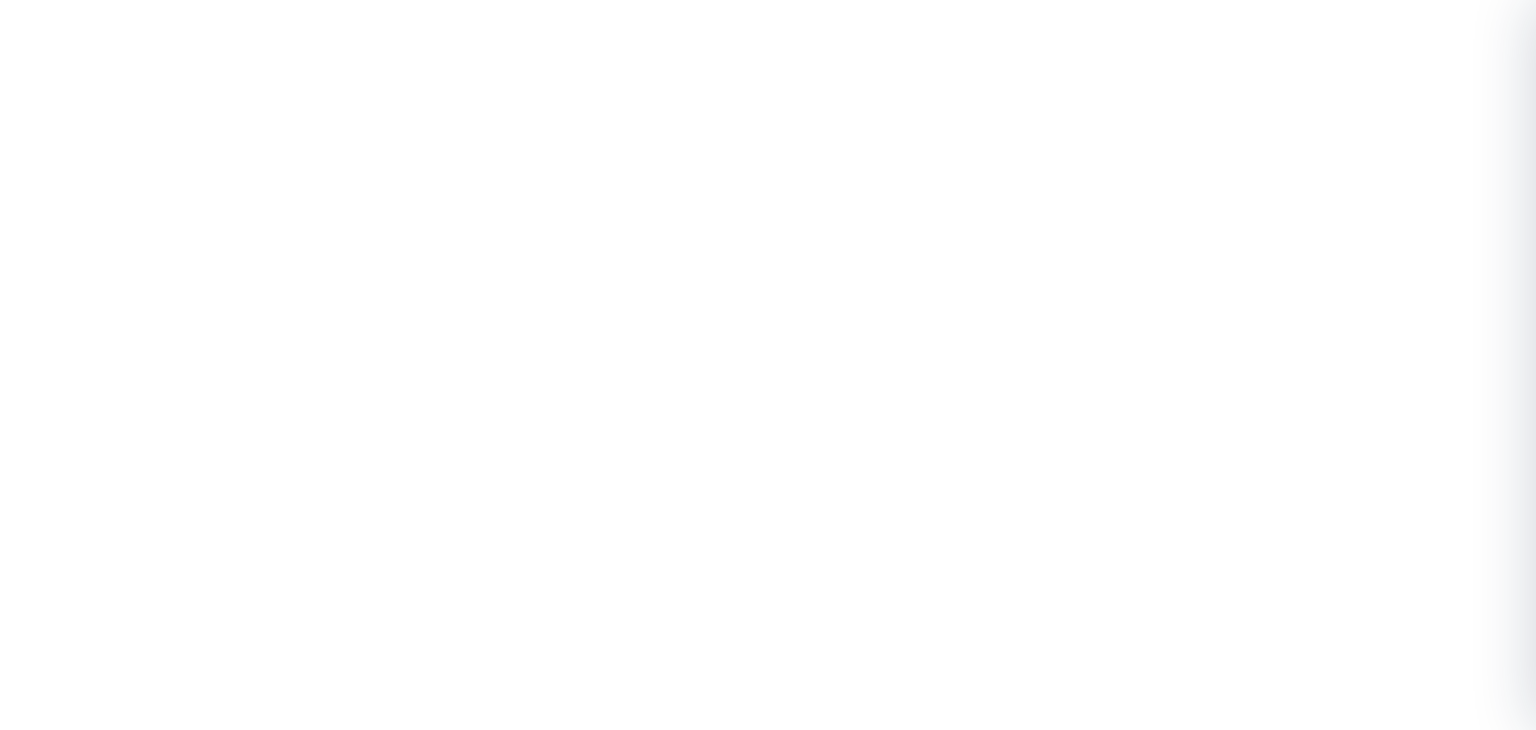 scroll, scrollTop: 0, scrollLeft: 0, axis: both 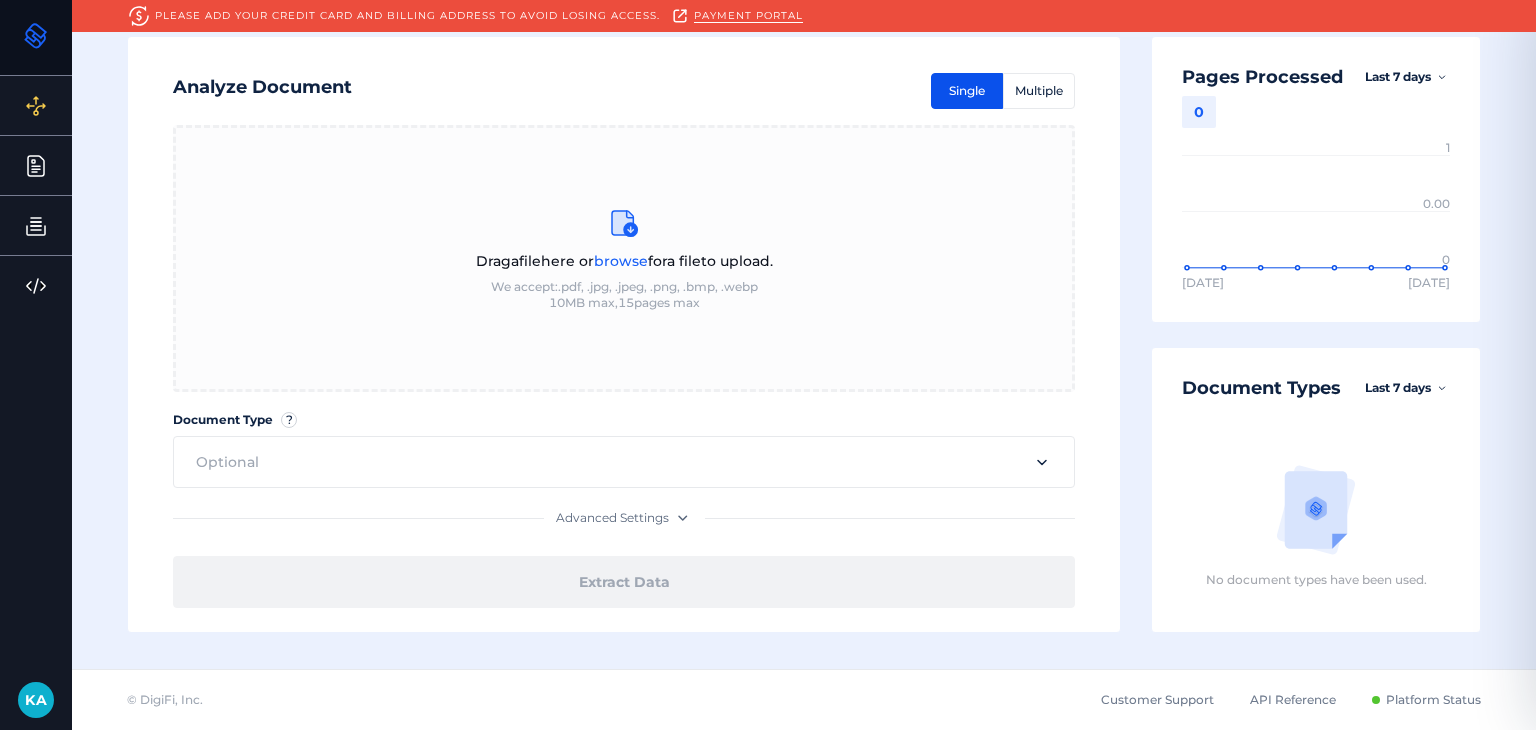 type on "Annual Income Certificate" 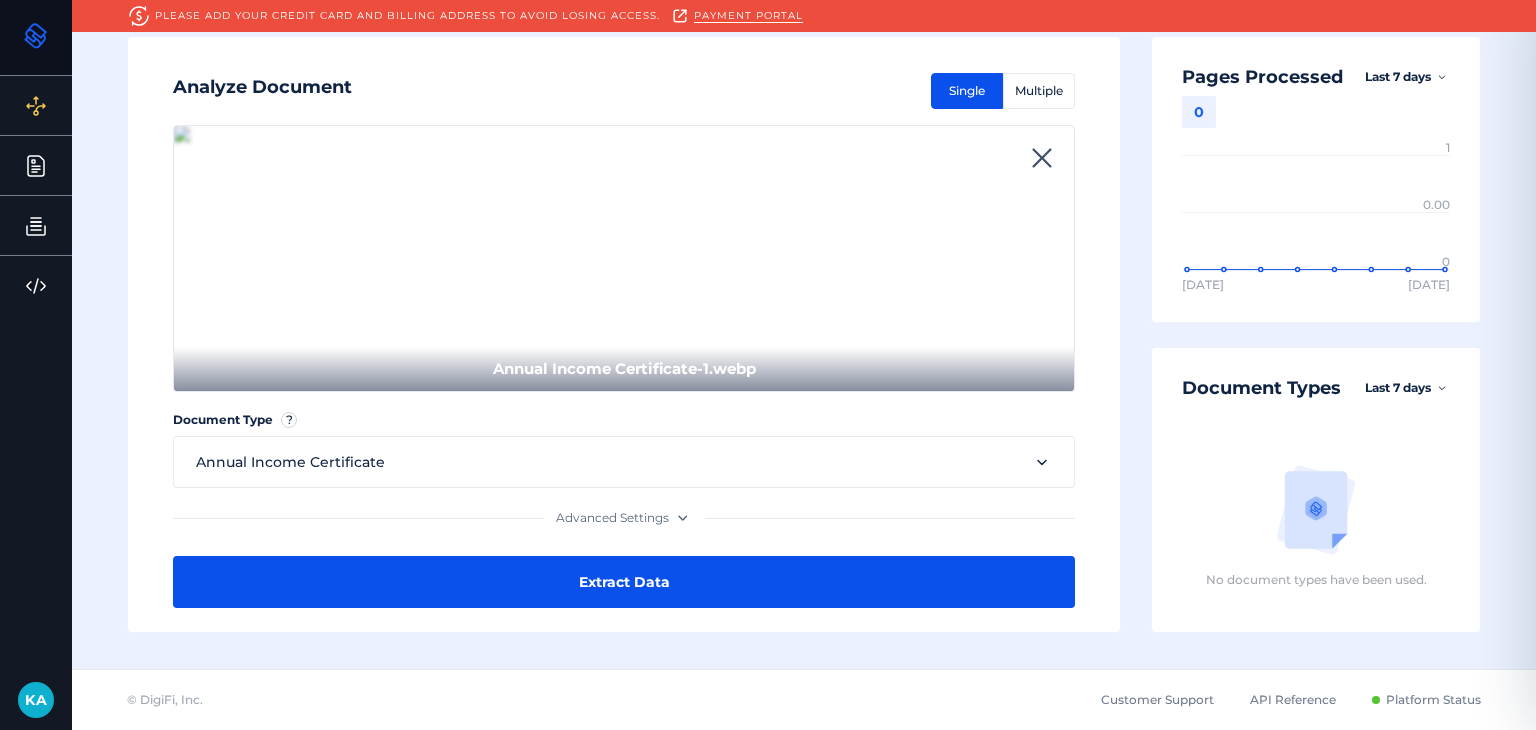 click on "Extract Data" at bounding box center (624, 582) 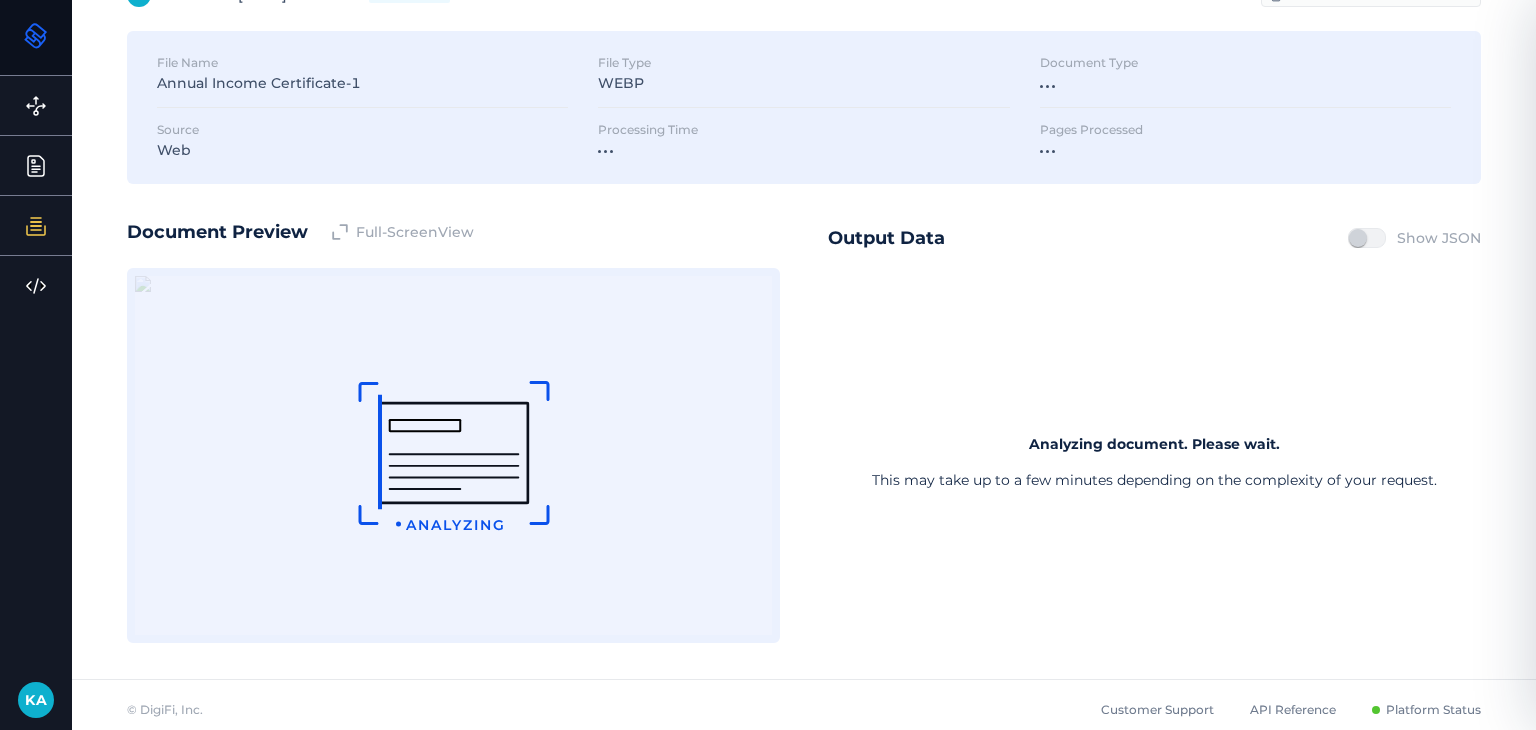 scroll, scrollTop: 115, scrollLeft: 0, axis: vertical 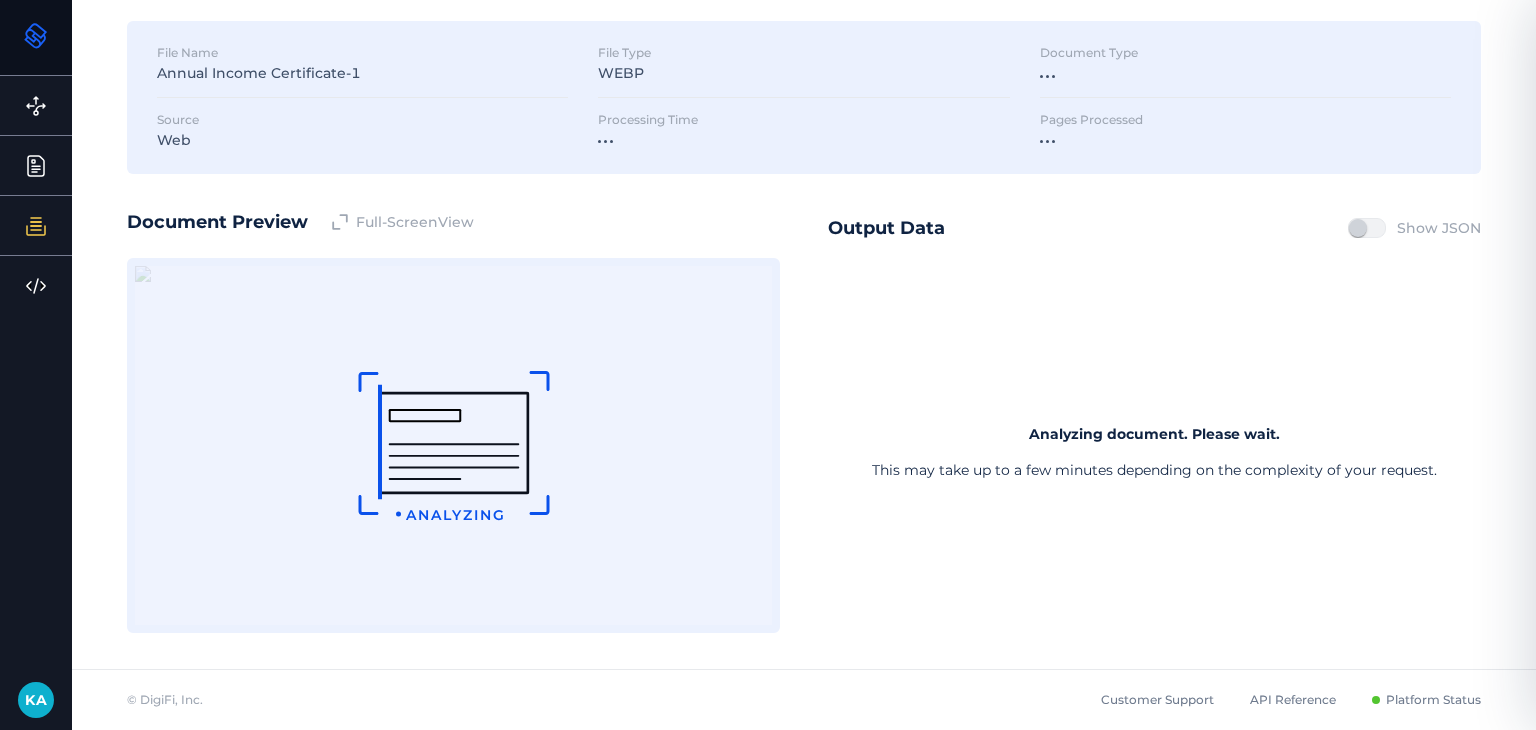 click on "Full-Screen  View" at bounding box center (415, 222) 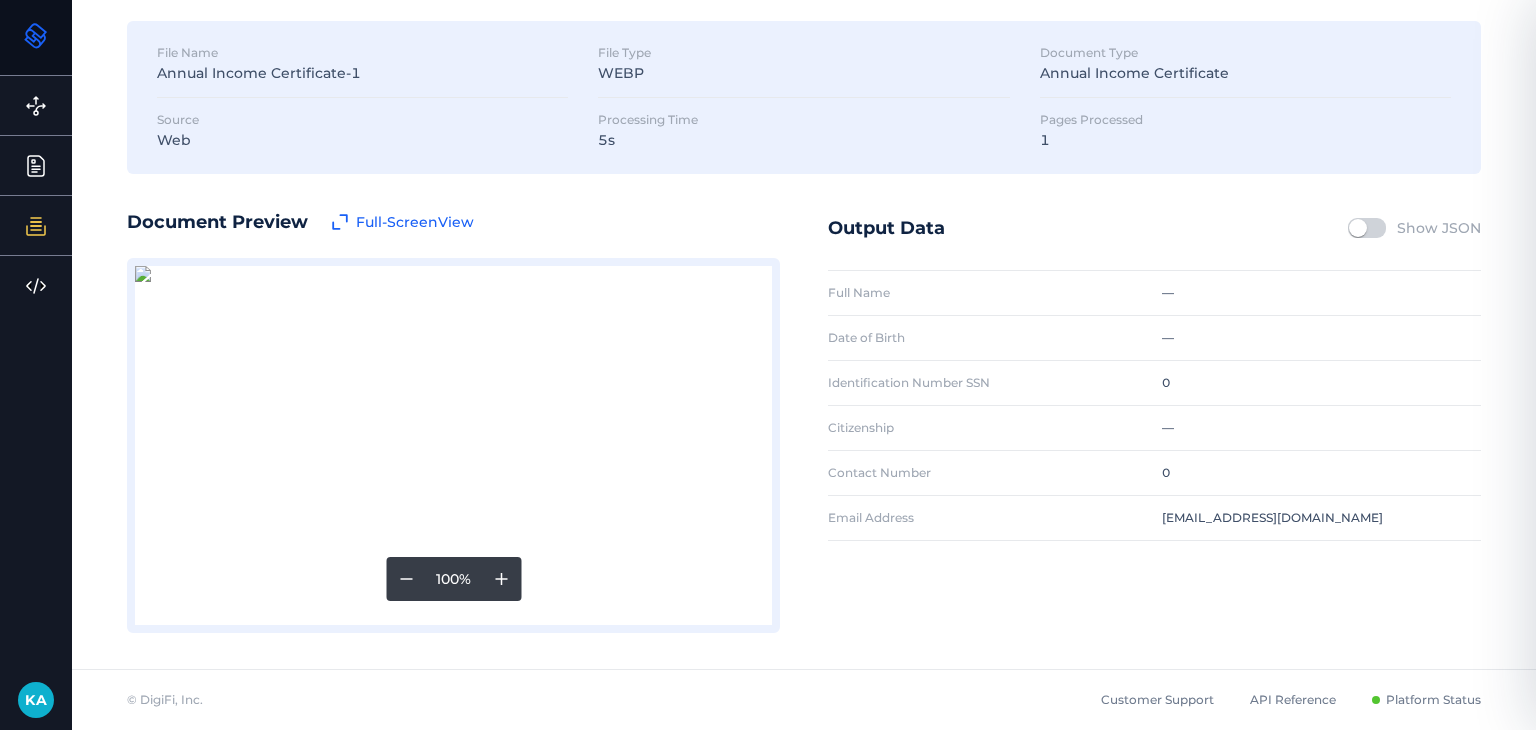 click on "—" at bounding box center (1316, 293) 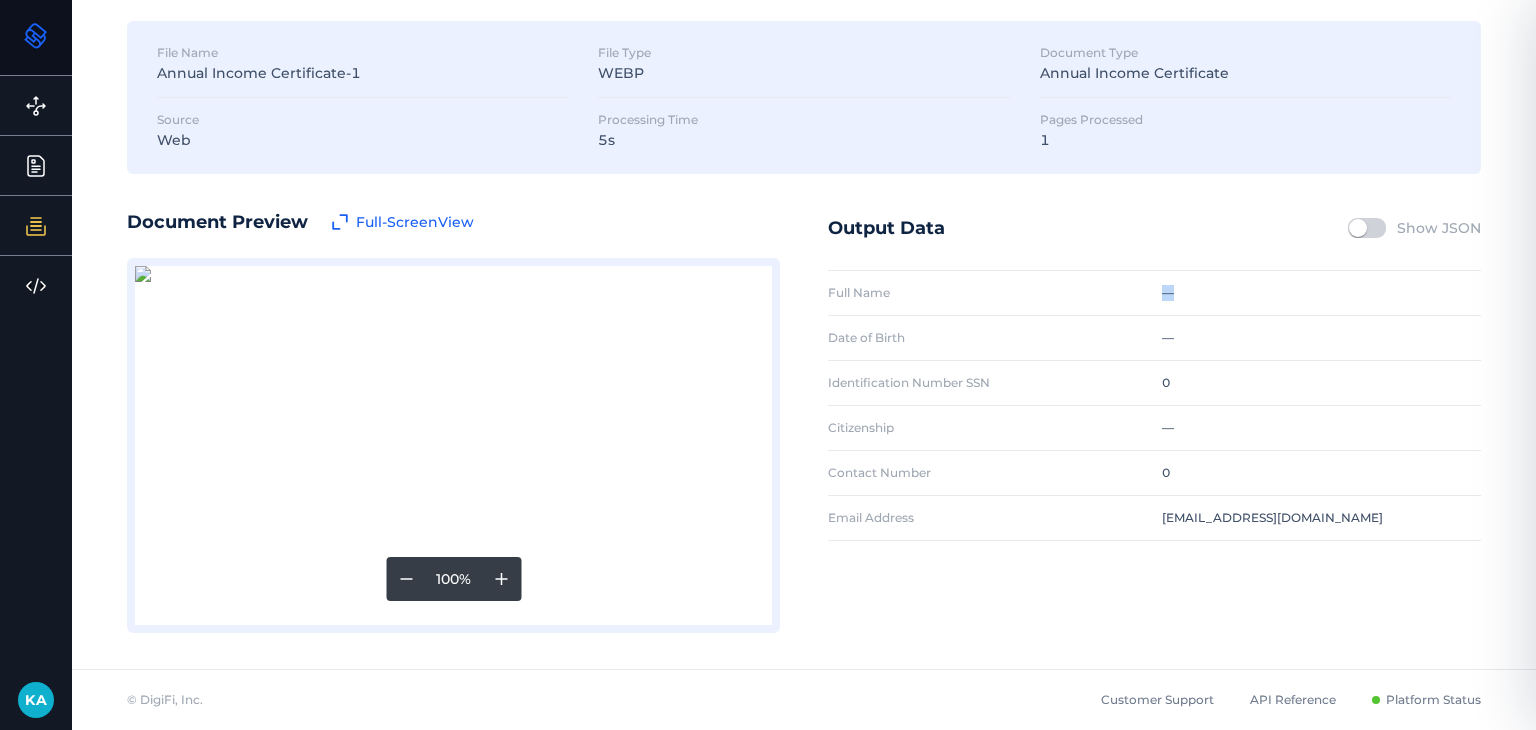 drag, startPoint x: 1159, startPoint y: 293, endPoint x: 1176, endPoint y: 291, distance: 17.117243 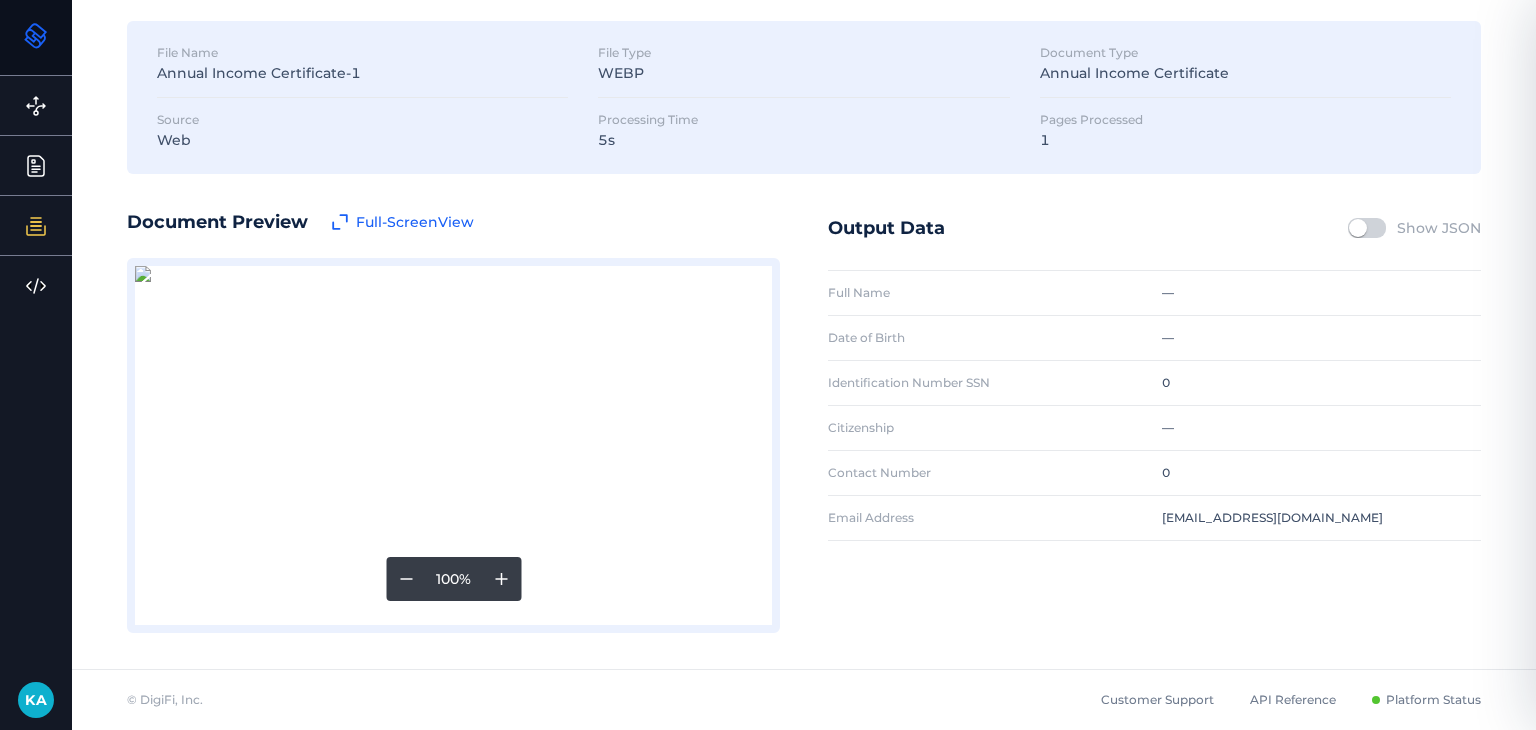 click on "Full Name" at bounding box center (990, 293) 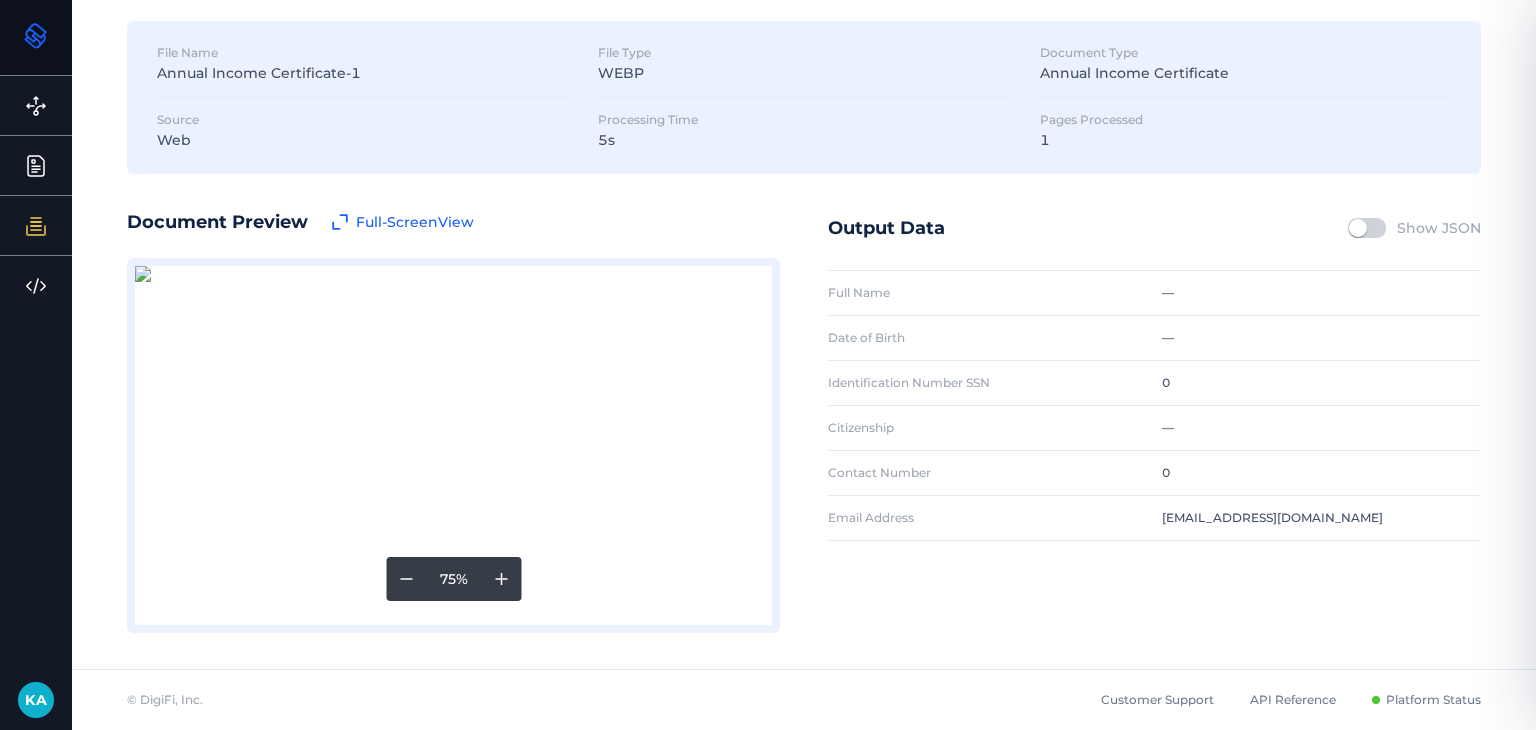 click 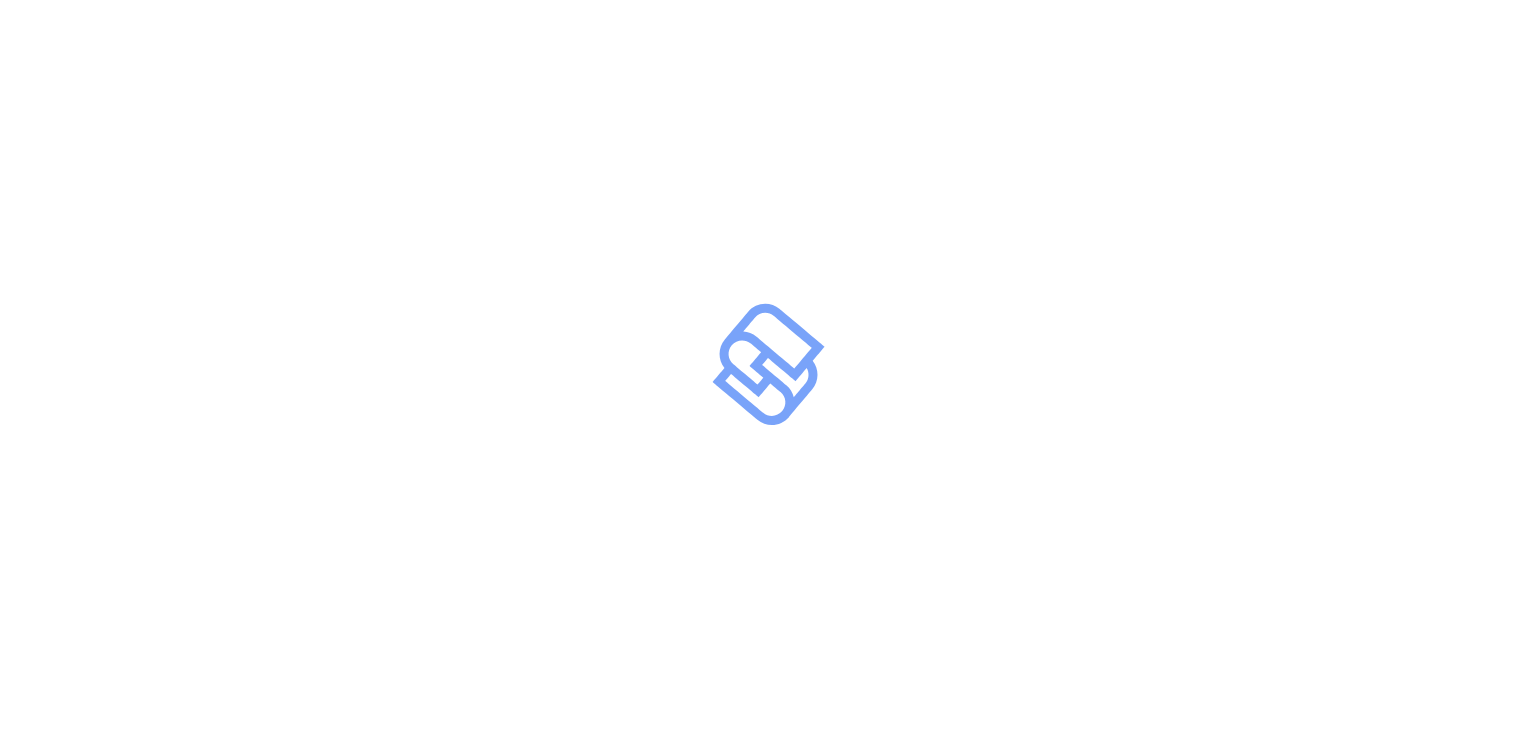 scroll, scrollTop: 0, scrollLeft: 0, axis: both 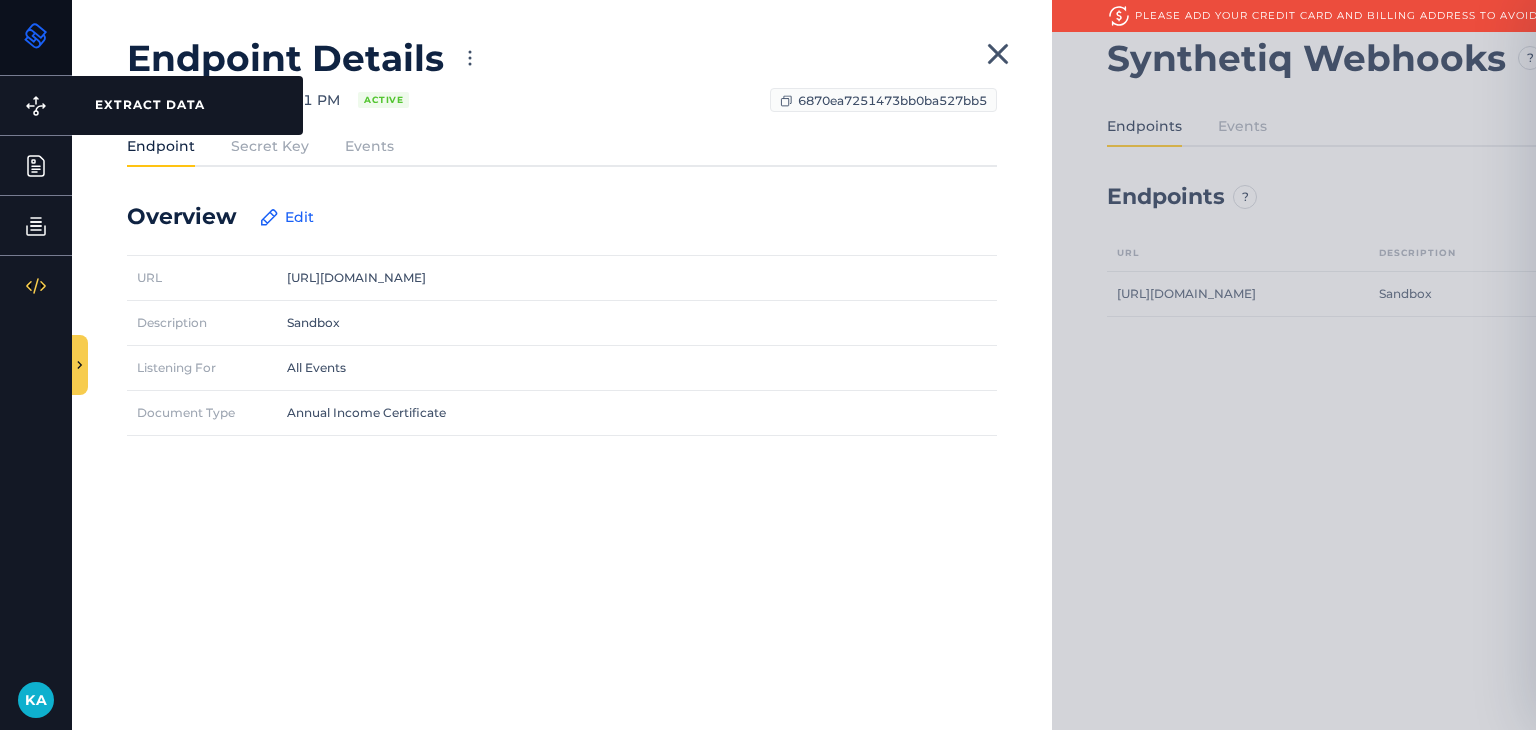 click on "Extract Data EXTRACT DATA" at bounding box center (36, 105) 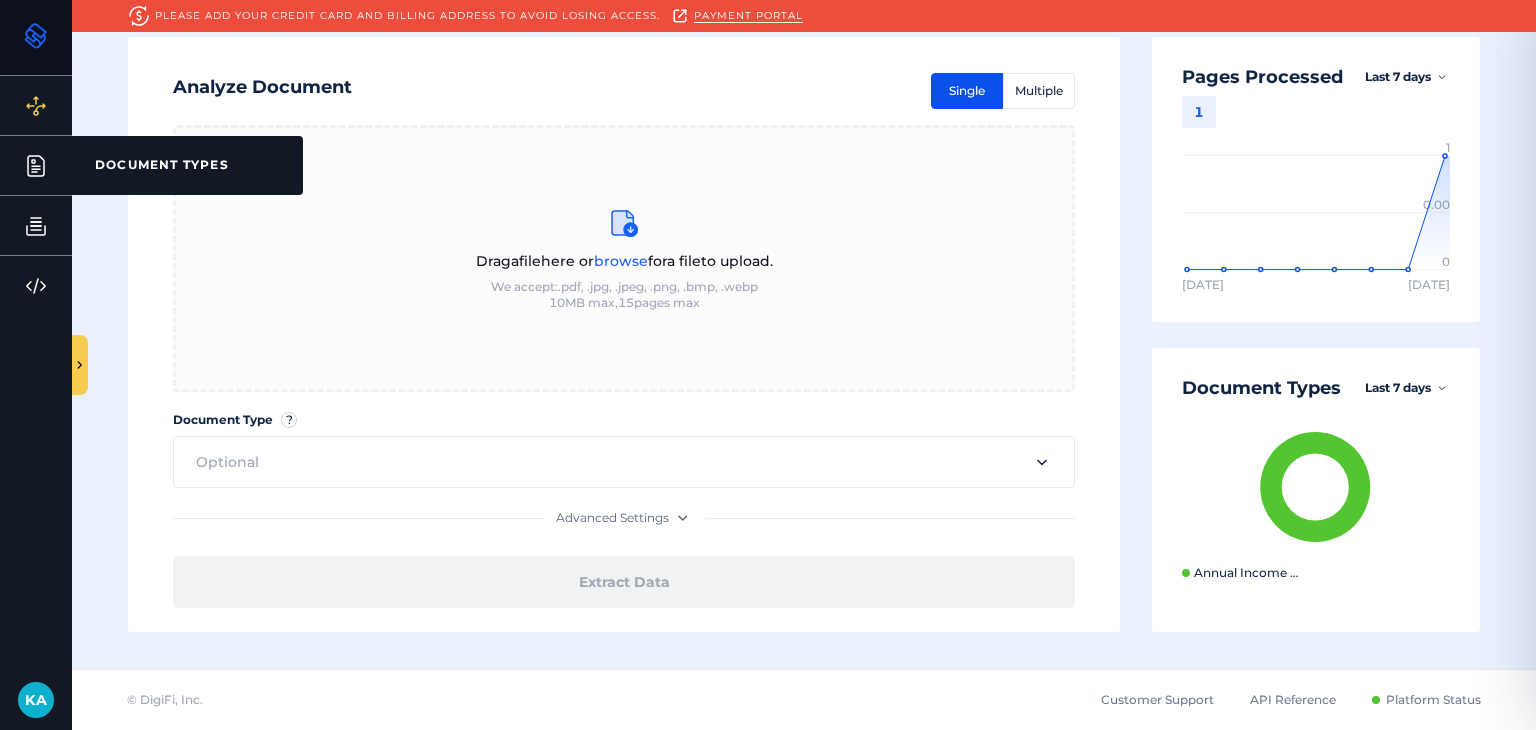 click on "Document Types DOCUMENT TYPES" at bounding box center (36, 165) 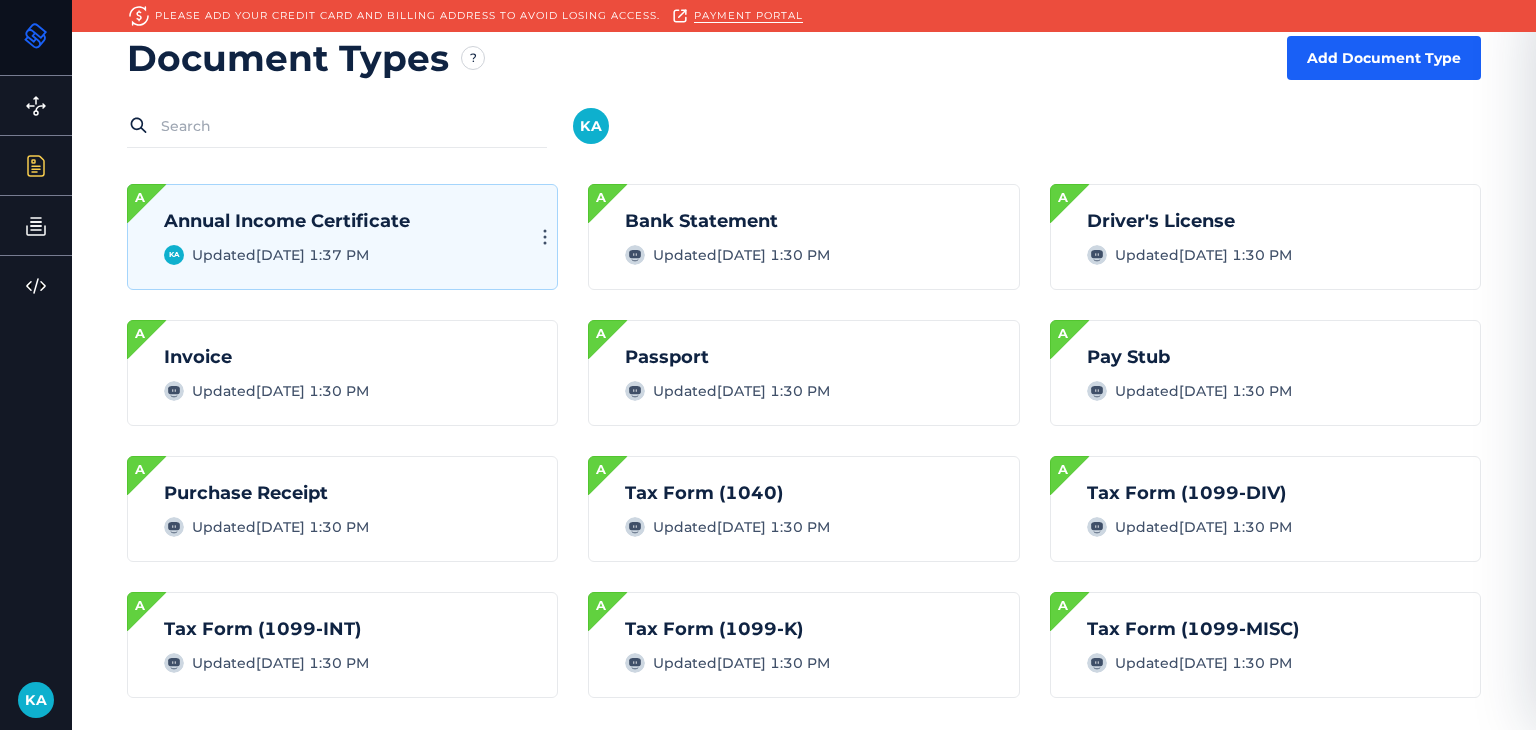 click on "Updated  [DATE] 1:37 PM" at bounding box center [280, 255] 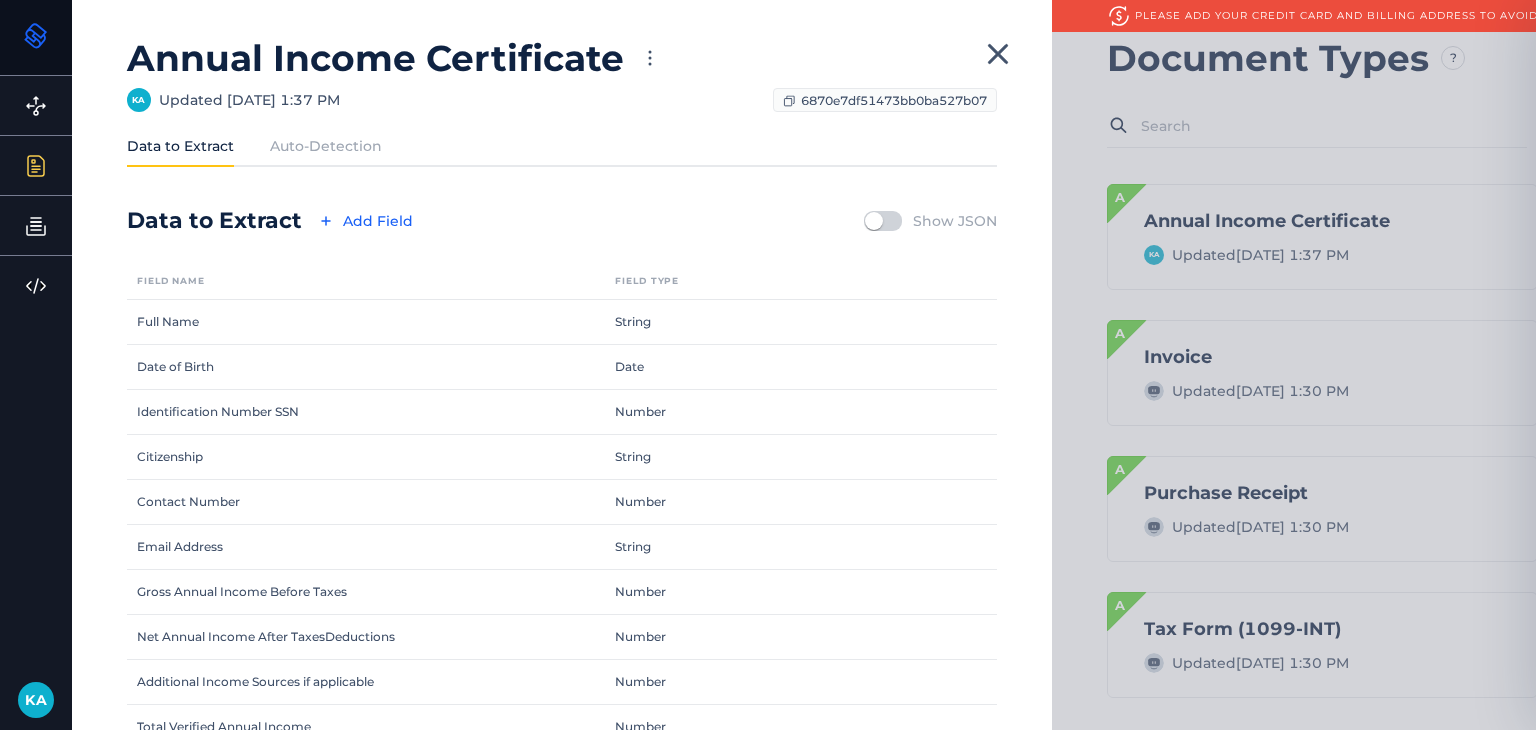 click on "Auto-Detection" at bounding box center (326, 146) 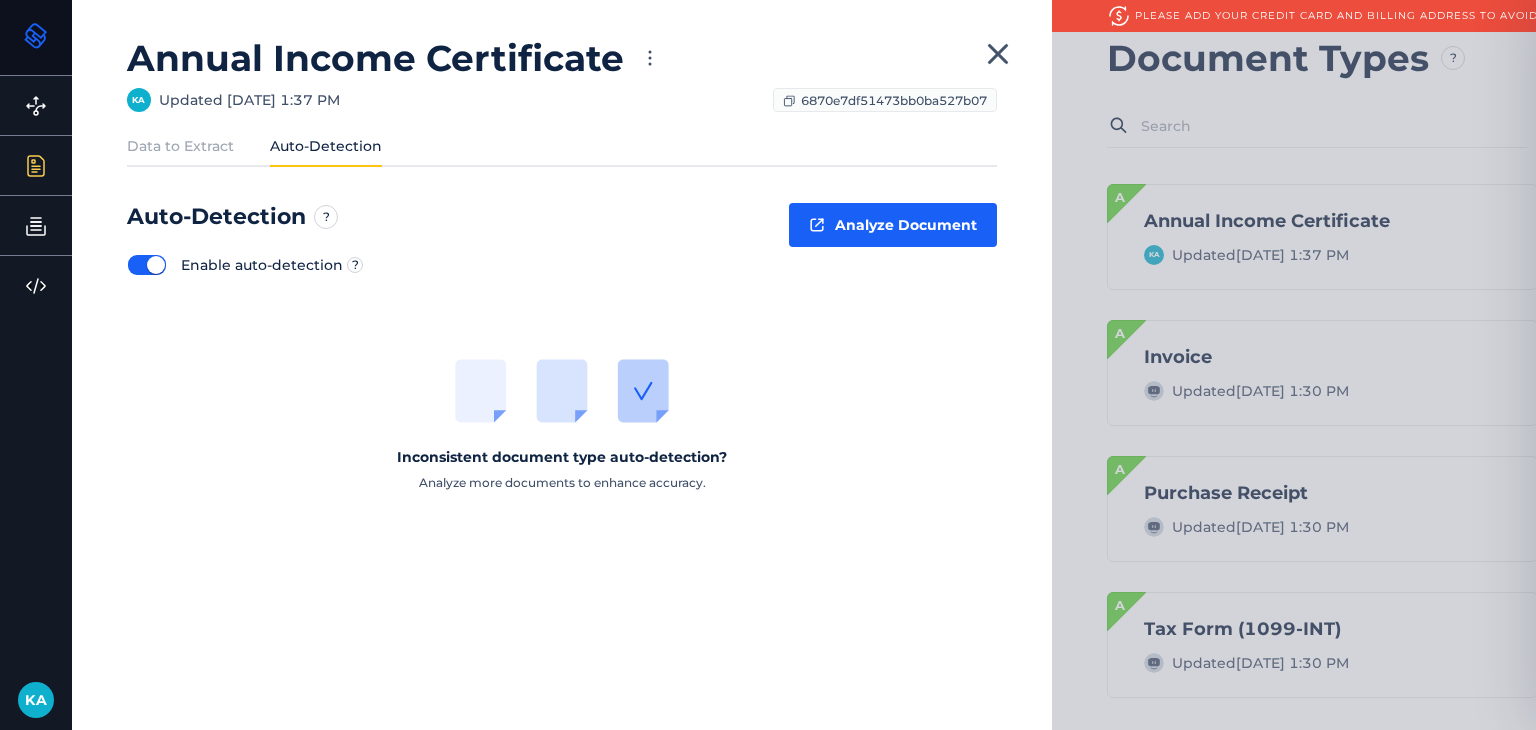 click on "Data to Extract" at bounding box center (180, 146) 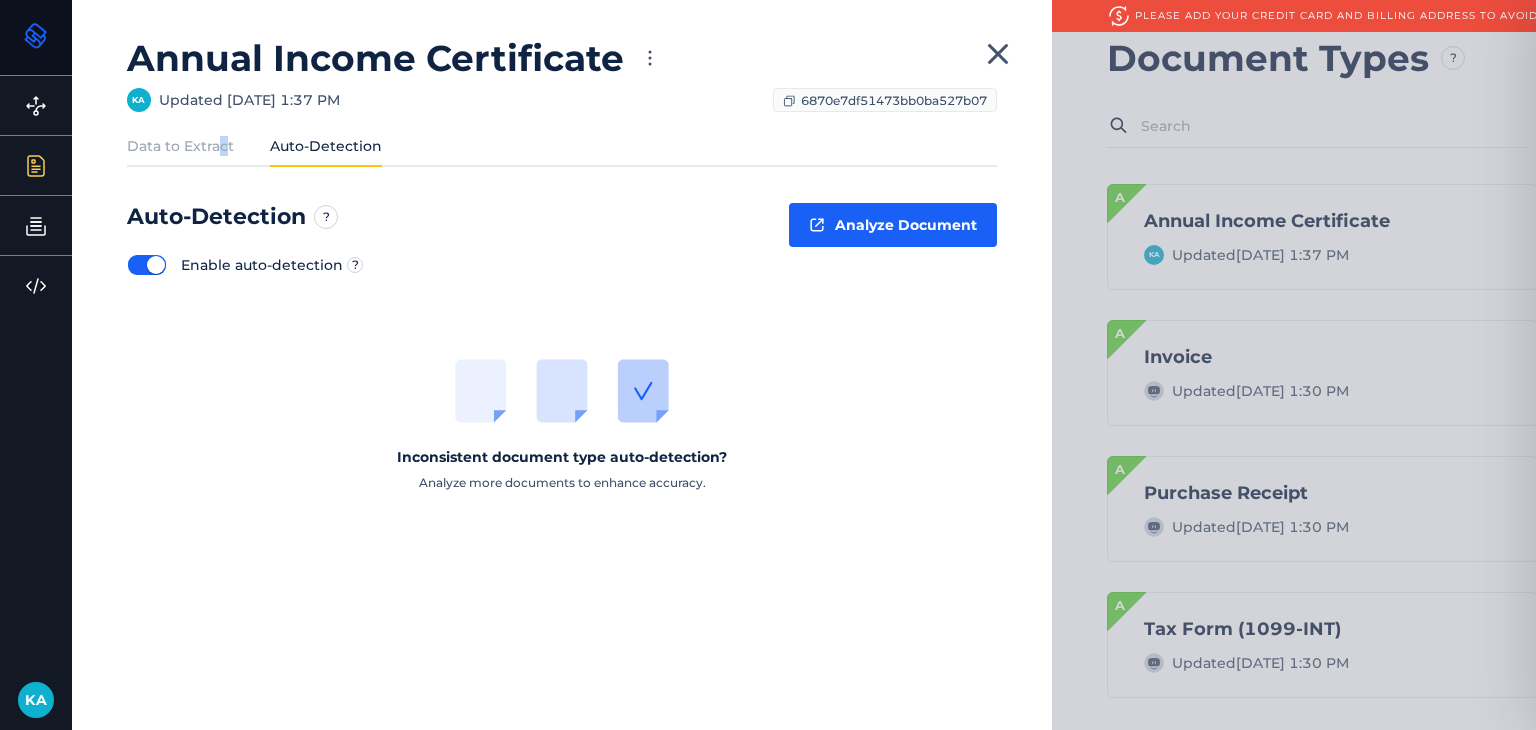 click on "Data to Extract" at bounding box center (180, 146) 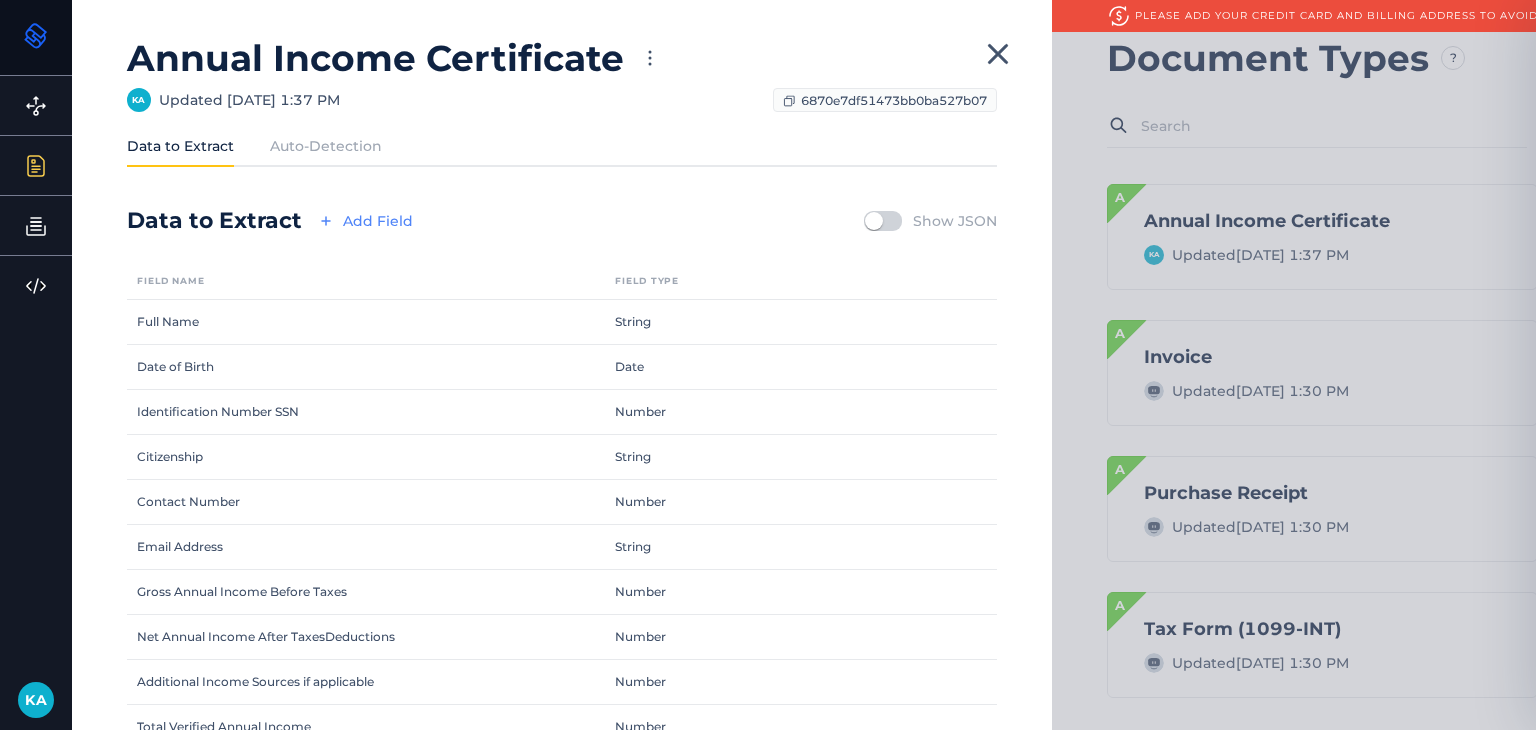 drag, startPoint x: 324, startPoint y: 221, endPoint x: 372, endPoint y: 224, distance: 48.09366 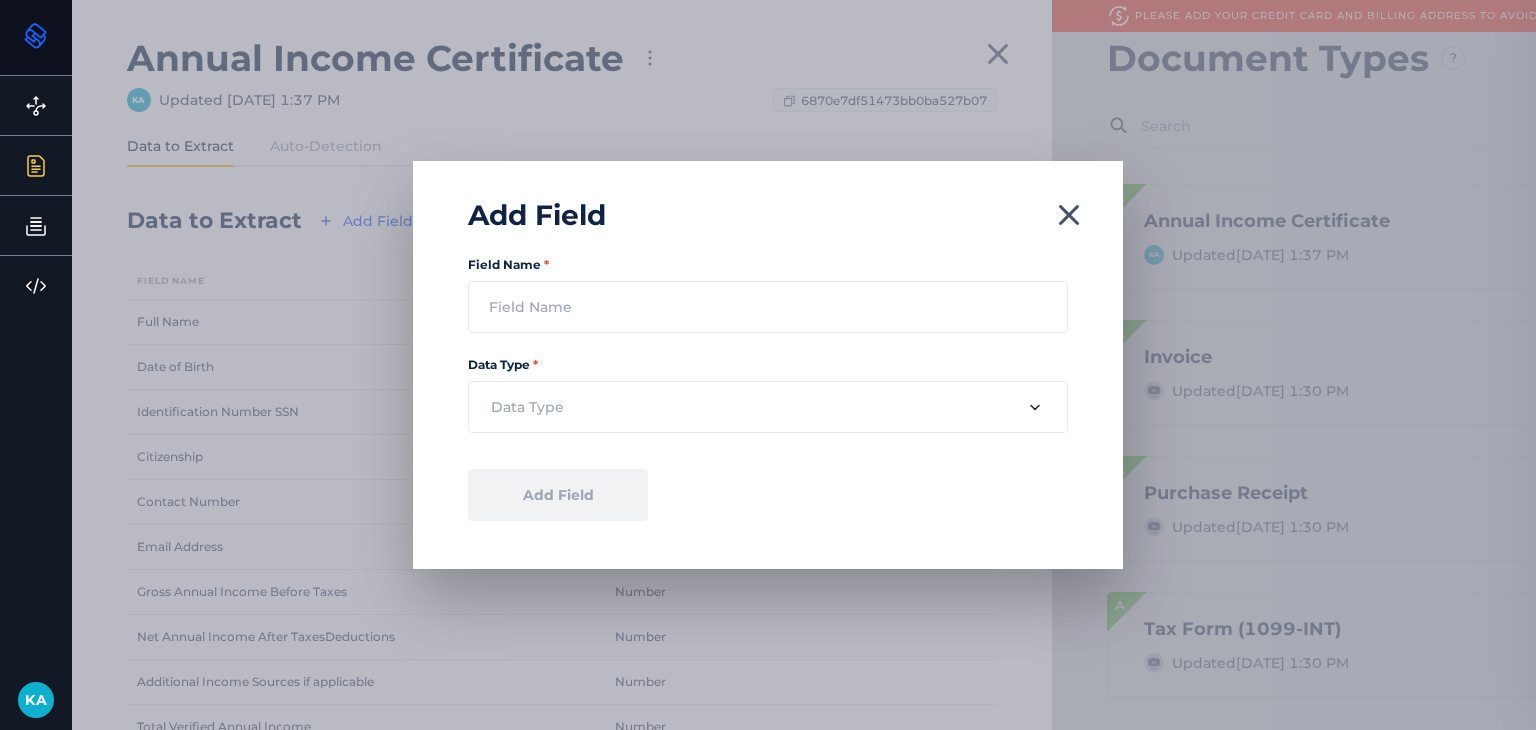 click on "Add Field" at bounding box center [768, 197] 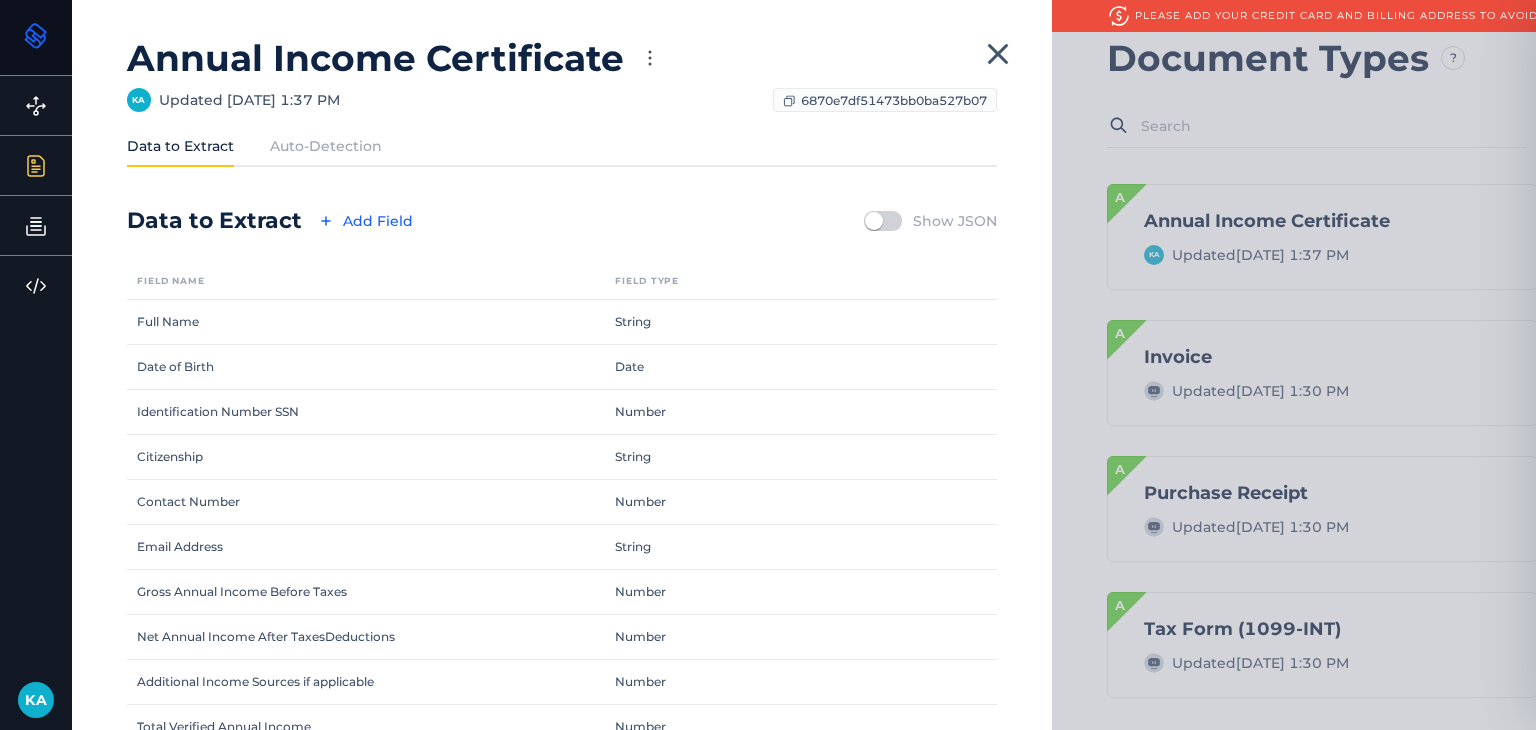 click 